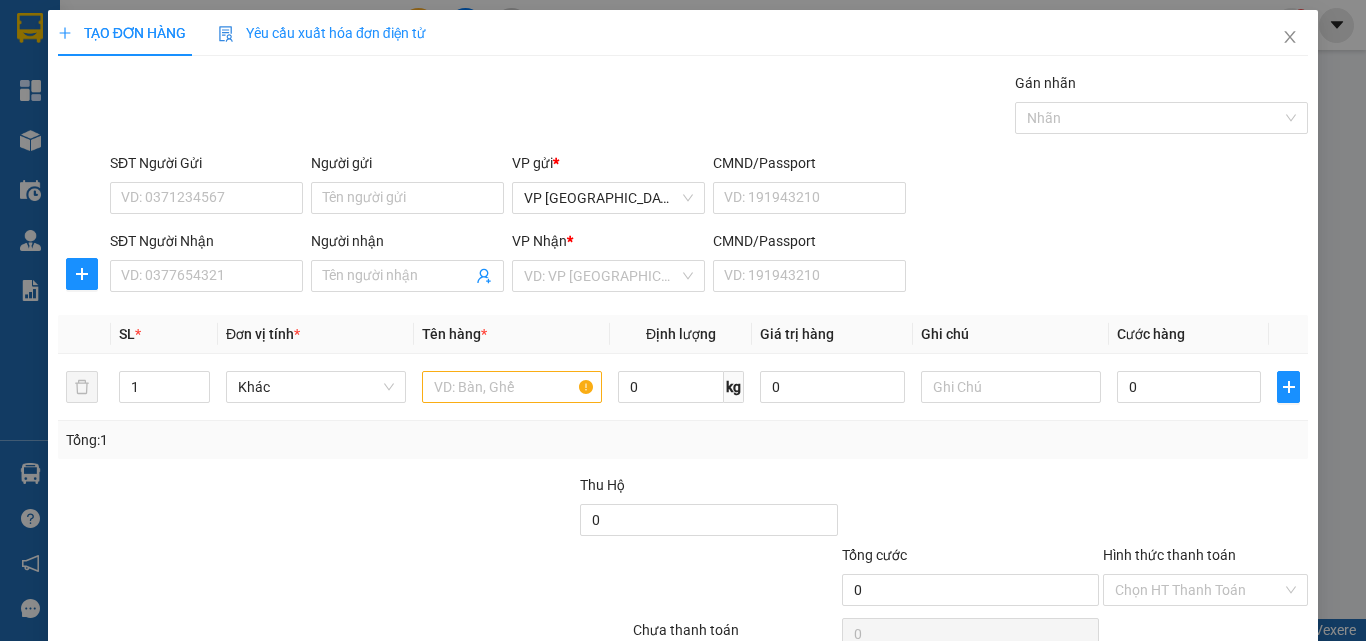 scroll, scrollTop: 0, scrollLeft: 0, axis: both 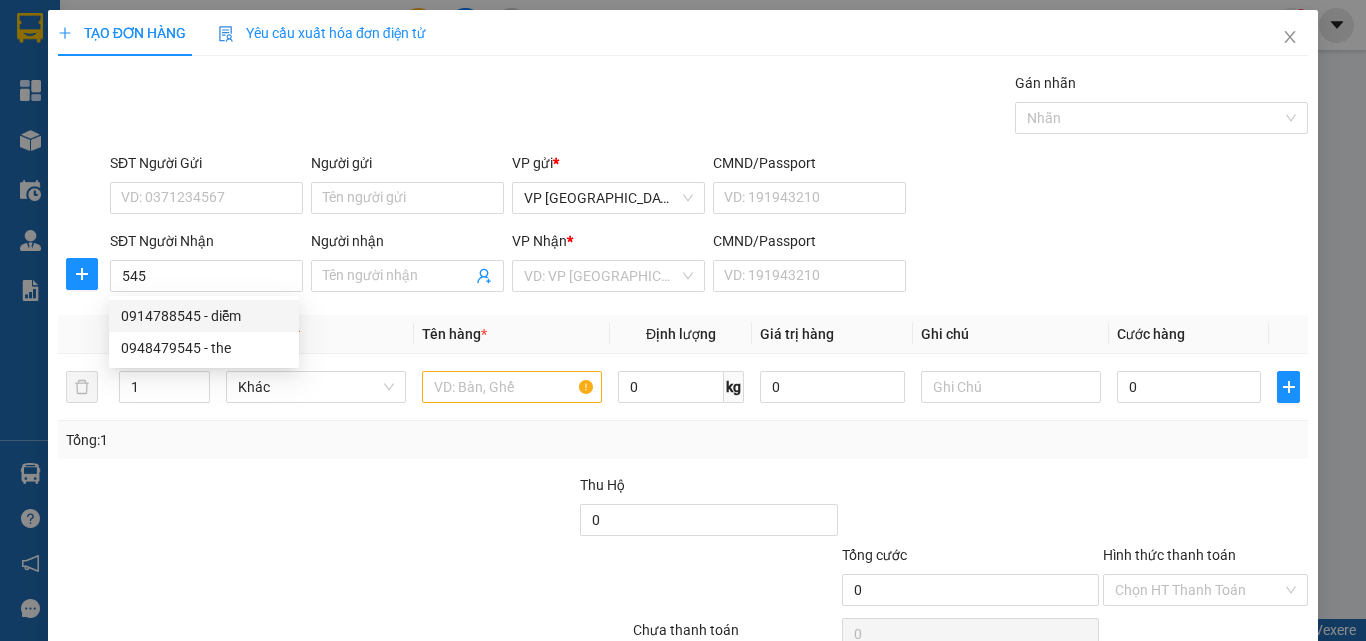 click on "0914788545 - diễm" at bounding box center [204, 316] 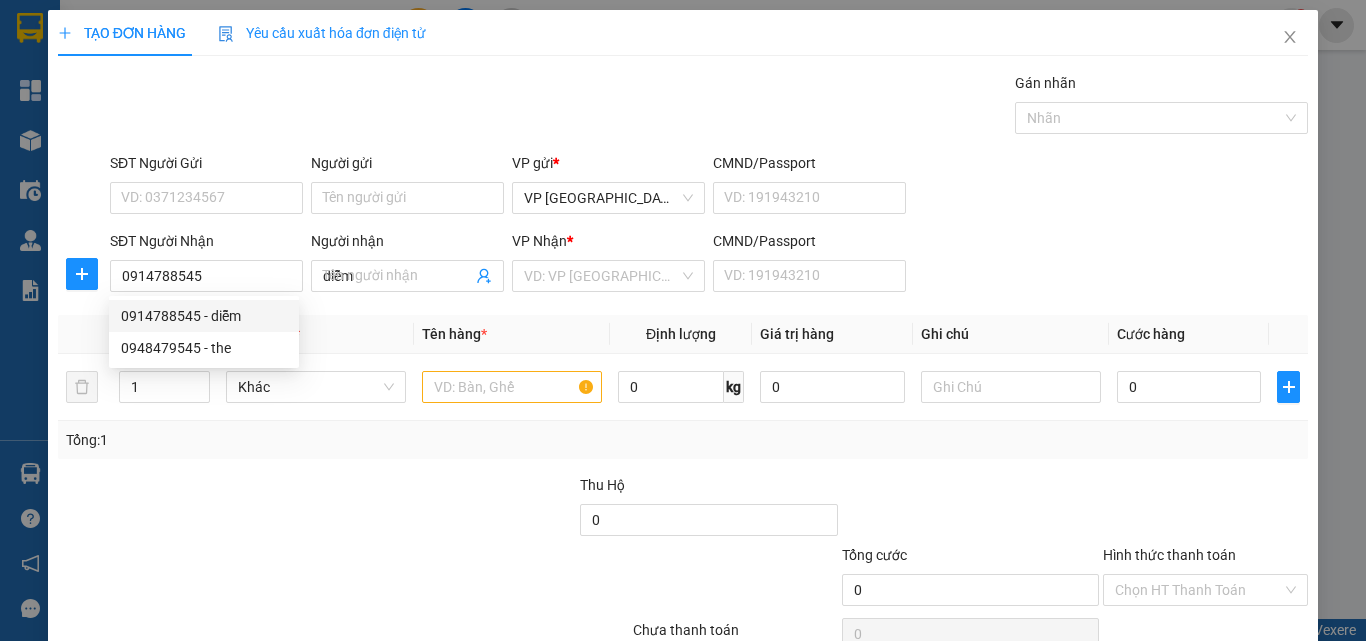 type on "50.000" 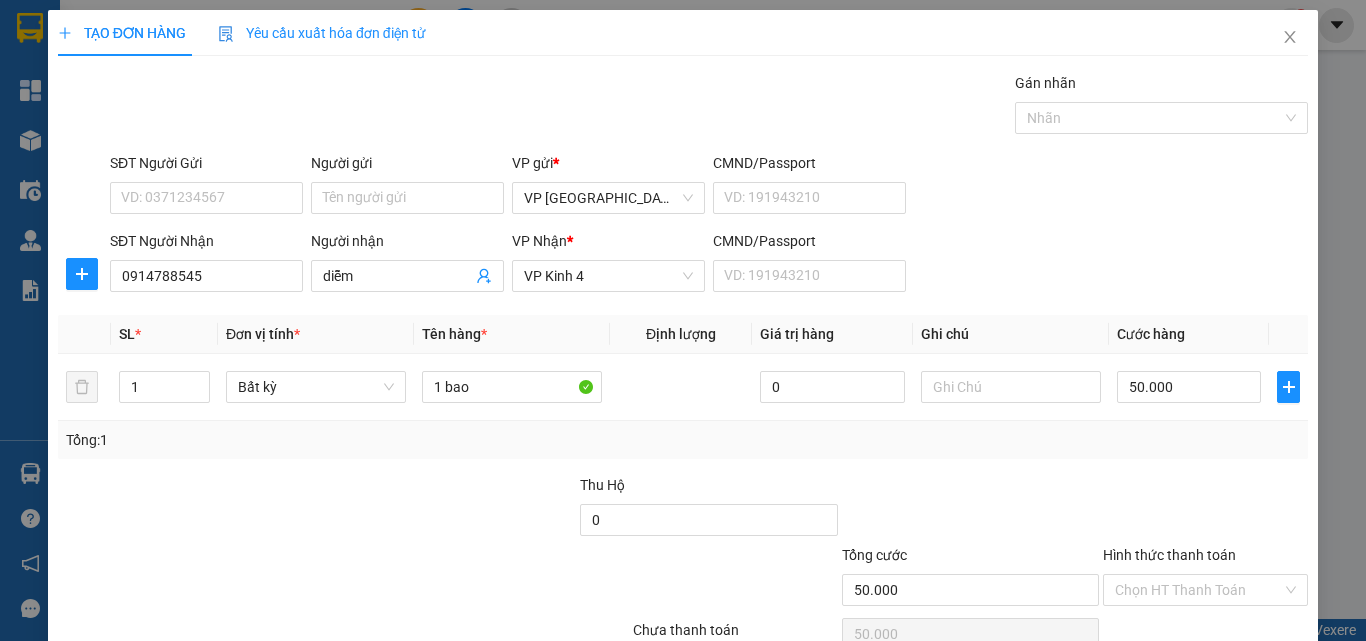 type on "0914788545" 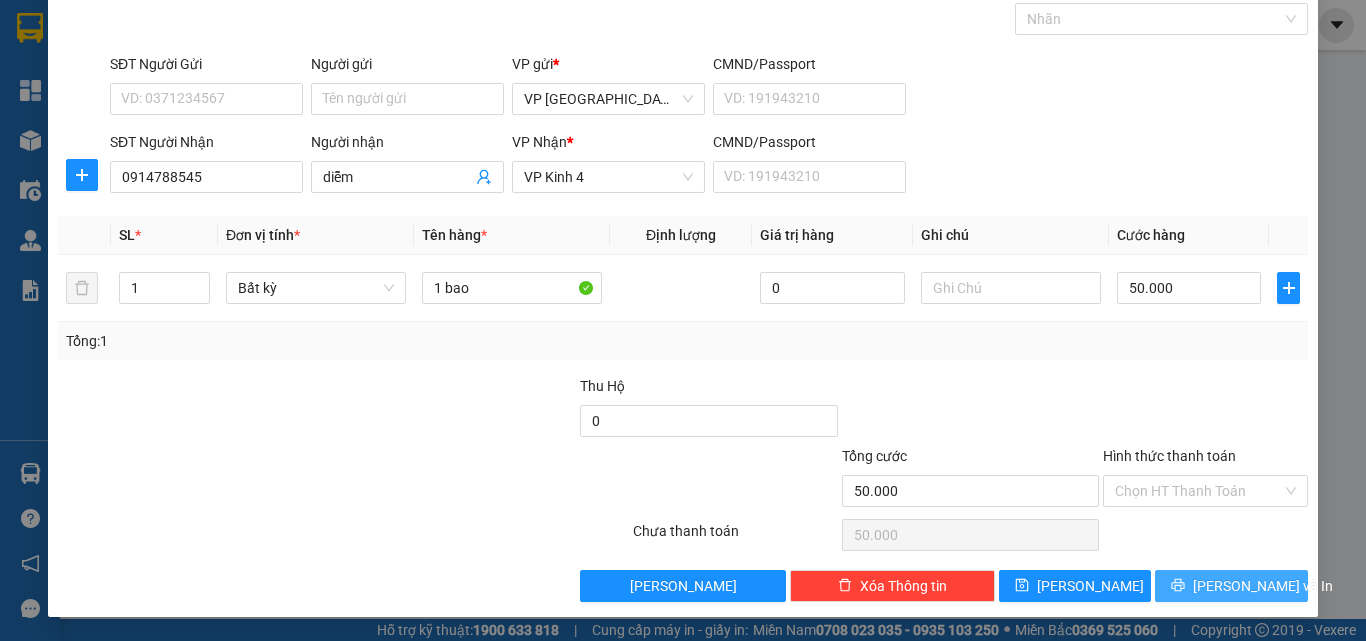 click on "[PERSON_NAME] và In" at bounding box center (1263, 586) 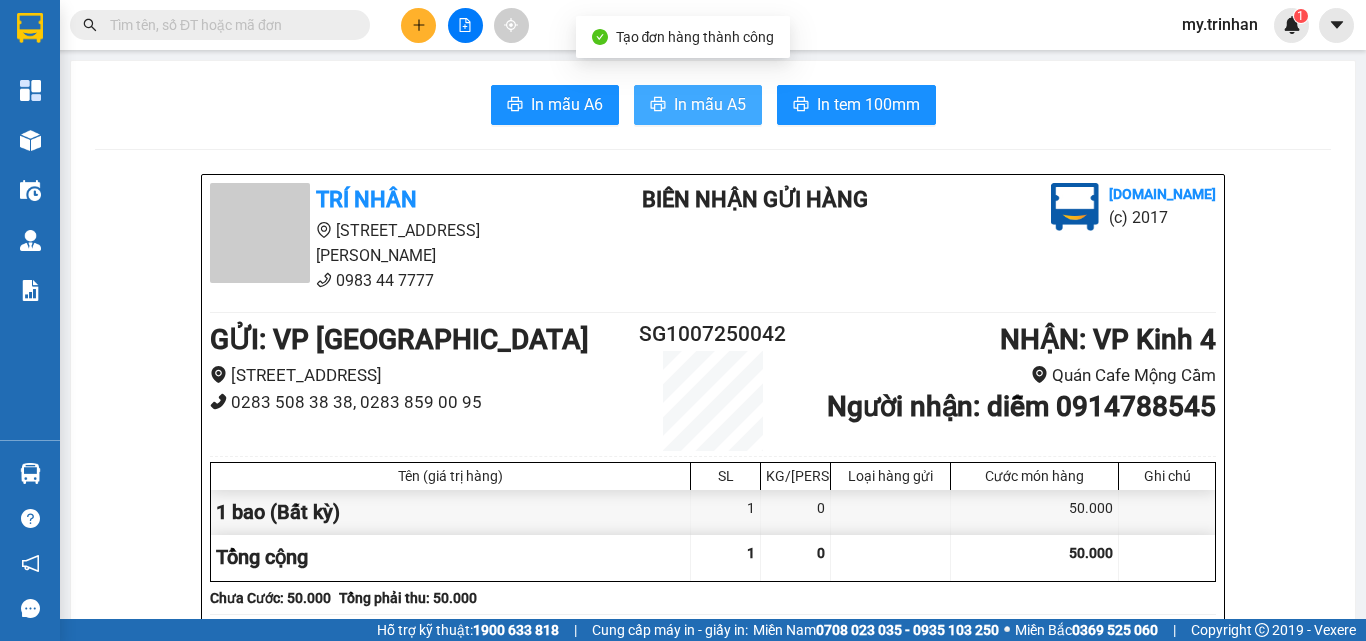 click on "In mẫu A5" at bounding box center (710, 104) 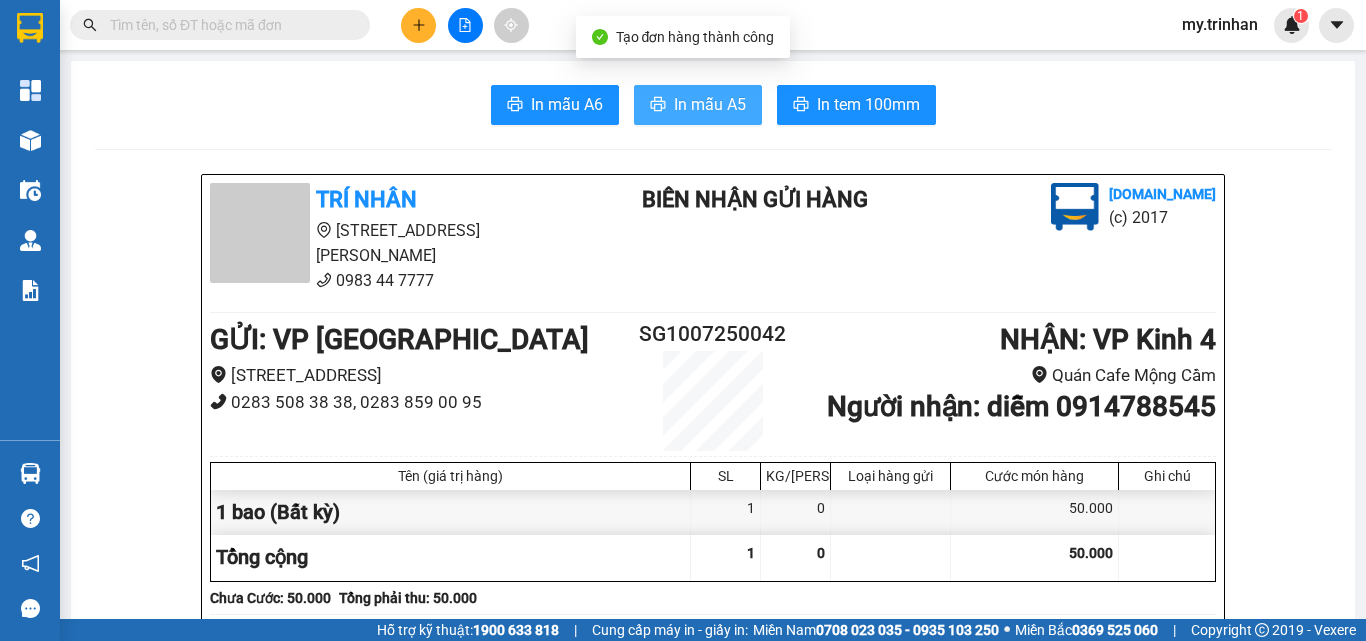 scroll, scrollTop: 0, scrollLeft: 0, axis: both 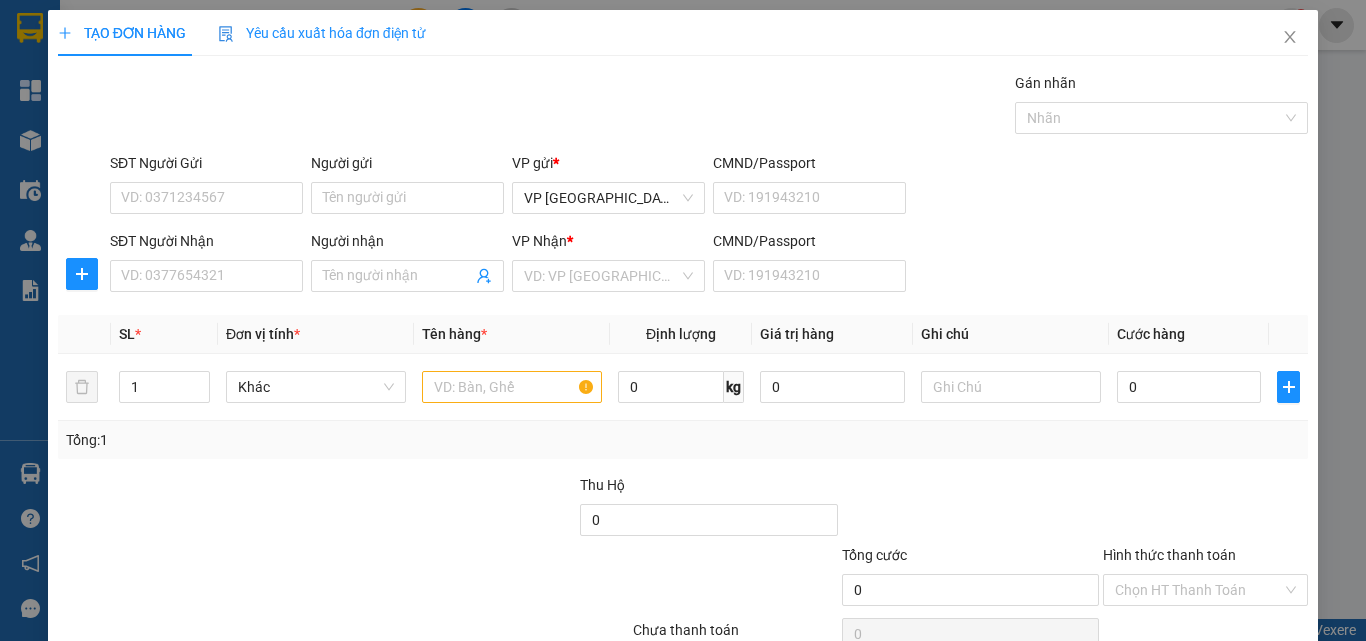 click on "SĐT Người Nhận VD: 0377654321 Người nhận Tên người nhận VP Nhận  * VD: VP Sài Gòn CMND/Passport VD: [PASSPORT]" at bounding box center [709, 265] 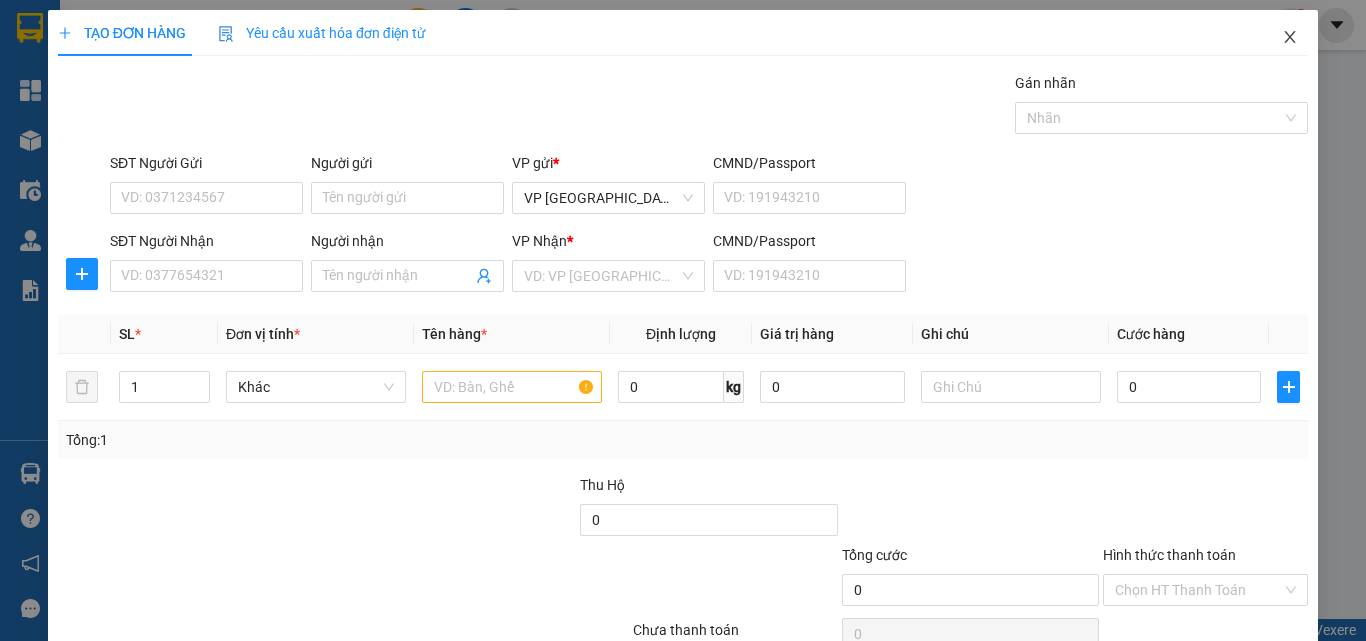 click at bounding box center (1290, 38) 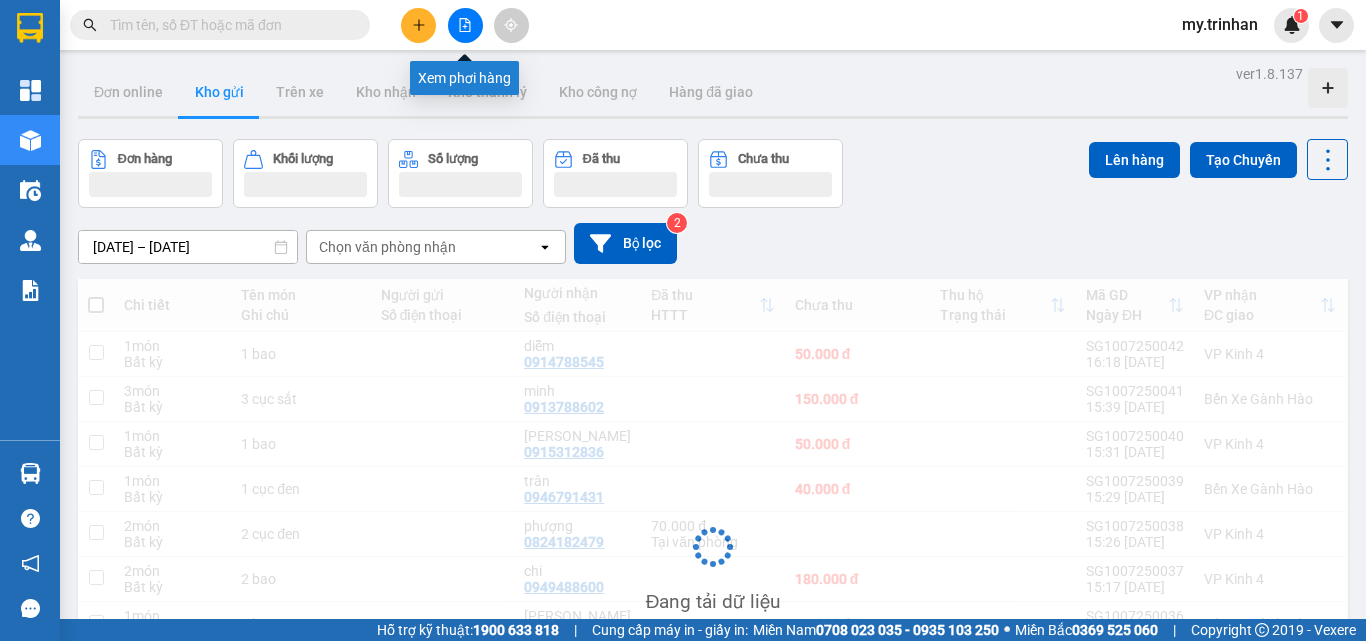 click 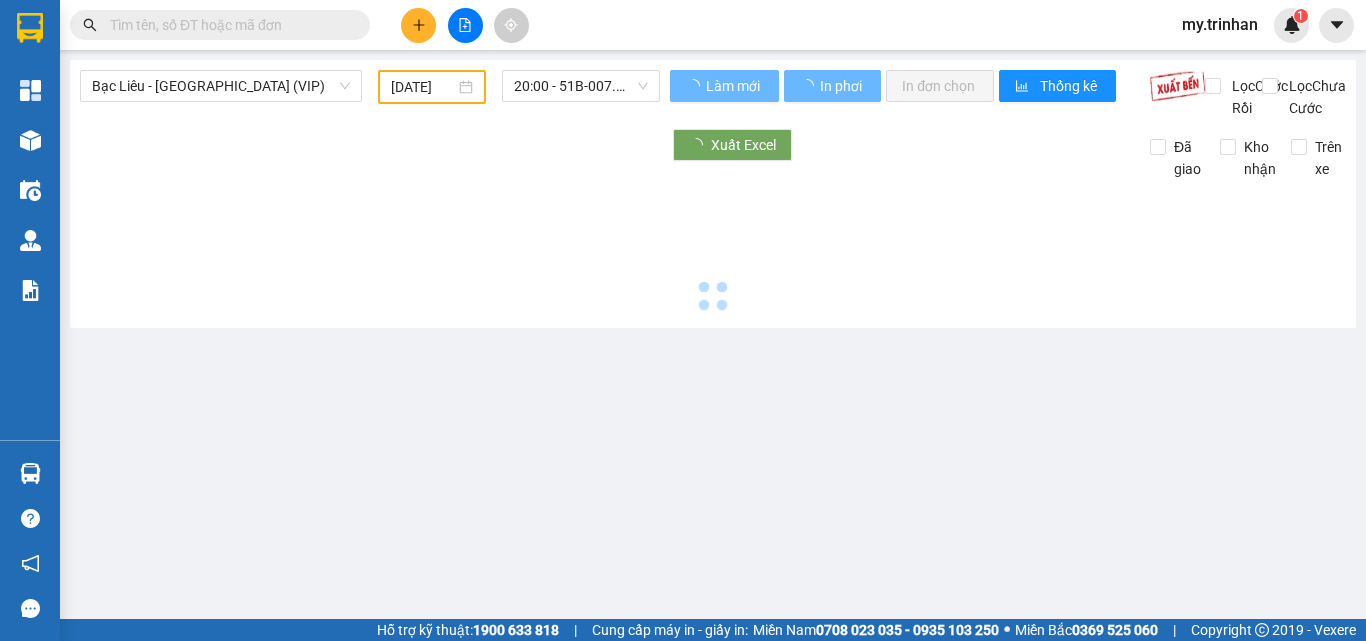 type on "[DATE]" 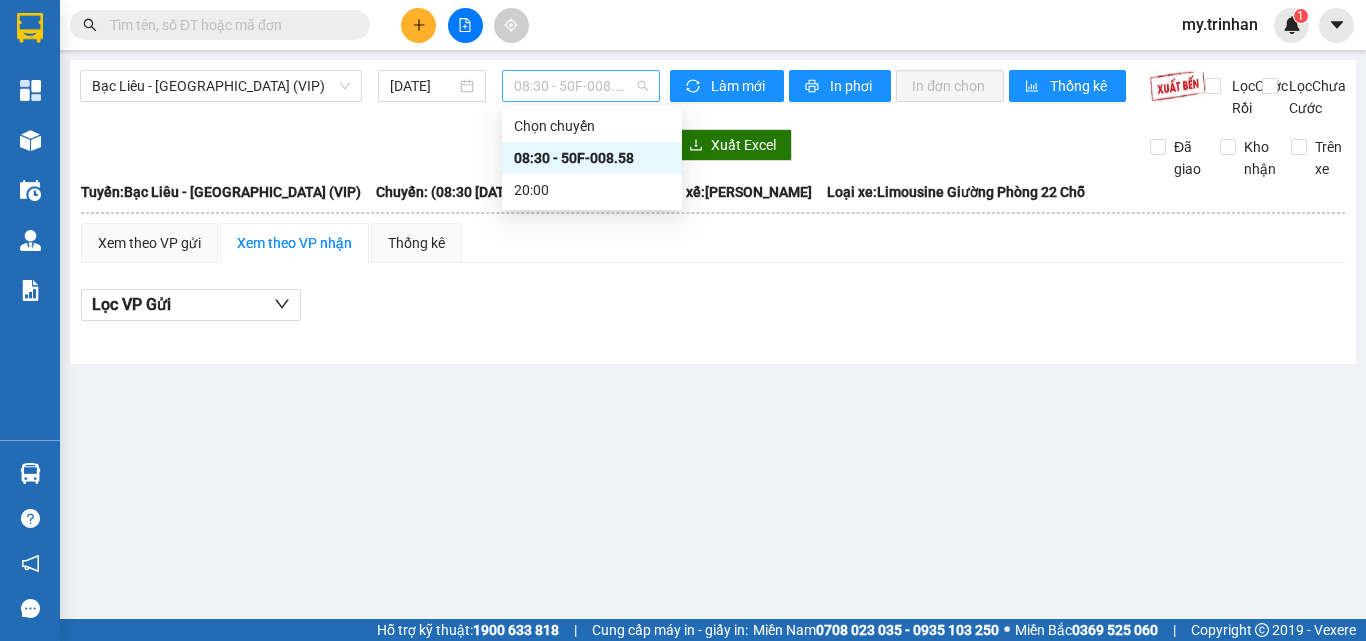 click on "08:30     - 50F-008.58" at bounding box center (581, 86) 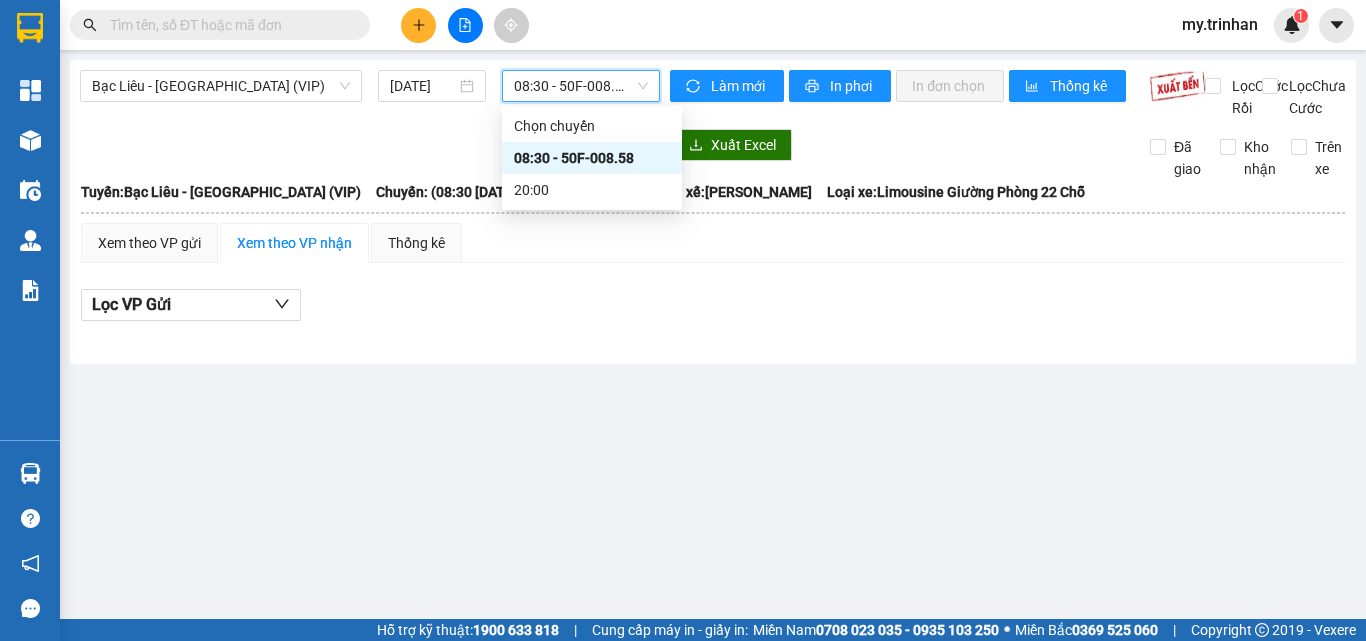 click on "08:30     - 50F-008.58" at bounding box center (581, 86) 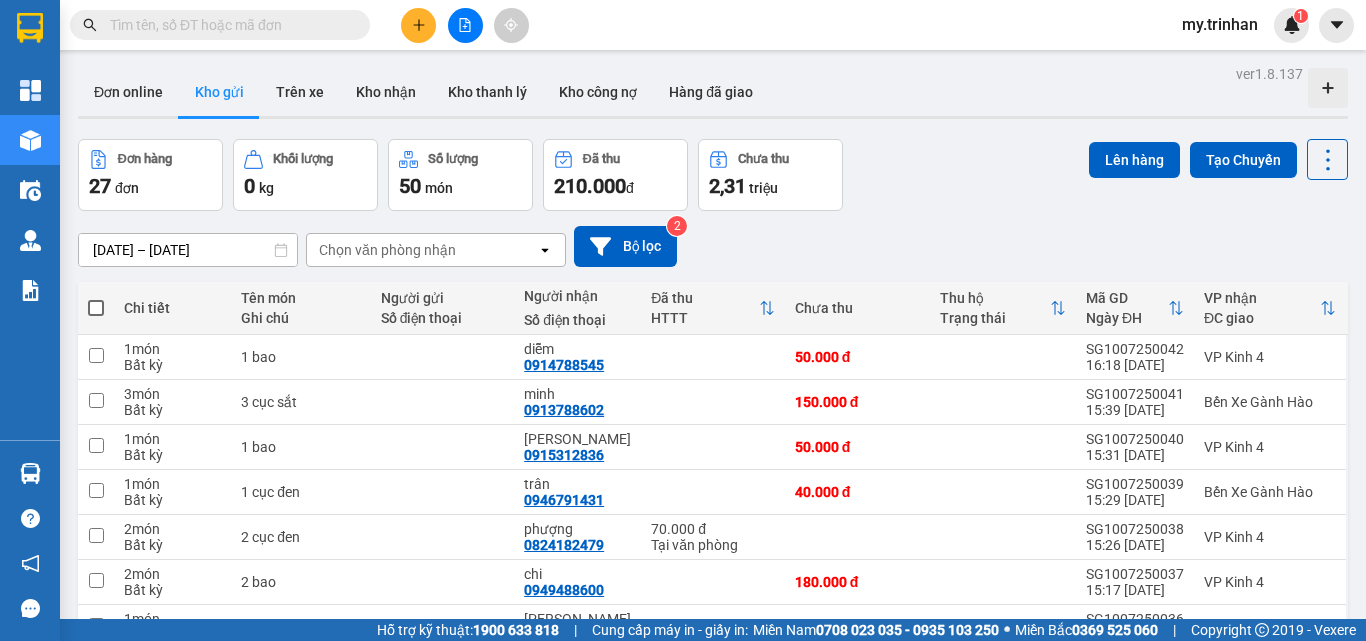 click at bounding box center (465, 25) 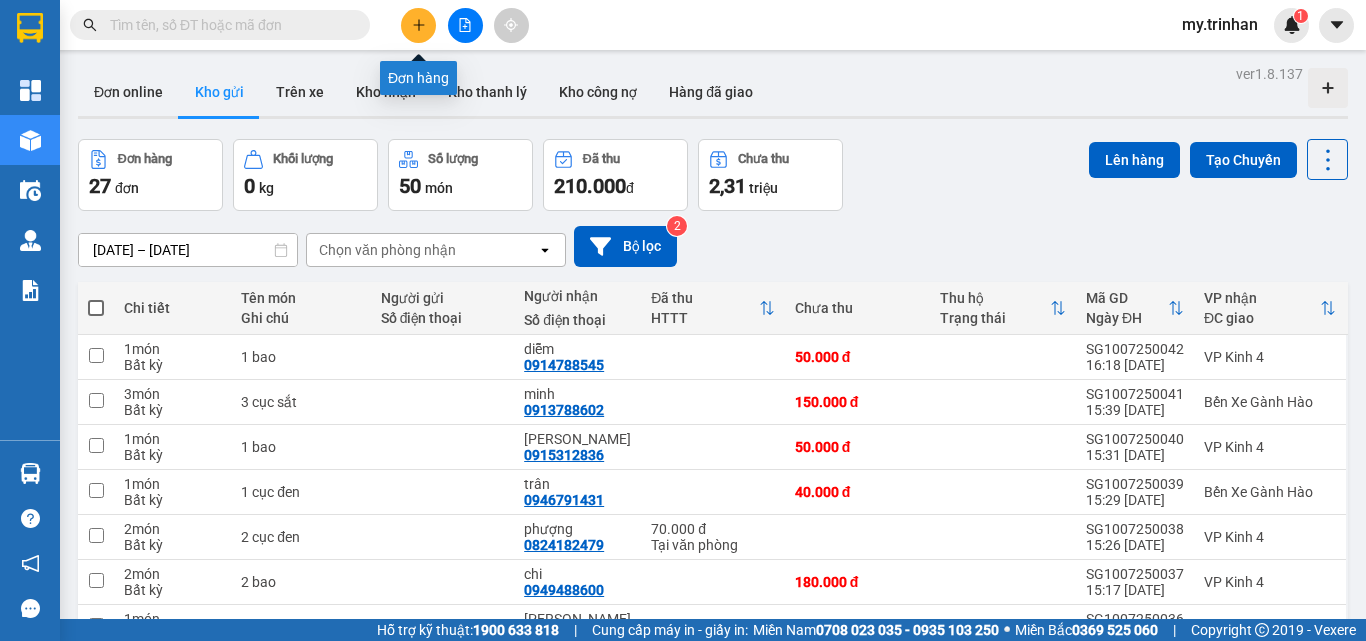 click 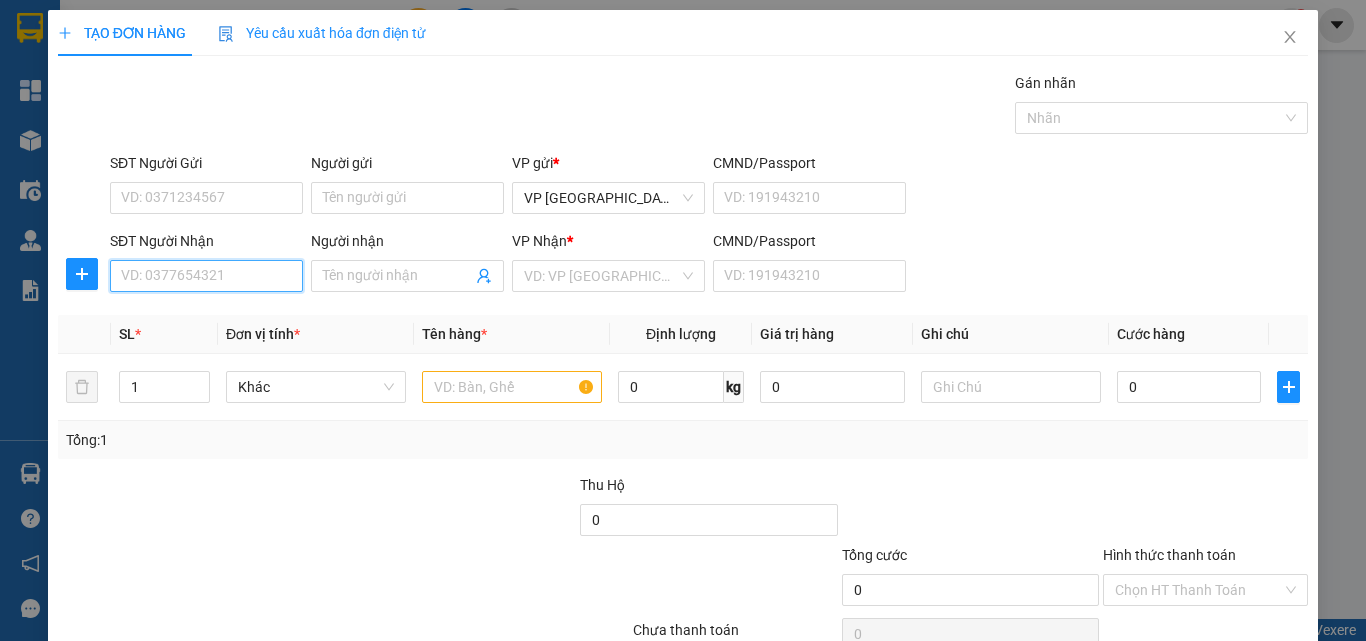 click on "SĐT Người Nhận" at bounding box center [206, 276] 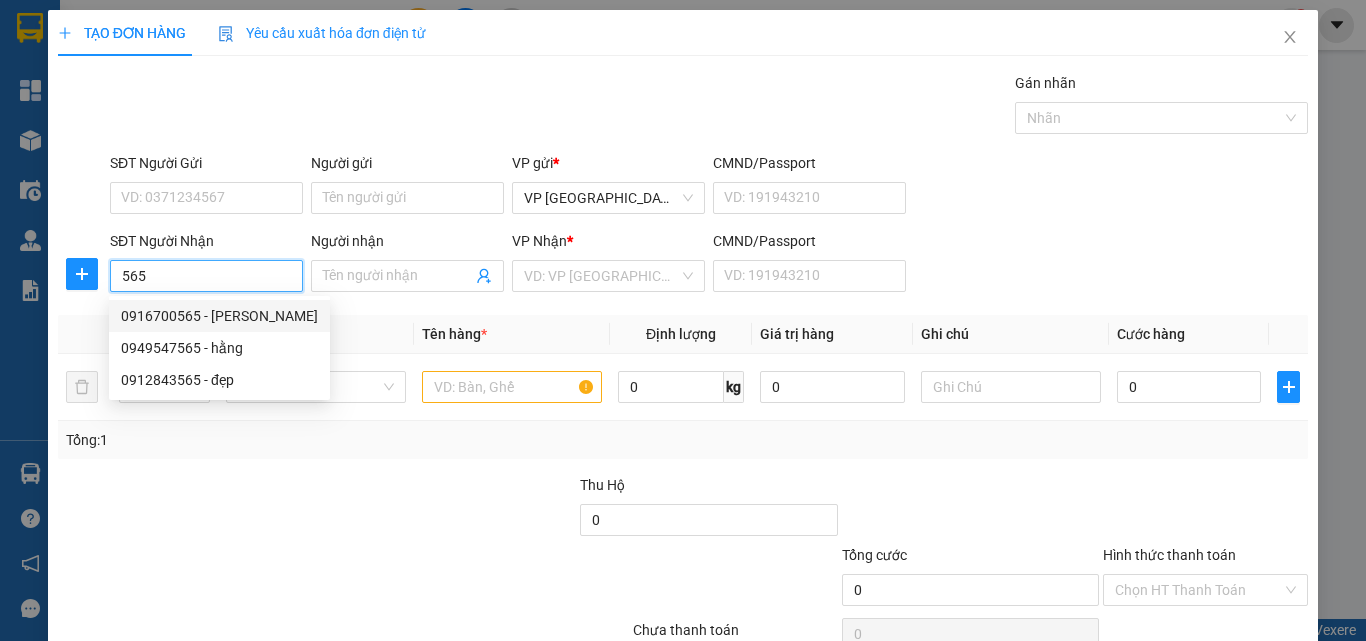 click on "0916700565 - [PERSON_NAME]" at bounding box center (219, 316) 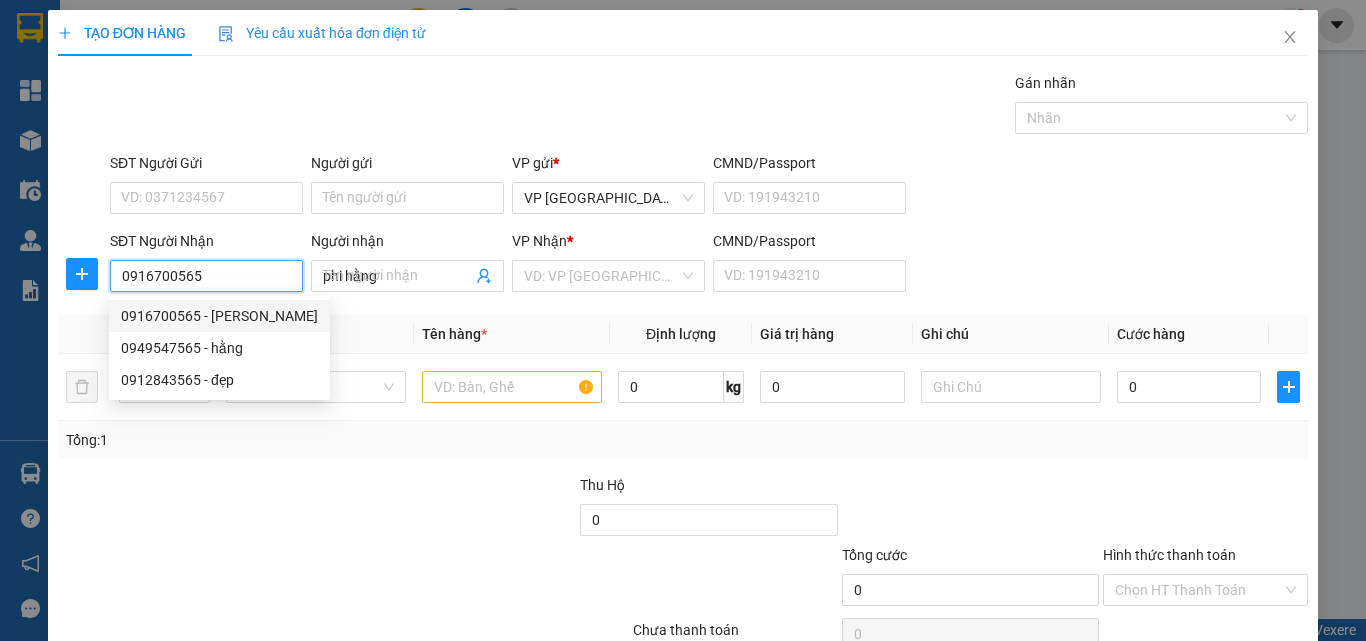 type on "40.000" 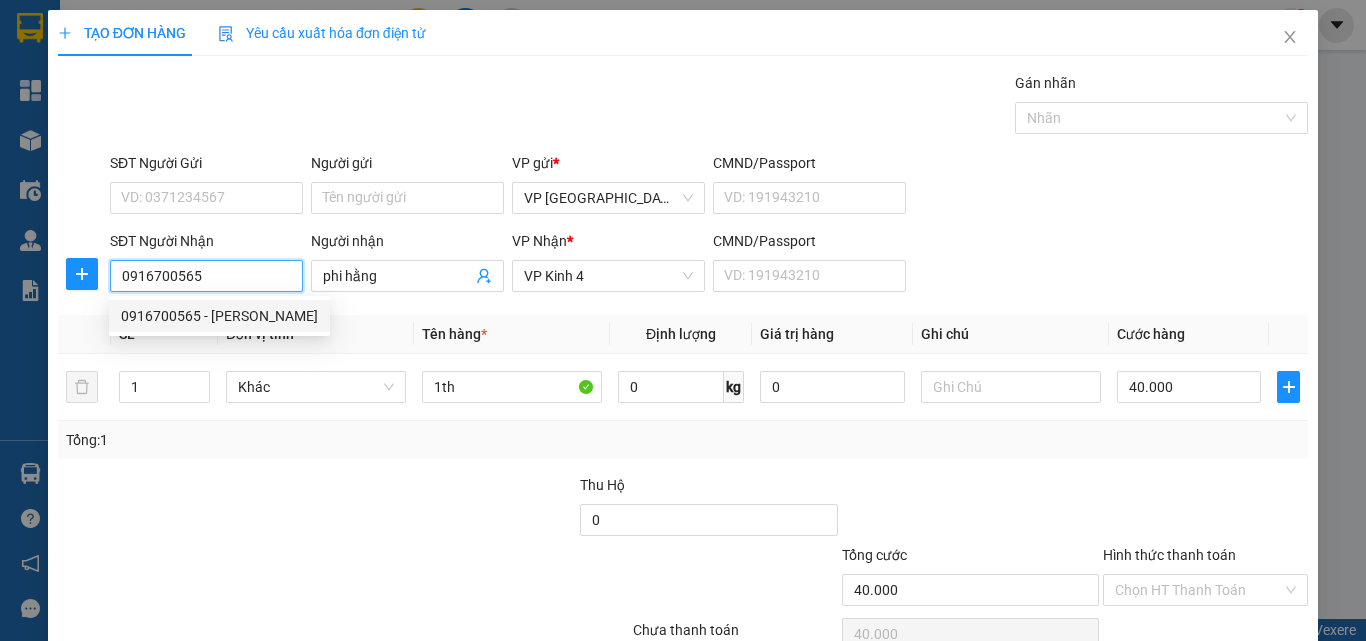 type on "0916700565" 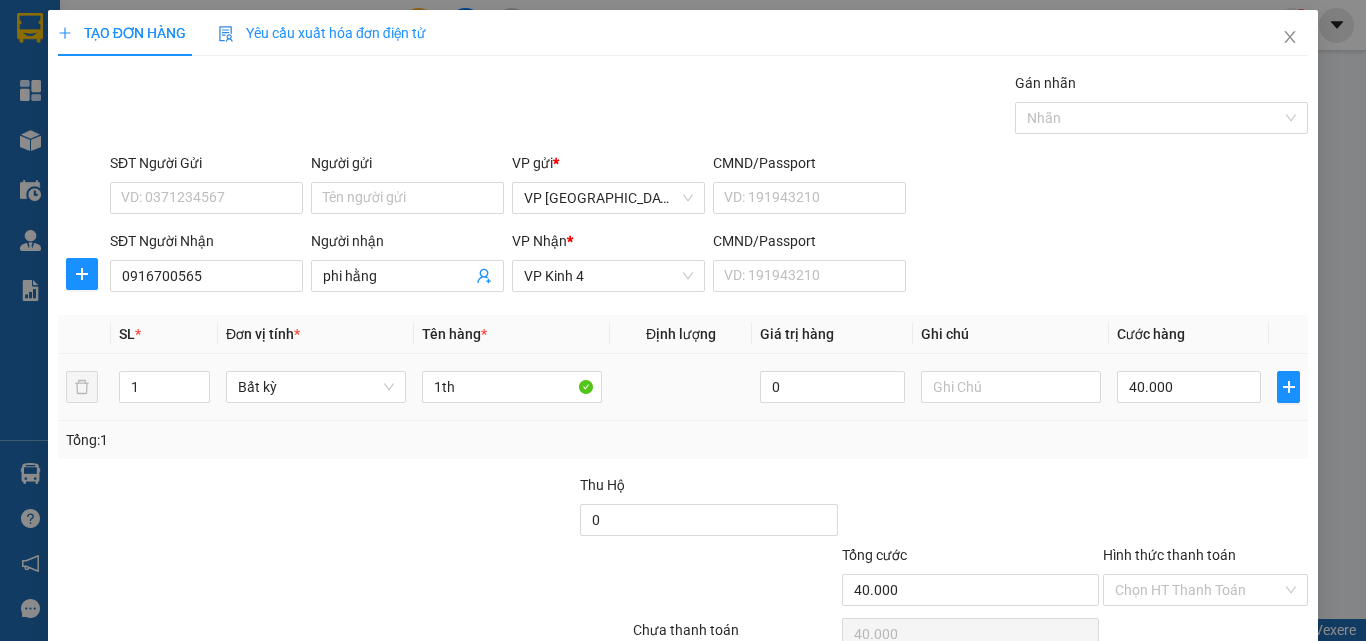 scroll, scrollTop: 99, scrollLeft: 0, axis: vertical 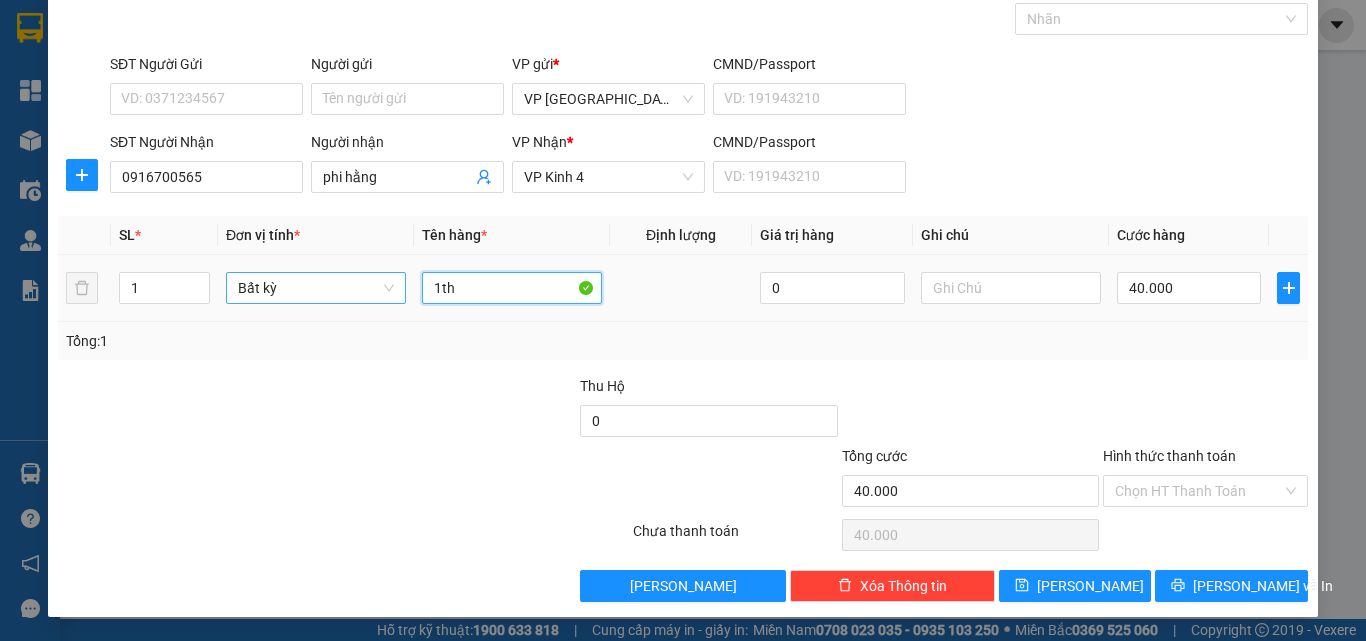 drag, startPoint x: 492, startPoint y: 296, endPoint x: 320, endPoint y: 293, distance: 172.02615 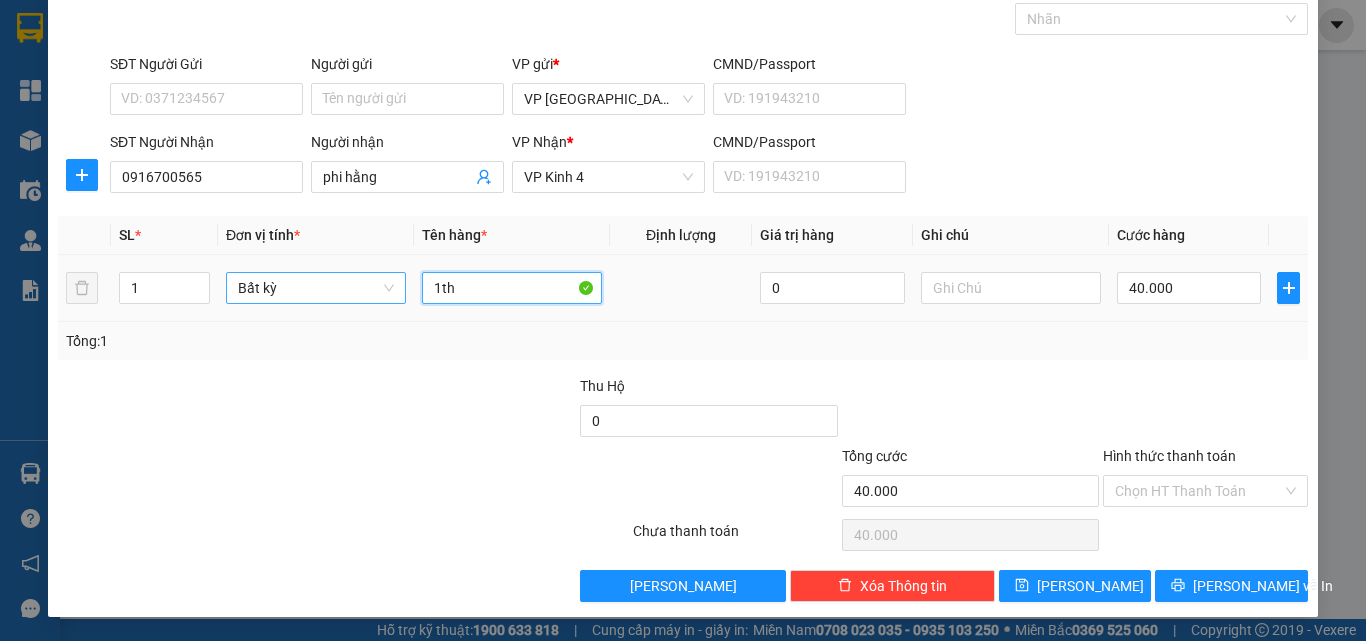 click on "1 Bất kỳ 1th 0 40.000" at bounding box center [683, 288] 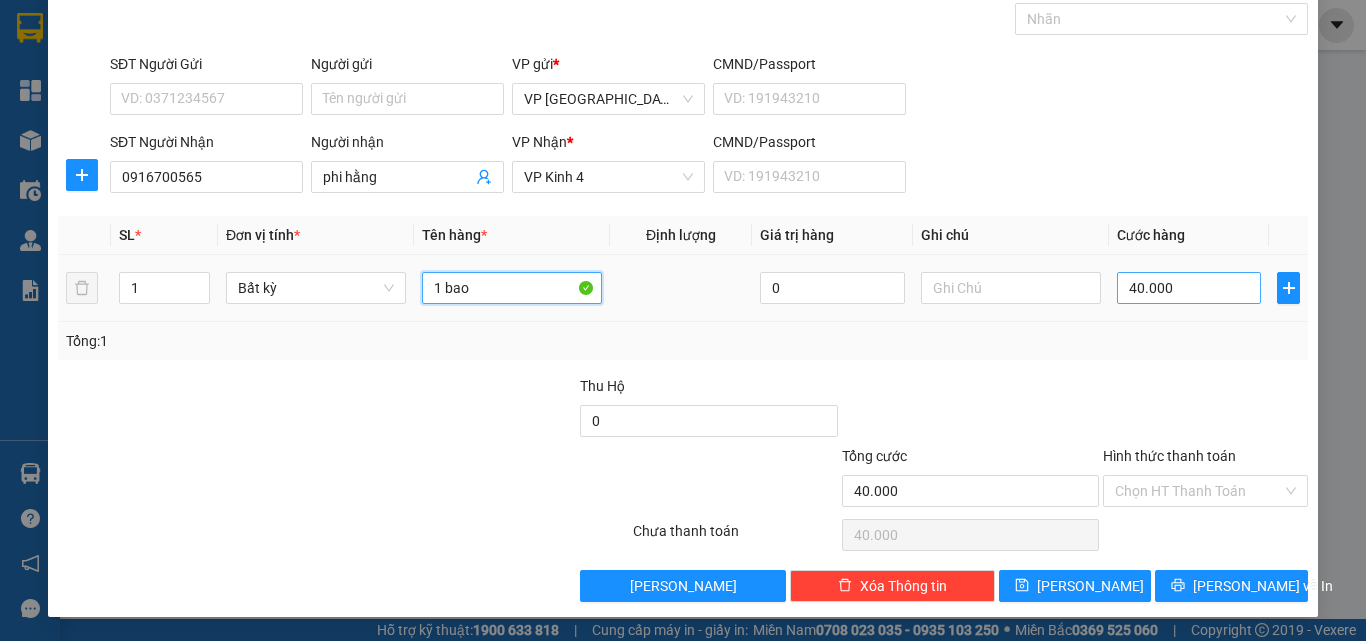 type on "1 bao" 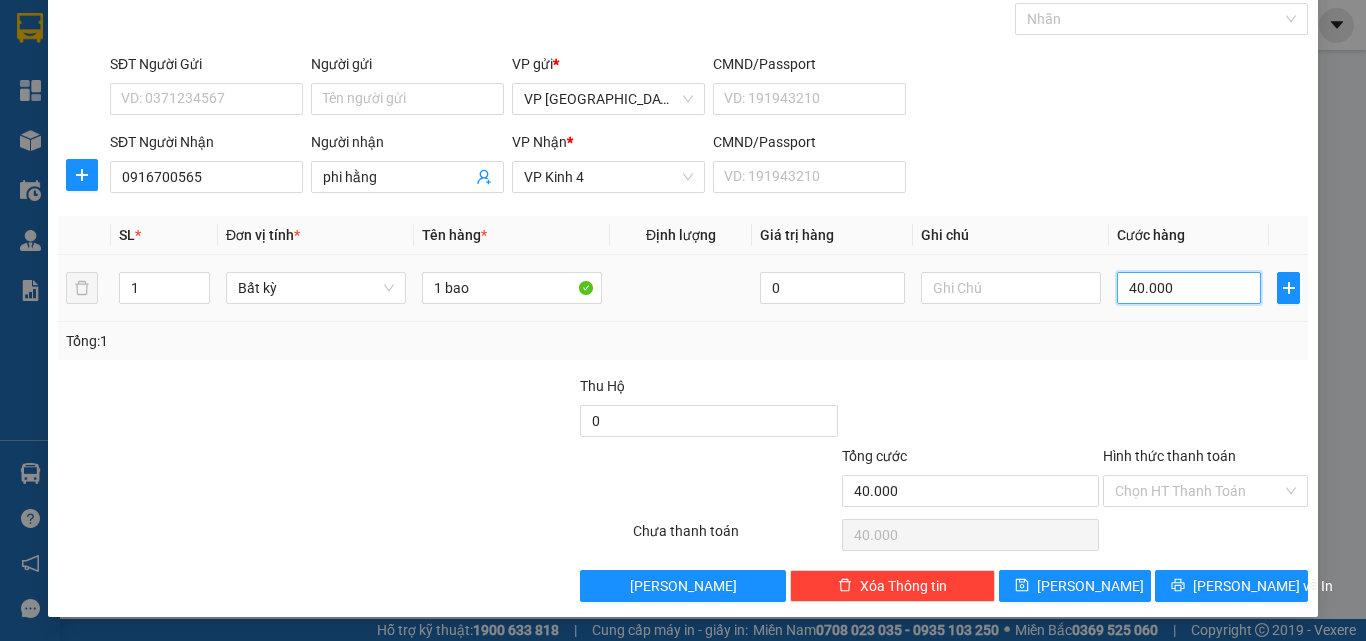 click on "40.000" at bounding box center [1189, 288] 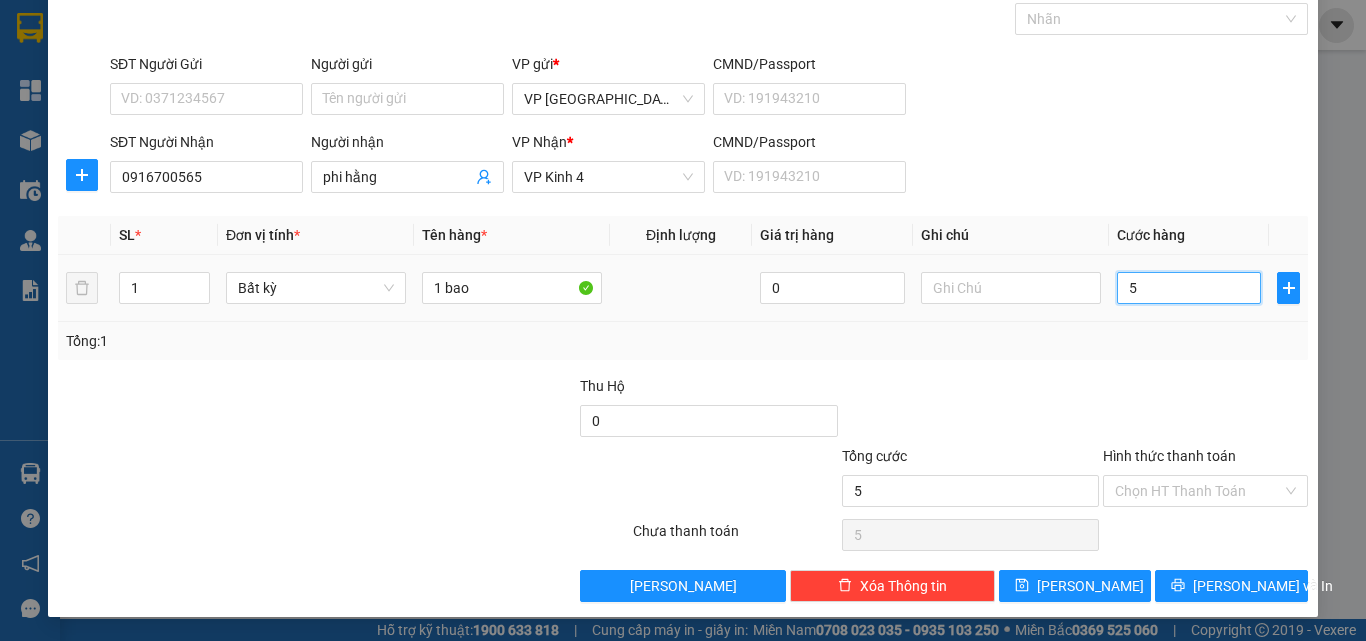 type on "50" 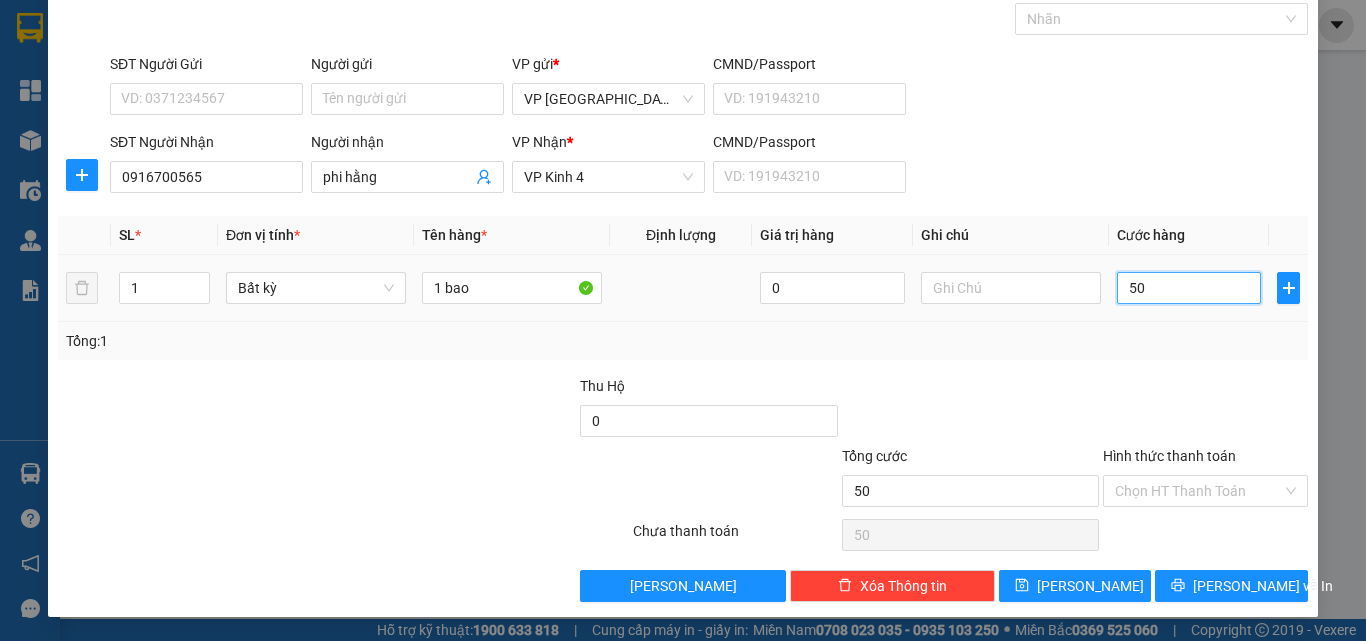 type on "50" 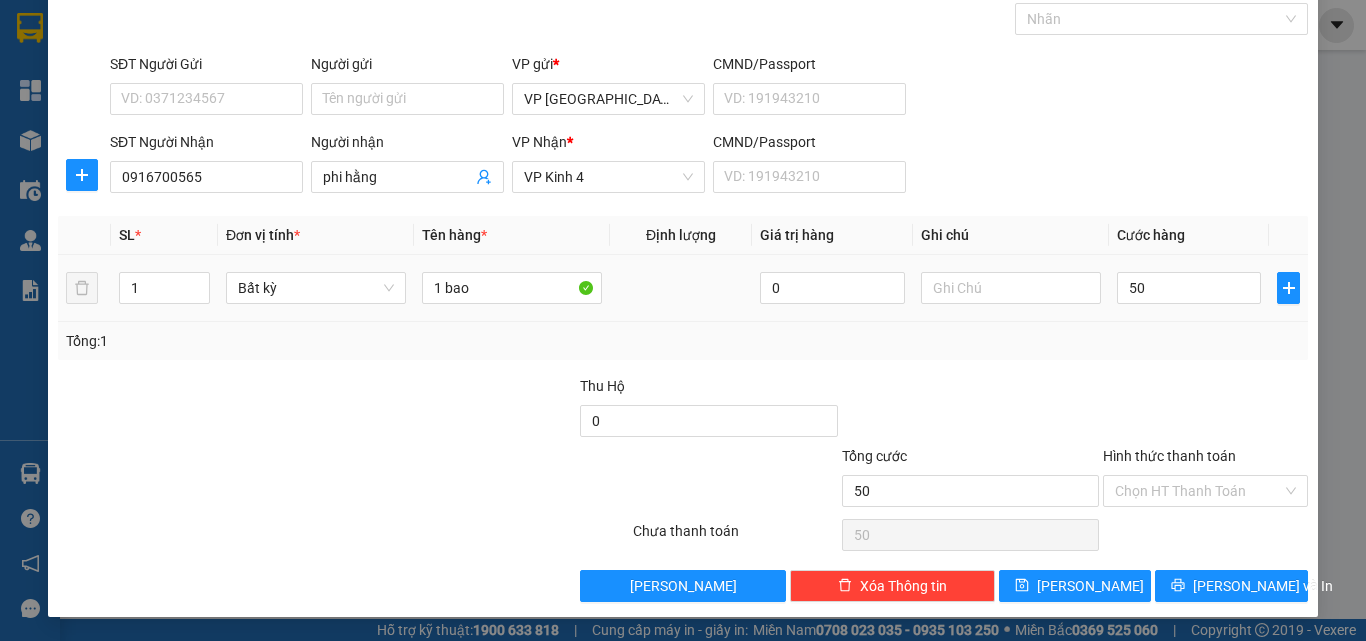 type on "50.000" 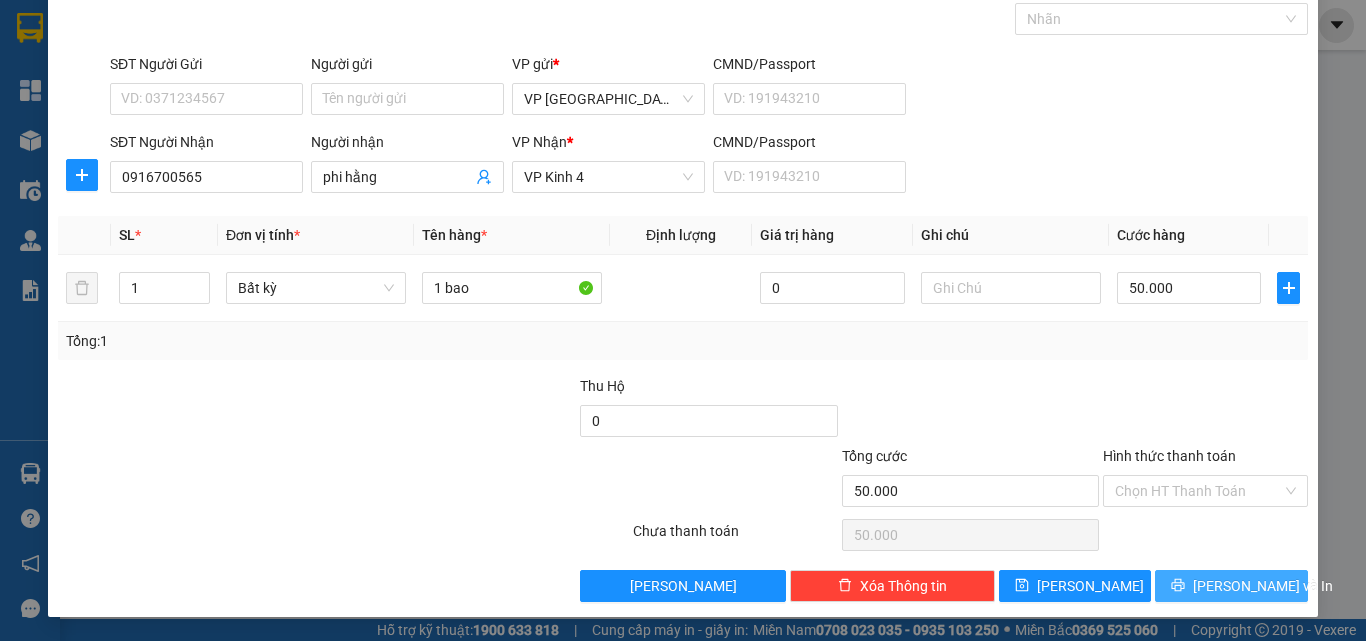 click on "[PERSON_NAME] và In" at bounding box center (1263, 586) 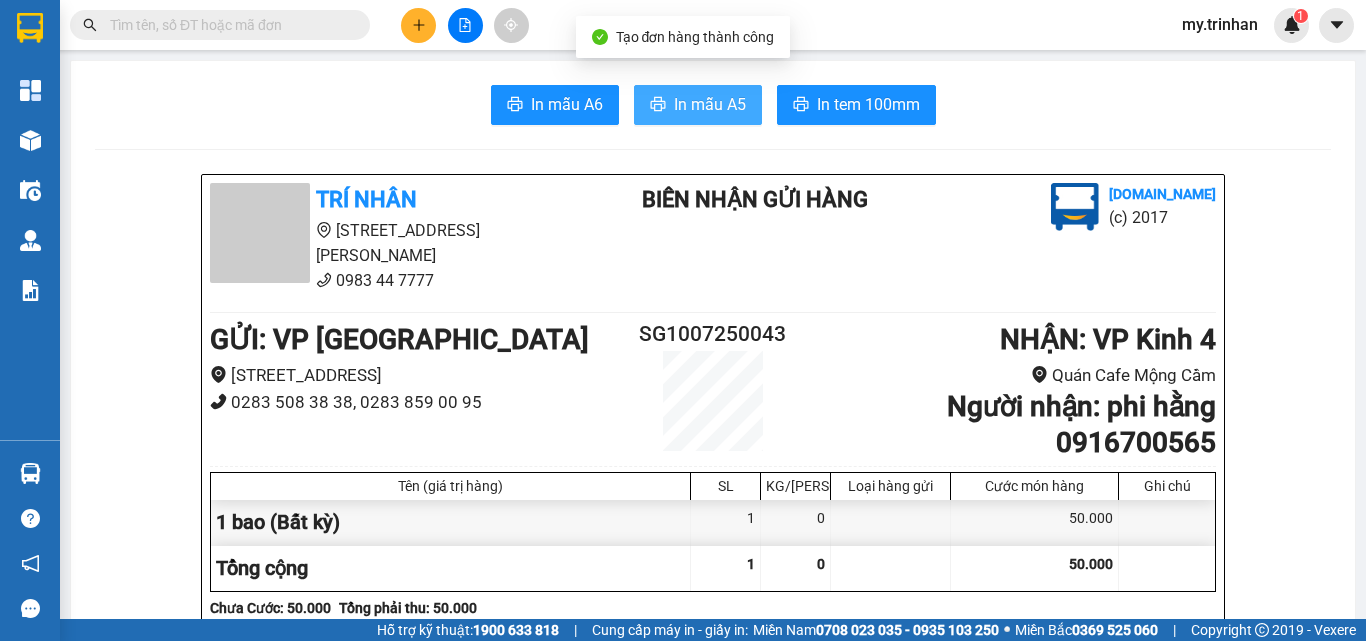 click on "In mẫu A5" at bounding box center [710, 104] 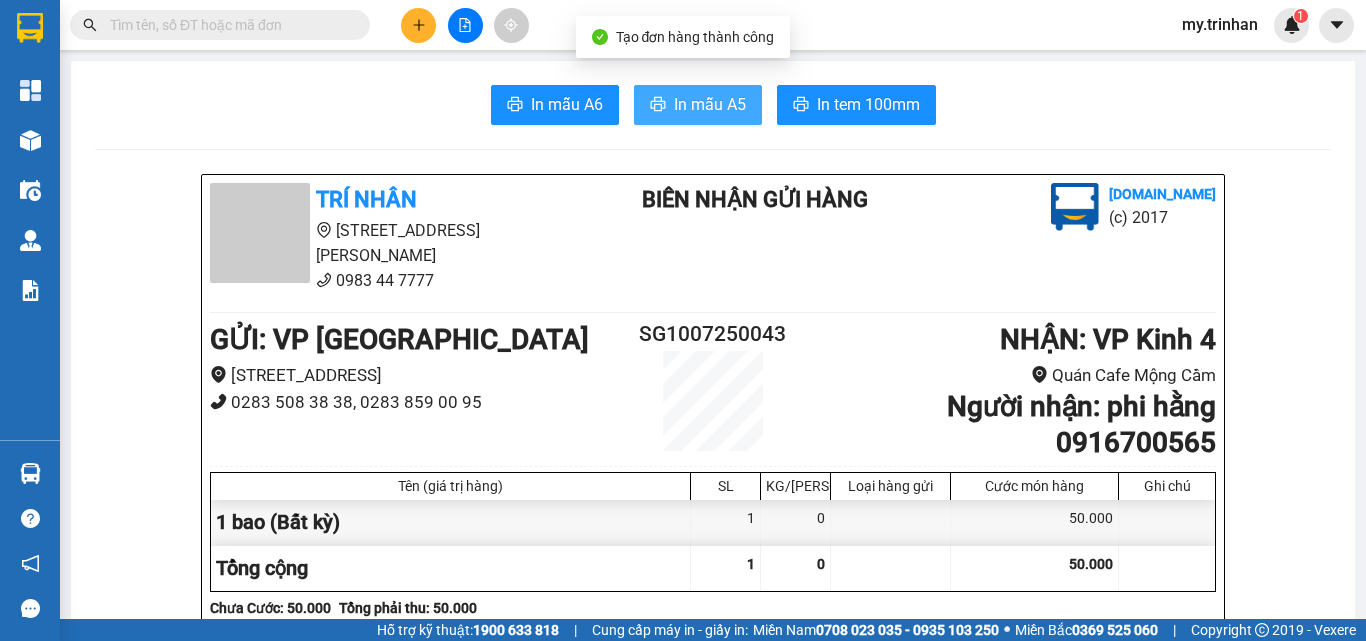 scroll, scrollTop: 0, scrollLeft: 0, axis: both 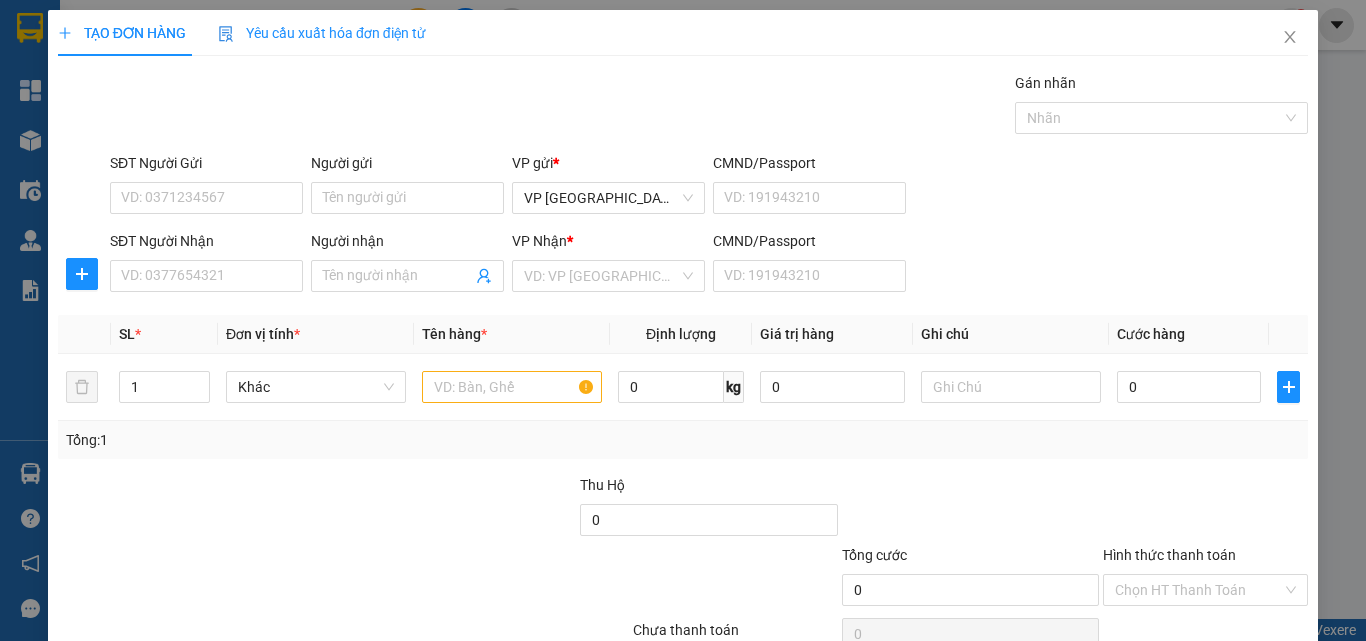 click on "SĐT Người Nhận VD: 0377654321 Người nhận Tên người nhận VP Nhận  * VD: VP Sài Gòn CMND/Passport VD: [PASSPORT]" at bounding box center (709, 265) 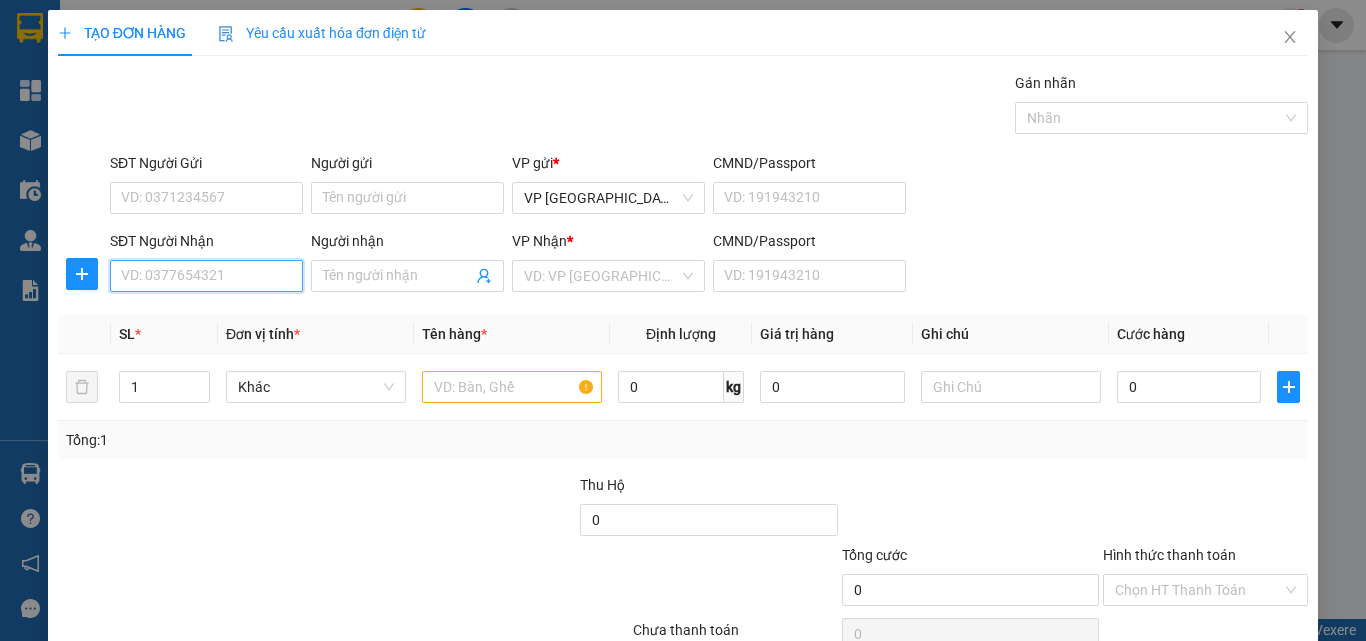 click on "SĐT Người Nhận" at bounding box center [206, 276] 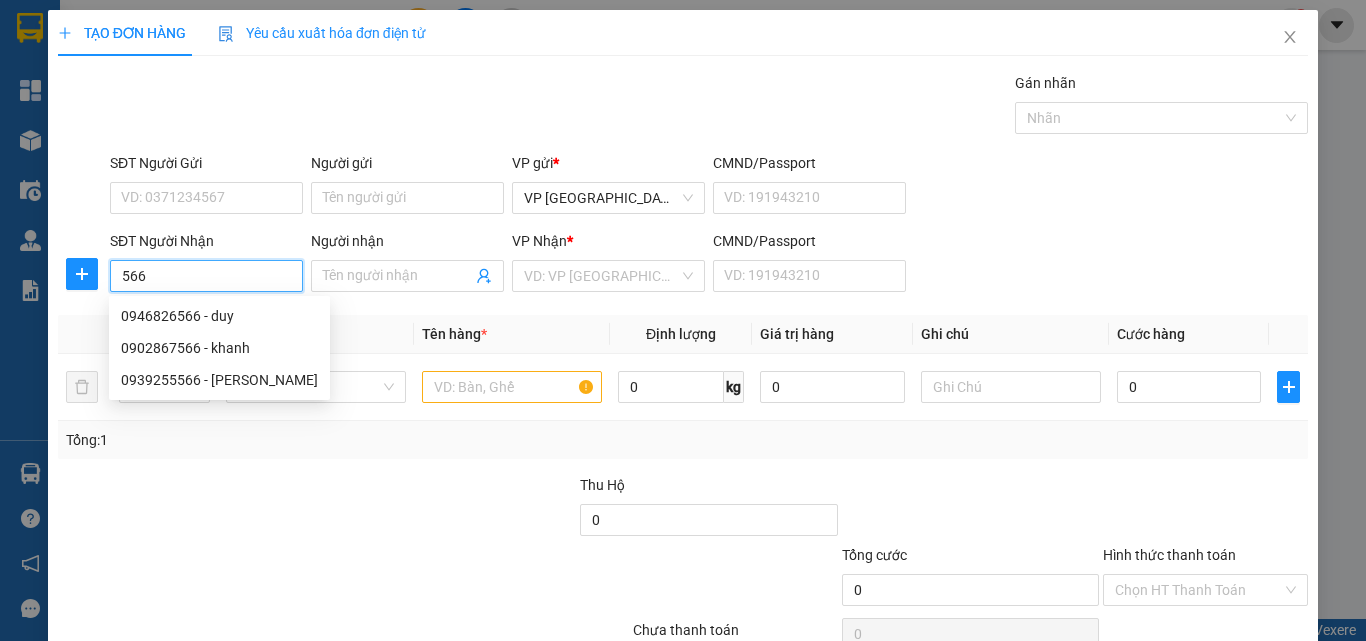 drag, startPoint x: 286, startPoint y: 272, endPoint x: 268, endPoint y: 304, distance: 36.71512 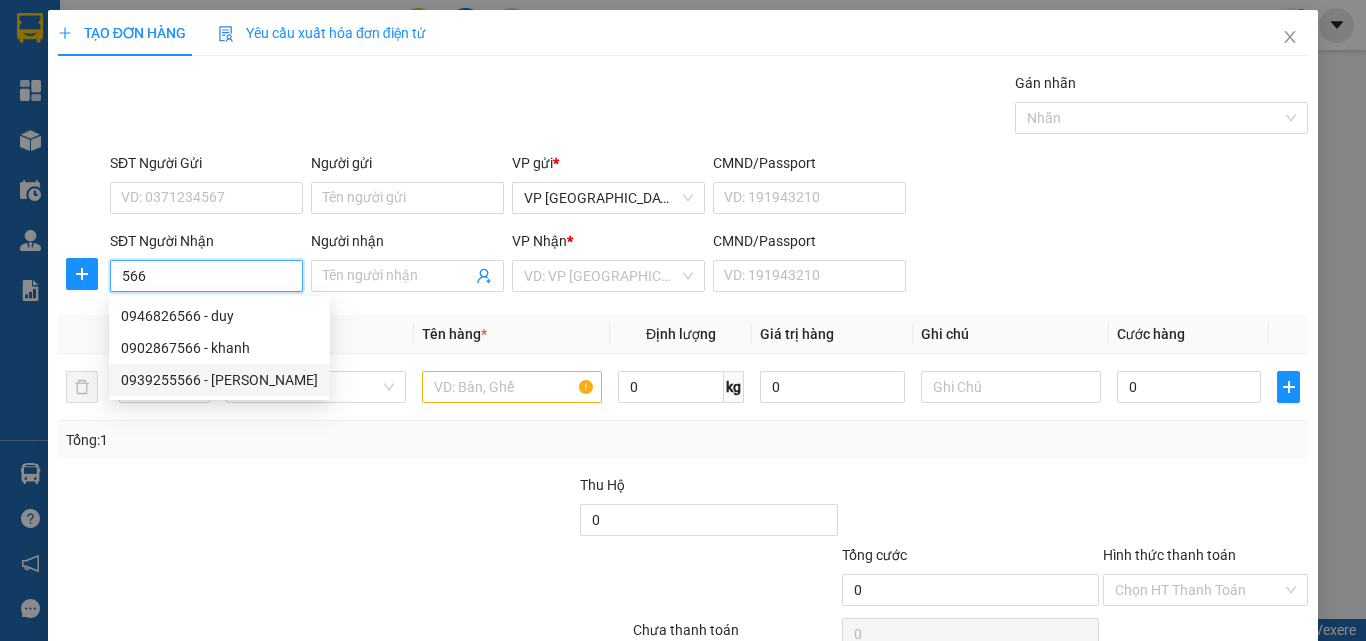 click on "0939255566 - [PERSON_NAME]" at bounding box center (219, 380) 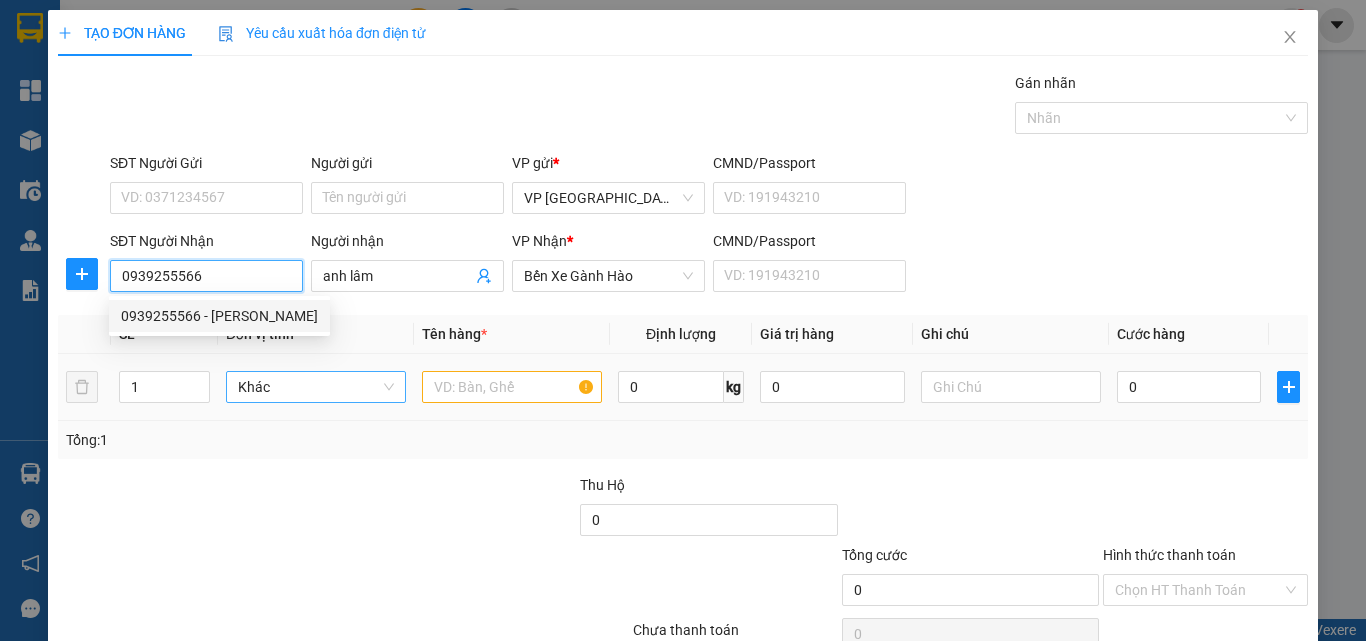 type on "40.000" 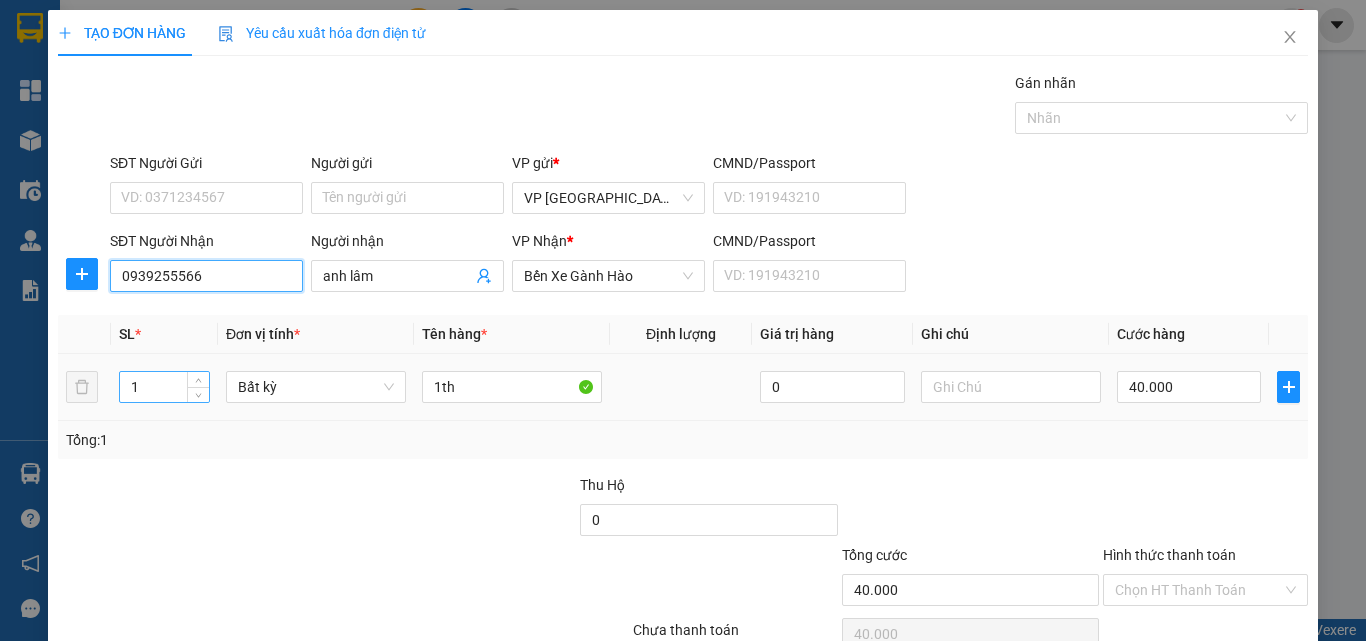 type on "0939255566" 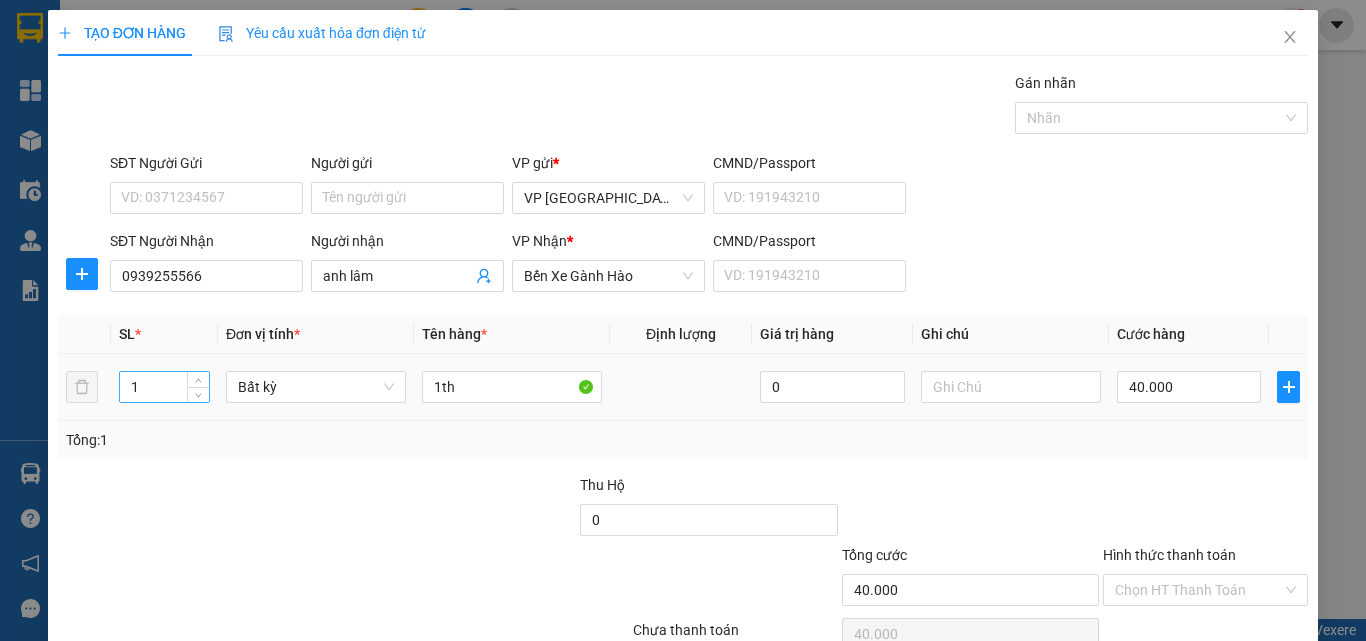 click on "1" at bounding box center (164, 387) 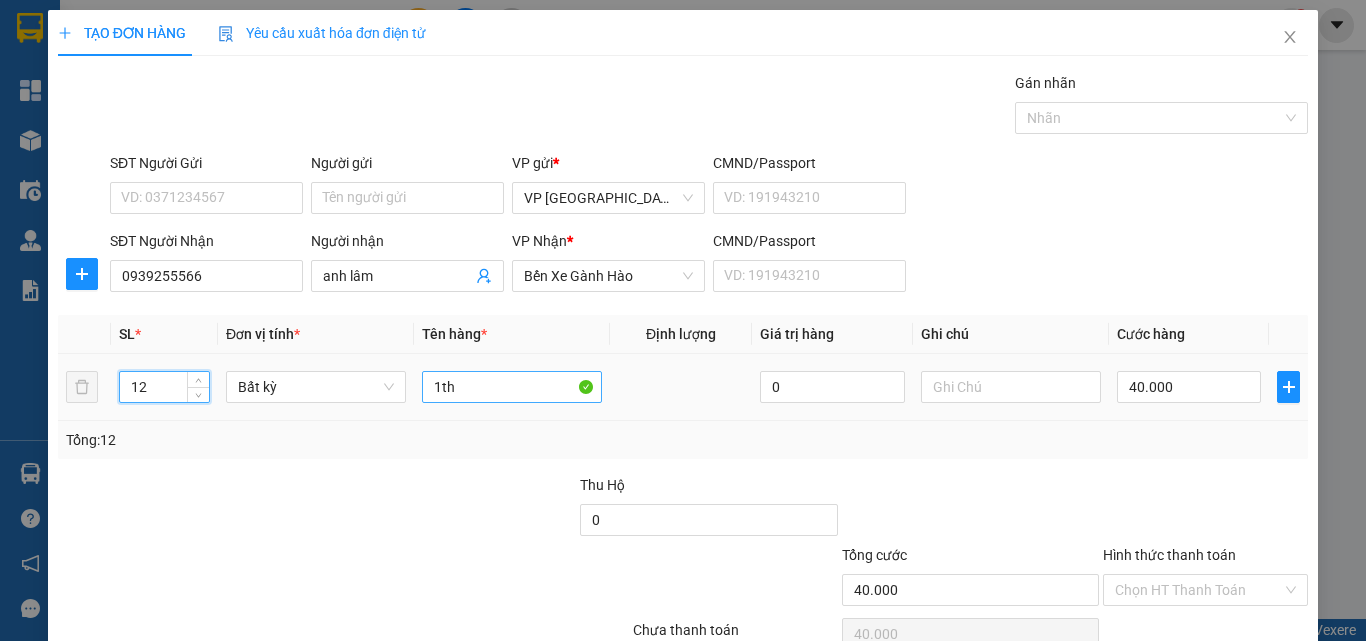type on "12" 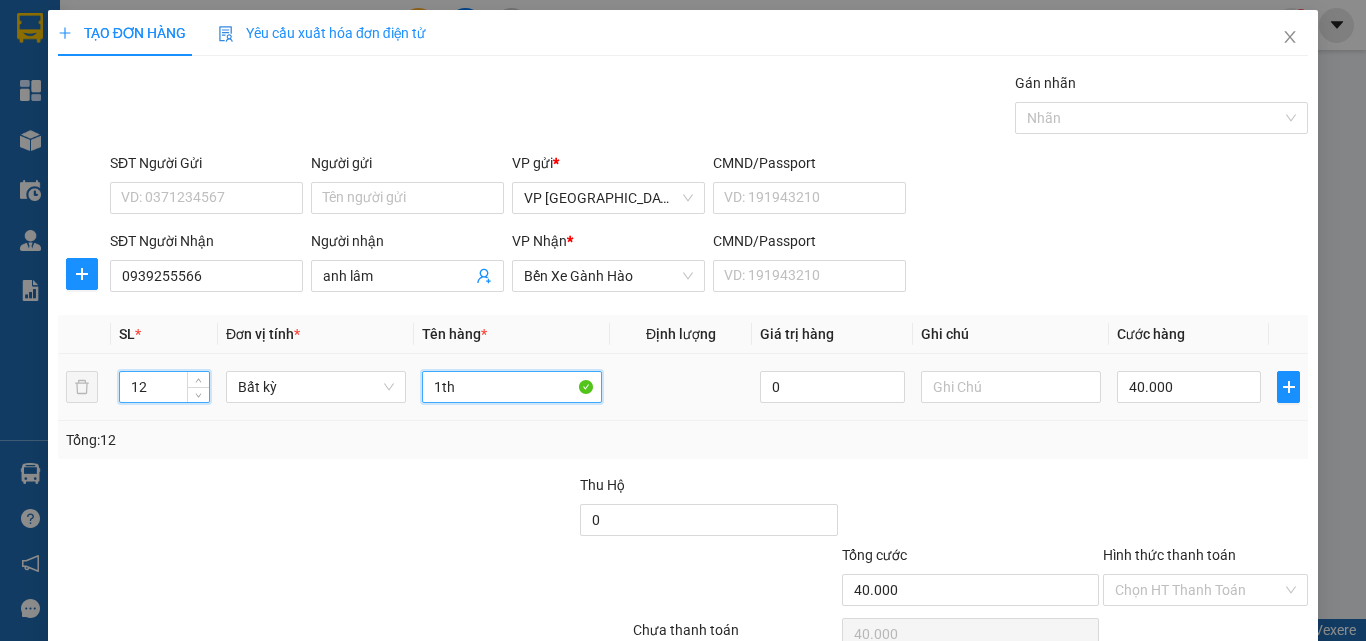 drag, startPoint x: 433, startPoint y: 393, endPoint x: 277, endPoint y: 426, distance: 159.4522 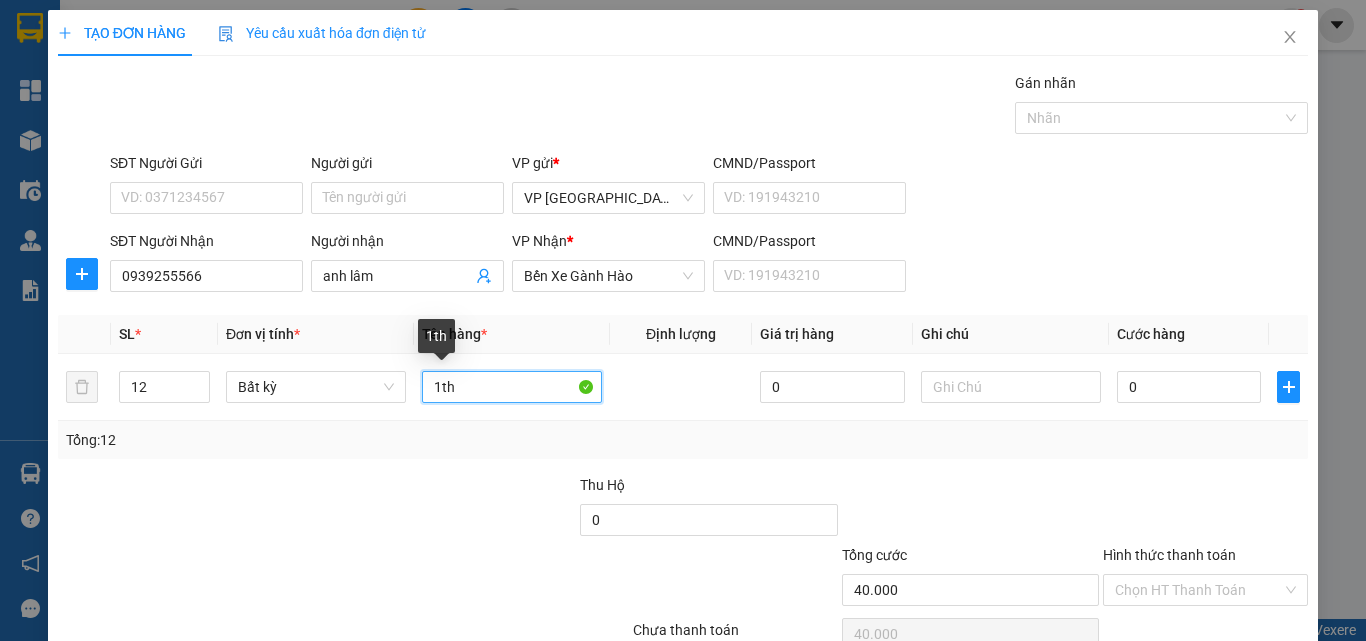 type on "0" 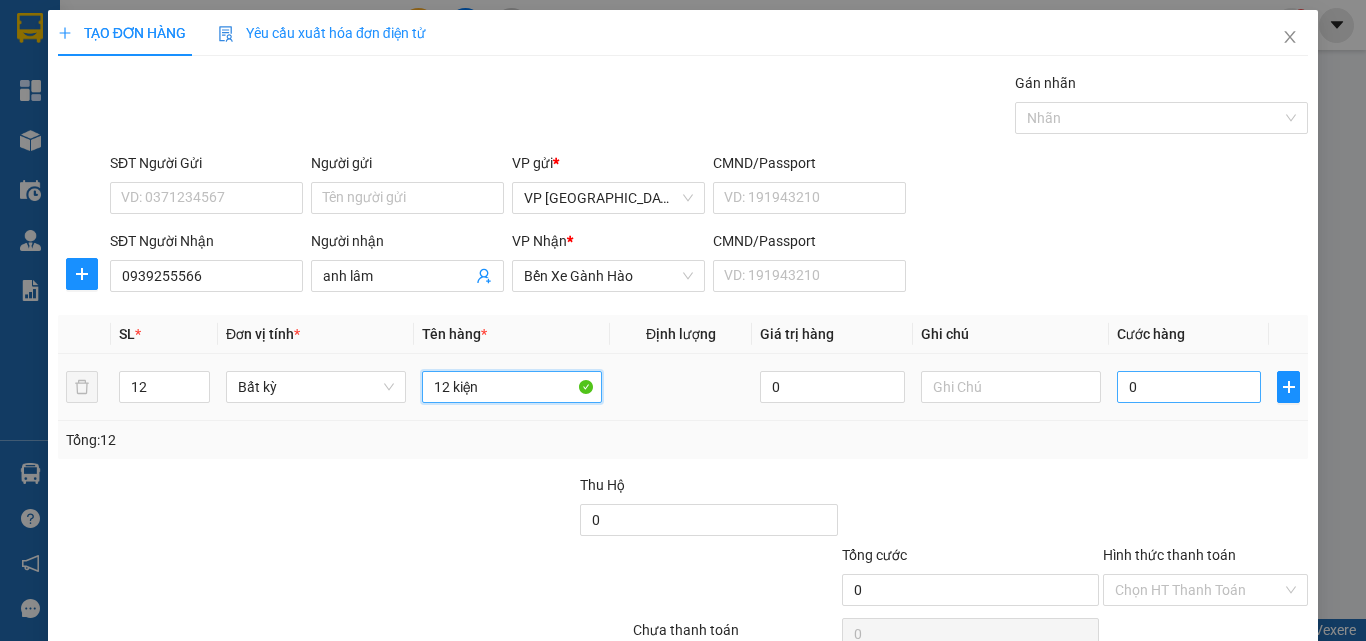 type on "12 kiện" 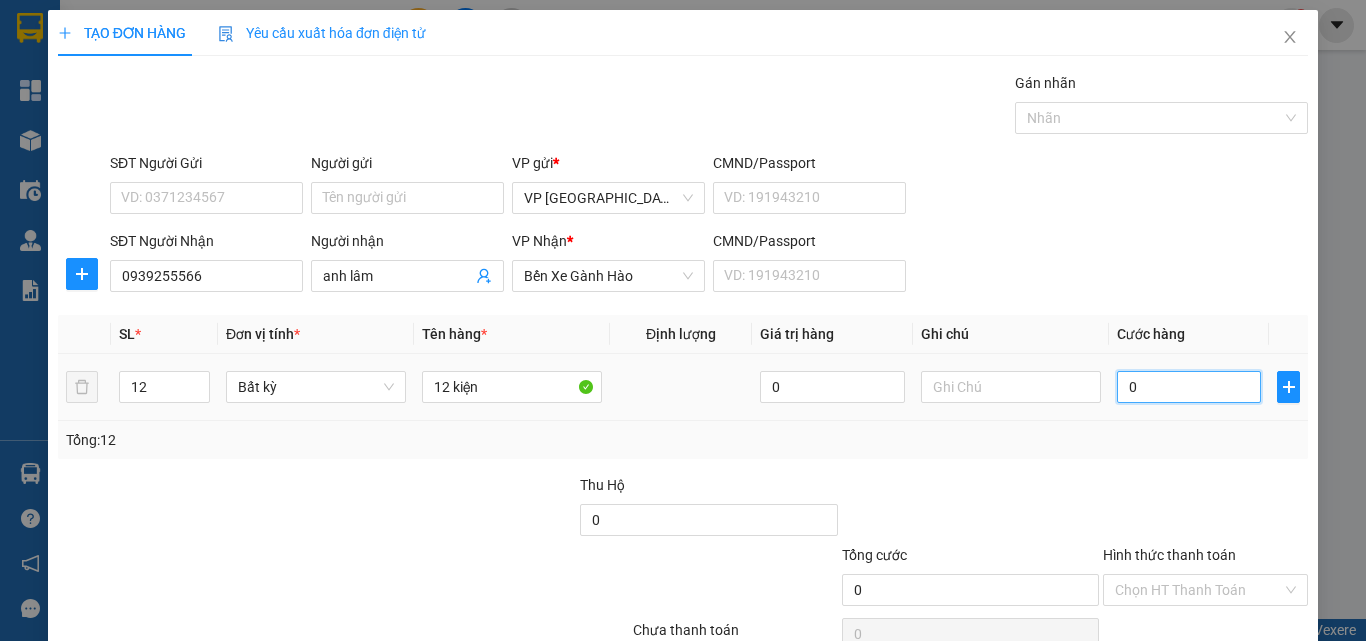 click on "0" at bounding box center [1189, 387] 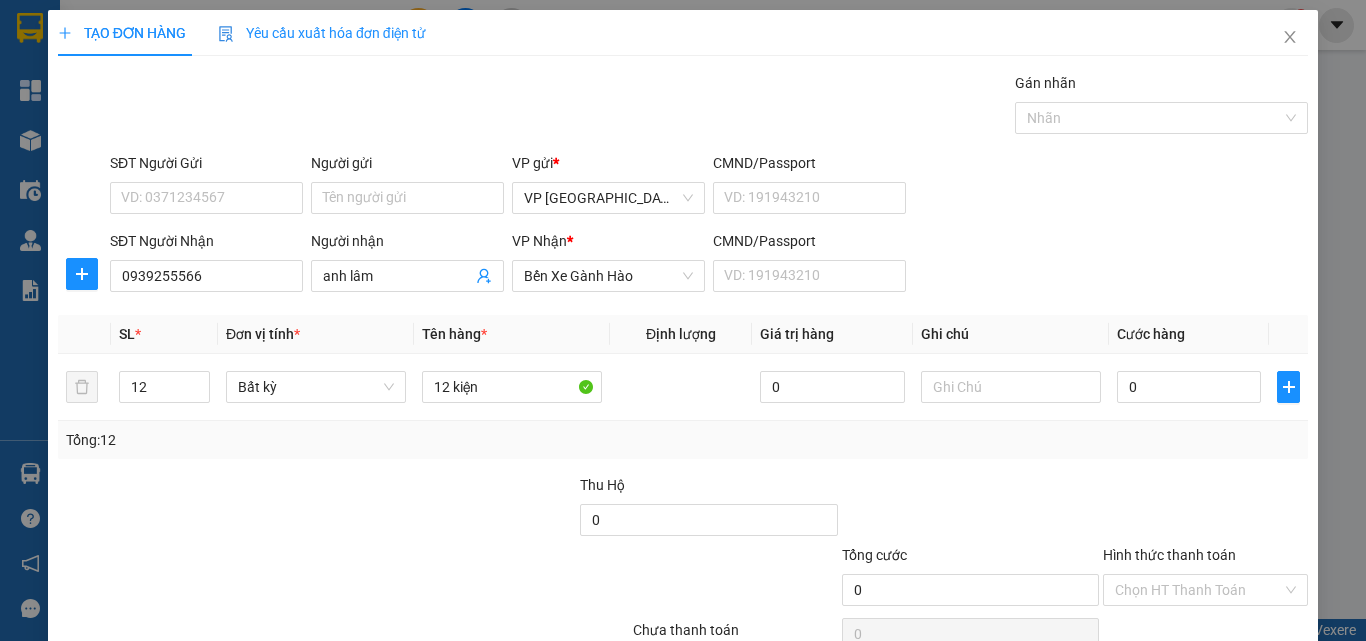 click on "SĐT Người Nhận 0939255566 Người nhận anh lâm VP Nhận  * Bến Xe Gành Hào CMND/Passport VD: [PASSPORT]" at bounding box center (709, 265) 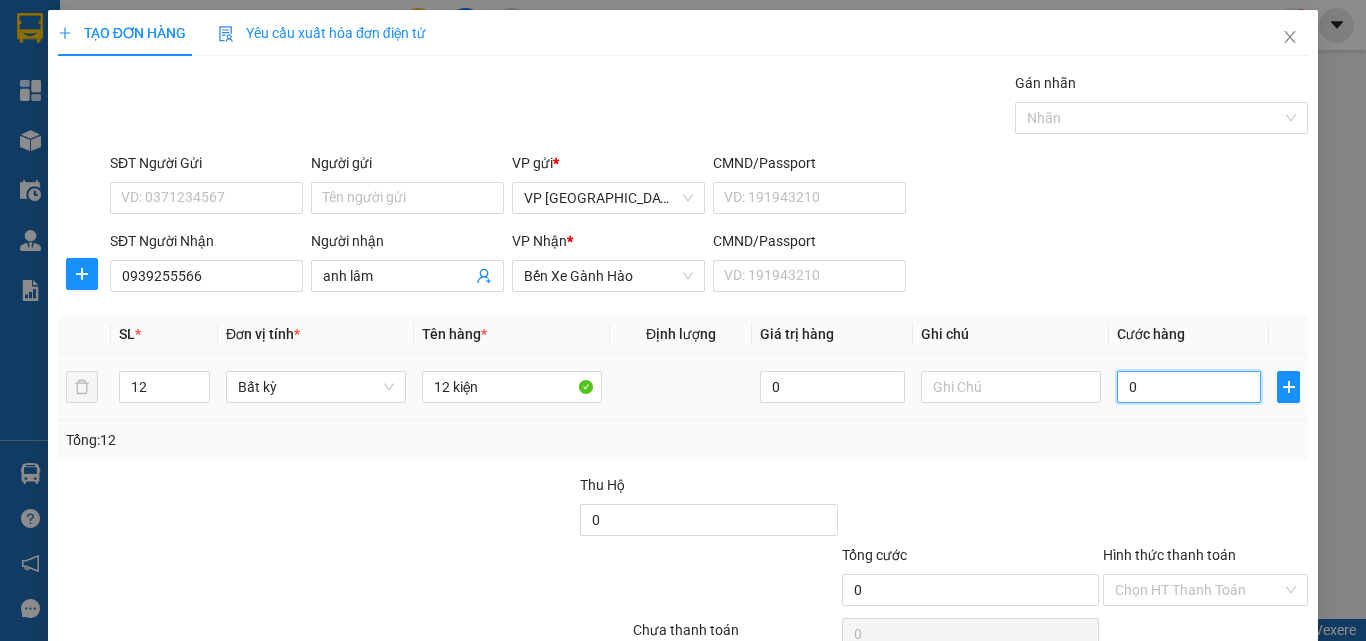 click on "0" at bounding box center [1189, 387] 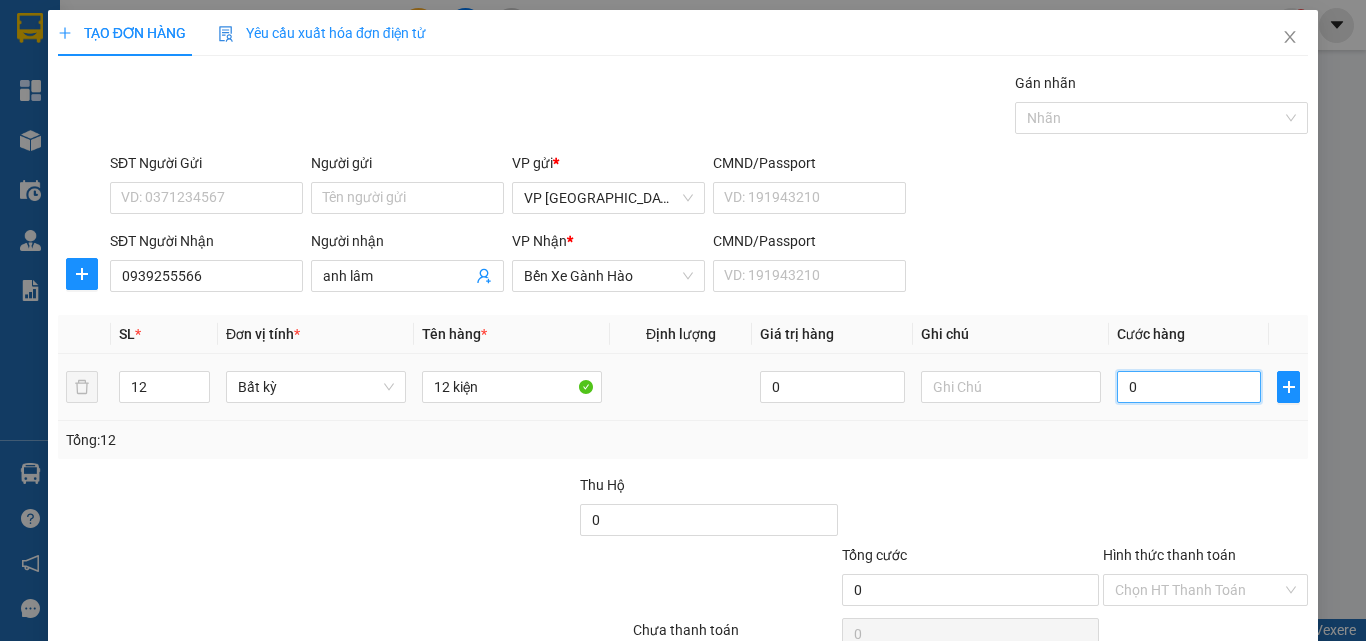 type on "4" 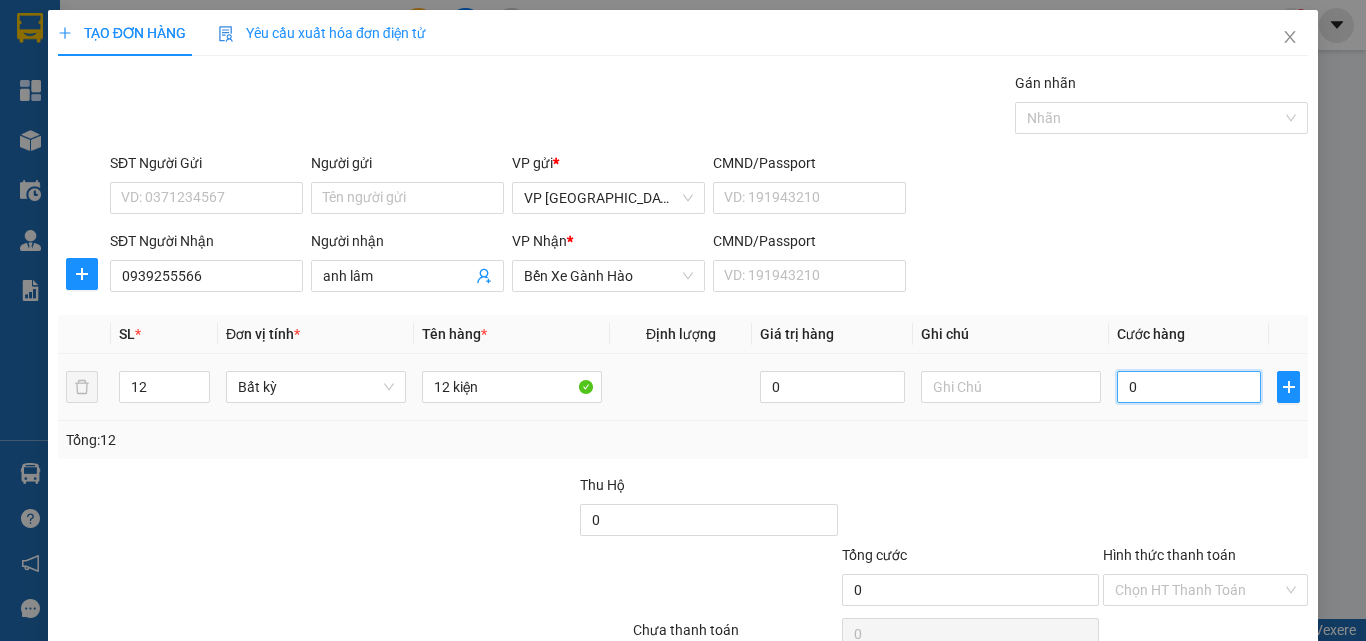 type on "4" 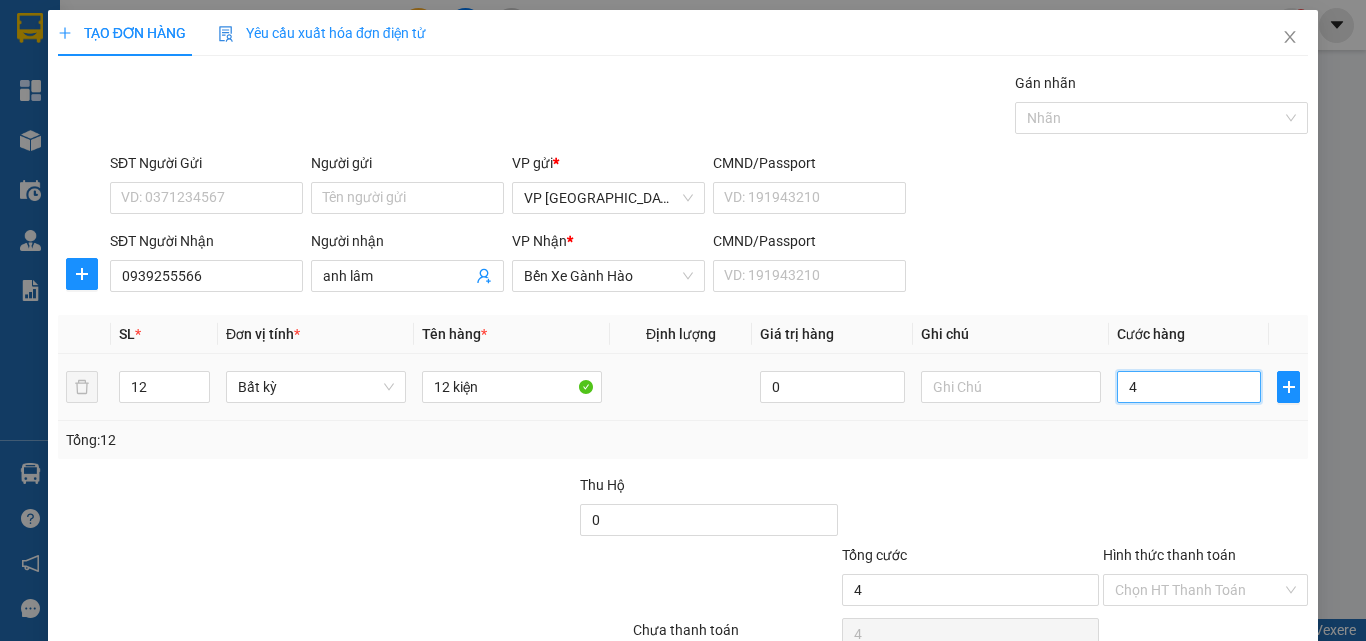 type on "48" 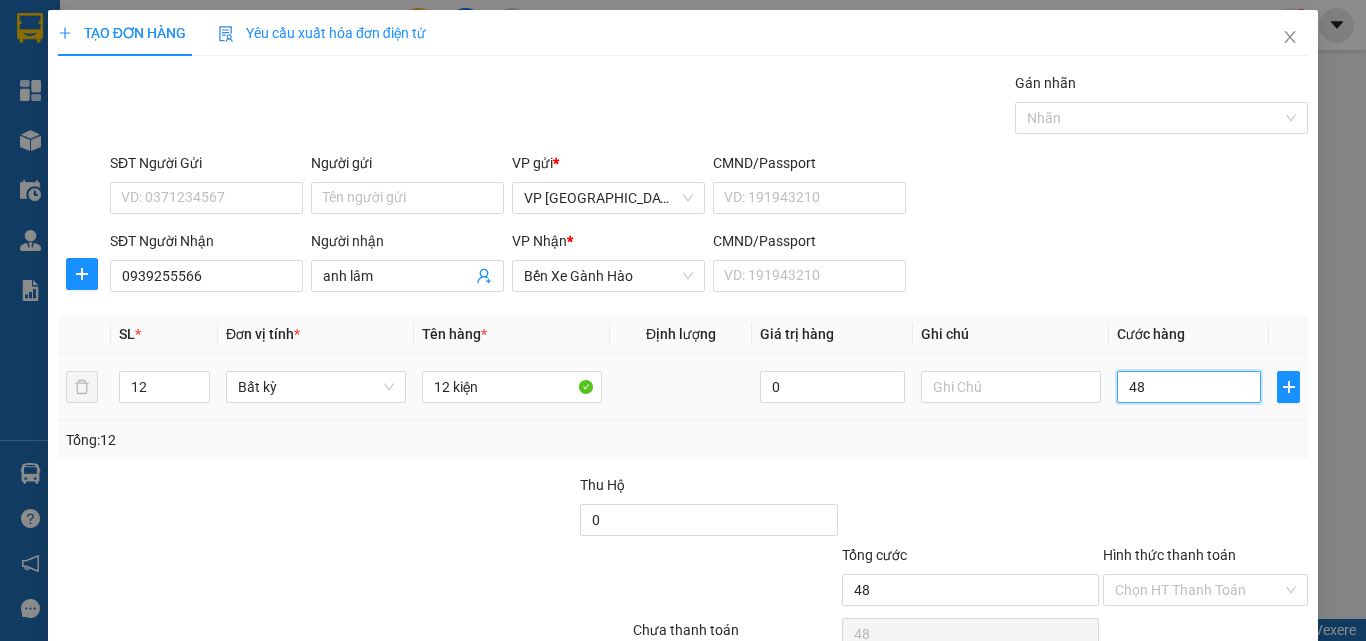 type on "480" 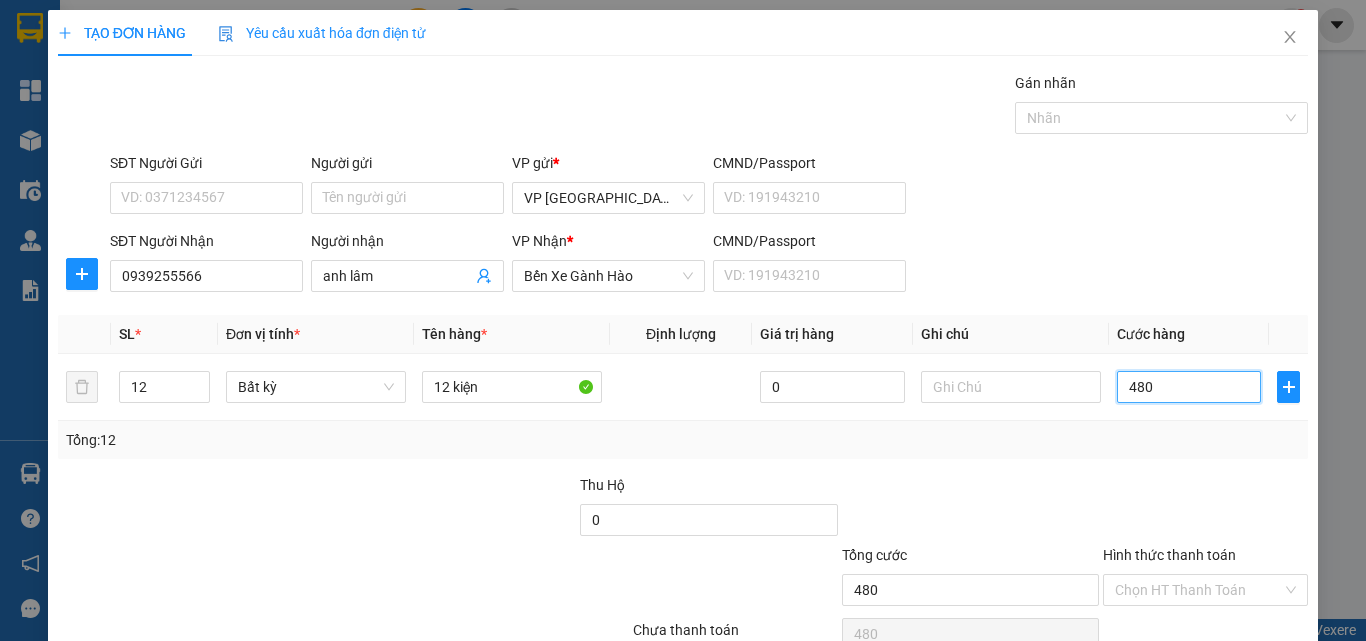 type on "480" 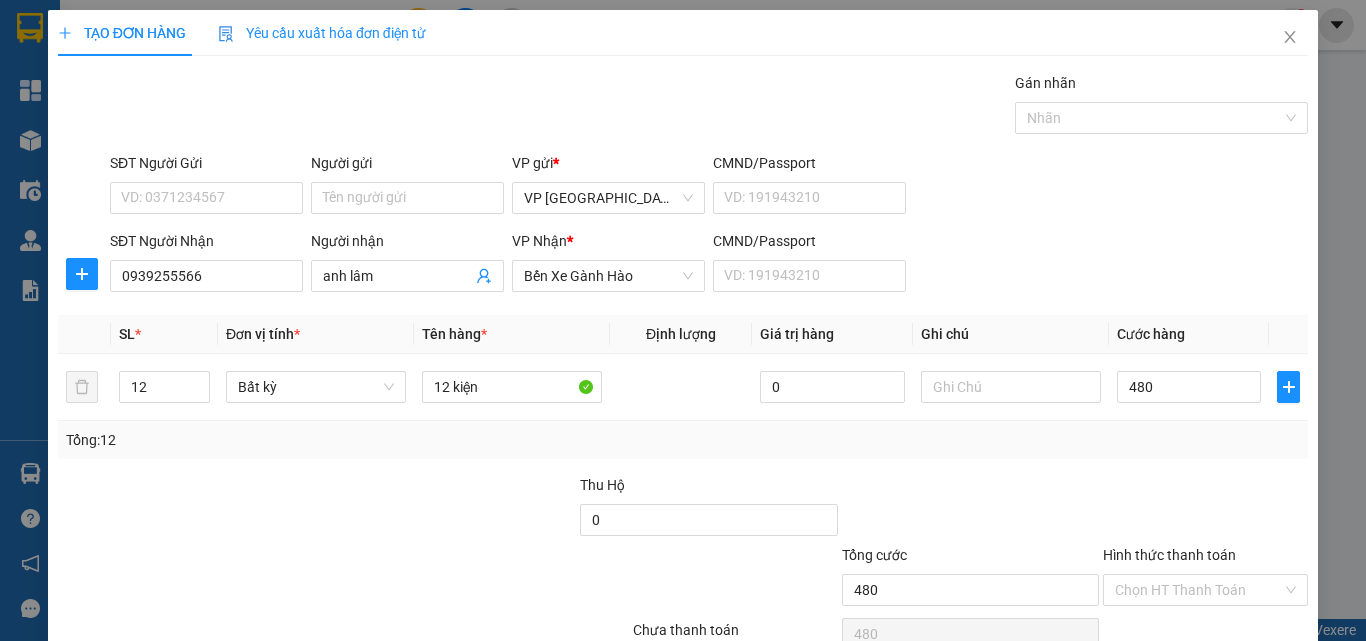 type on "480.000" 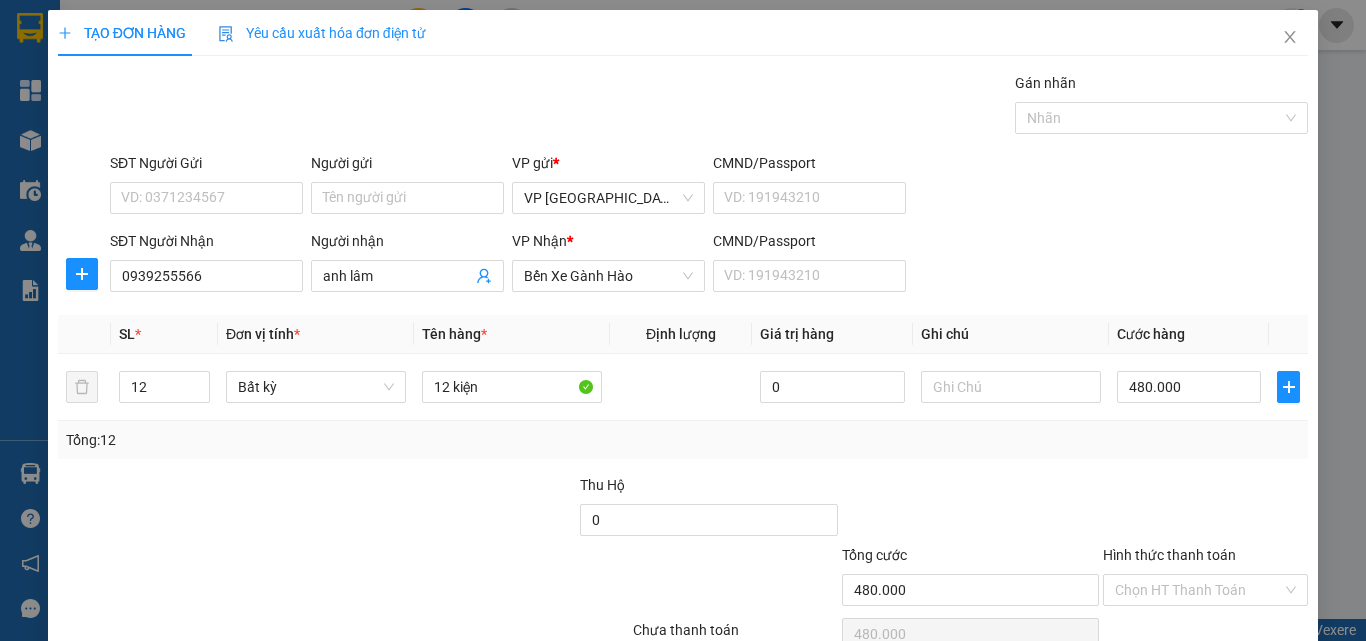 scroll, scrollTop: 99, scrollLeft: 0, axis: vertical 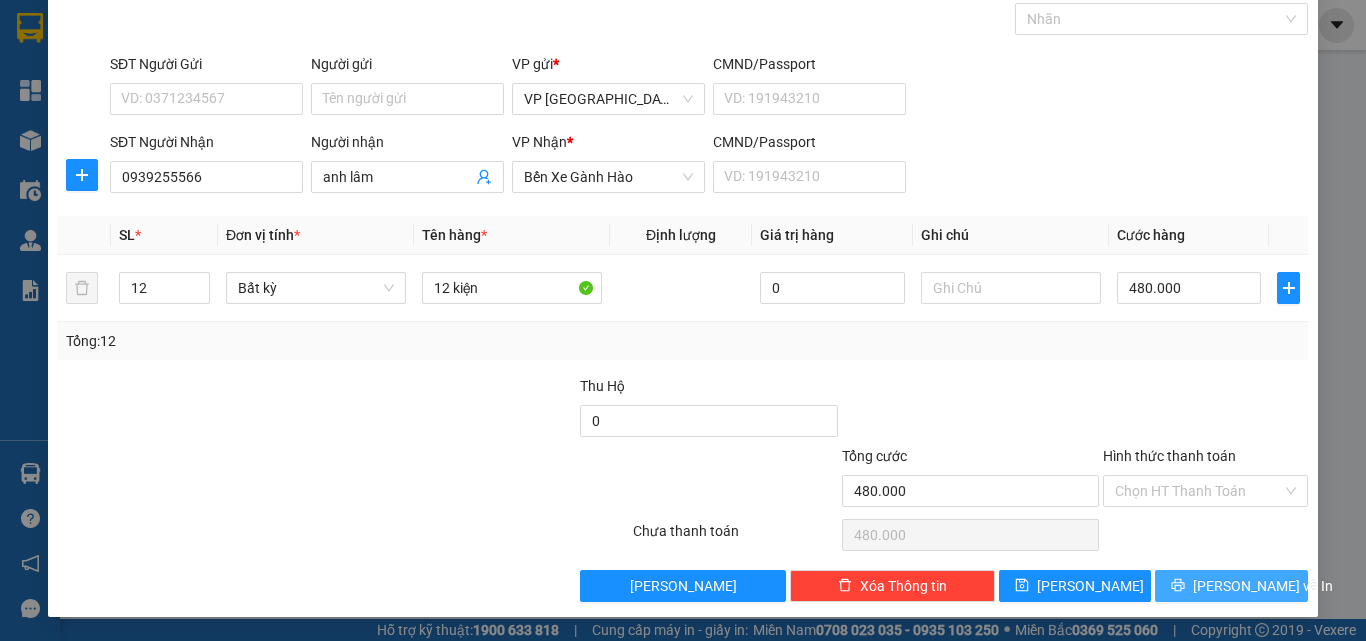 click on "[PERSON_NAME] và In" at bounding box center (1231, 586) 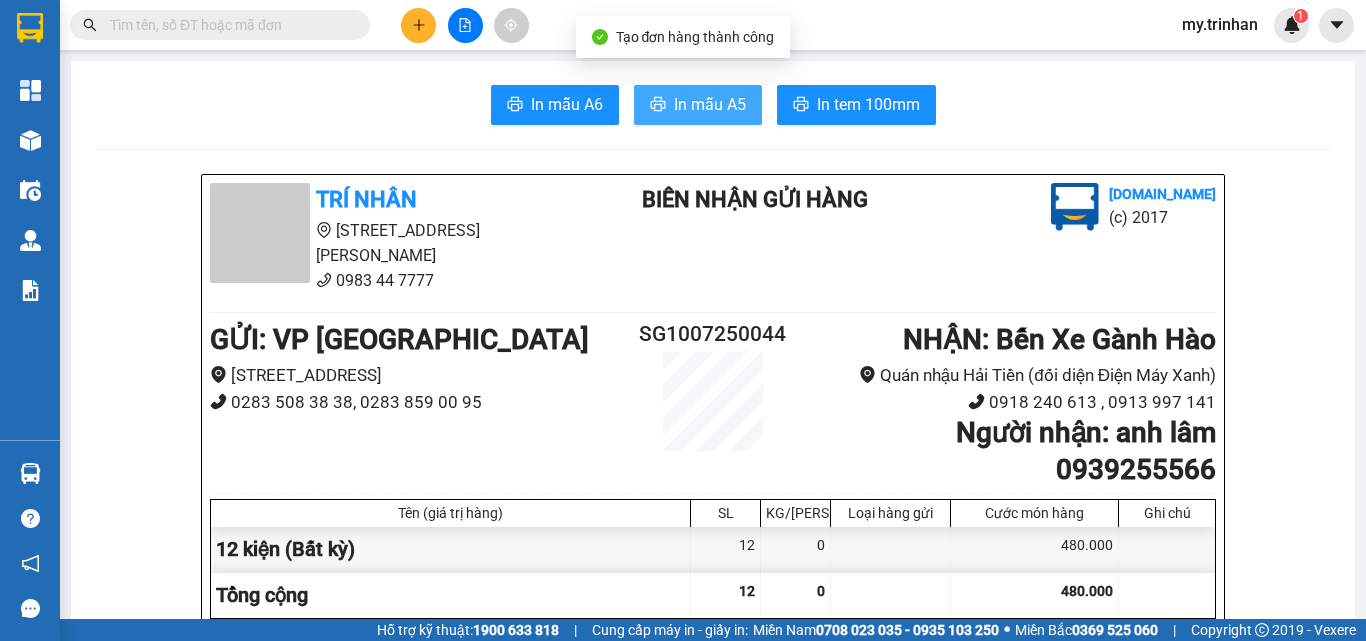click on "In mẫu A5" at bounding box center (710, 104) 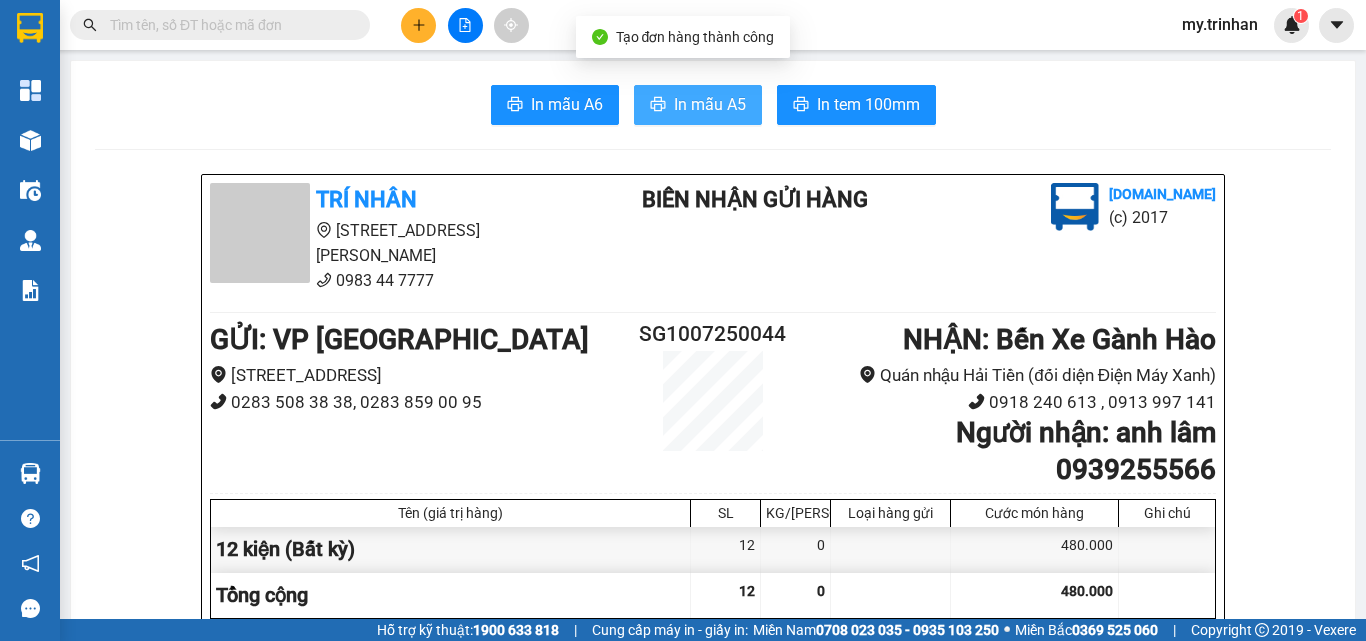 scroll, scrollTop: 0, scrollLeft: 0, axis: both 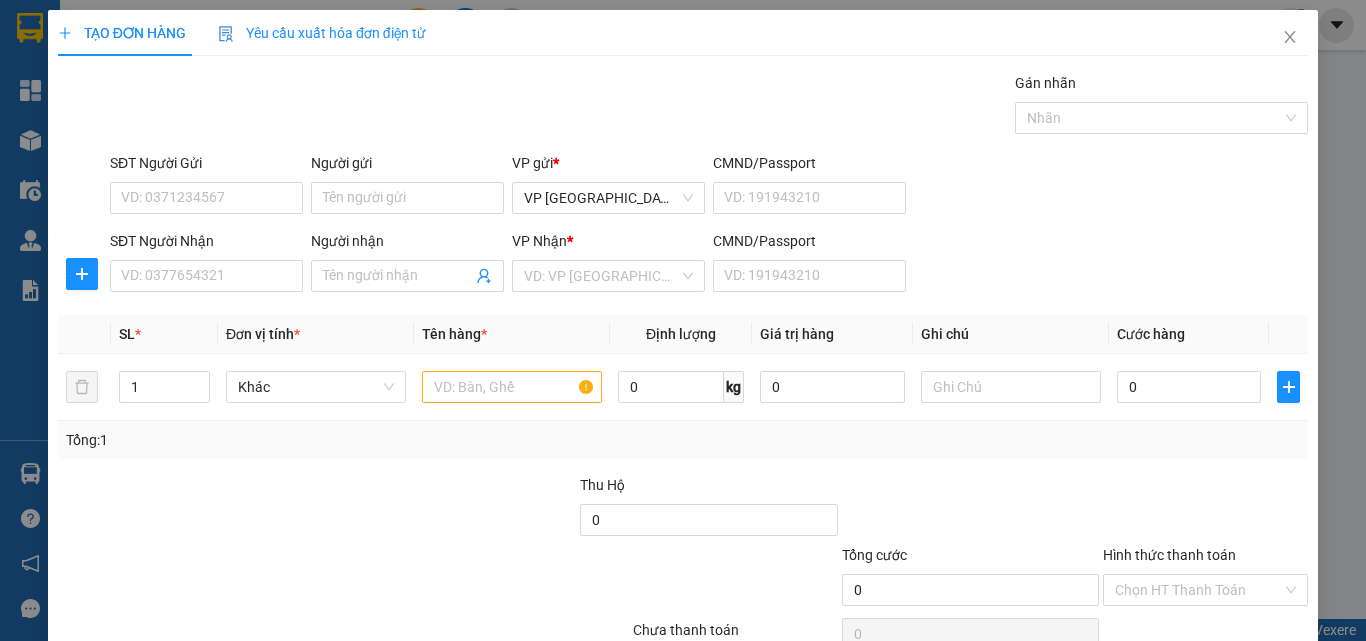 click on "SĐT Người Nhận VD: 0377654321 Người nhận Tên người nhận VP Nhận  * VD: VP Sài Gòn CMND/Passport VD: [PASSPORT]" at bounding box center (709, 265) 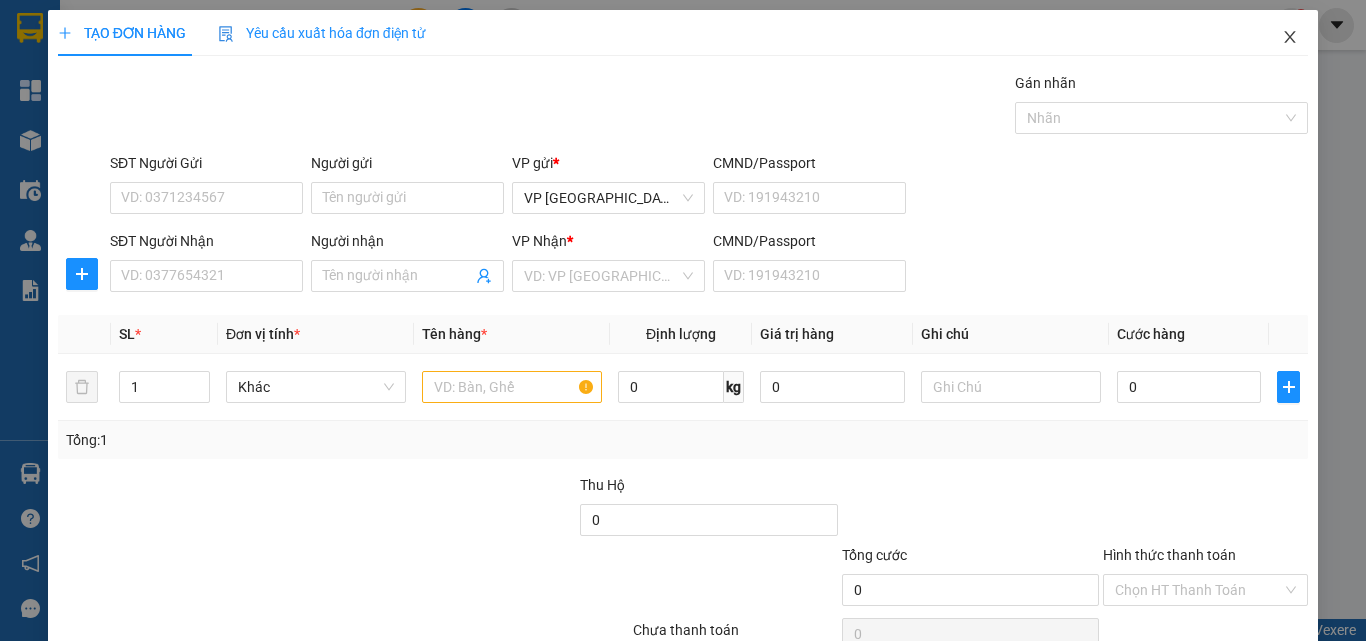 click 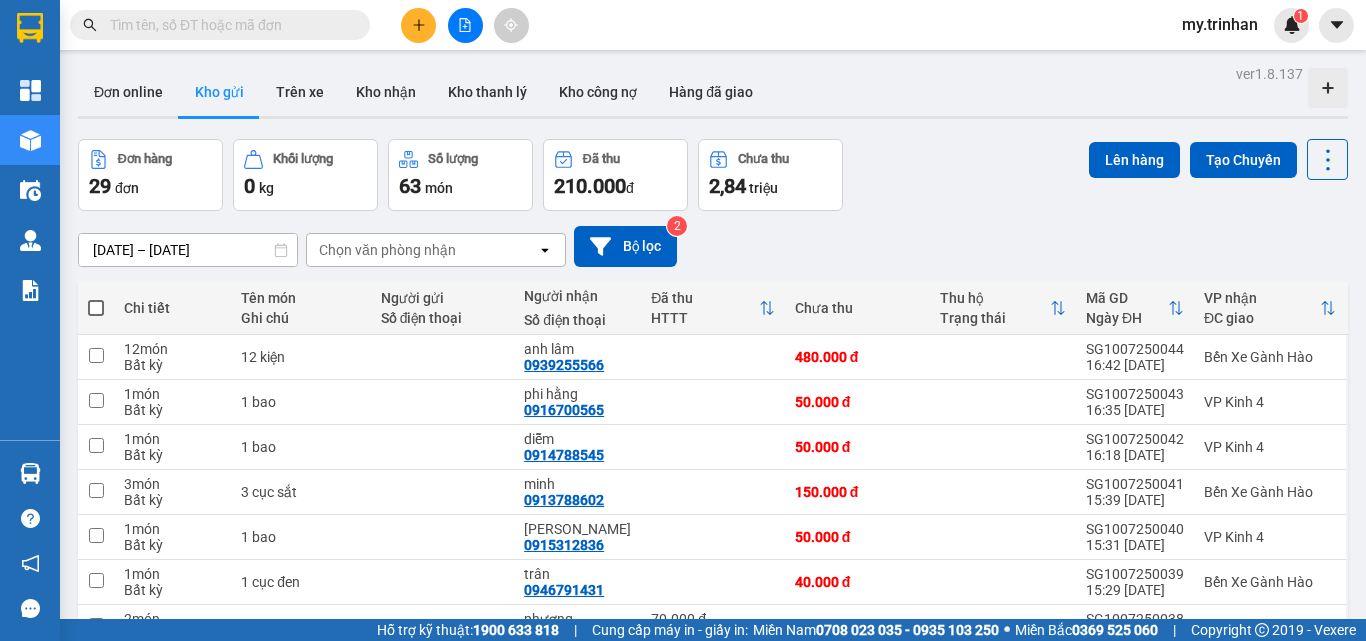 click 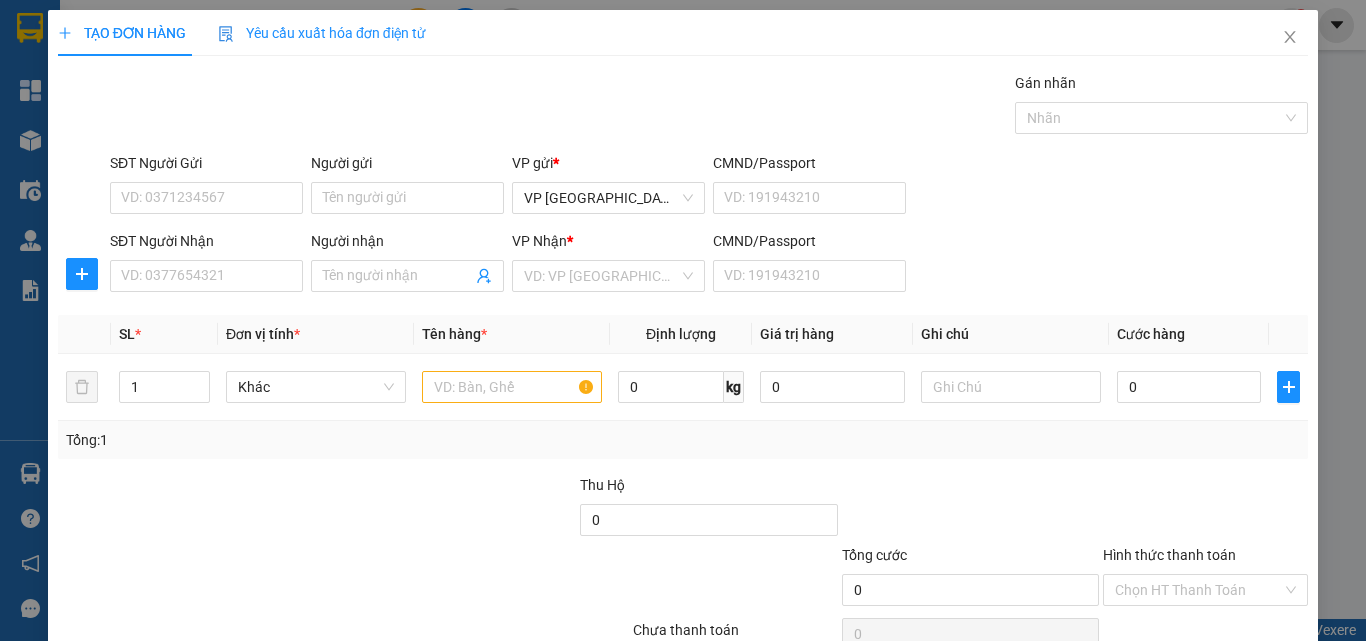 click on "Người nhận Tên người nhận" at bounding box center (407, 265) 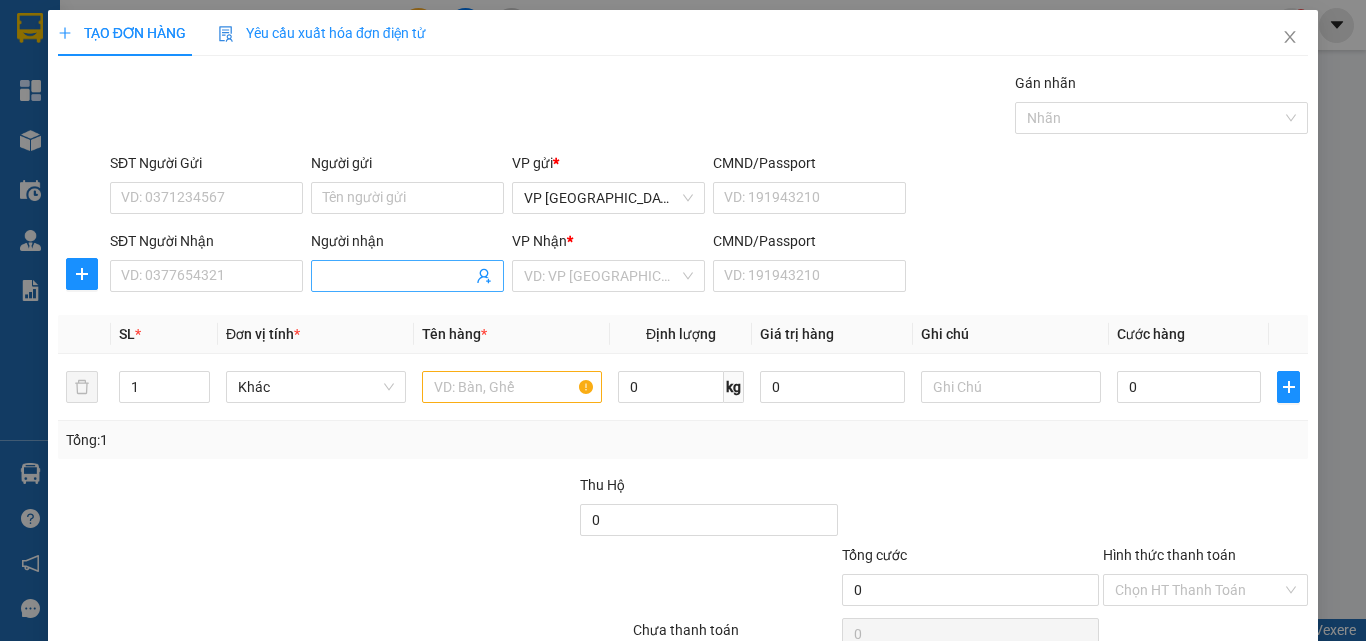 click on "Người nhận" at bounding box center (397, 276) 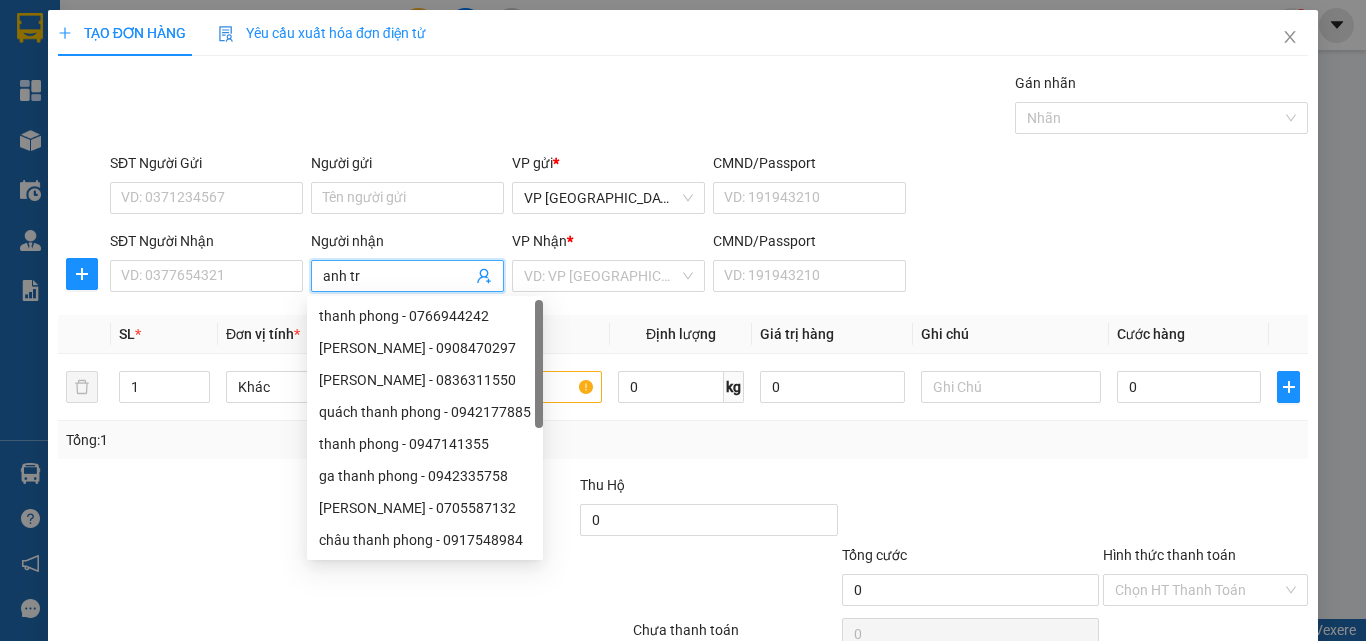 type on "anh trí" 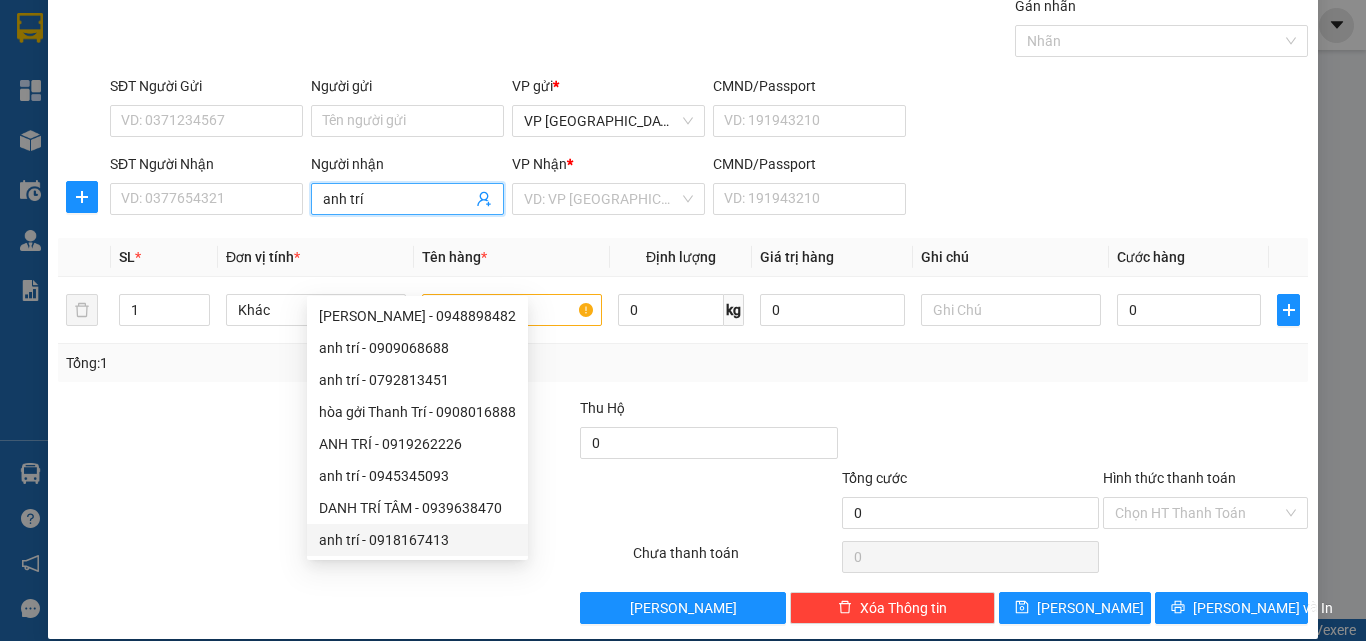scroll, scrollTop: 99, scrollLeft: 0, axis: vertical 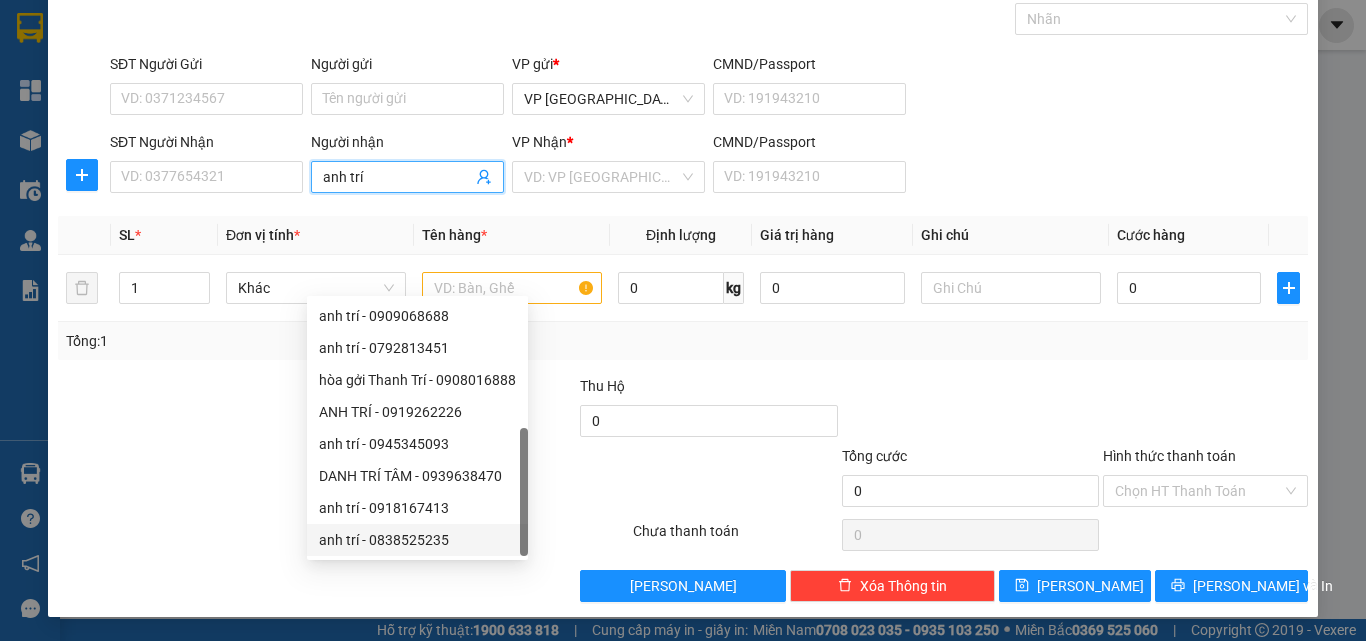 click on "anh trí - 0838525235" at bounding box center (417, 540) 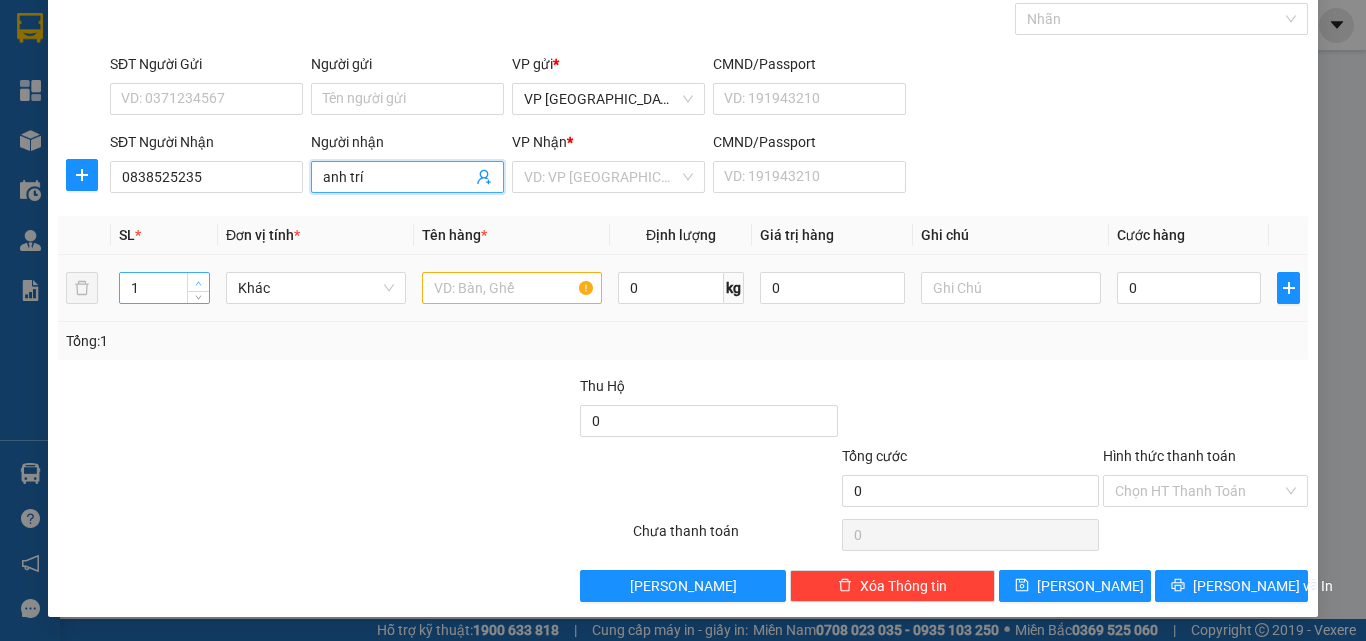type on "anh trí" 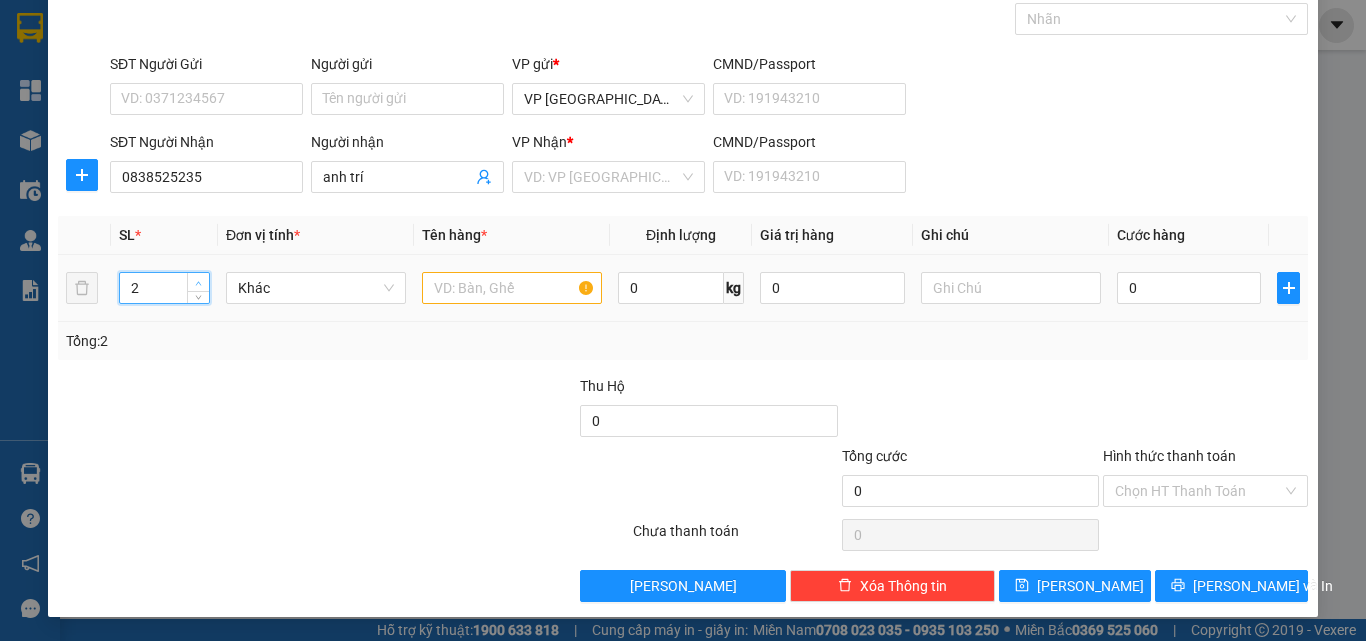 click at bounding box center [199, 283] 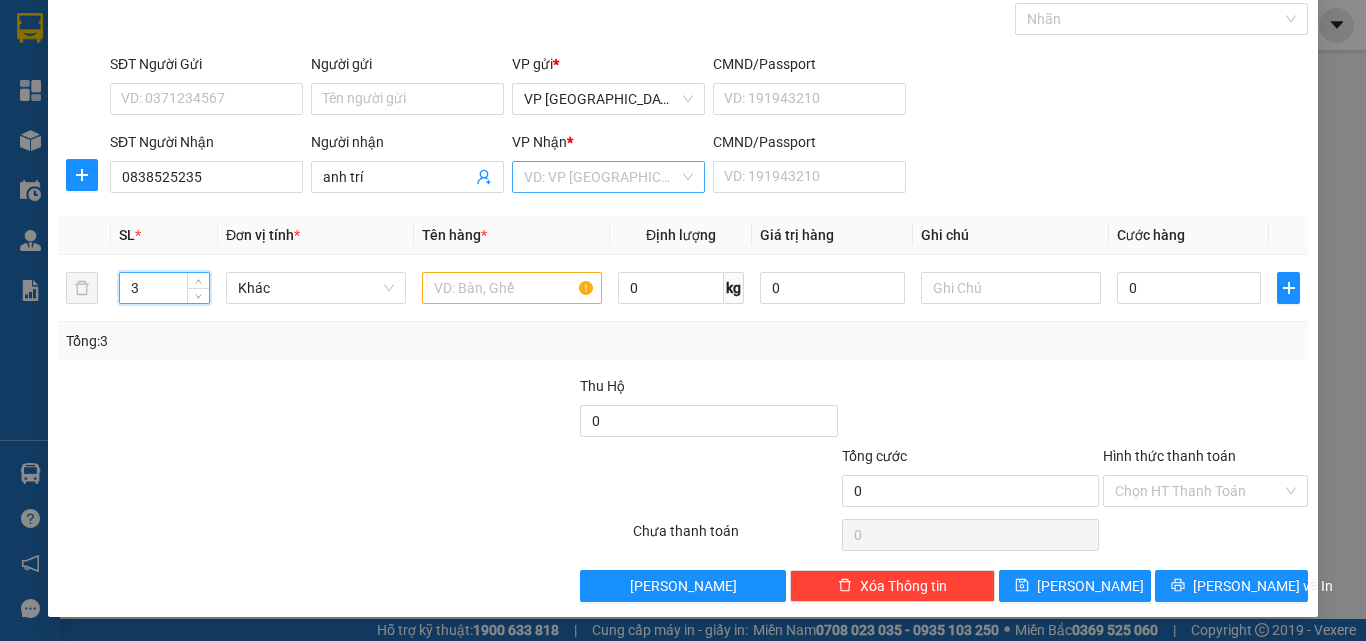 click at bounding box center [601, 177] 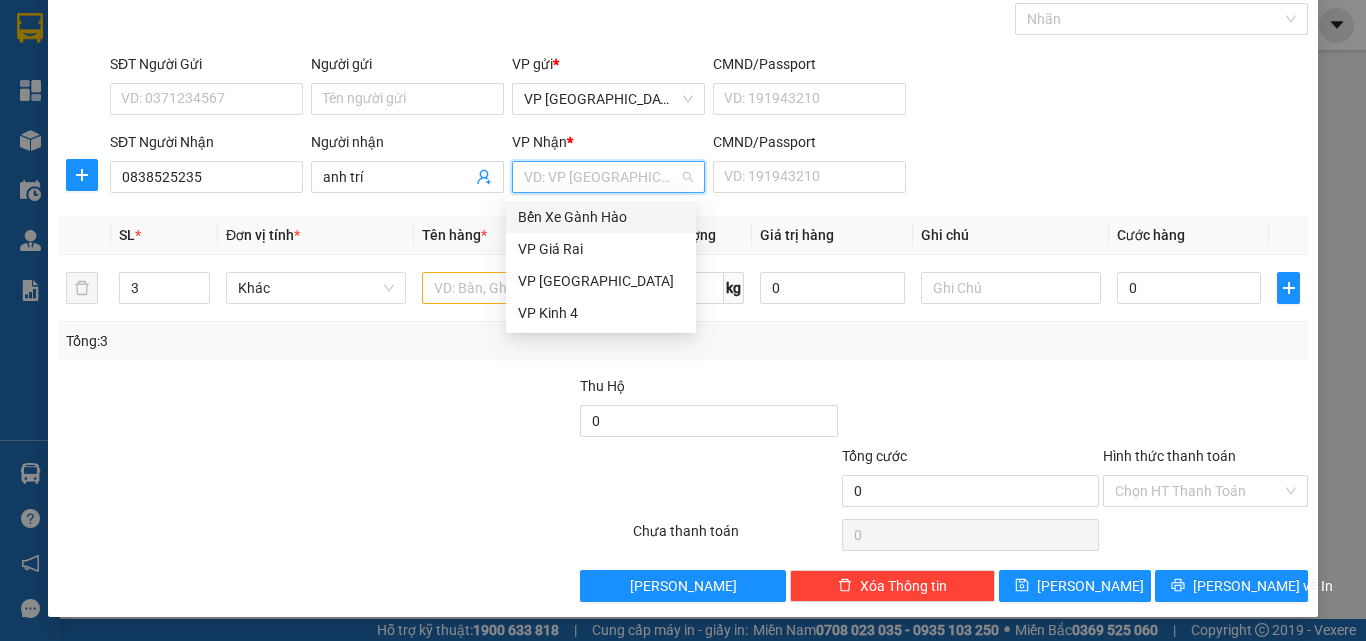 click on "Bến Xe Gành Hào" at bounding box center (601, 217) 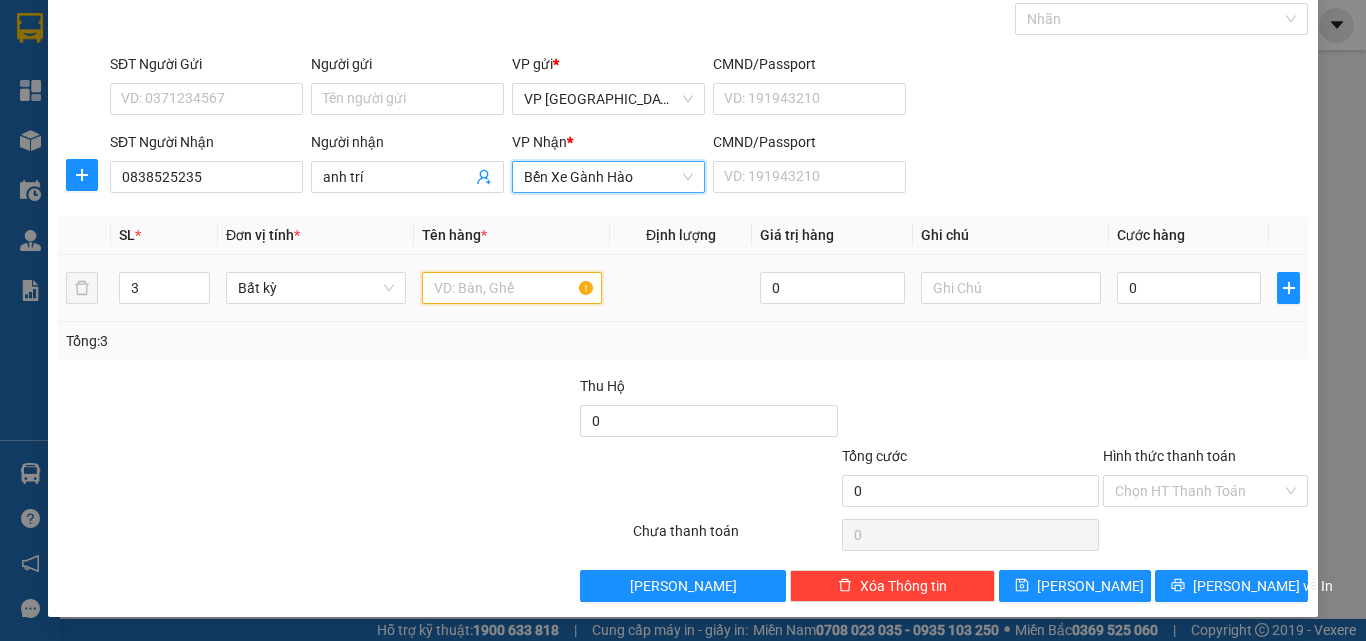 click at bounding box center [512, 288] 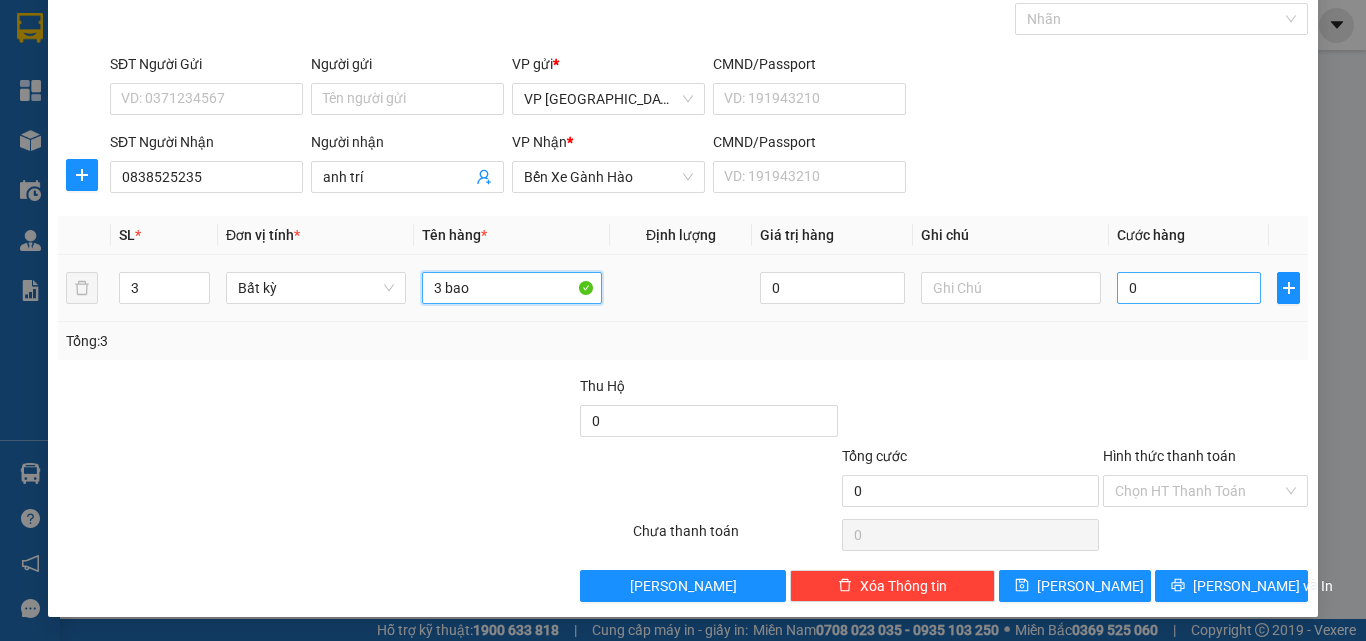 type on "3 bao" 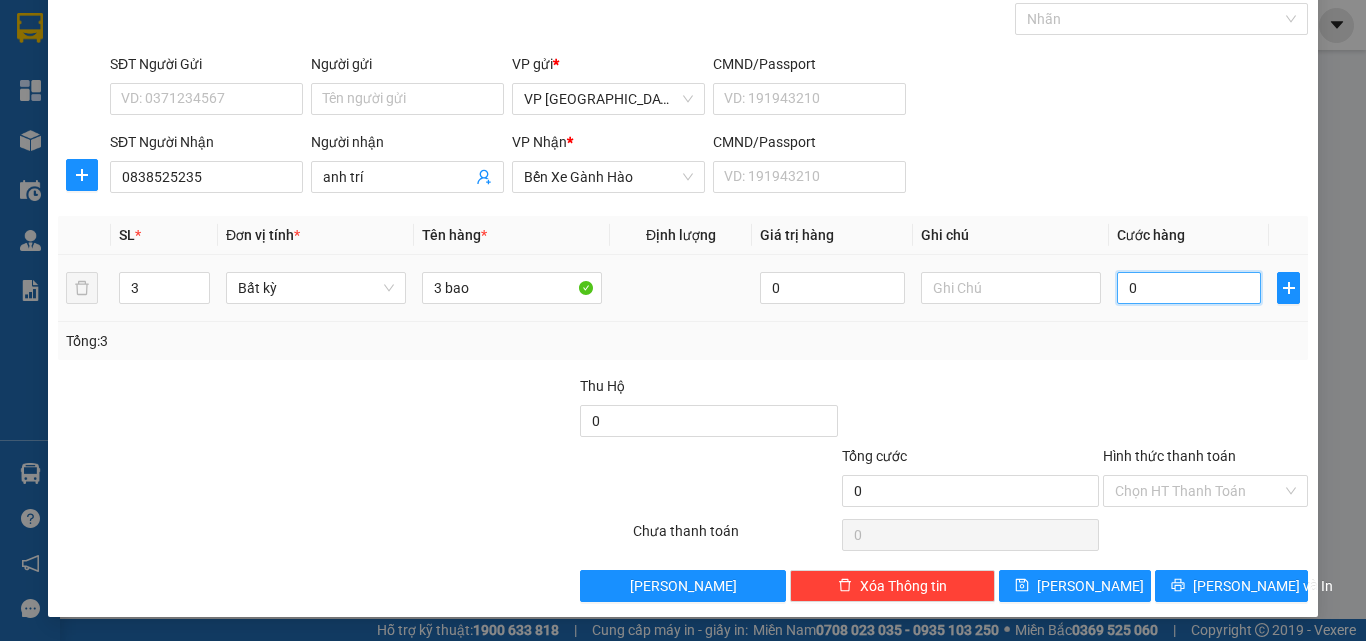 click on "0" at bounding box center [1189, 288] 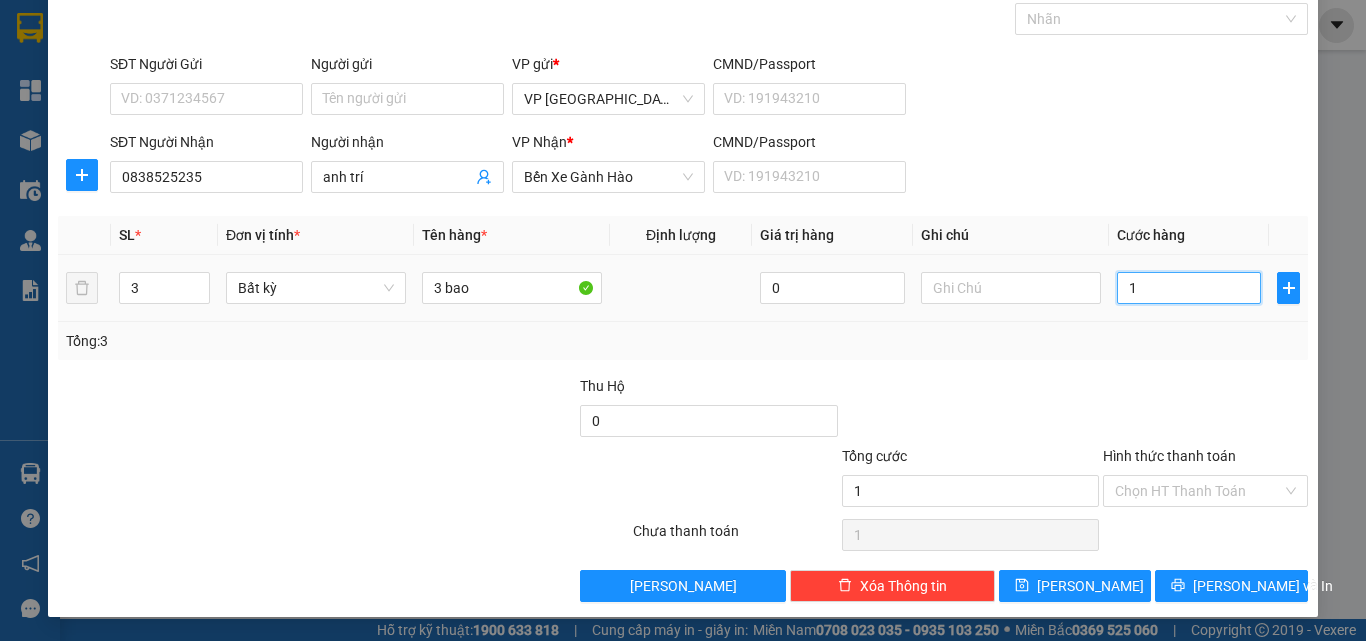 type on "12" 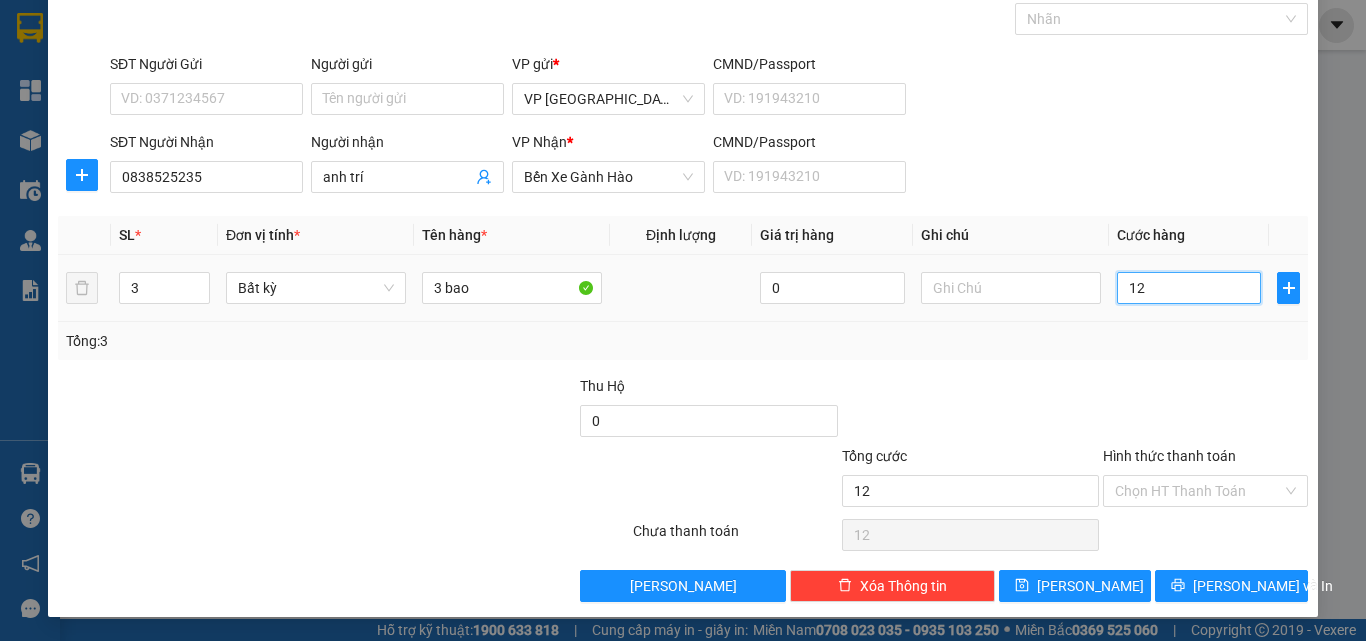type on "120" 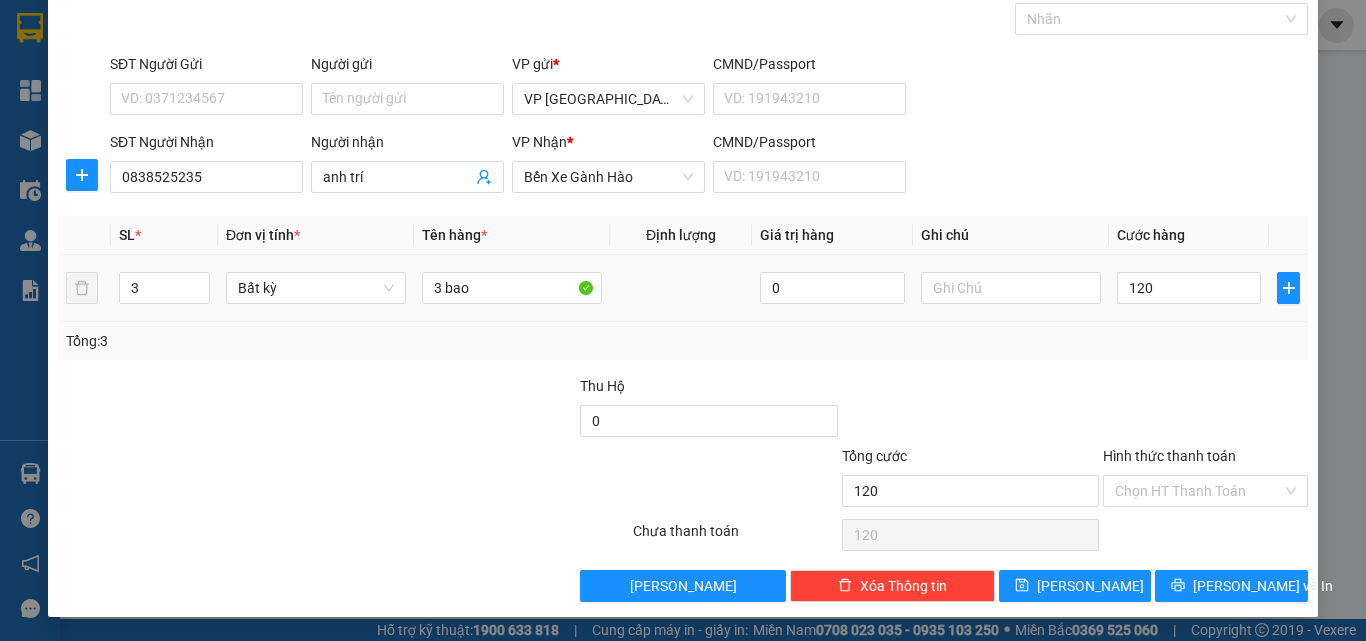 type on "120.000" 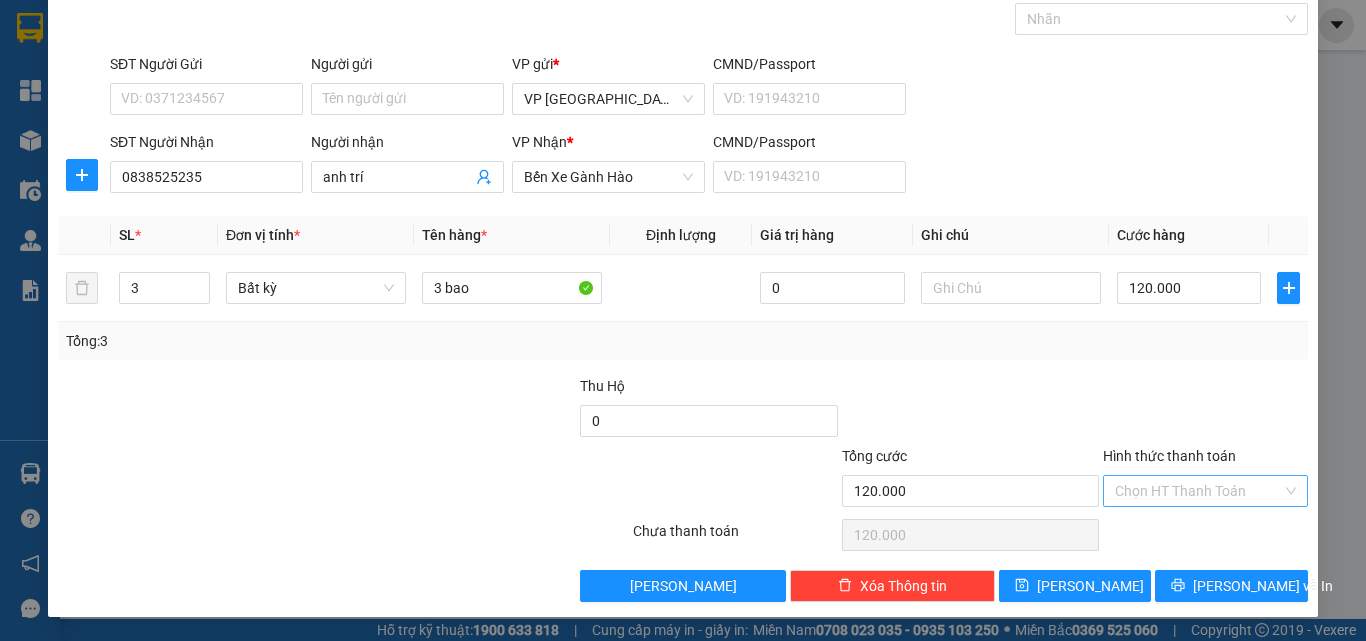 click on "Hình thức thanh toán" at bounding box center (1198, 491) 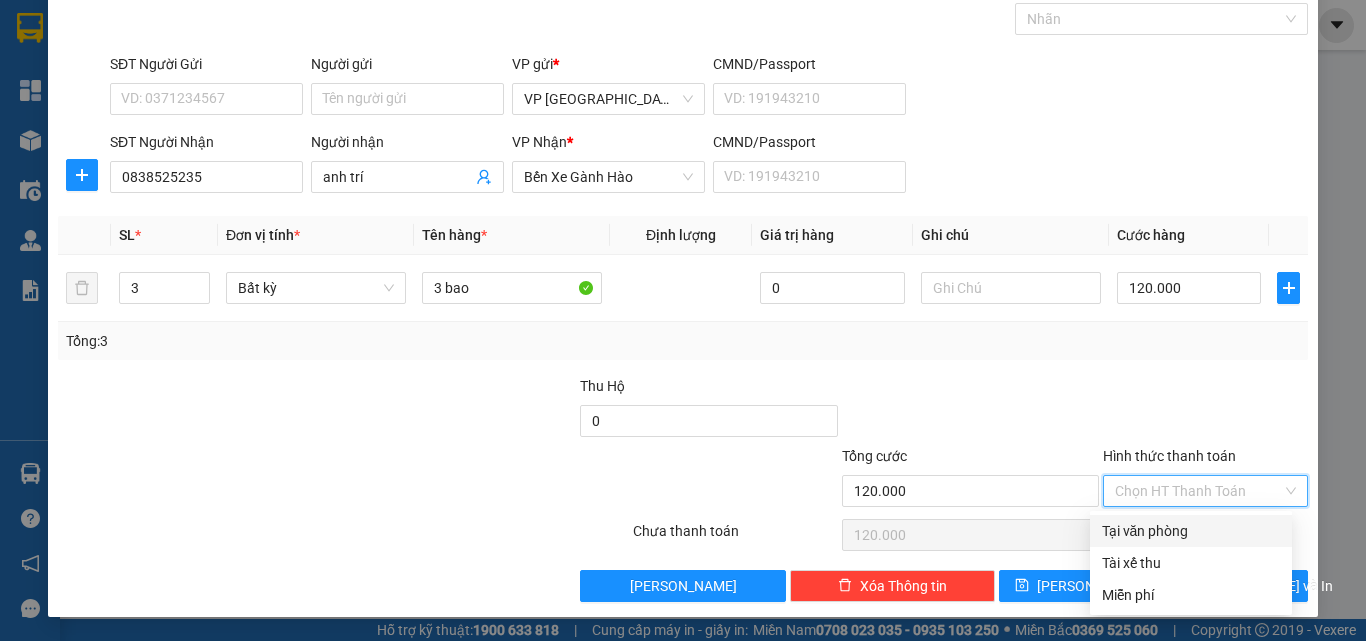click on "Tại văn phòng" at bounding box center [1191, 531] 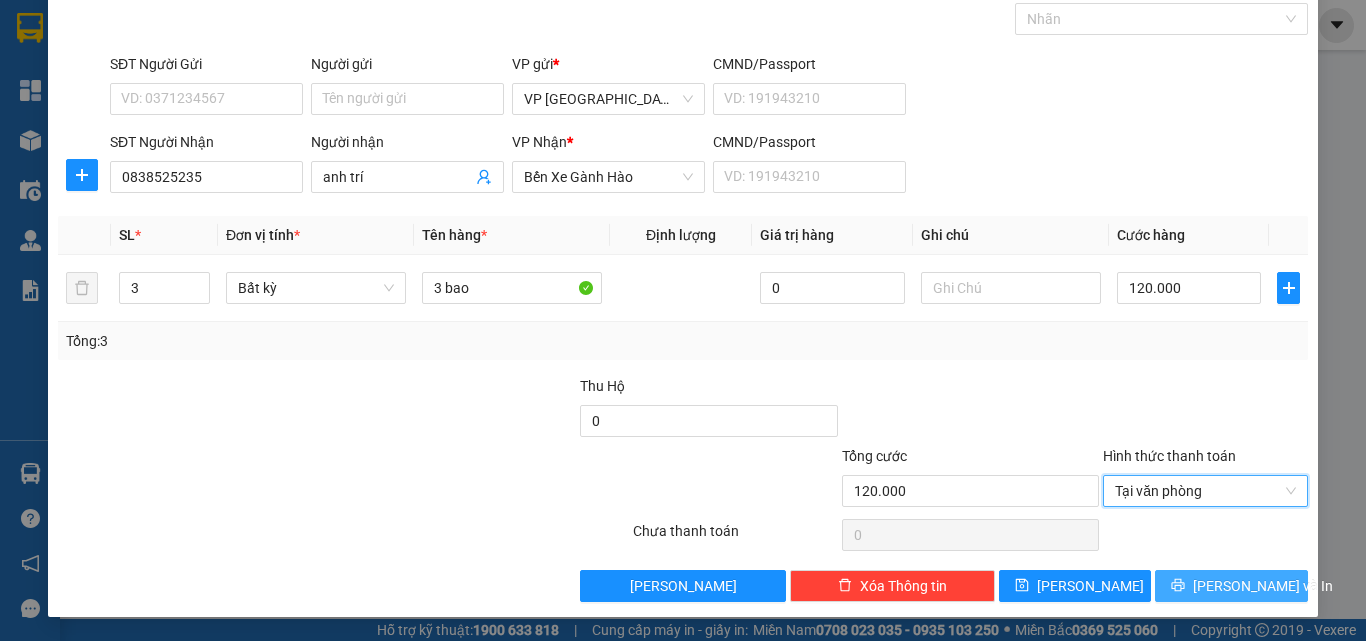 click 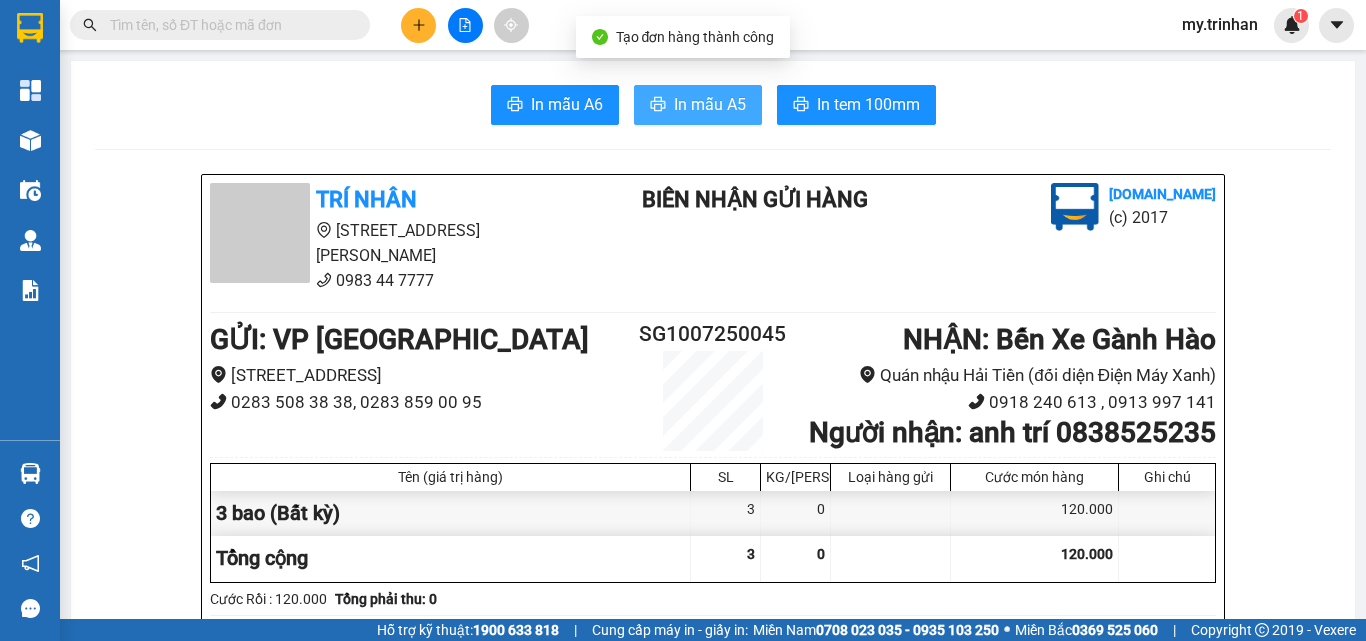click on "In mẫu A5" at bounding box center [710, 104] 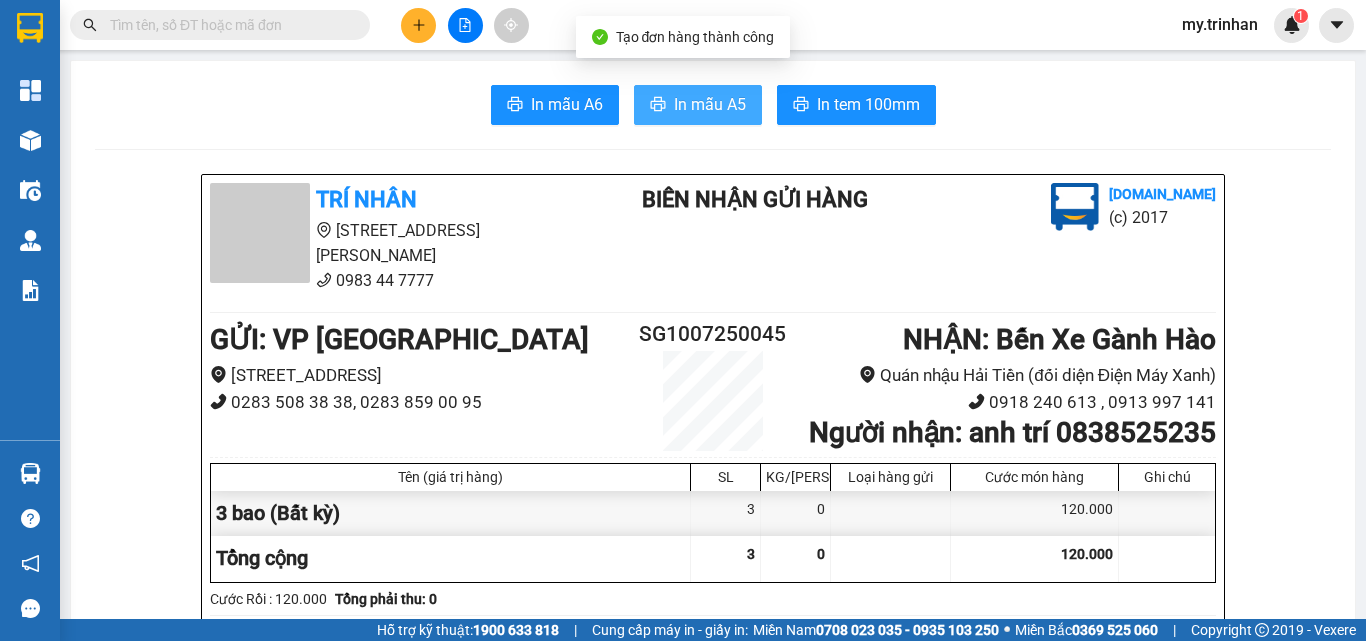 scroll, scrollTop: 0, scrollLeft: 0, axis: both 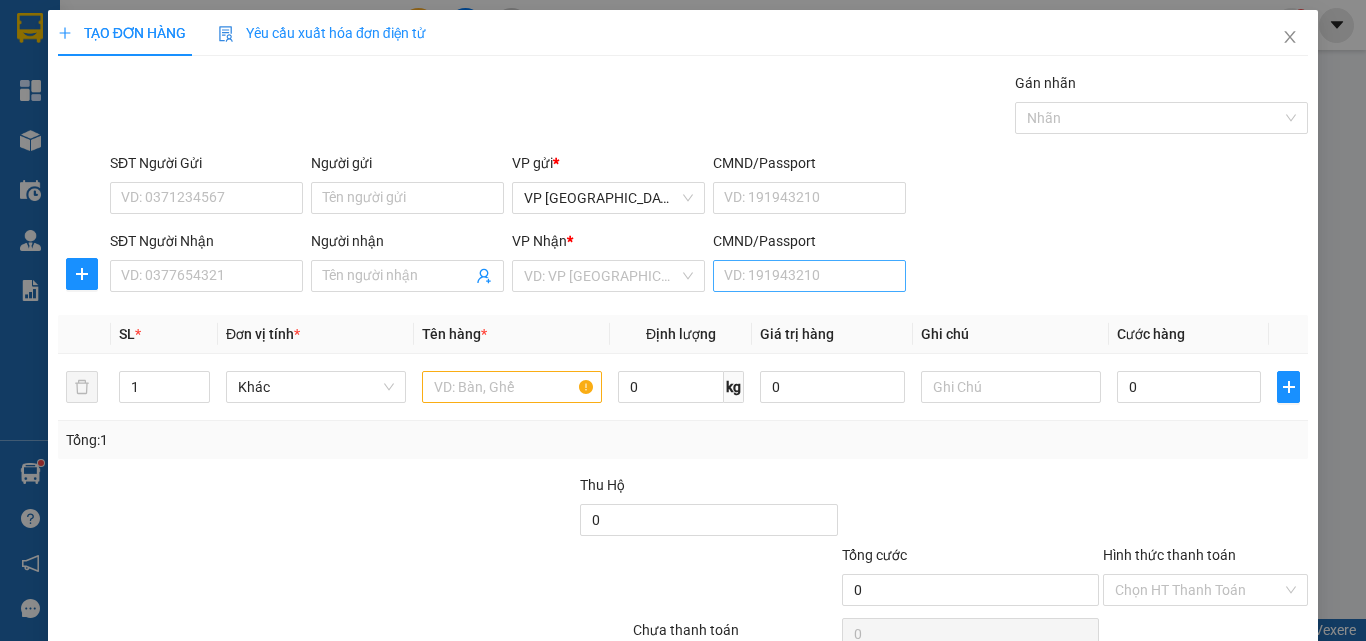 drag, startPoint x: 1057, startPoint y: 284, endPoint x: 786, endPoint y: 269, distance: 271.41483 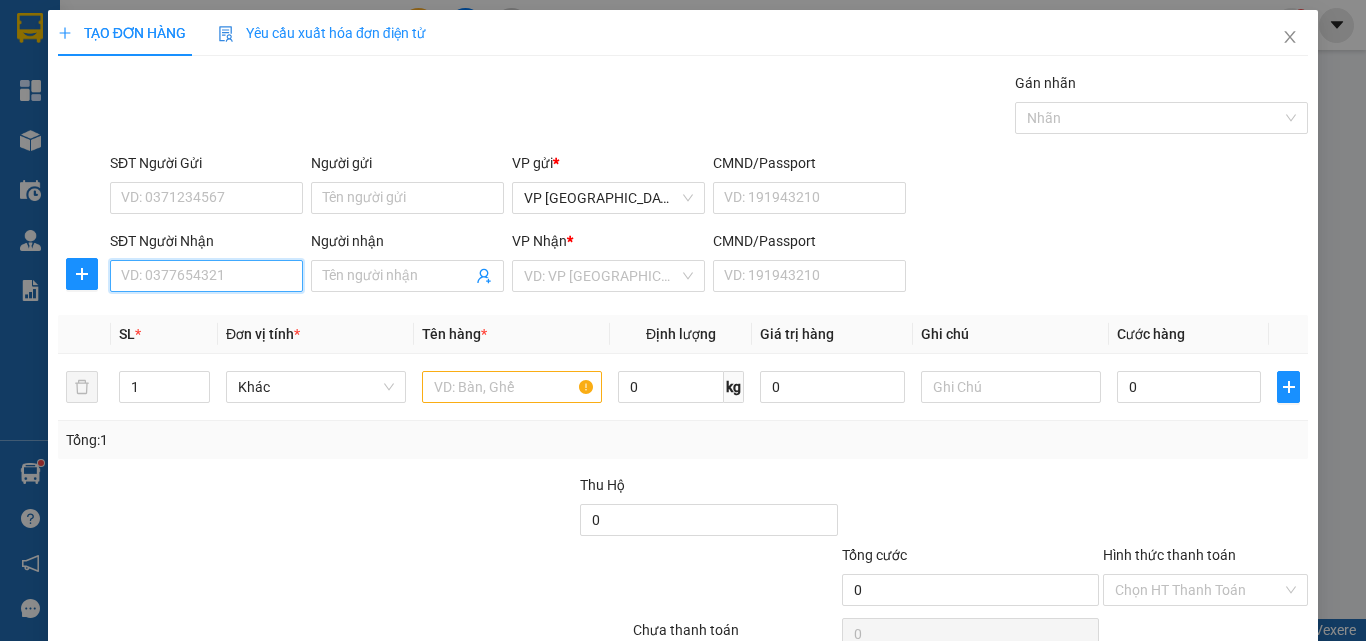 click on "SĐT Người Nhận" at bounding box center (206, 276) 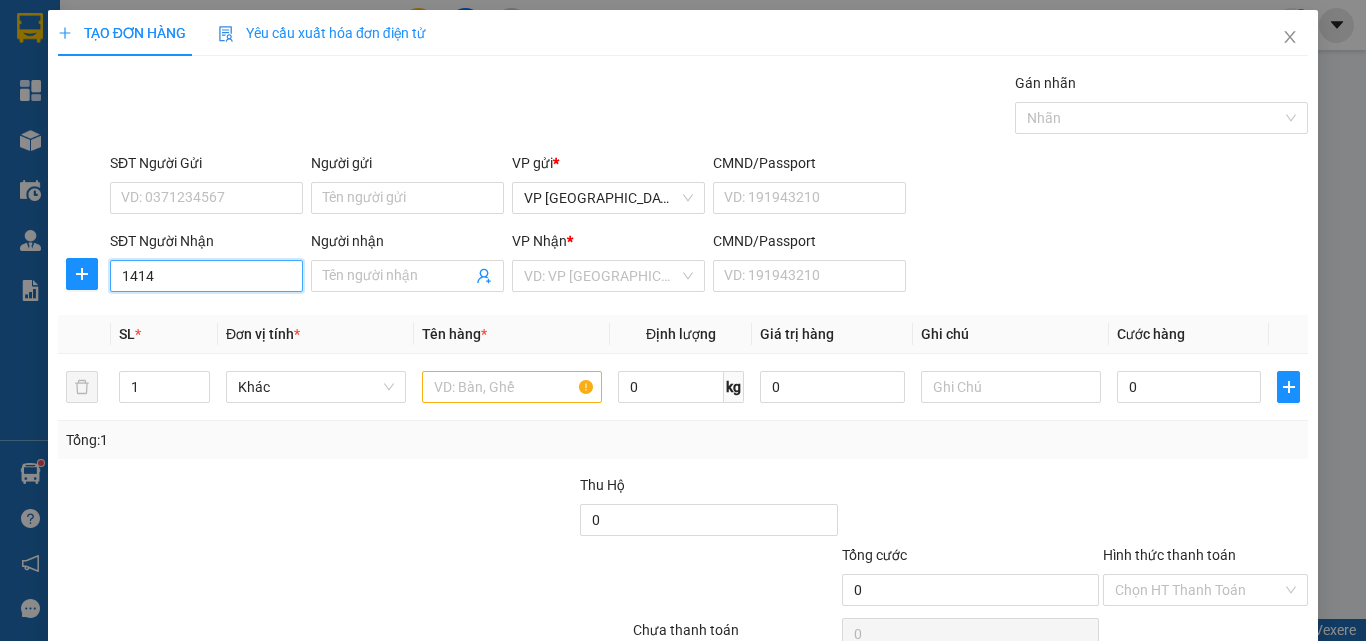 click on "1414" at bounding box center [206, 276] 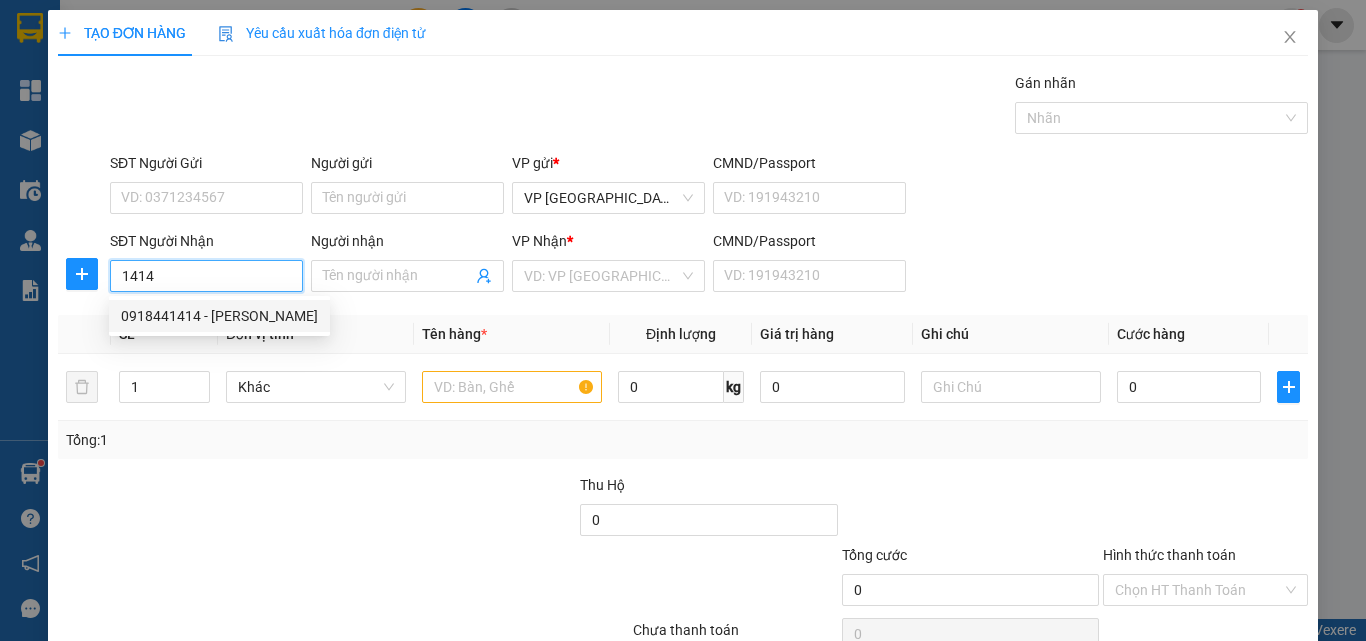 click on "0918441414 - [PERSON_NAME]" at bounding box center [219, 316] 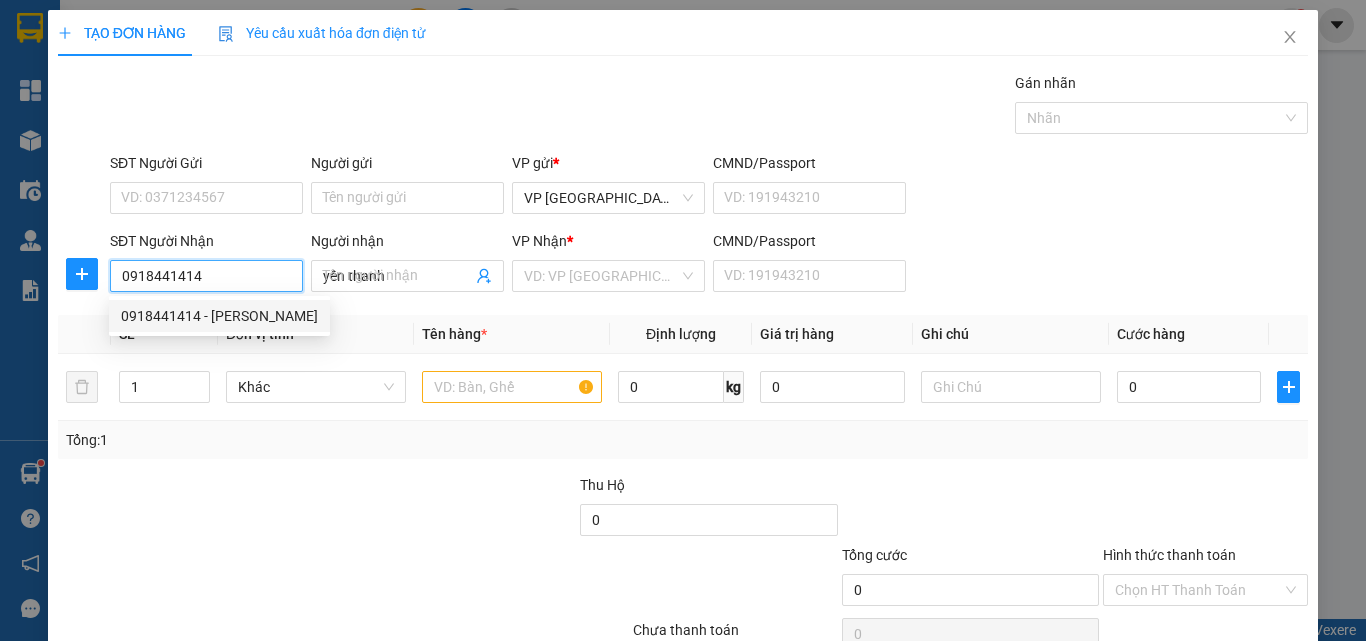 type on "240.000" 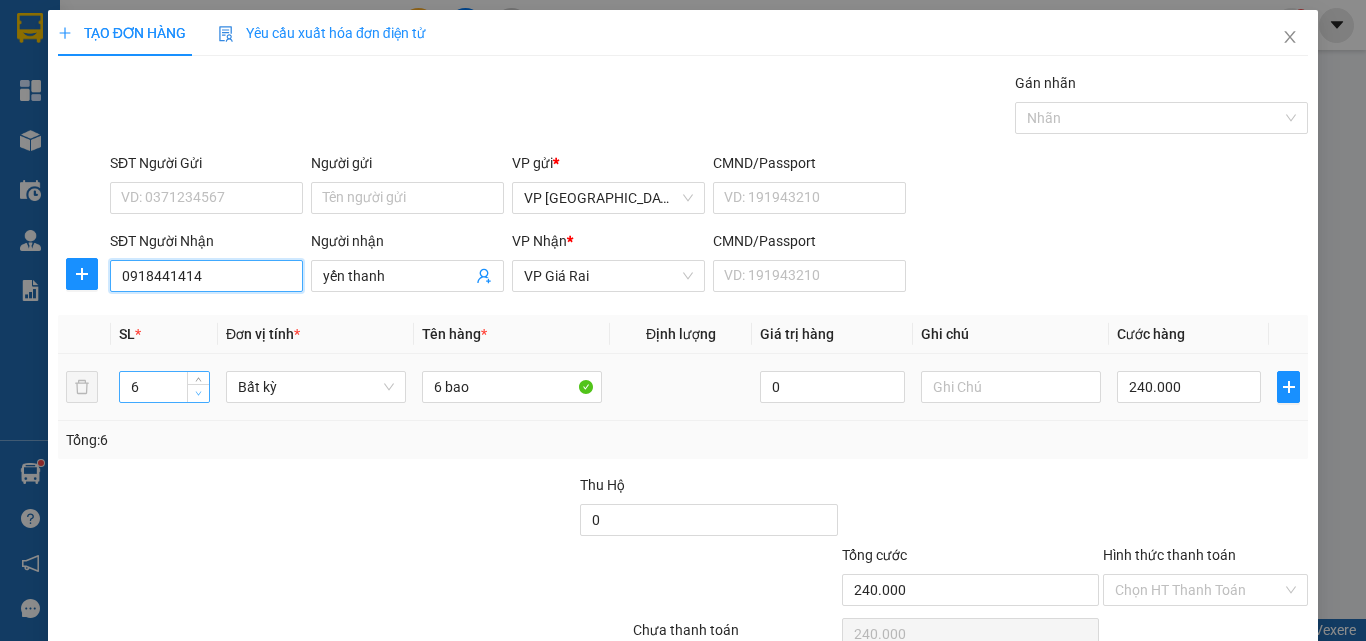 type on "0918441414" 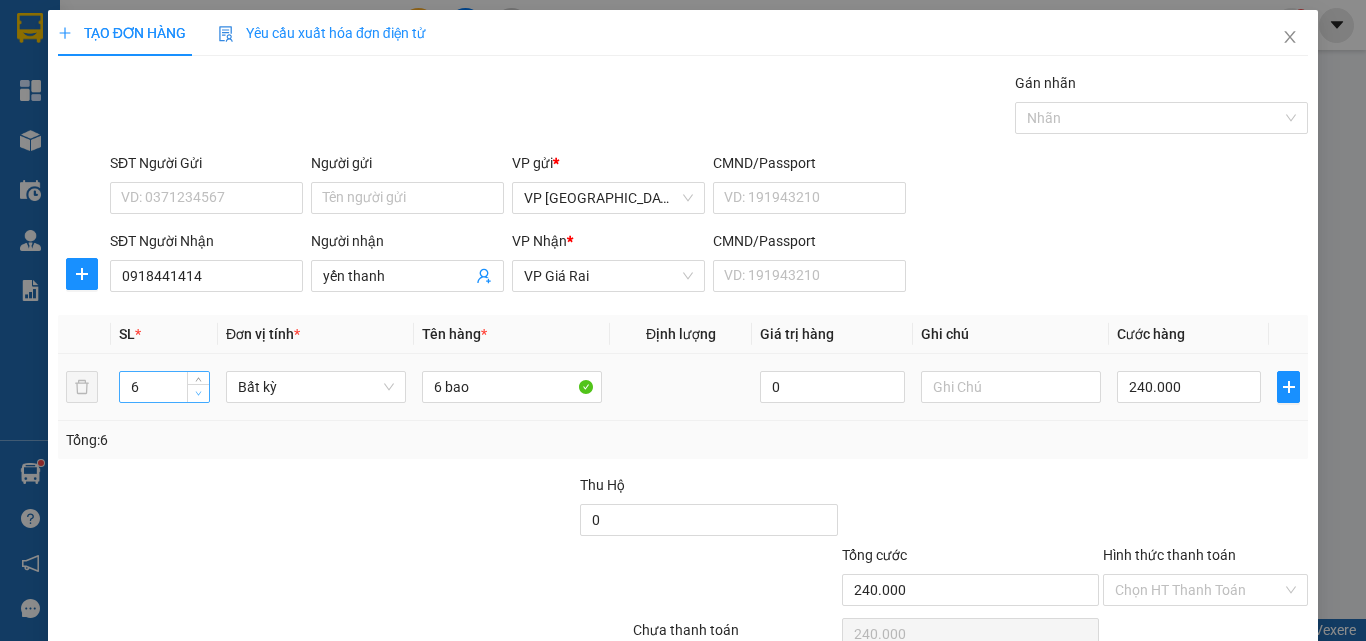 click 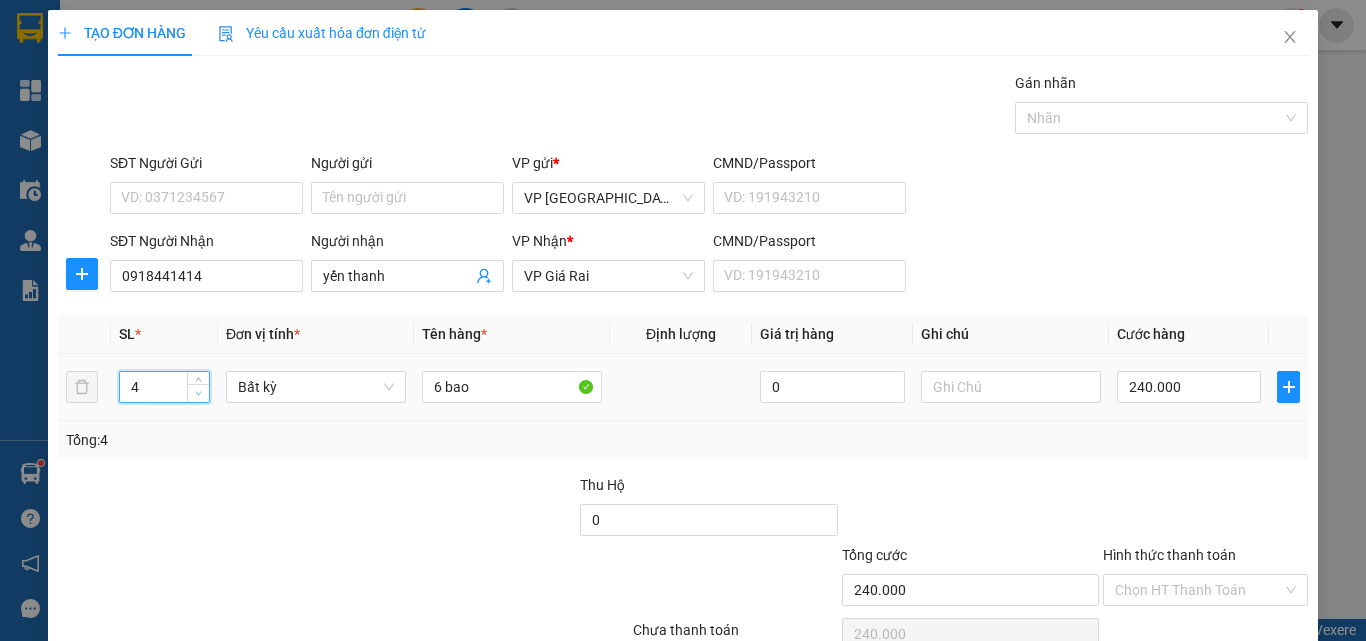 click 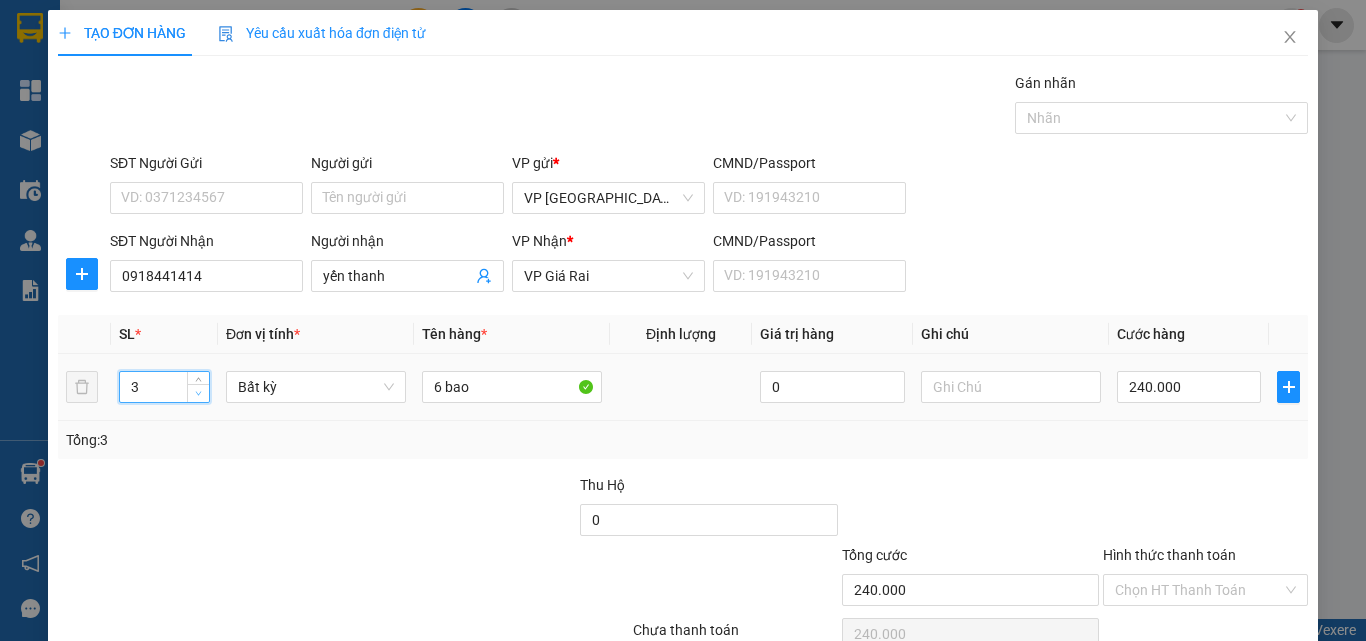 click 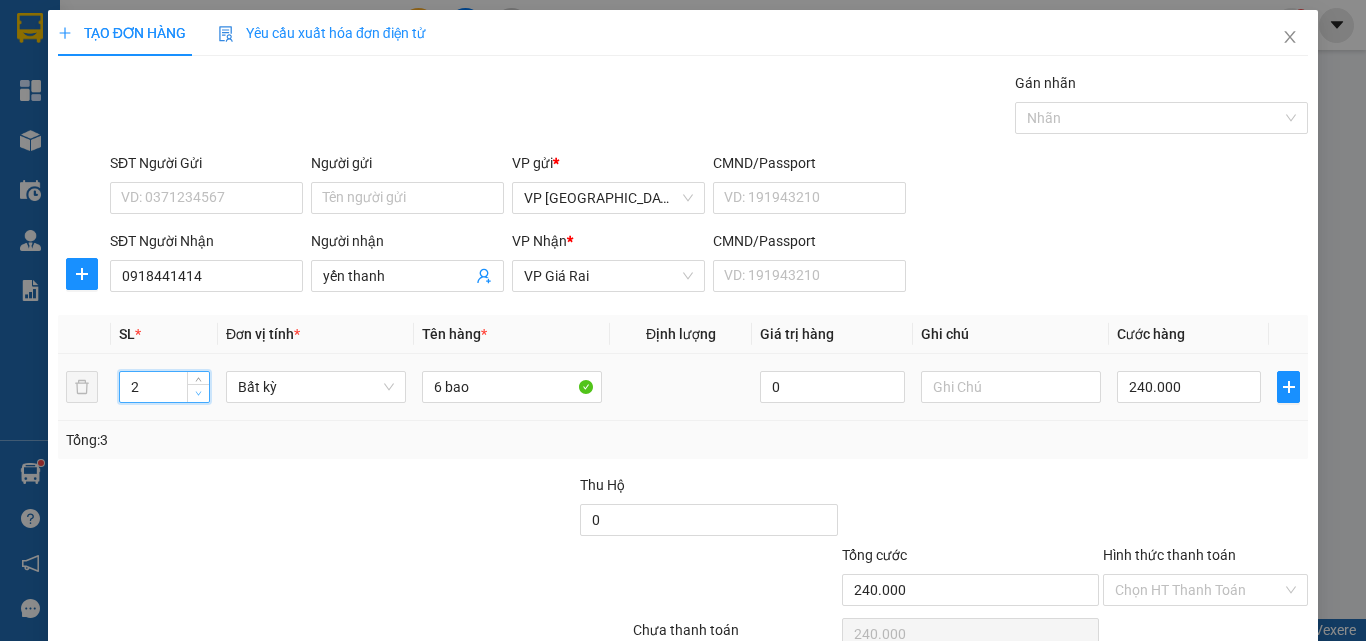 click 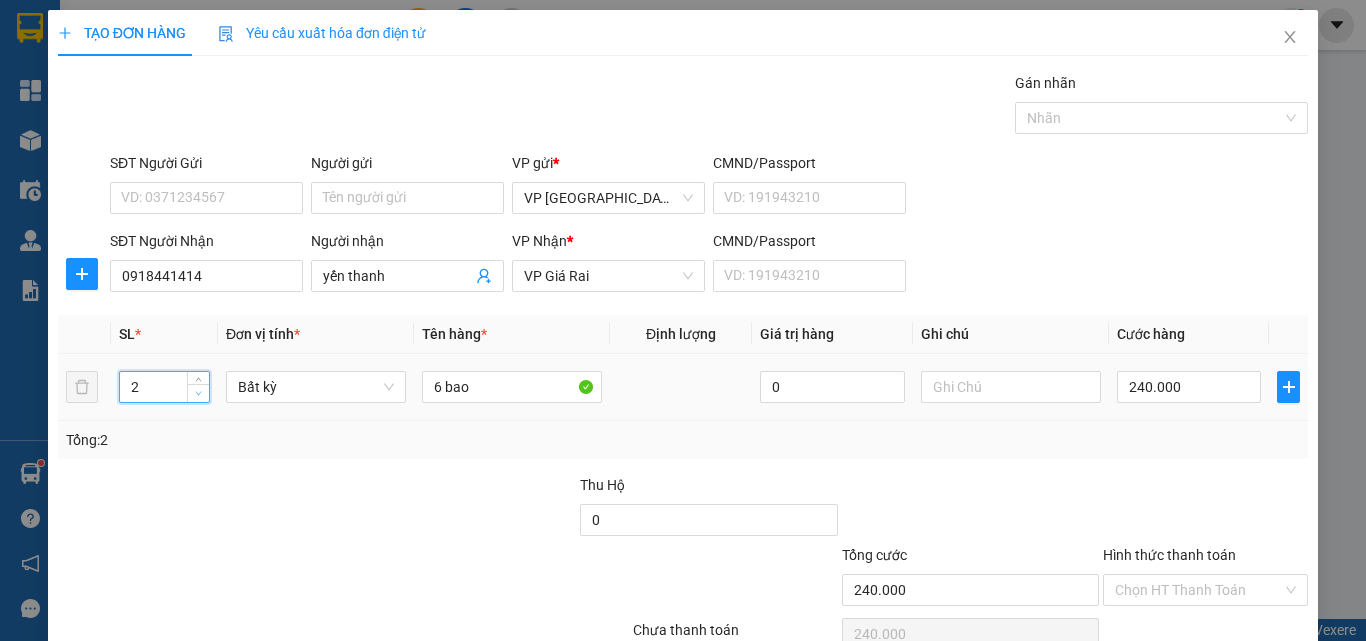 type on "1" 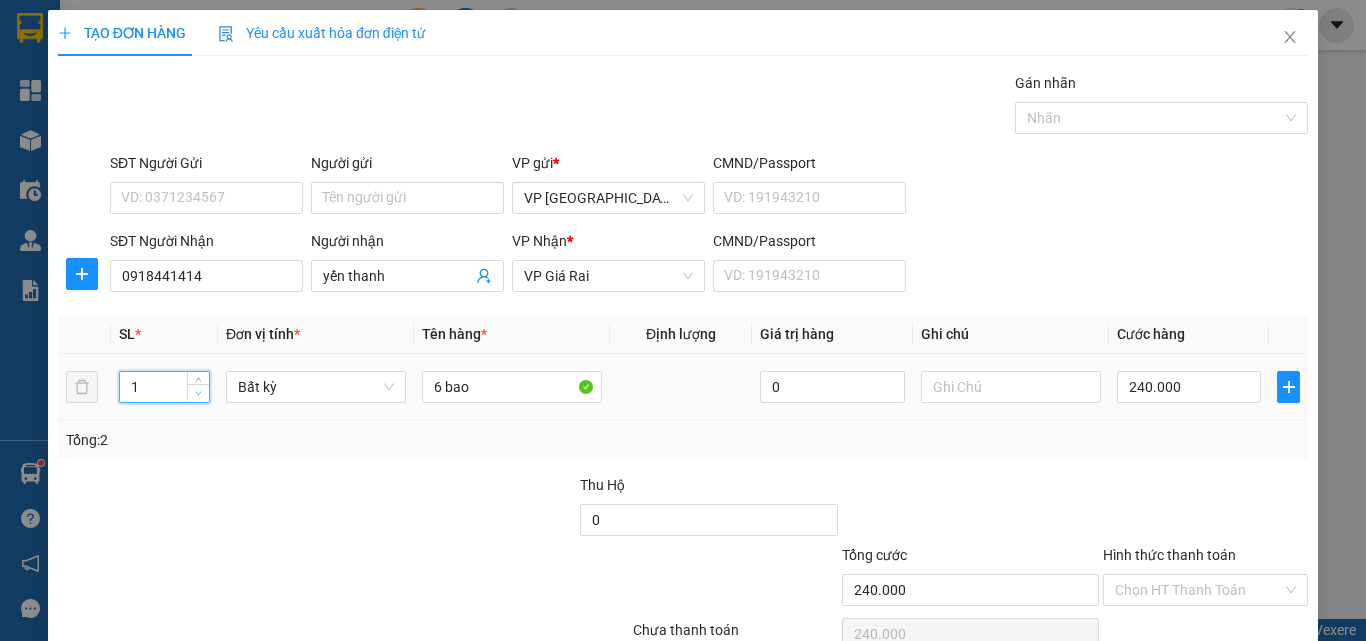 click 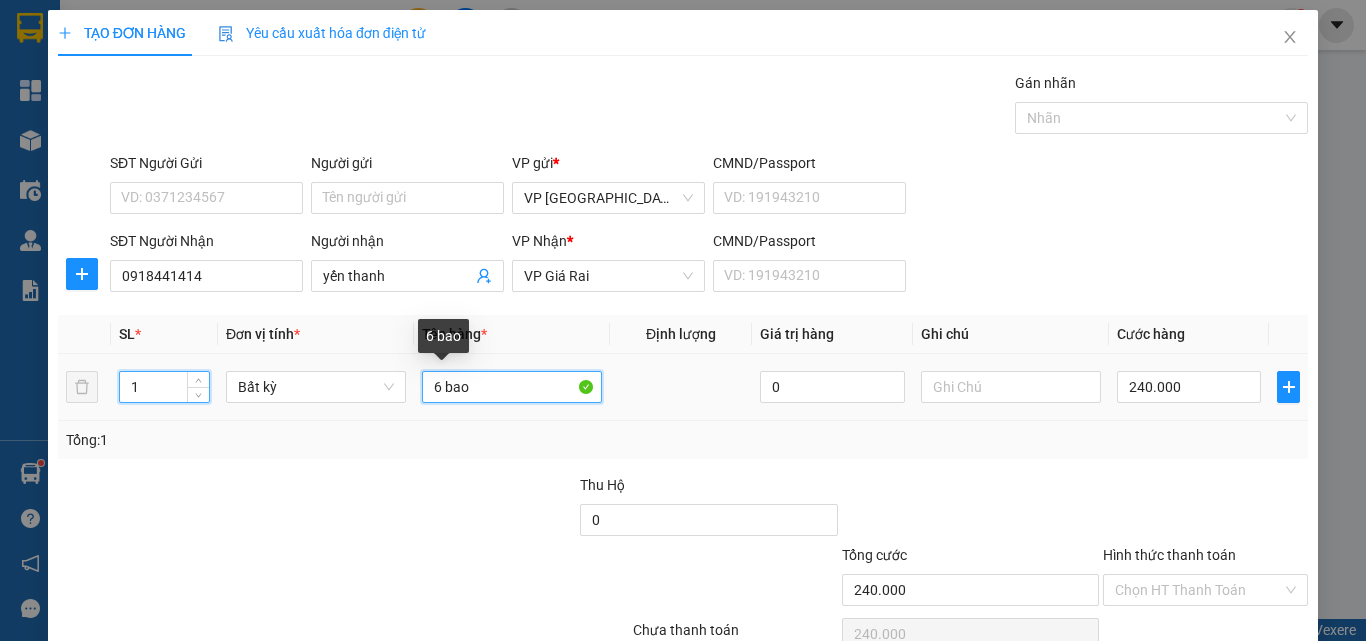 drag, startPoint x: 435, startPoint y: 387, endPoint x: 405, endPoint y: 387, distance: 30 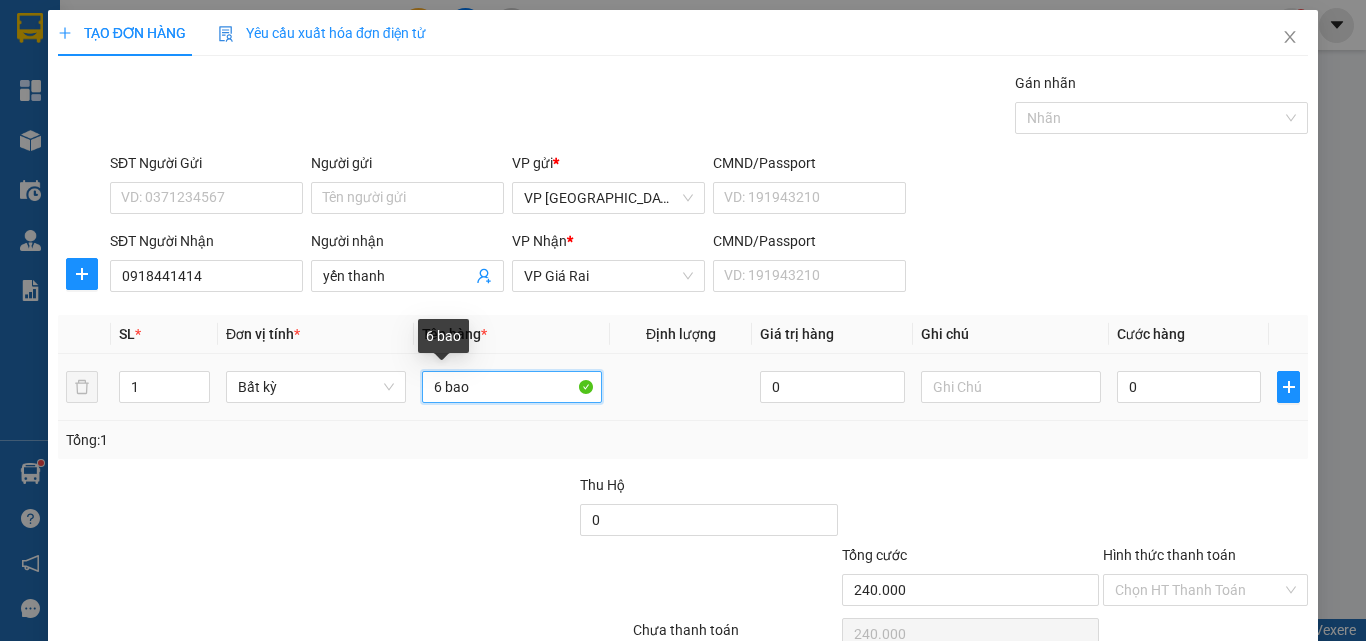 type on "0" 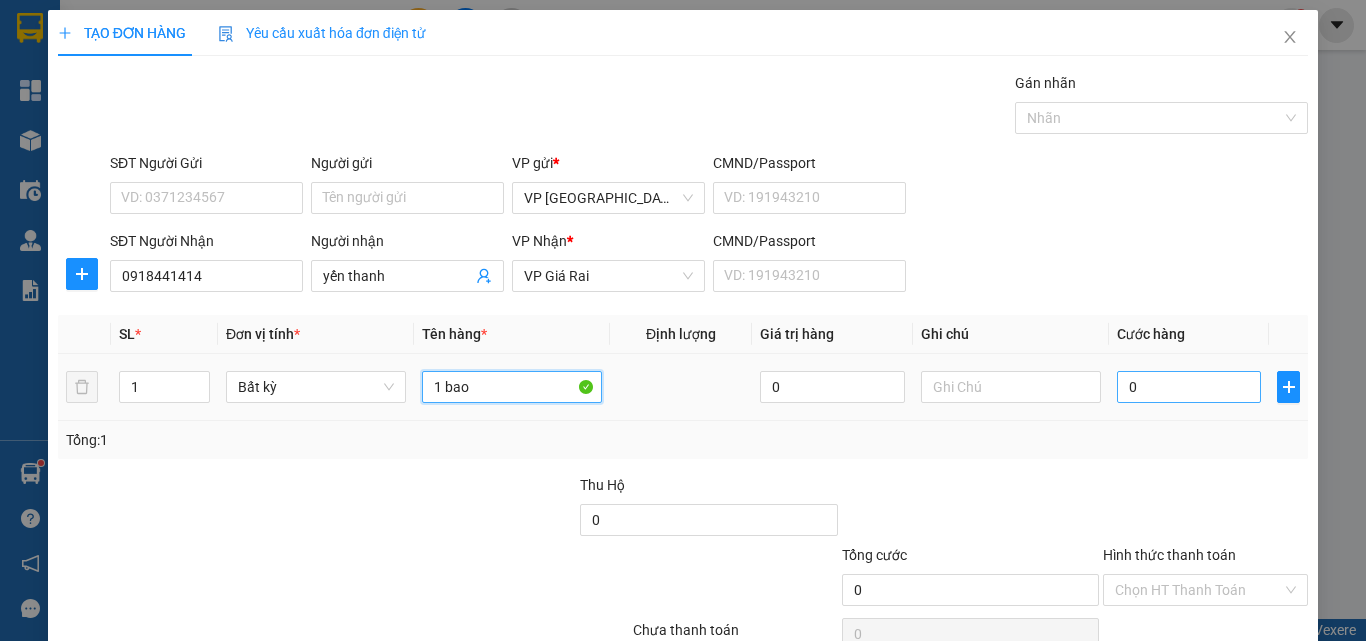 type on "1 bao" 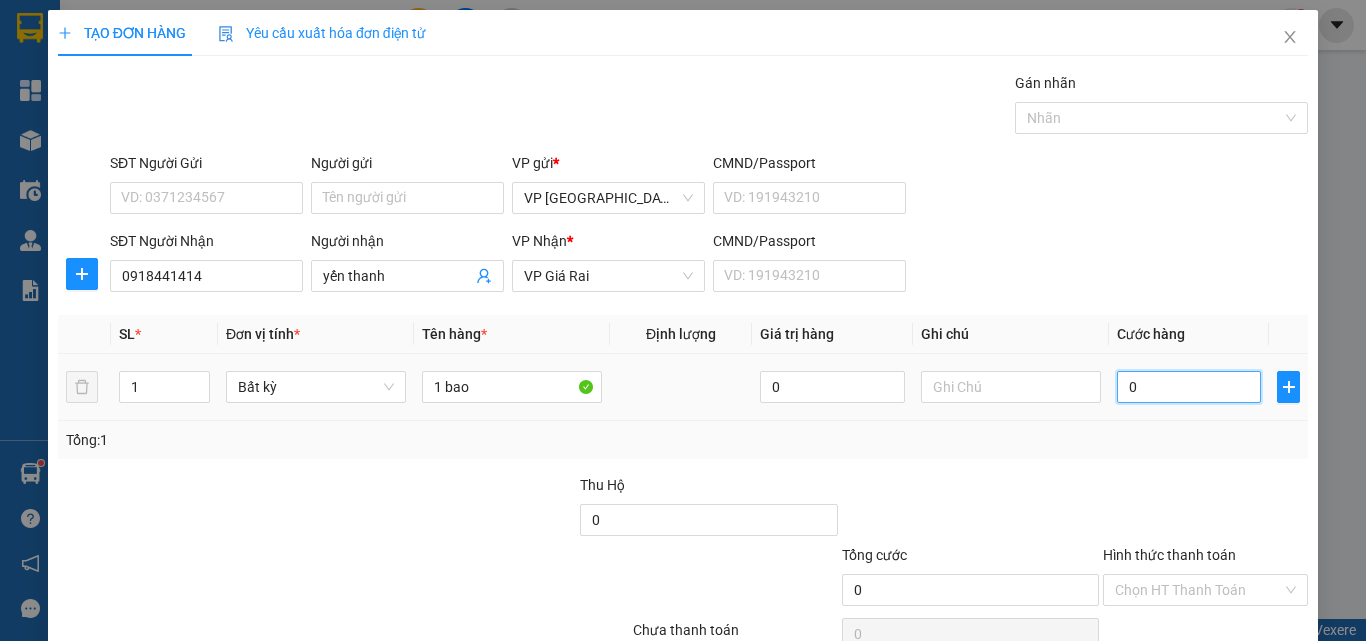 click on "0" at bounding box center [1189, 387] 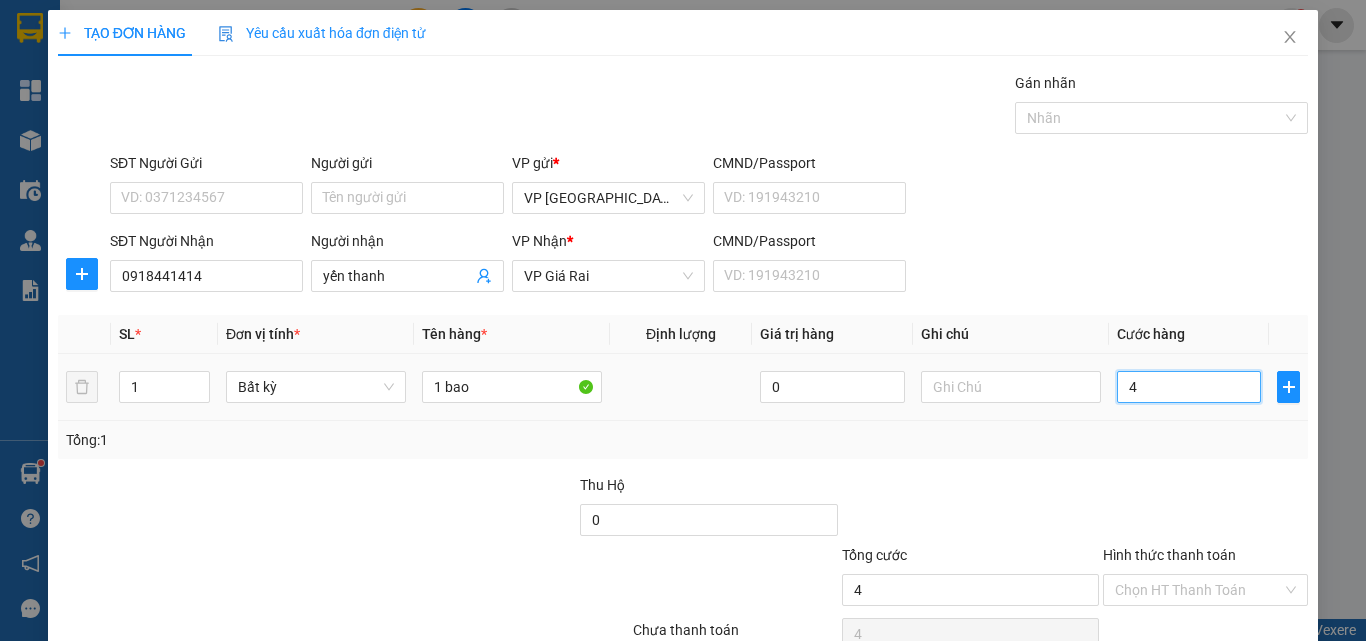 type on "40" 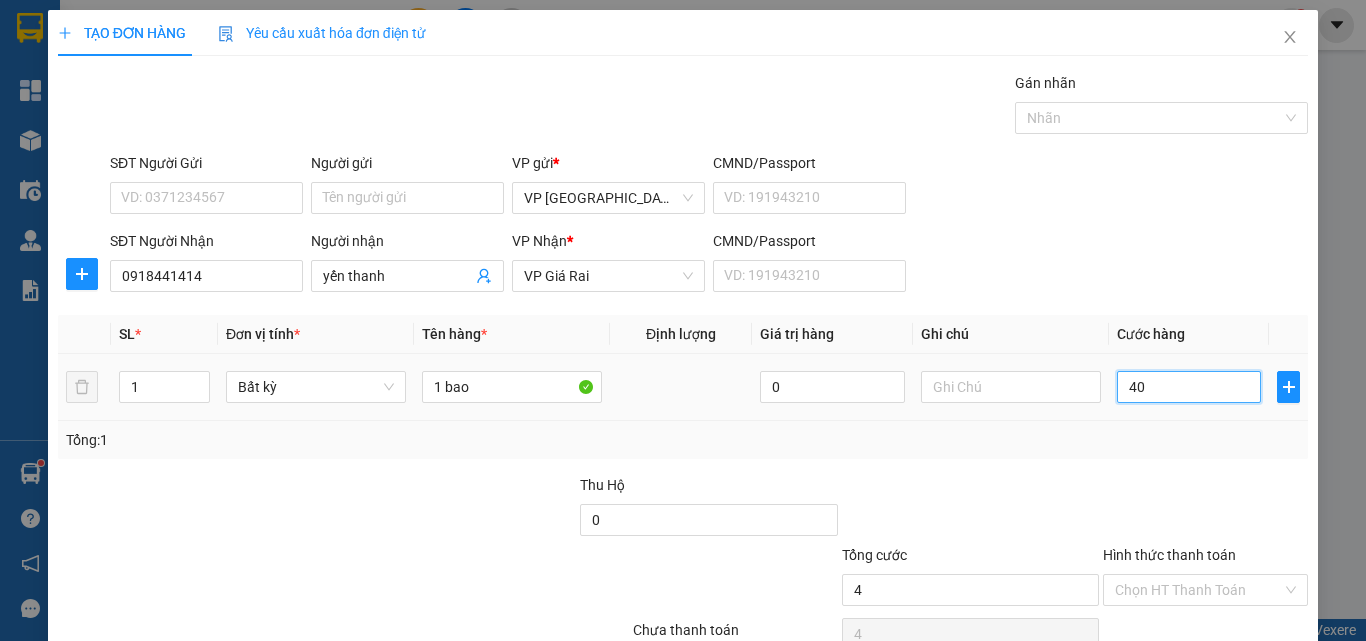 type on "40" 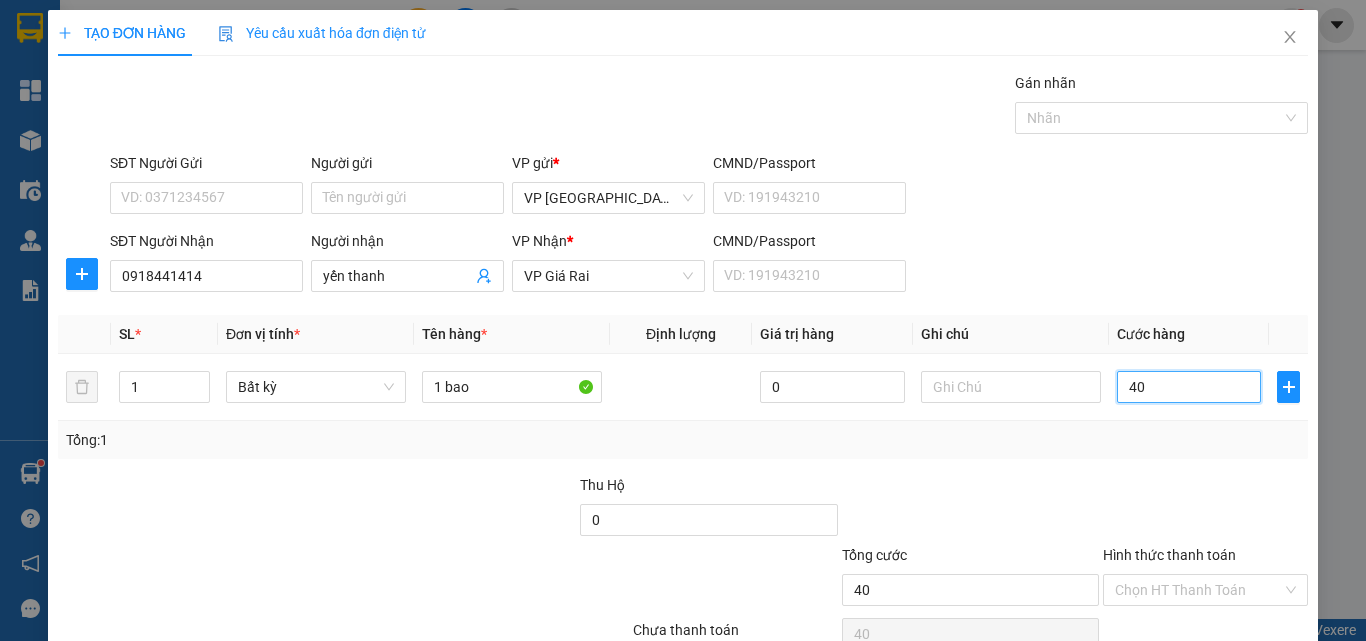 type on "40" 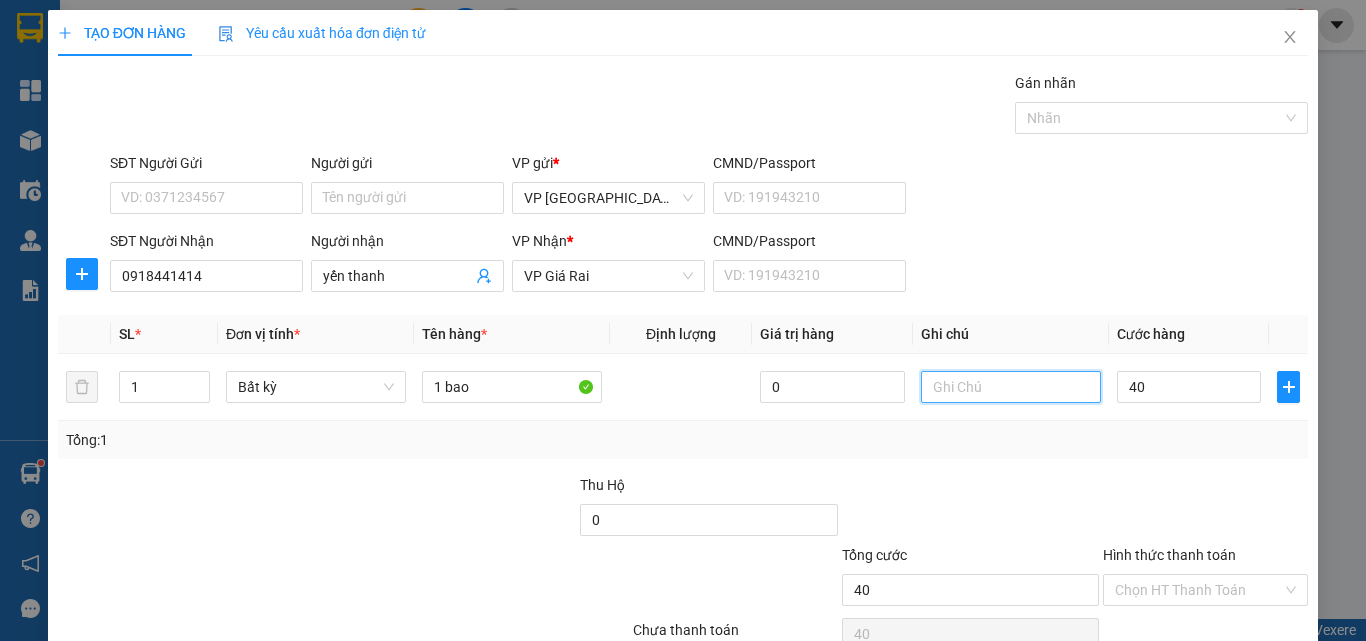 type on "40.000" 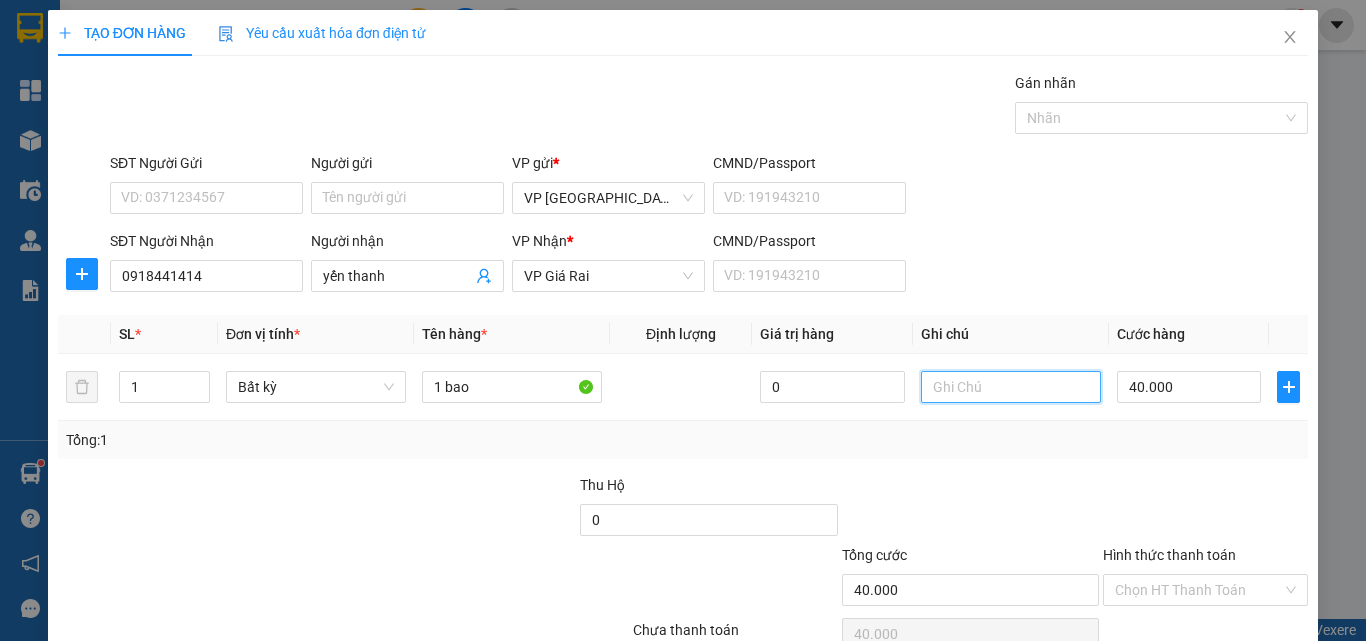 drag, startPoint x: 1065, startPoint y: 476, endPoint x: 958, endPoint y: 534, distance: 121.70867 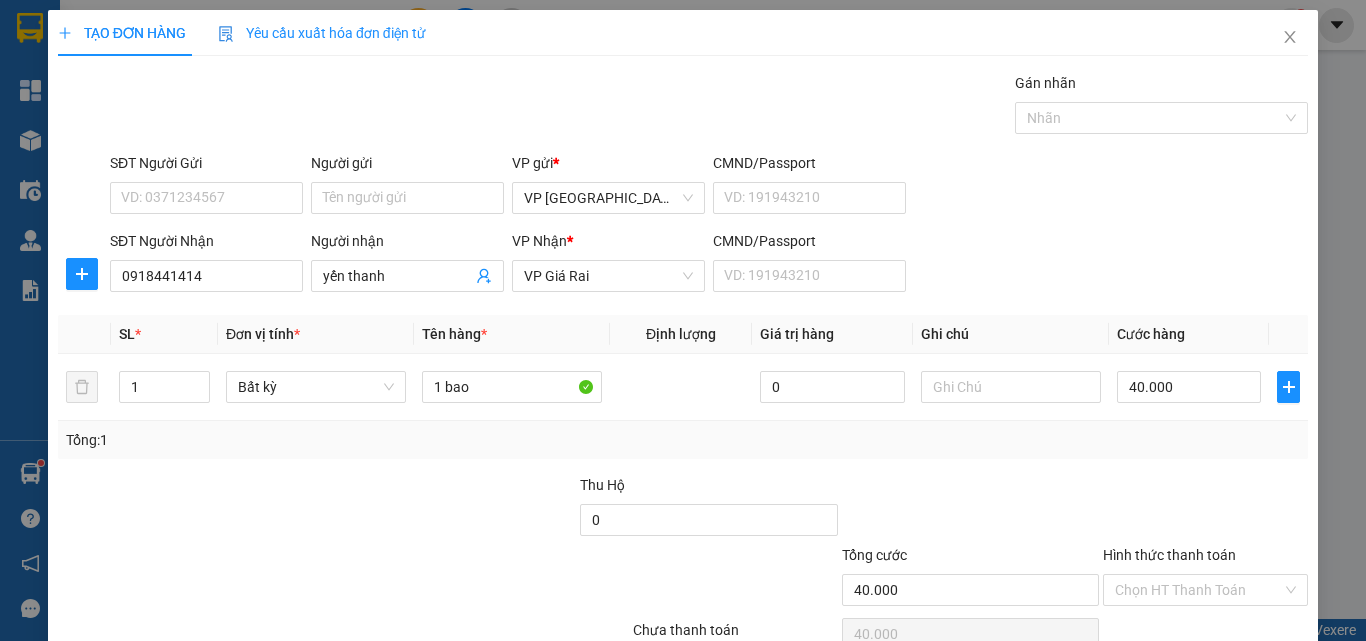 scroll, scrollTop: 99, scrollLeft: 0, axis: vertical 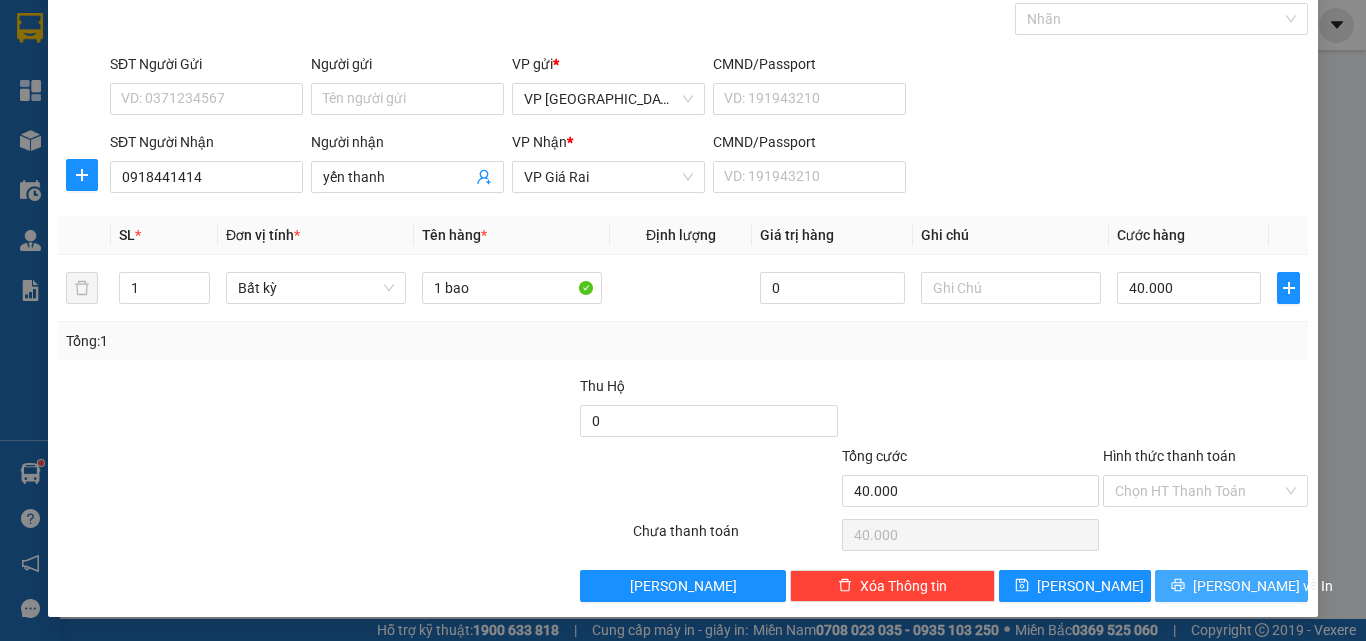click 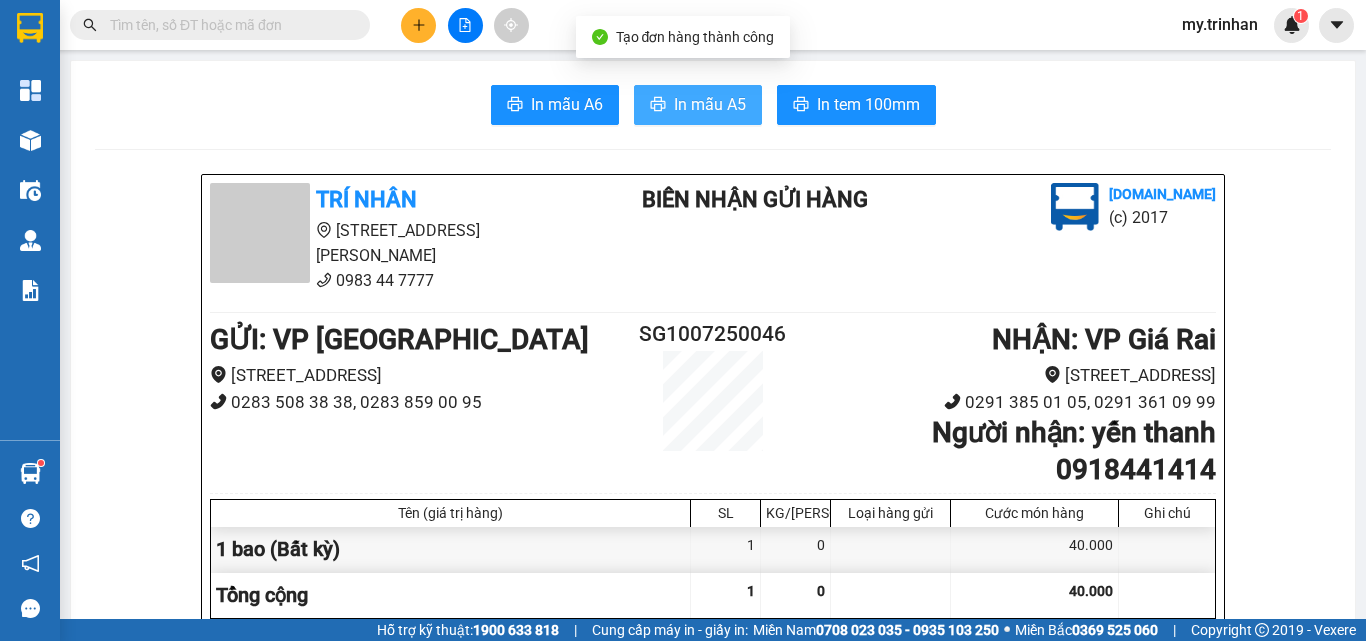 click on "In mẫu A5" at bounding box center [710, 104] 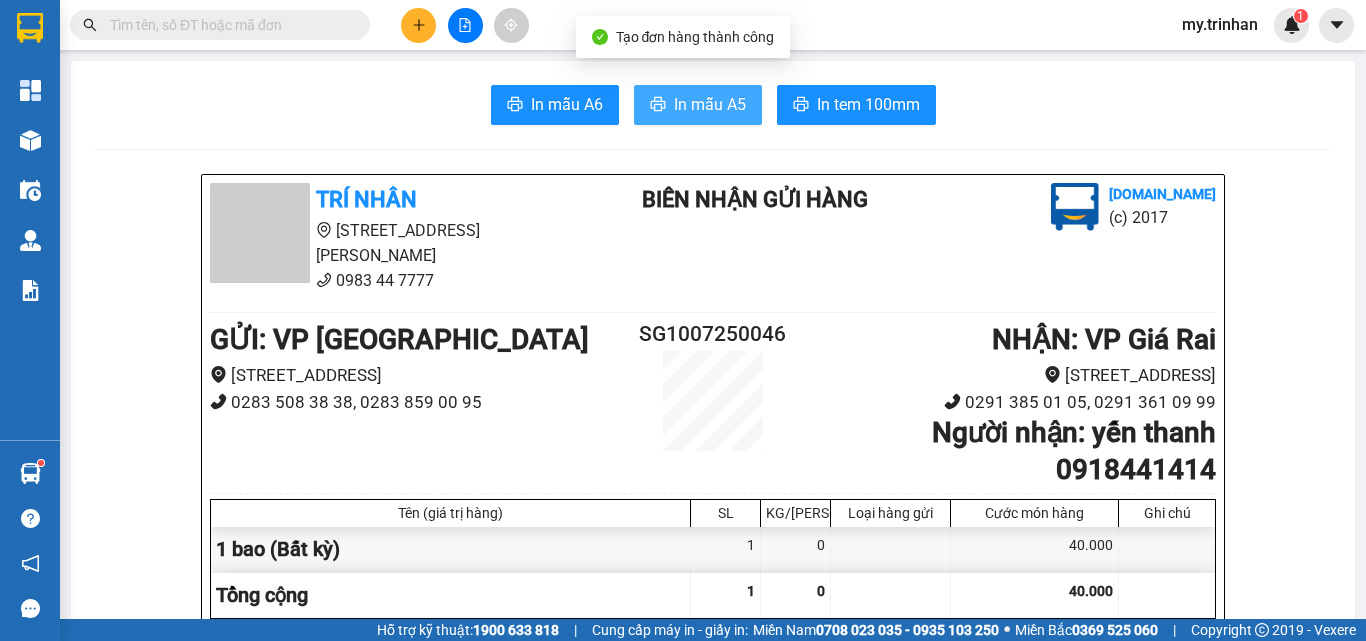 scroll, scrollTop: 0, scrollLeft: 0, axis: both 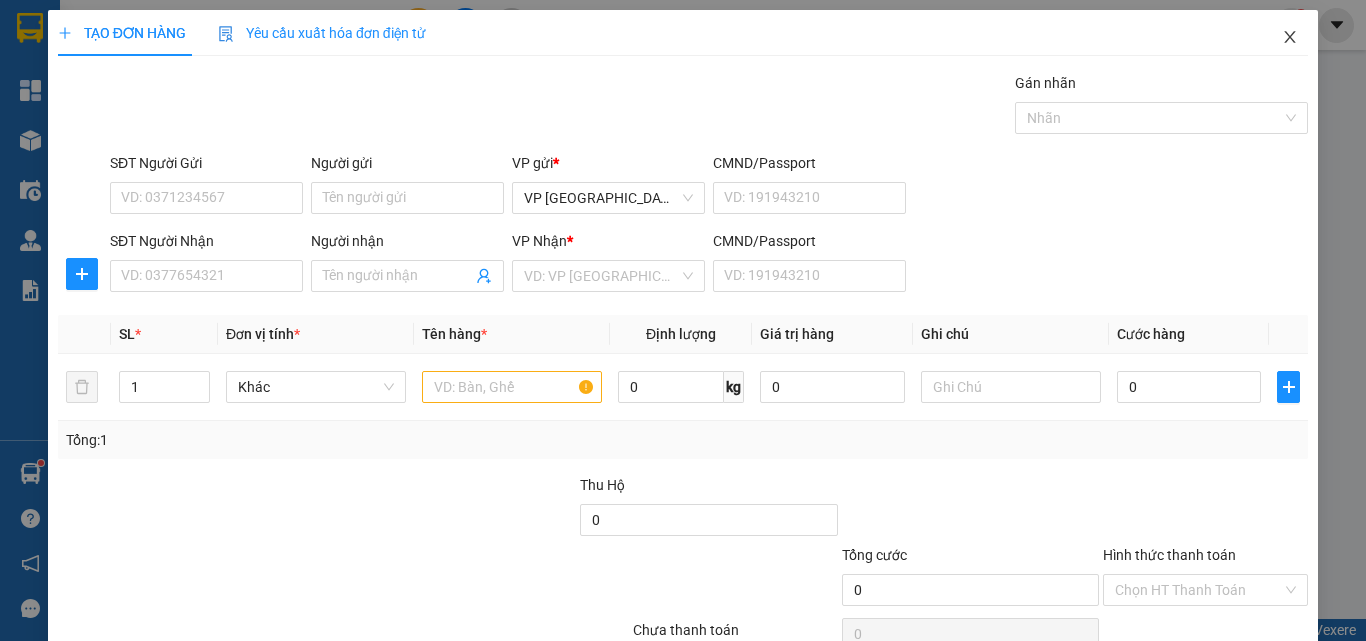 click 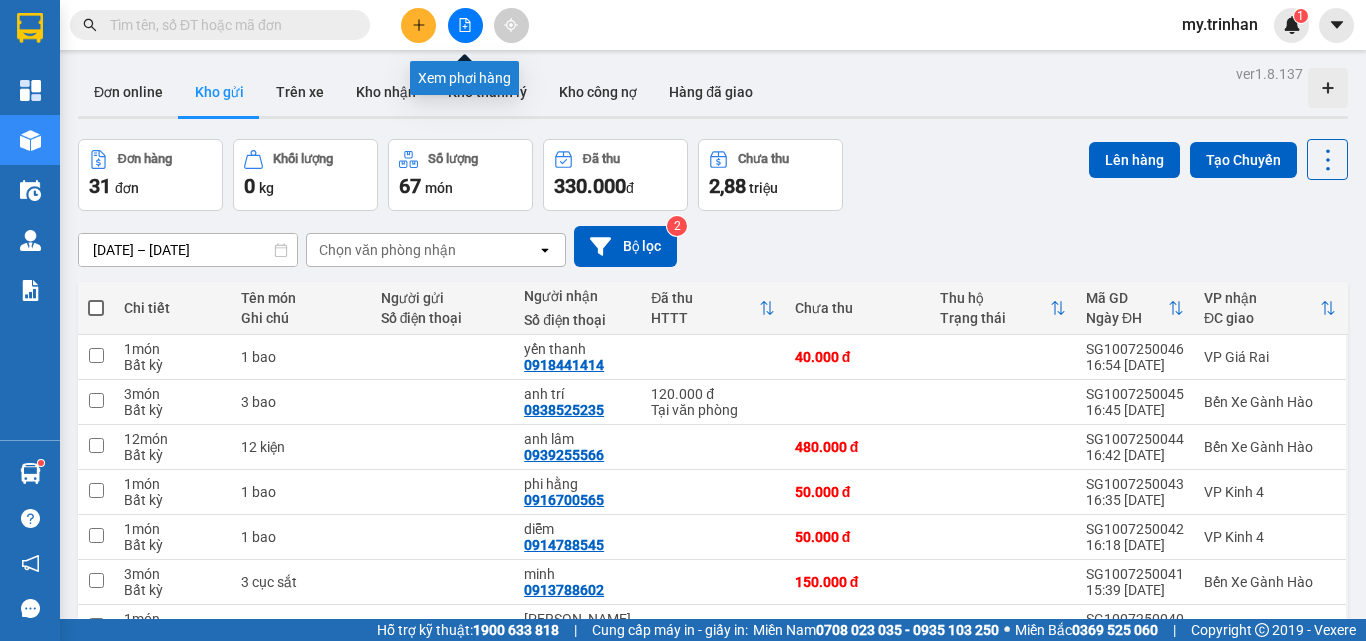 click 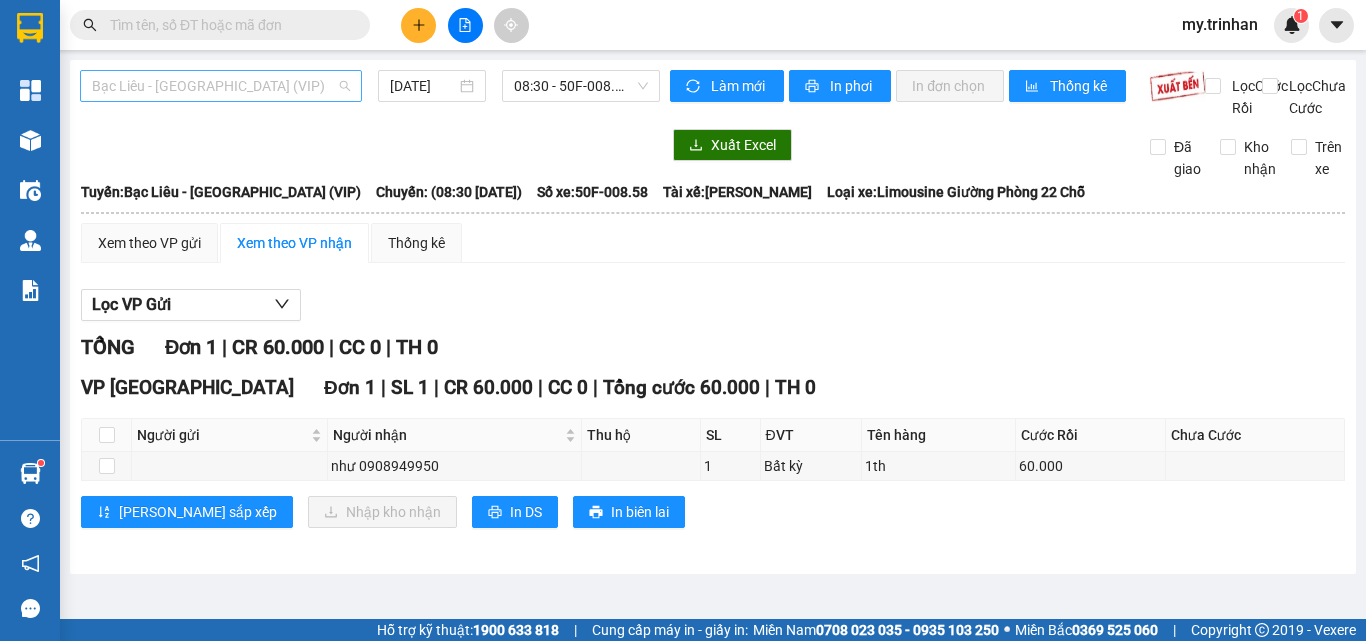 click on "Bạc Liêu - [GEOGRAPHIC_DATA] (VIP)" at bounding box center [221, 86] 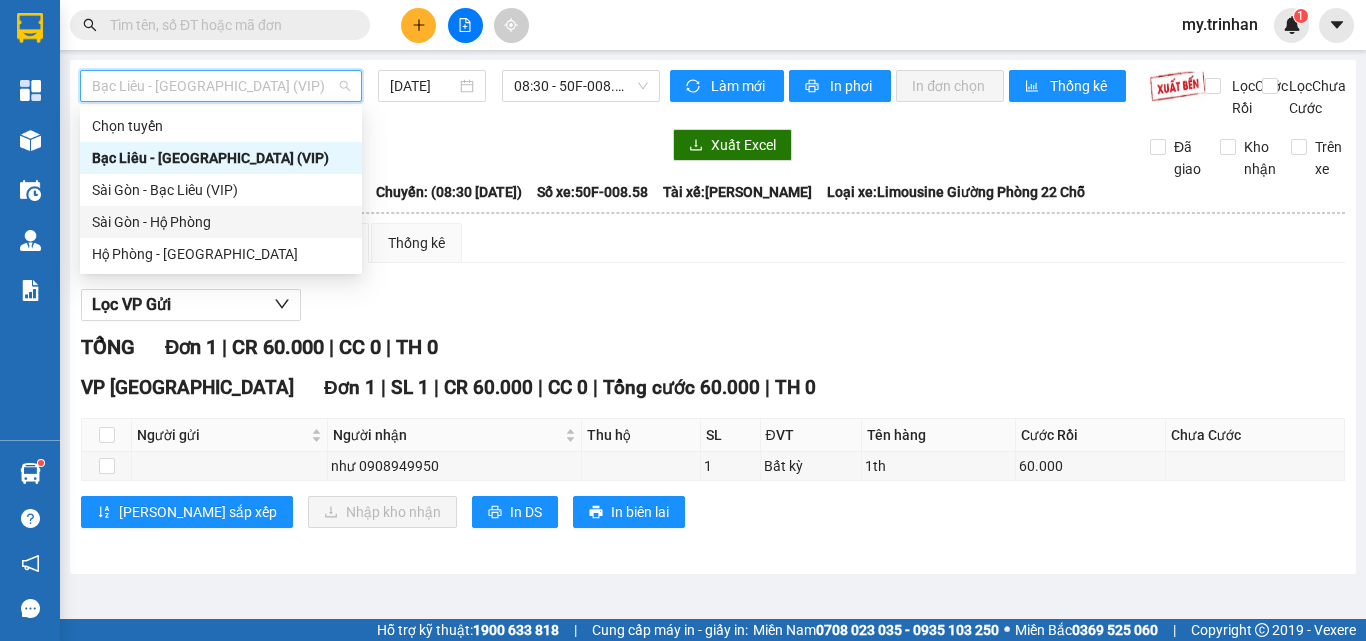 click on "Sài Gòn - Hộ Phòng" at bounding box center [221, 222] 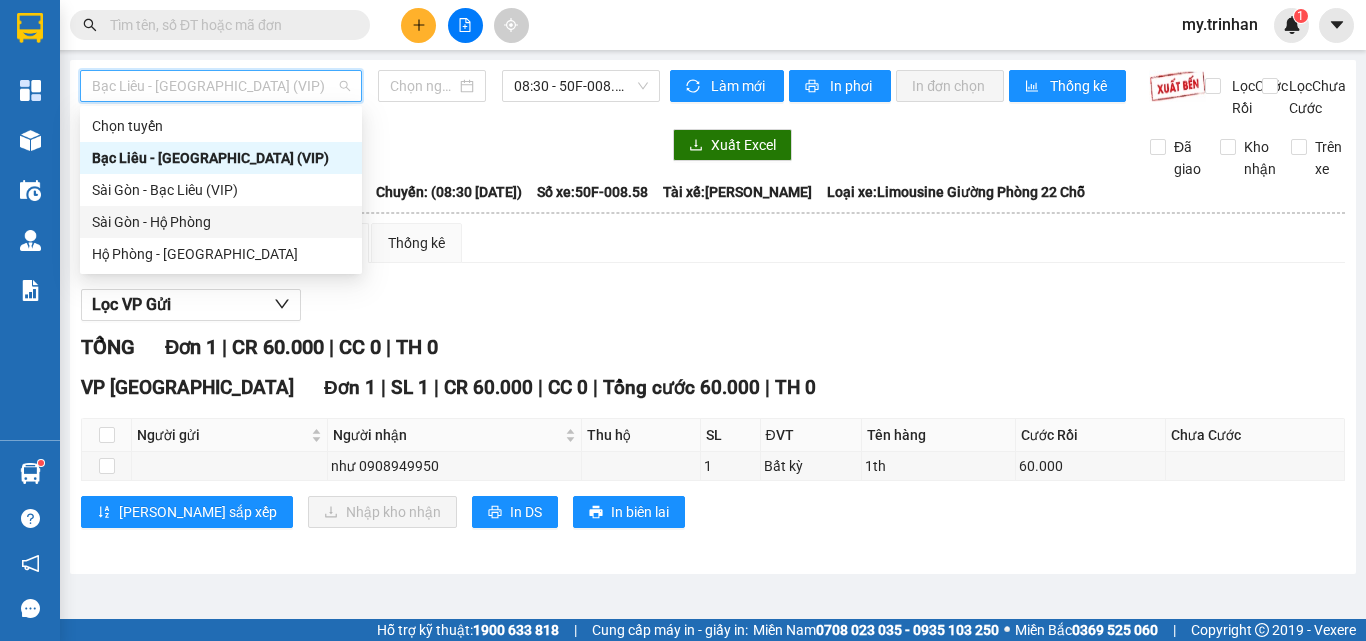 type on "[DATE]" 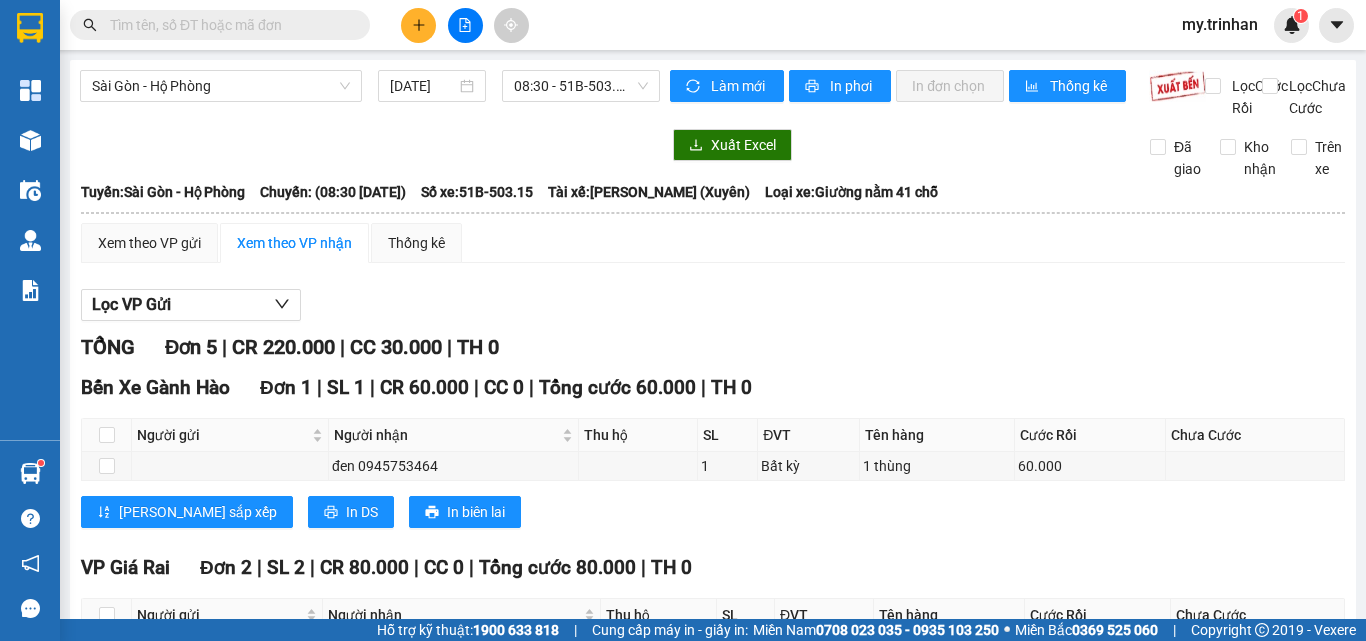 click on "TỔNG Đơn   5 | CR   220.000 | CC   30.000 | TH   0 Bến Xe Gành Hào Đơn   1 | SL   1 | CR   60.000 | CC   0 | Tổng cước   60.000 | TH   0 Người gửi Người nhận Thu hộ SL ĐVT Tên hàng Cước Rồi Chưa Cước Ký nhận                       đen 0945753464 1 Bất kỳ 1 thùng  60.000 Lưu sắp xếp In DS In biên lai TRÍ NHÂN    0949 00 1111   555 [PERSON_NAME], Phường 7 PHƠI HÀNG VP [GEOGRAPHIC_DATA]  -  16:55 [DATE] [GEOGRAPHIC_DATA]:  [GEOGRAPHIC_DATA] - Hộ Phòng Chuyến:   (08:30 [DATE]) Số xe:  51B-503.15 Tài xế:  [PERSON_NAME] ([GEOGRAPHIC_DATA]) Loại xe:  Giường nằm 41 chỗ Người gửi Người nhận Thu hộ SL ĐVT Tên hàng Cước Rồi Chưa Cước Ký nhận Bến Xe Gành Hào Đơn   1 | SL   1 | CR   60.000 | CC   0 | Tổng cước   60.000 | TH   0   đen 0945753464 1 Bất kỳ 1 thùng  60.000 0 1 60.000 0 Cước Rồi :   60.000  VNĐ Chưa Cước :   0  VNĐ Thu hộ:  0  VNĐ VP Gửi (Ký & ghi rõ họ tên) Tài xế VP Nhận" at bounding box center [713, 651] 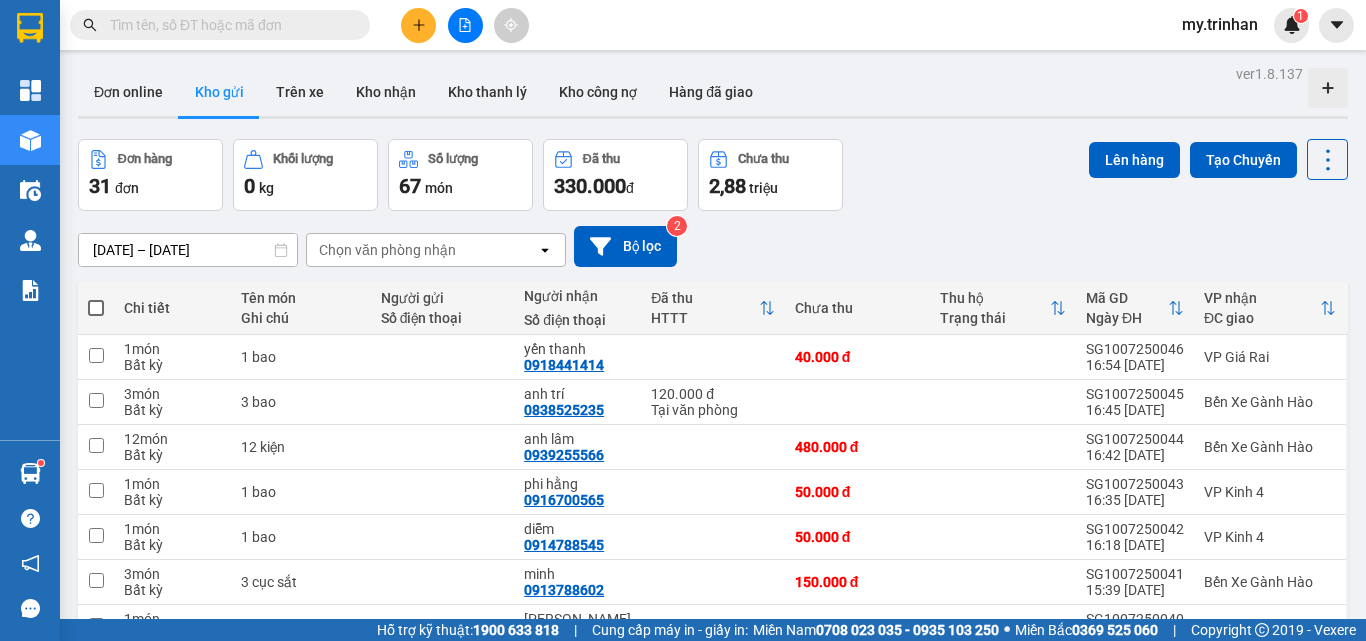 click on "Chọn văn phòng nhận" at bounding box center (422, 250) 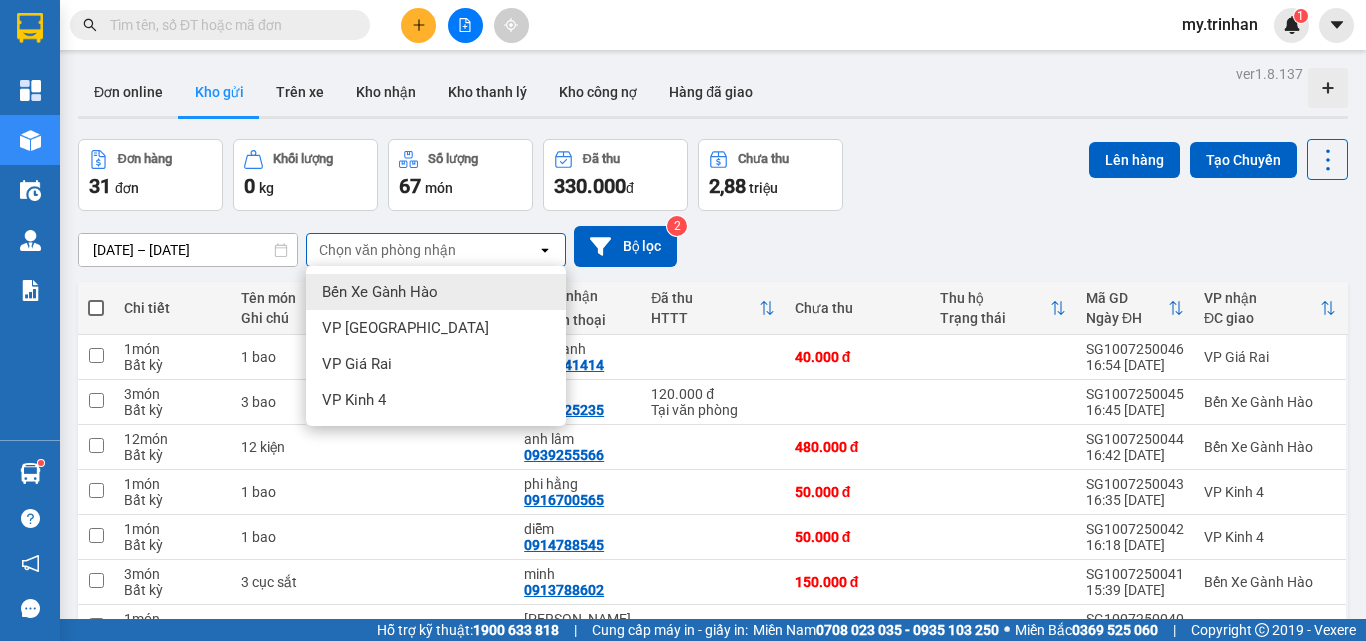 click on "Chọn văn phòng nhận" at bounding box center (422, 250) 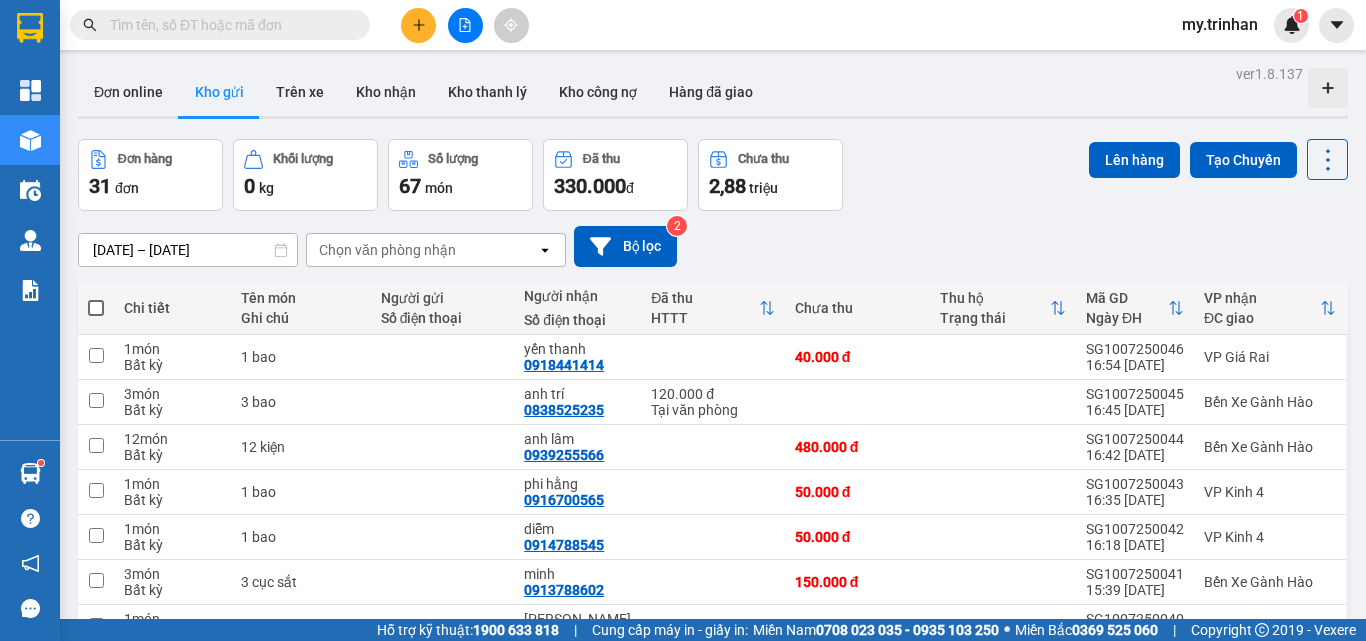 click at bounding box center (418, 25) 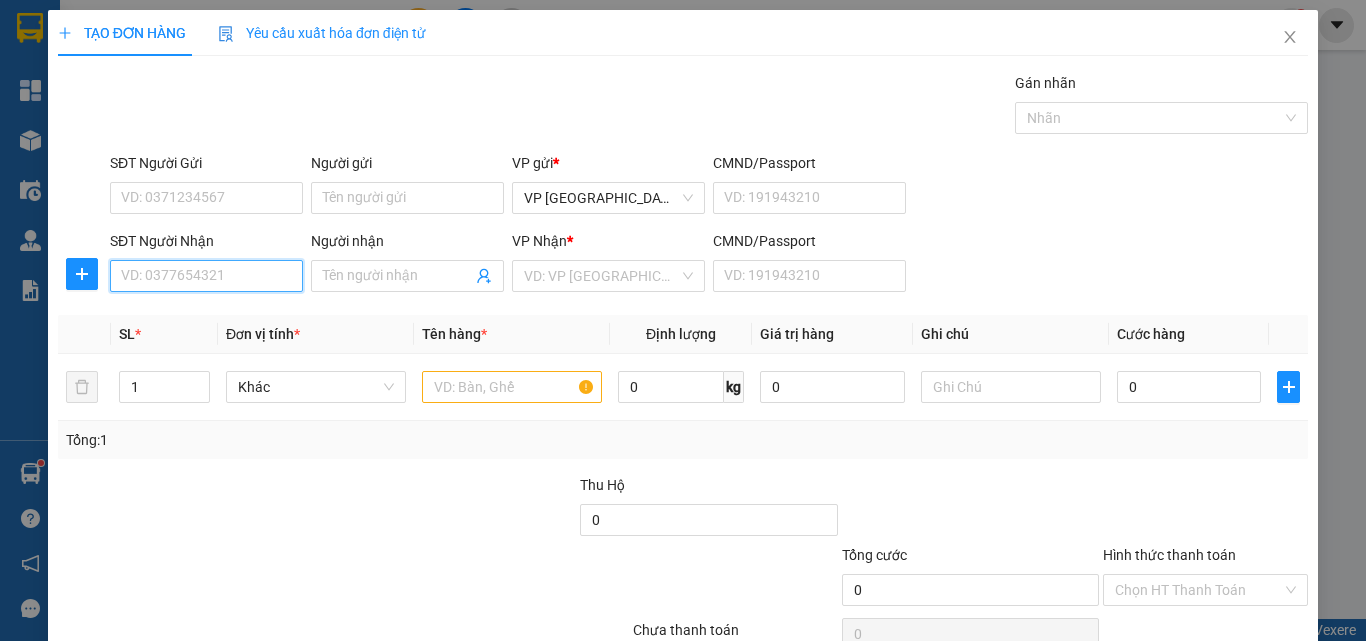 click on "SĐT Người Nhận" at bounding box center [206, 276] 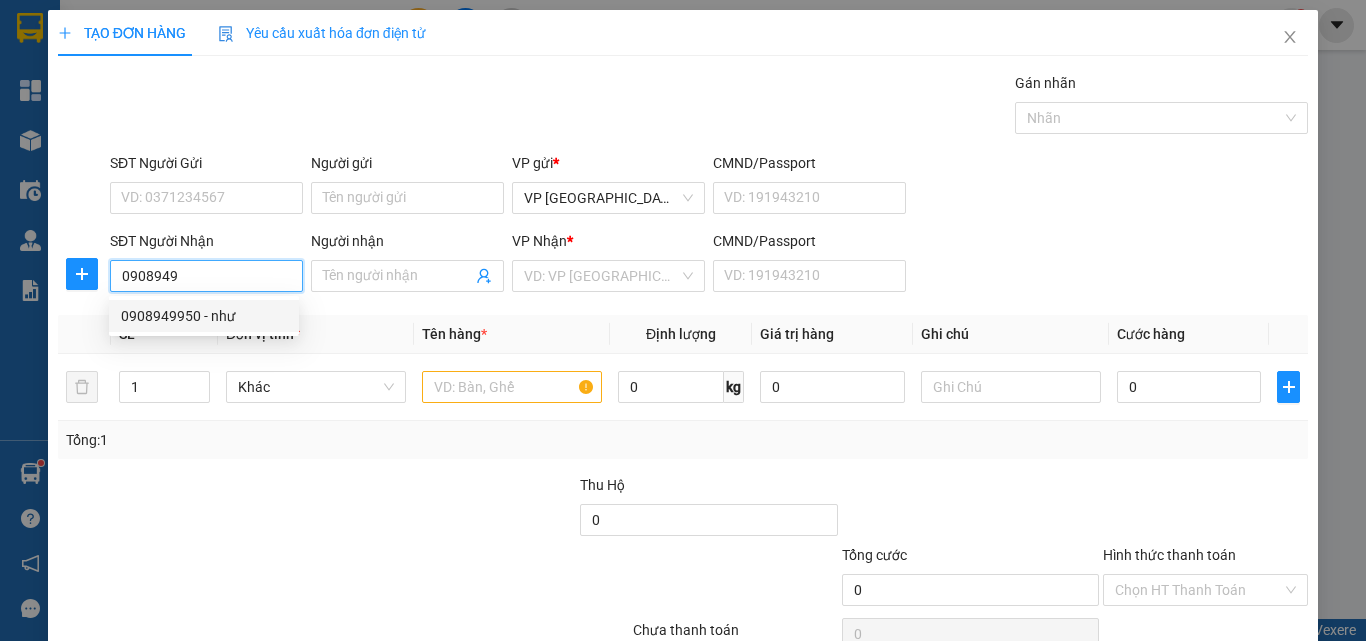 click on "0908949950 - như" at bounding box center (204, 316) 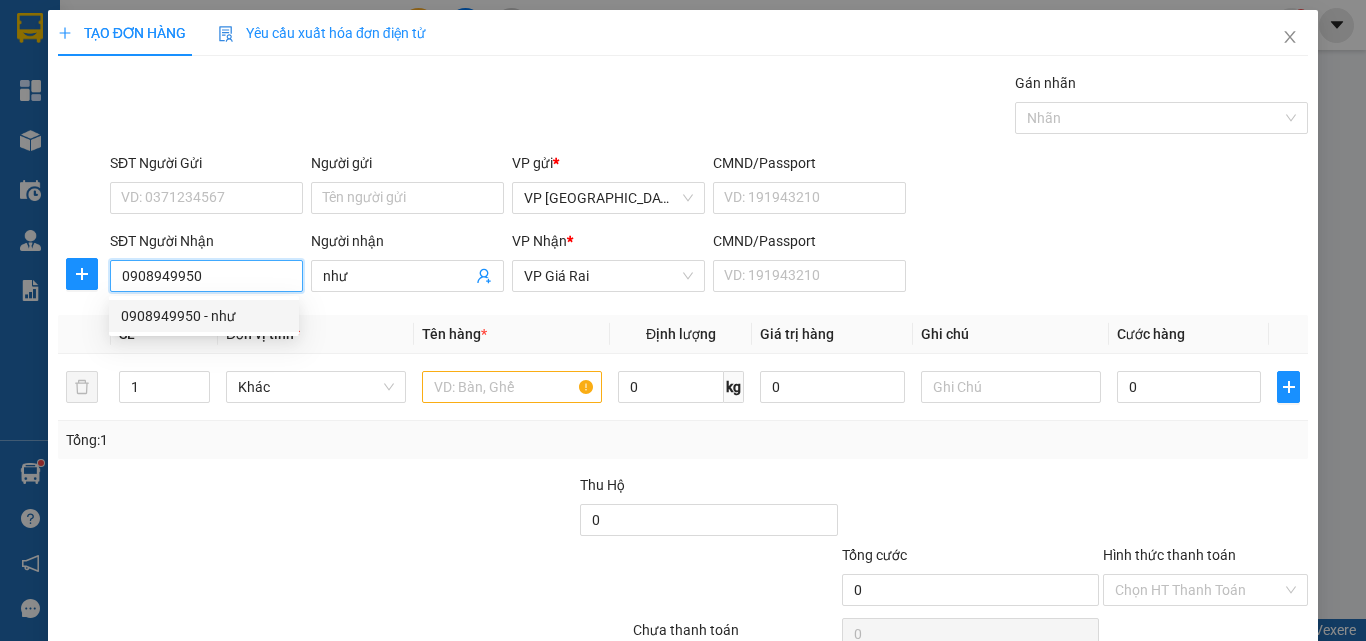 type on "30.000" 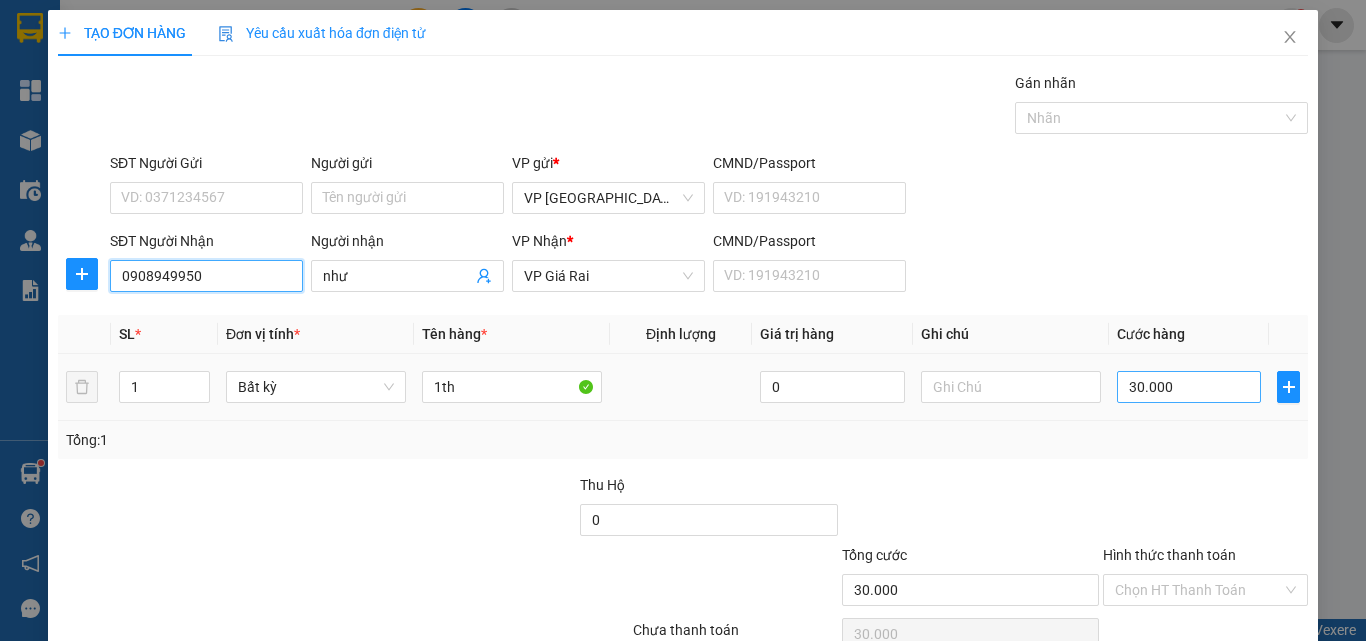 type on "0908949950" 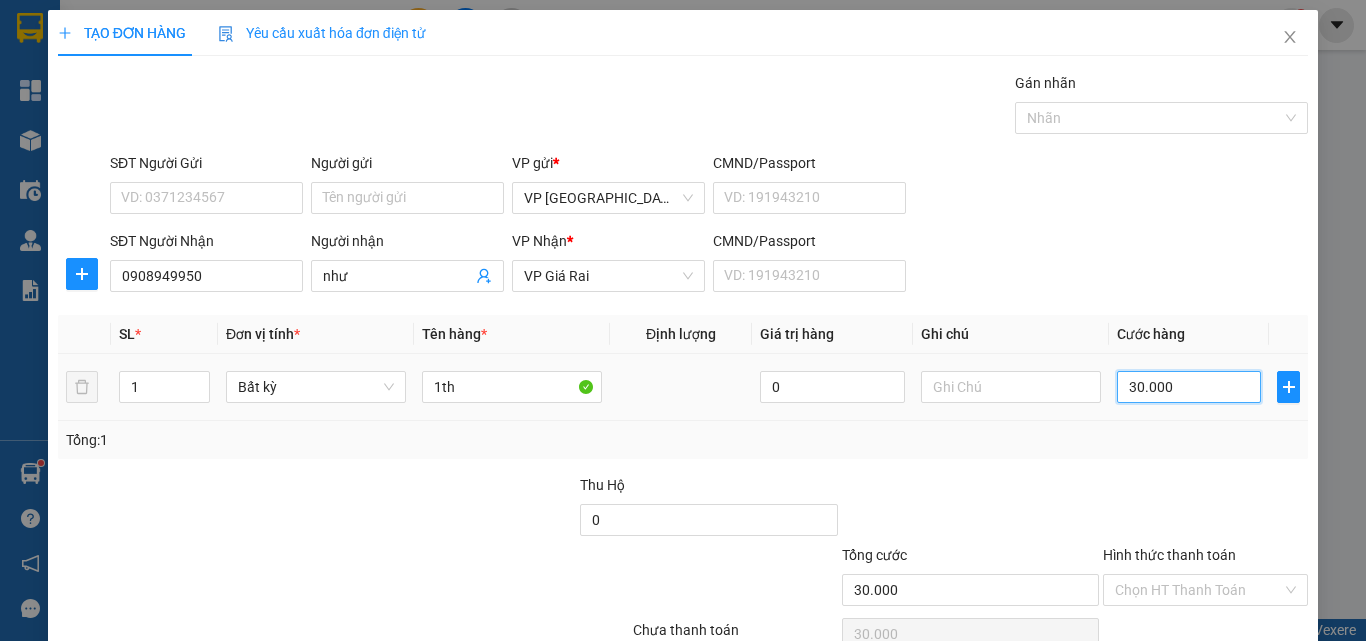 click on "30.000" at bounding box center (1189, 387) 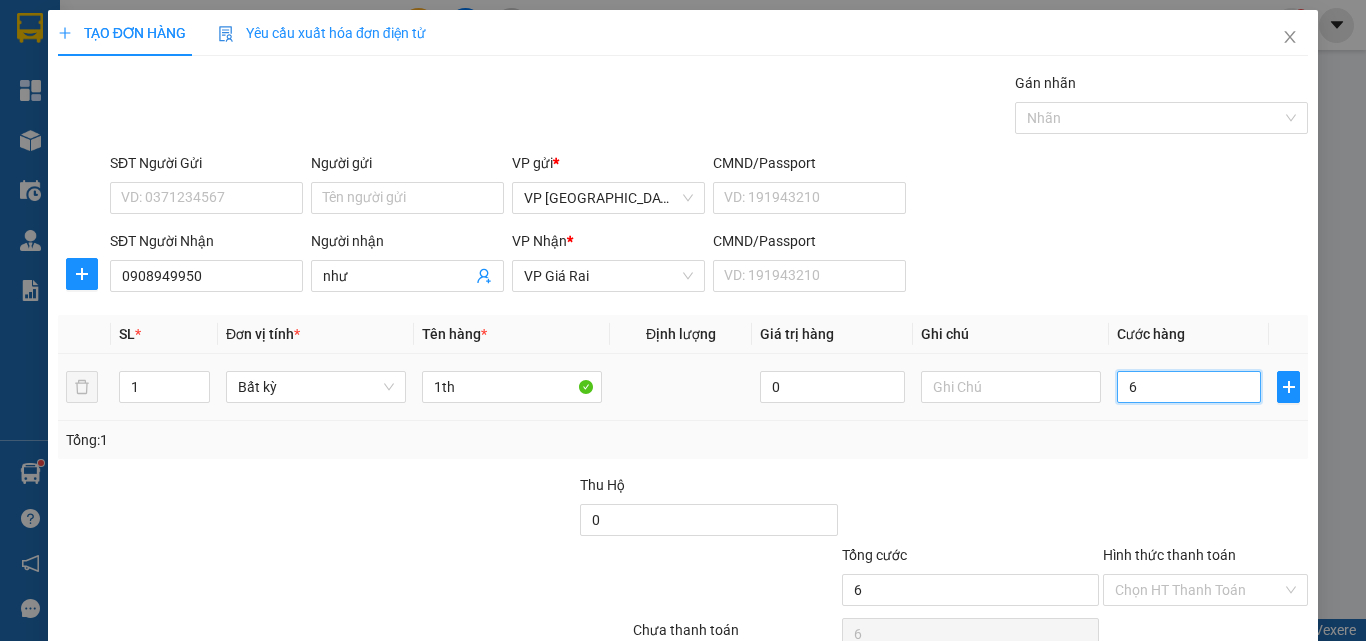type on "60" 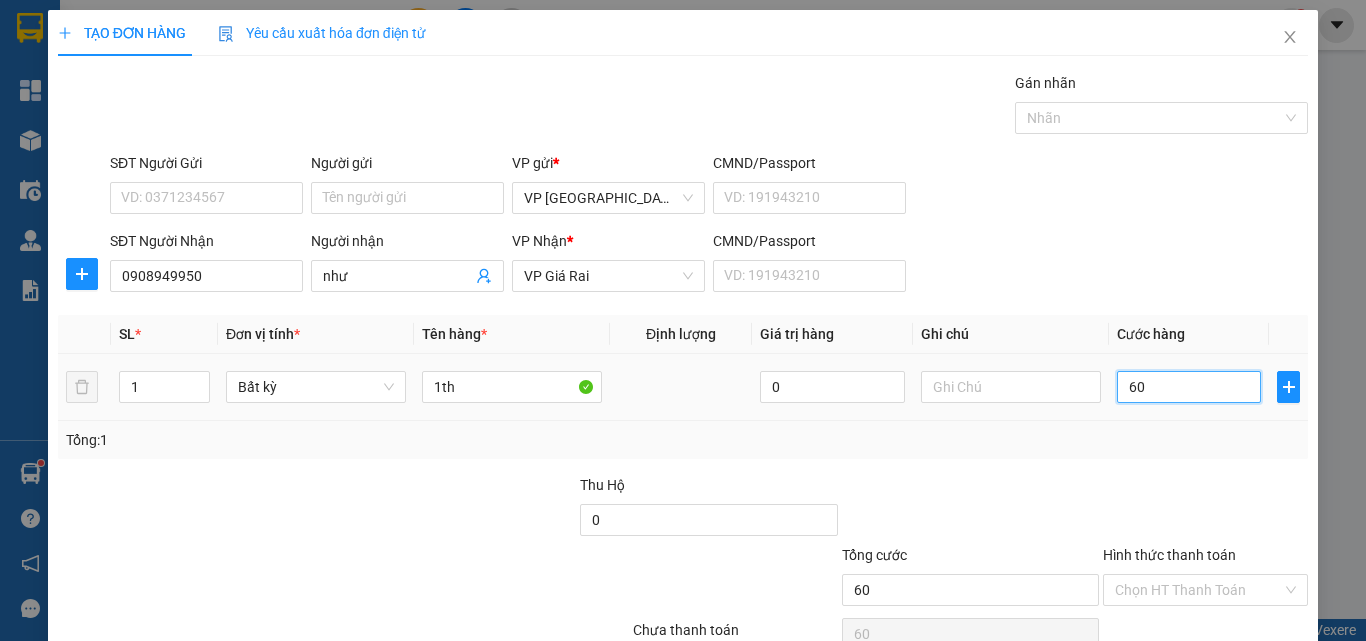 type on "60" 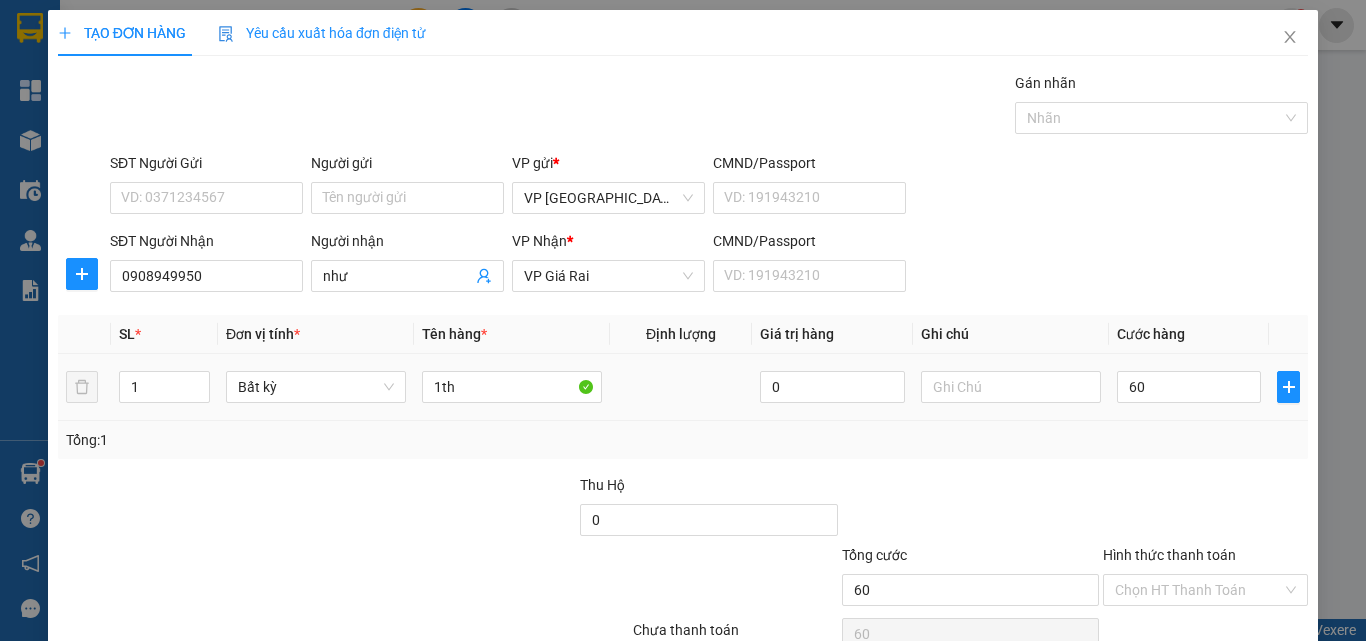 type on "60.000" 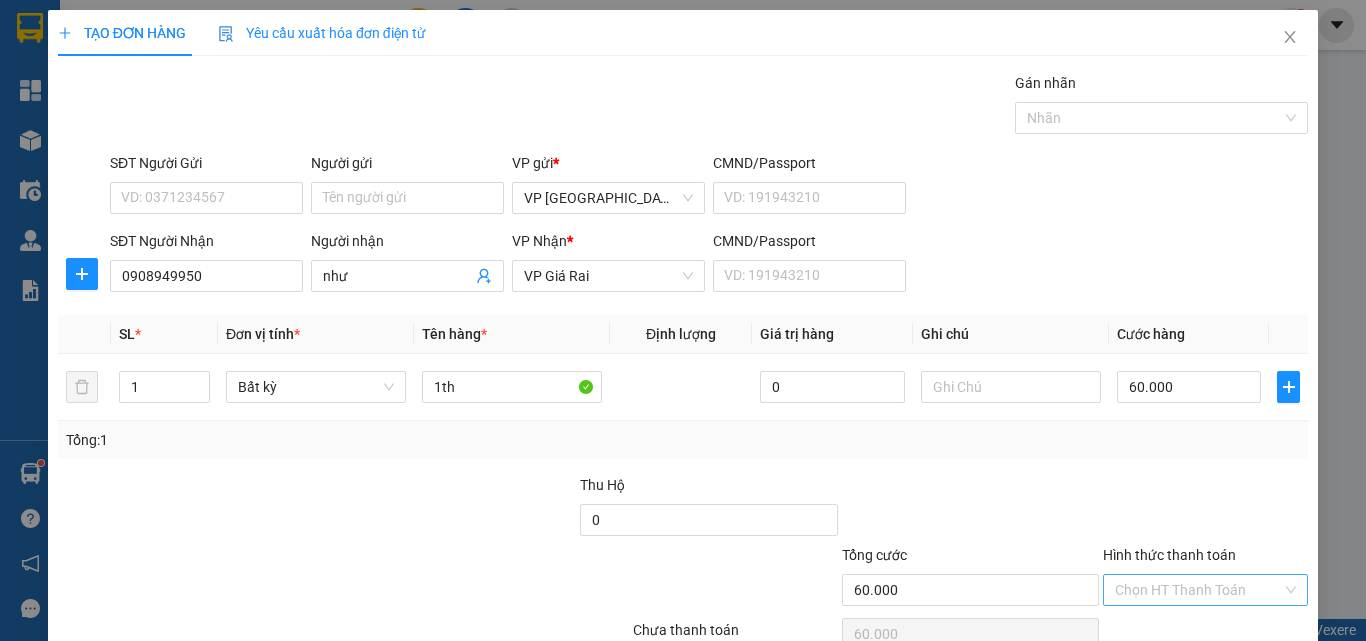 click on "Hình thức thanh toán" at bounding box center (1198, 590) 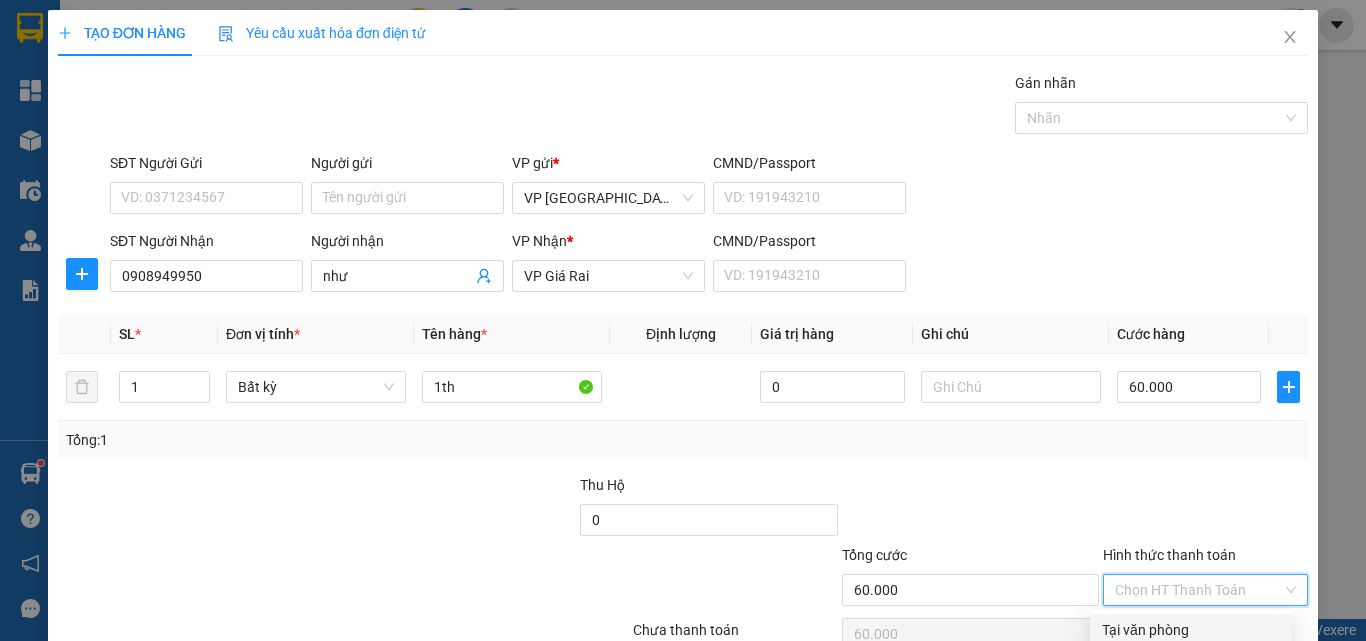 click on "Tại văn phòng" at bounding box center [1191, 630] 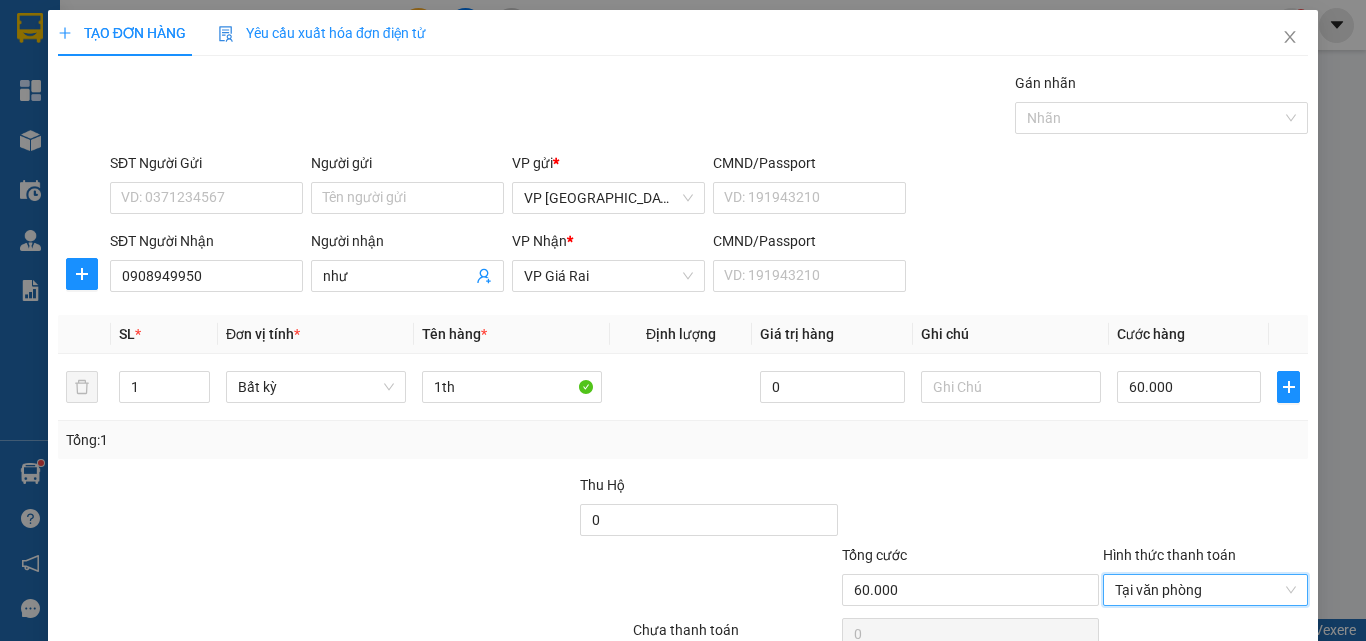 click 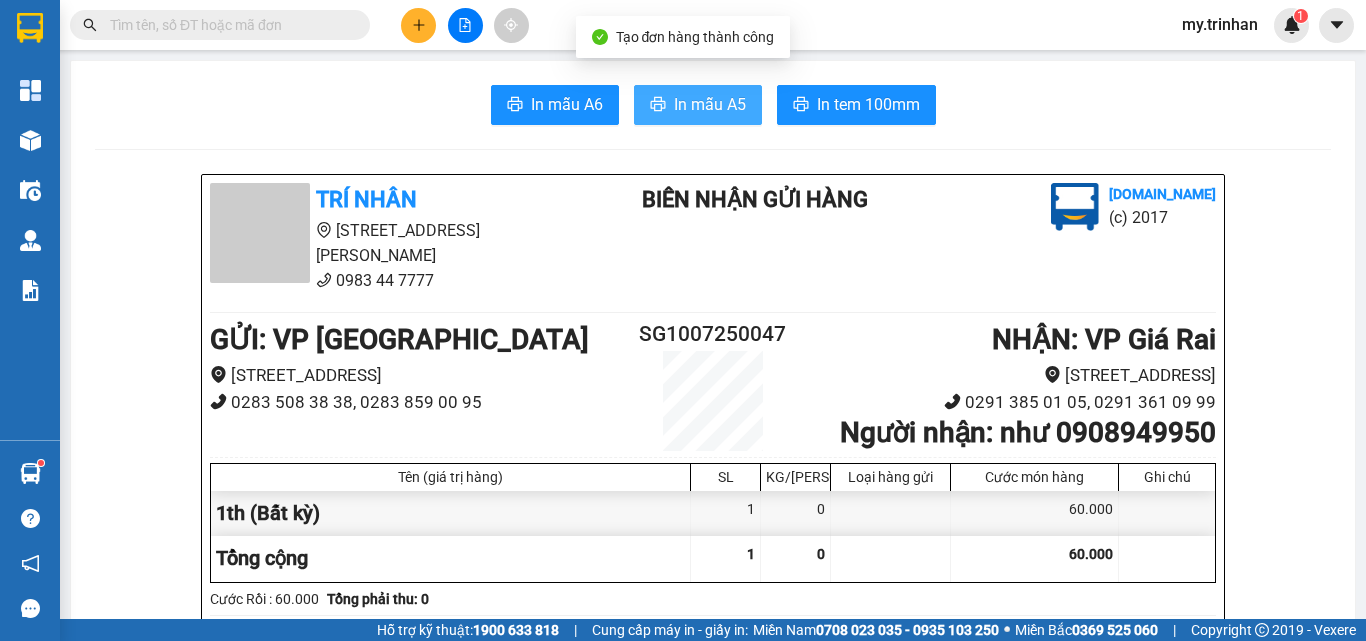 click on "In mẫu A5" at bounding box center [710, 104] 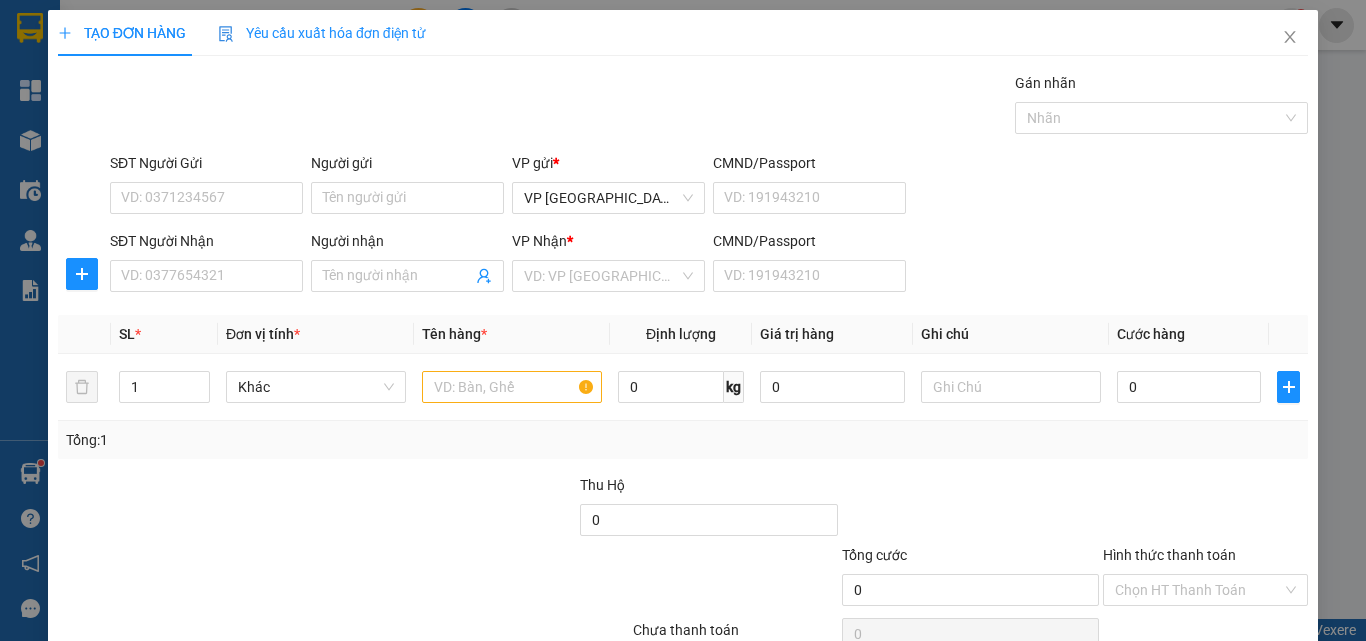 click on "SĐT Người Nhận VD: 0377654321 Người nhận Tên người nhận VP Nhận  * VD: VP Sài Gòn CMND/Passport VD: [PASSPORT]" at bounding box center (709, 265) 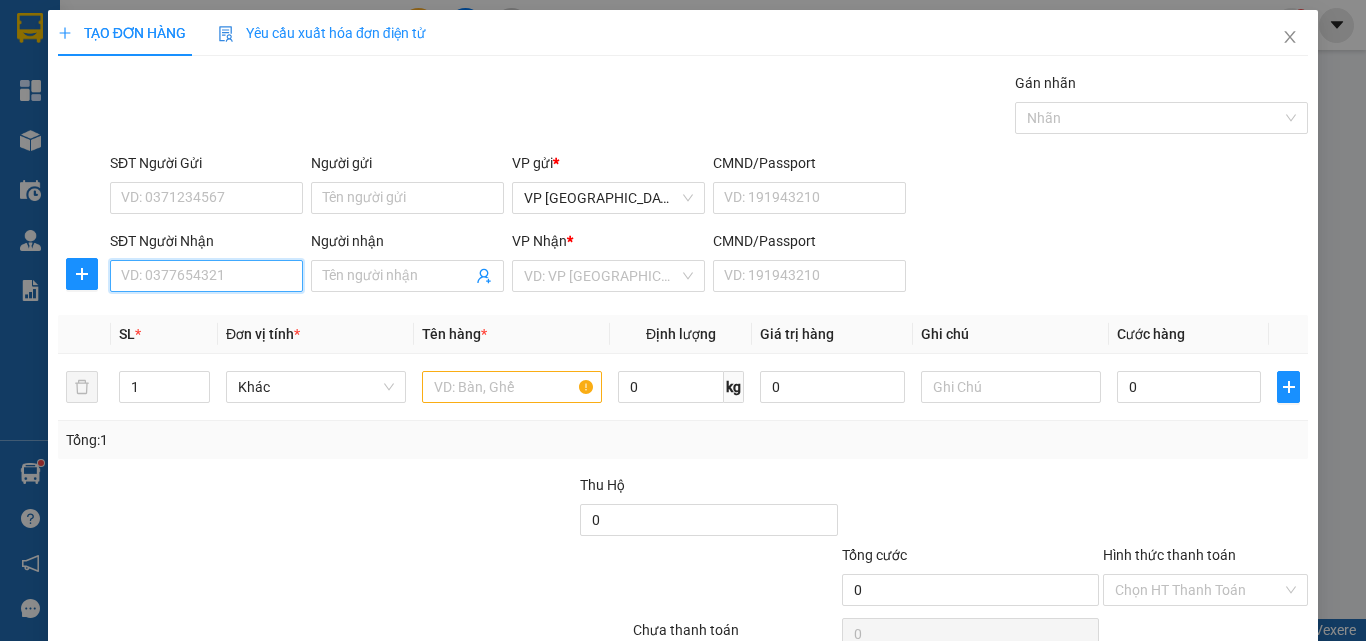 click on "SĐT Người Nhận" at bounding box center [206, 276] 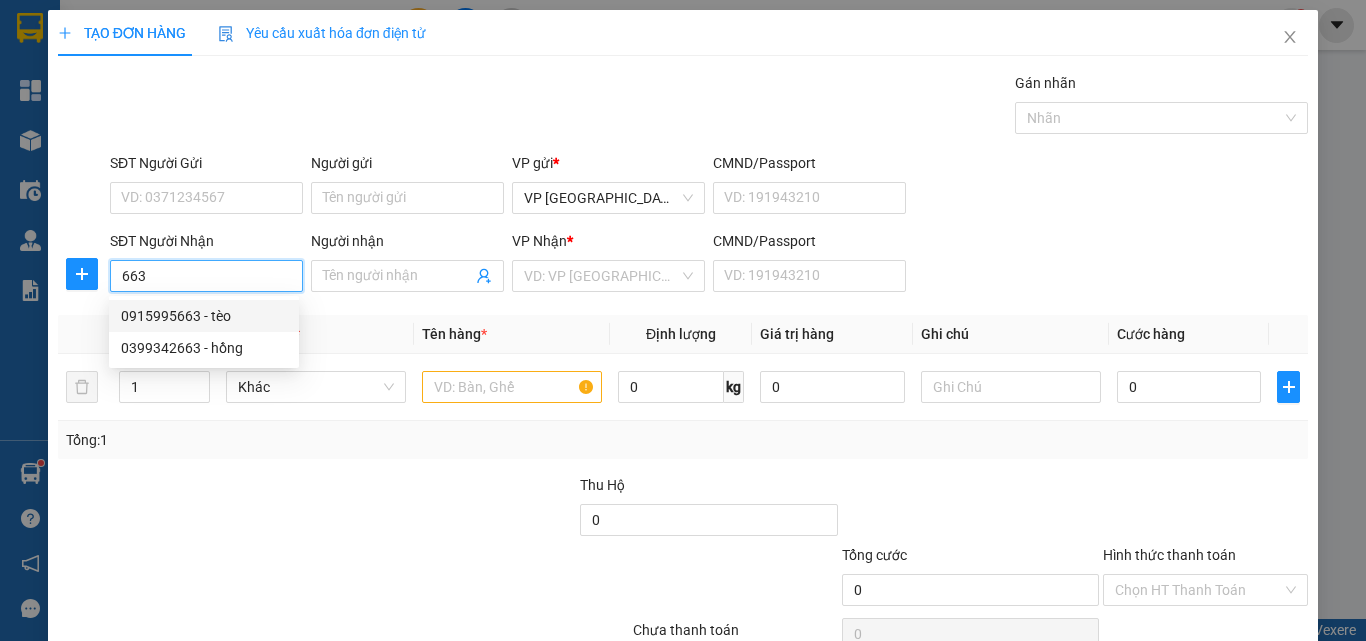 click on "0915995663 - tèo" at bounding box center (204, 316) 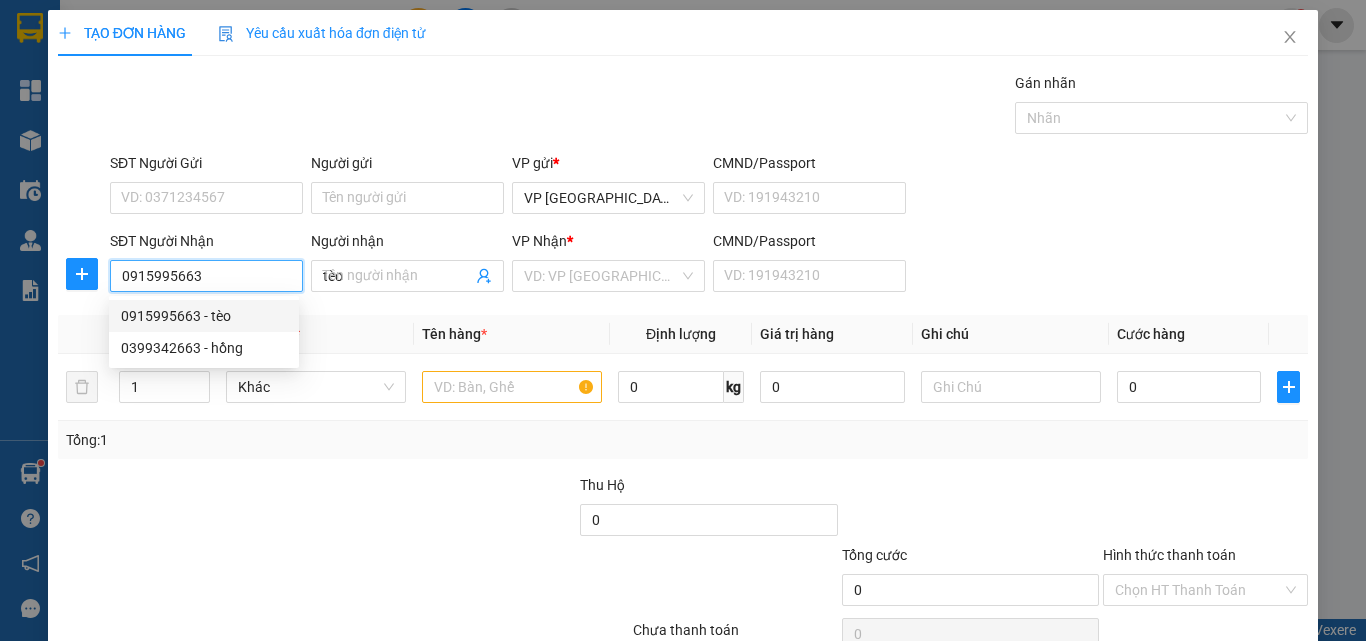 type on "50.000" 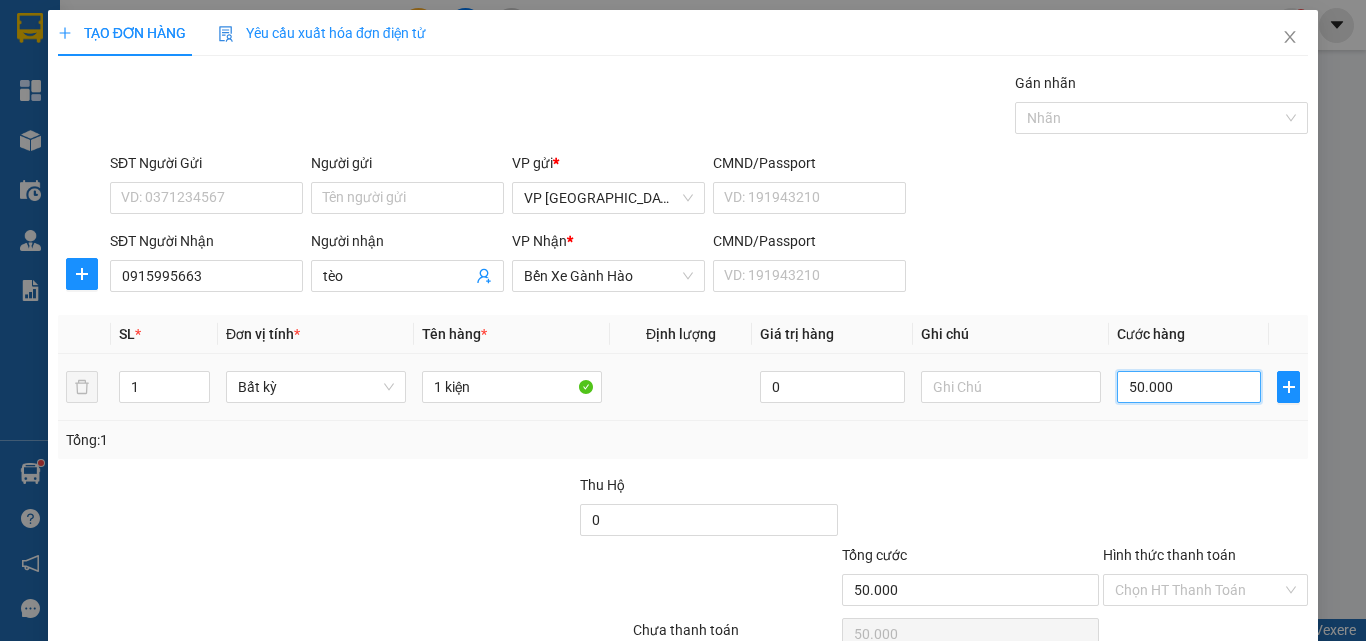click on "50.000" at bounding box center [1189, 387] 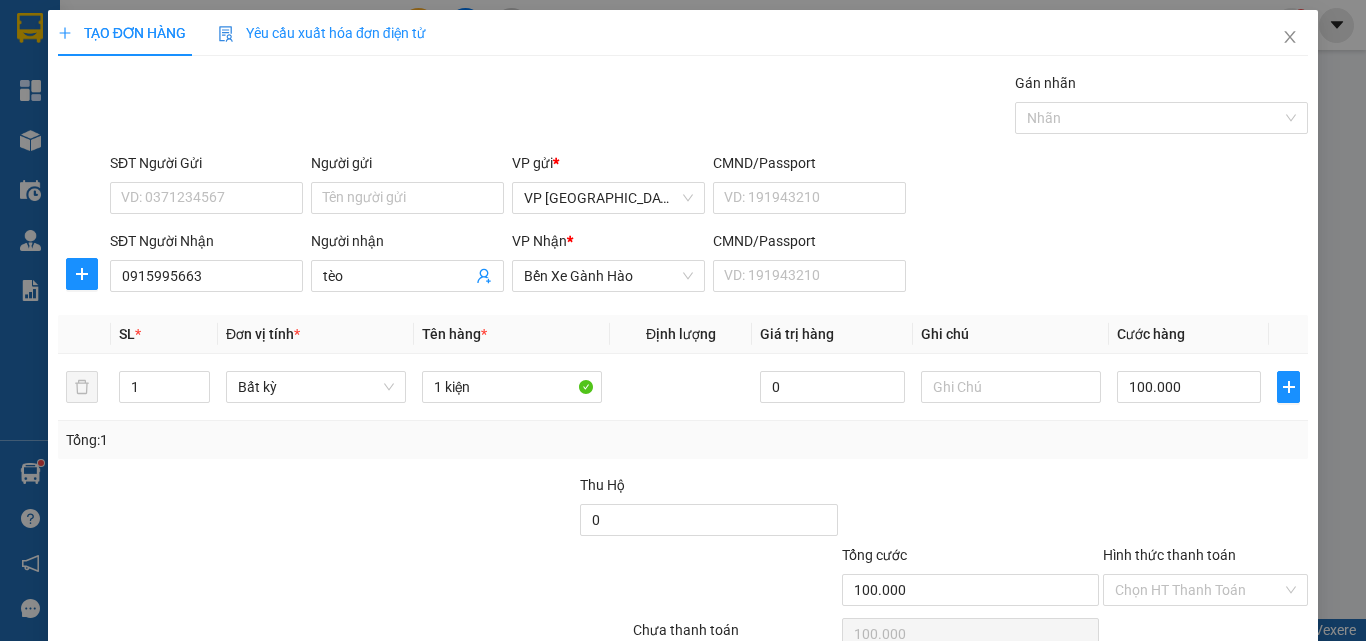 click on "[PERSON_NAME] và In" at bounding box center (1263, 685) 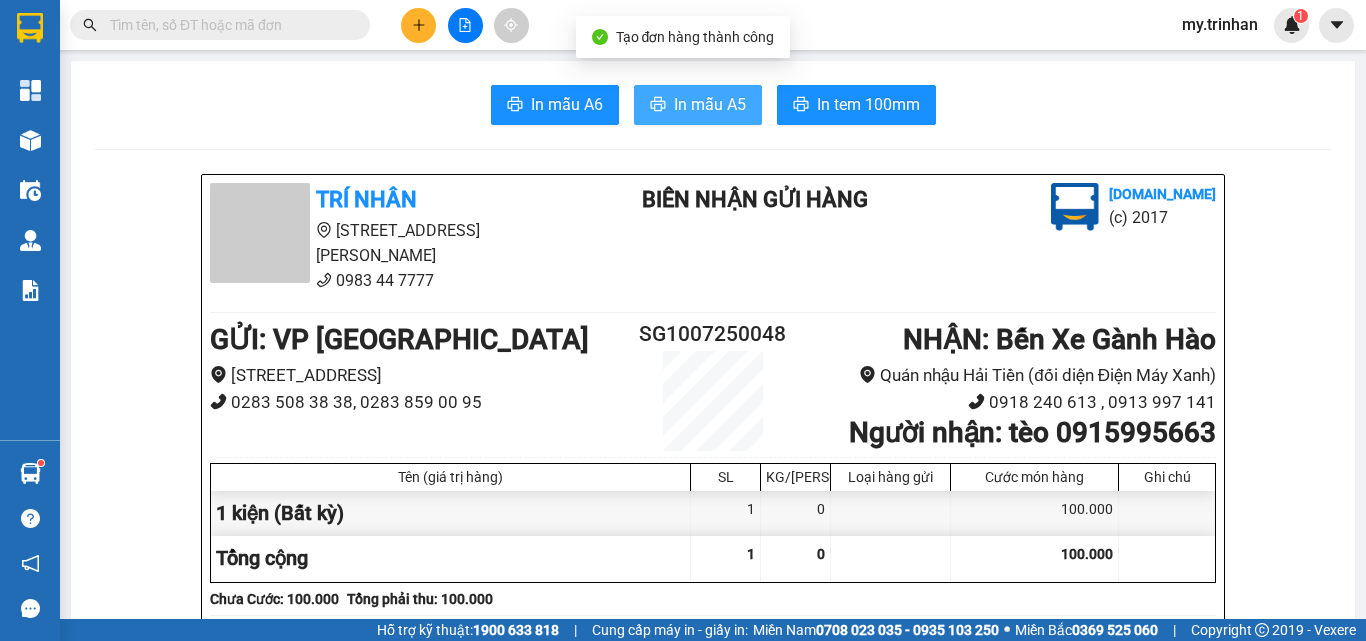 click on "In mẫu A5" at bounding box center (710, 104) 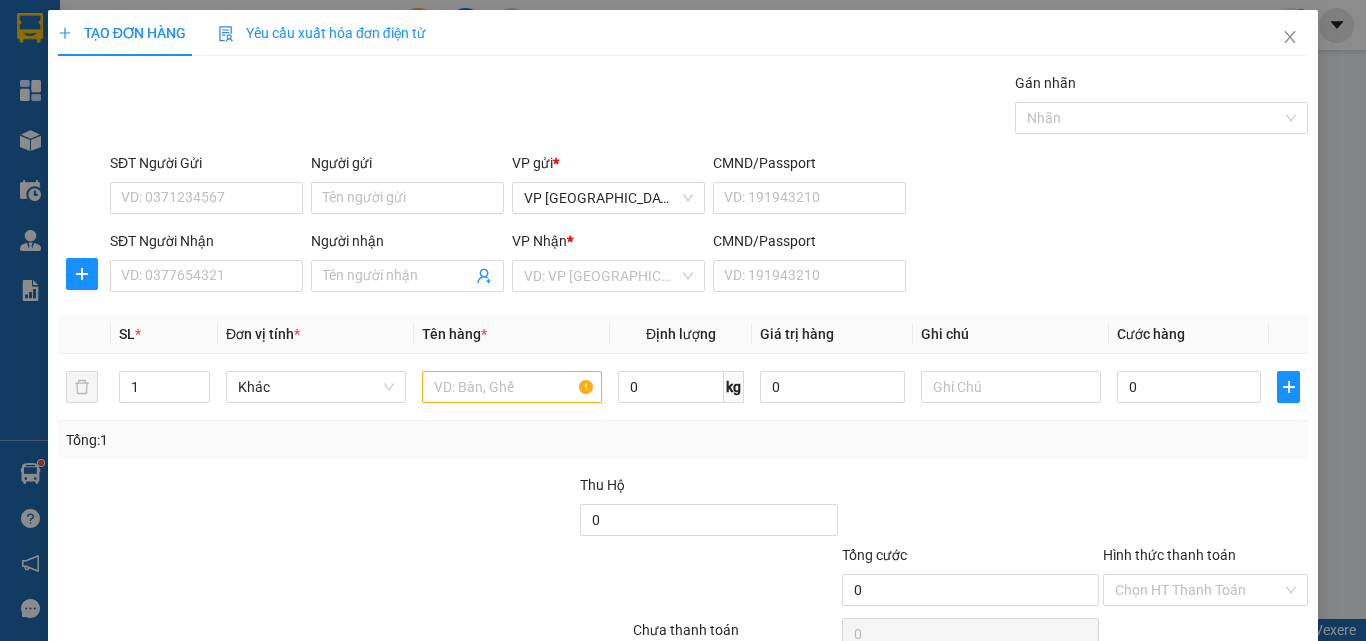 drag, startPoint x: 977, startPoint y: 239, endPoint x: 340, endPoint y: 284, distance: 638.5875 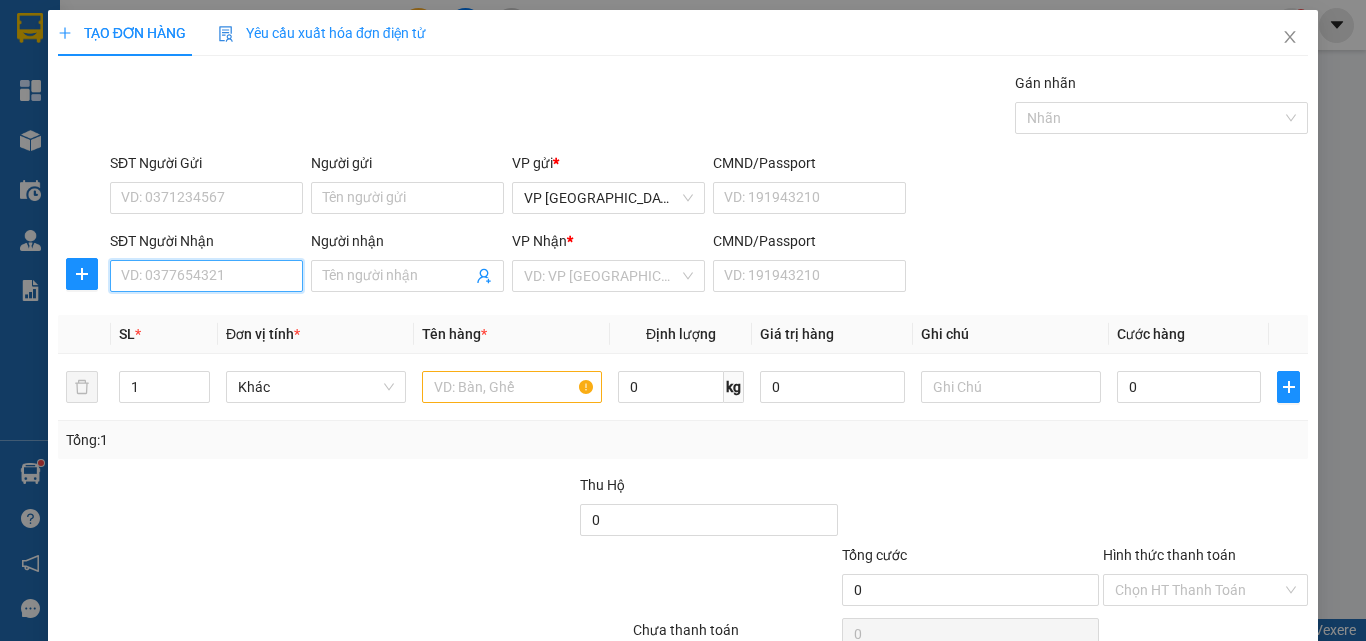 click on "SĐT Người Nhận" at bounding box center [206, 276] 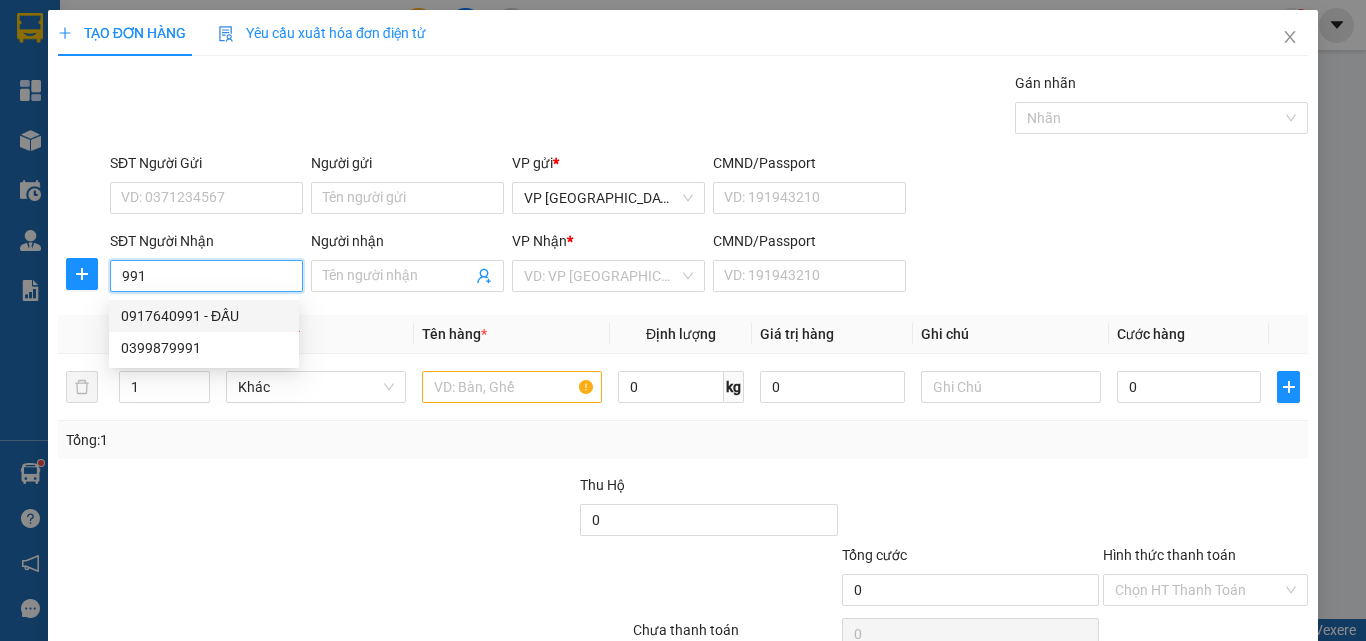 click on "0917640991 - ĐẤU" at bounding box center (204, 316) 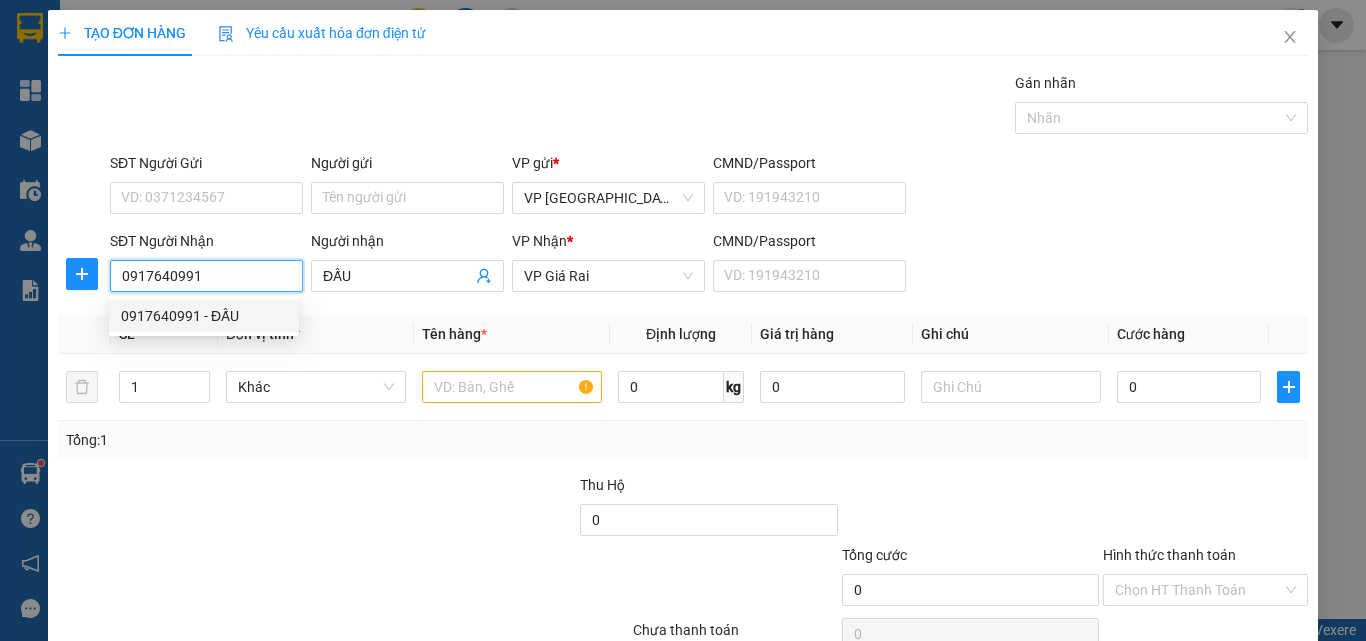 type on "30.000" 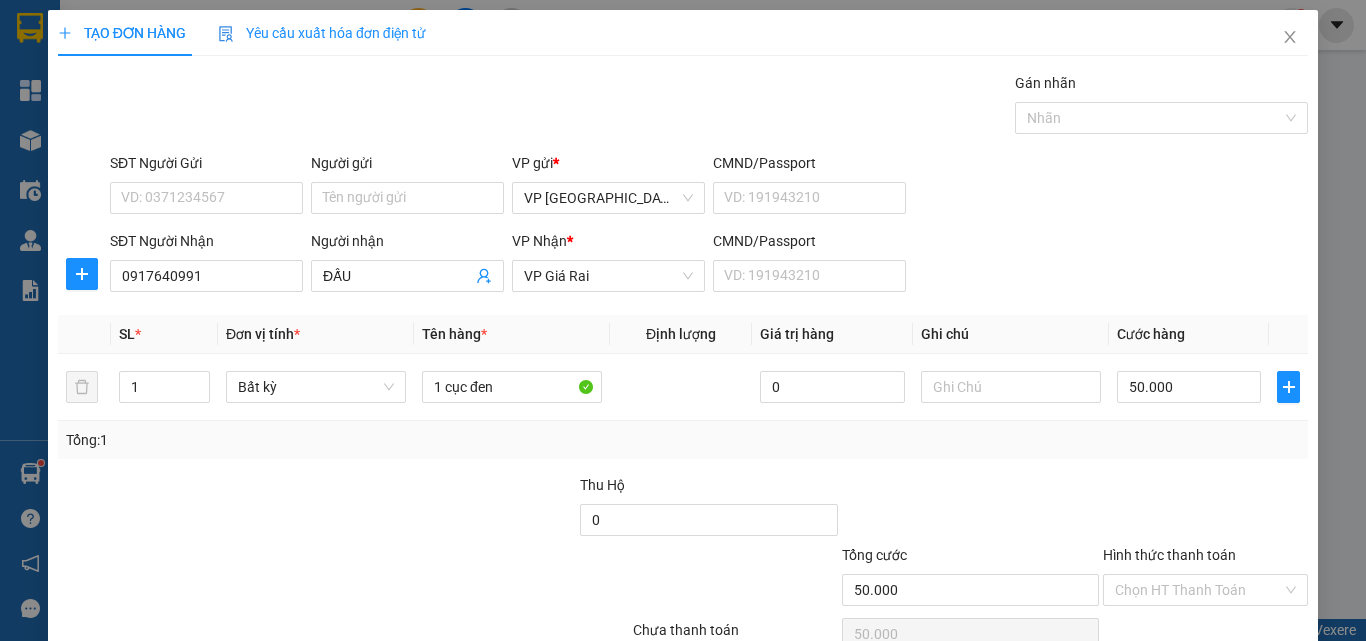 click on "[PERSON_NAME] và In" at bounding box center (1231, 685) 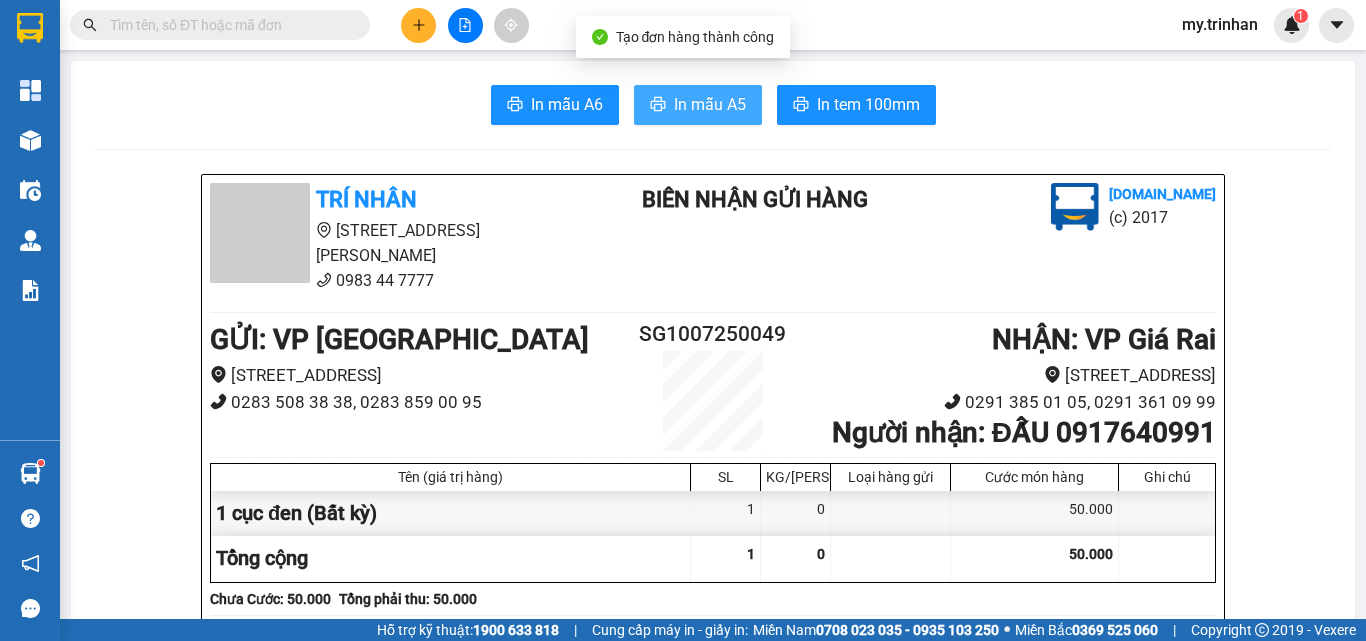 click on "In mẫu A5" at bounding box center (698, 105) 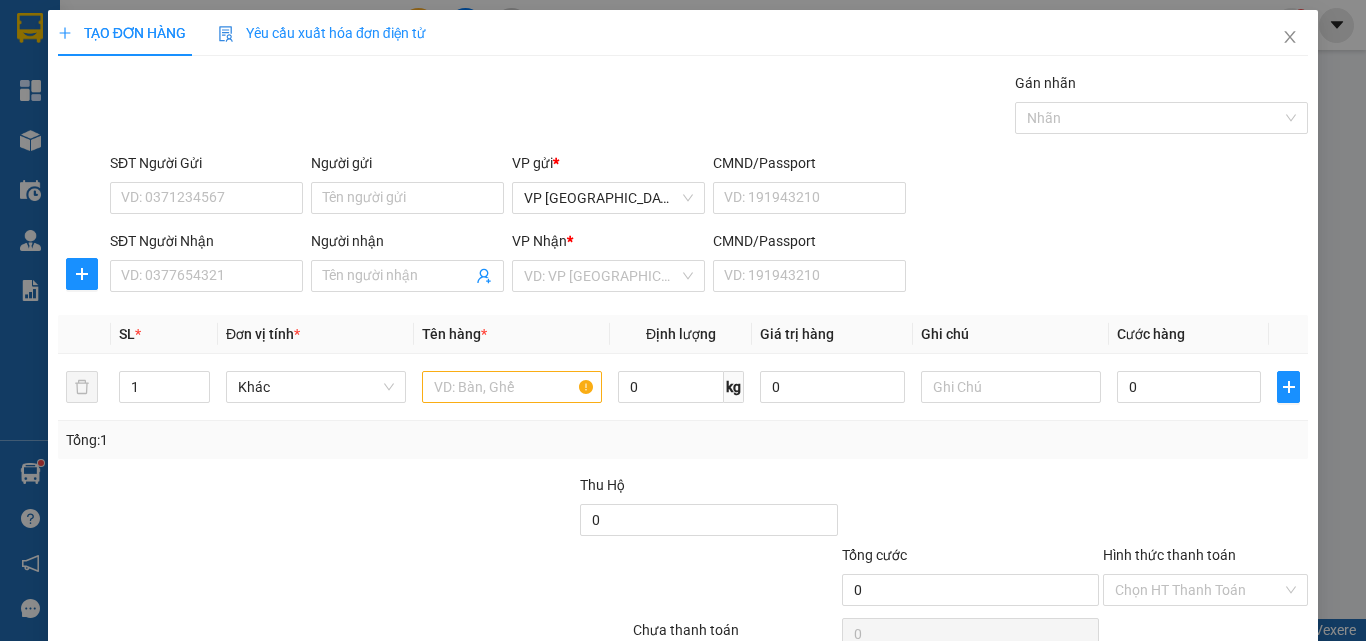 click on "SĐT Người Gửi VD: 0371234567 Người gửi Tên người gửi VP gửi  * VP [GEOGRAPHIC_DATA] CMND/Passport VD: [PASSPORT]" at bounding box center [709, 187] 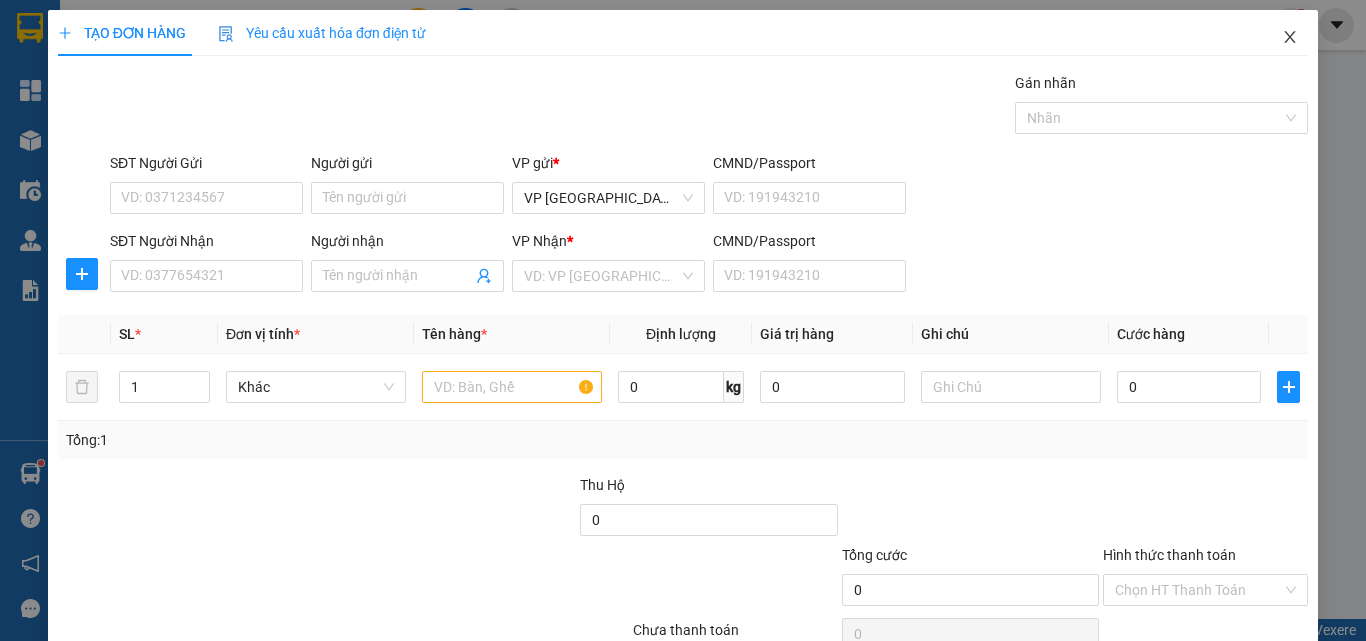click 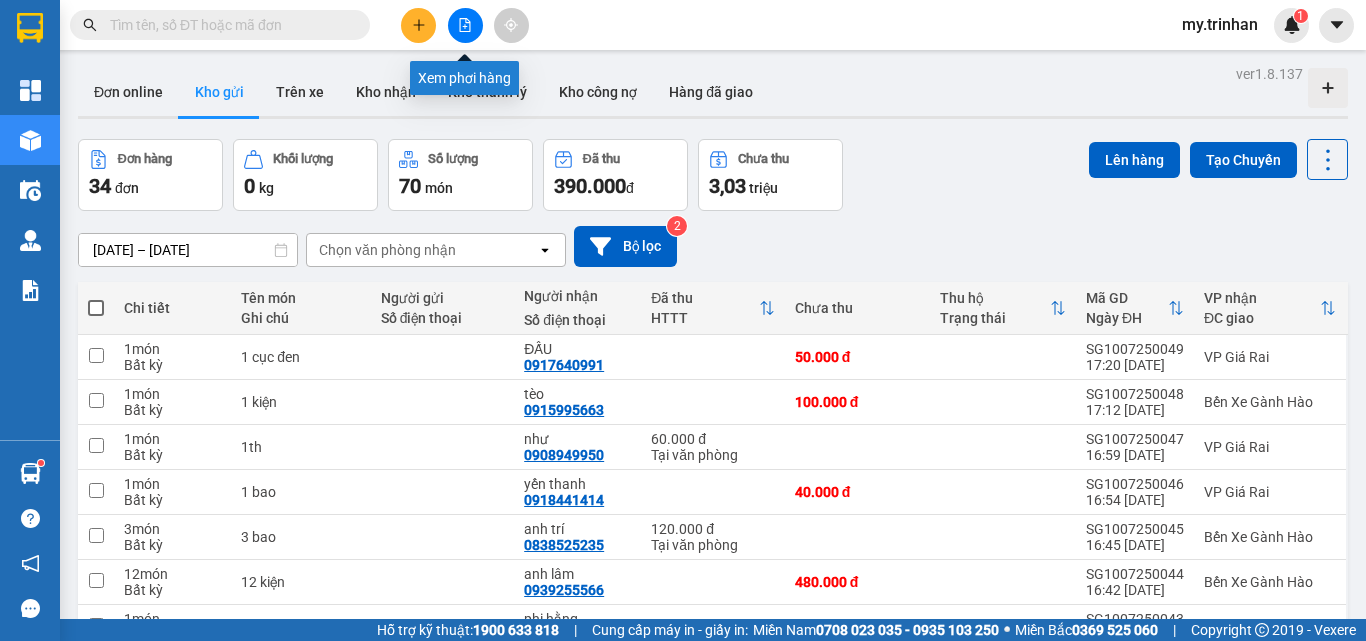click 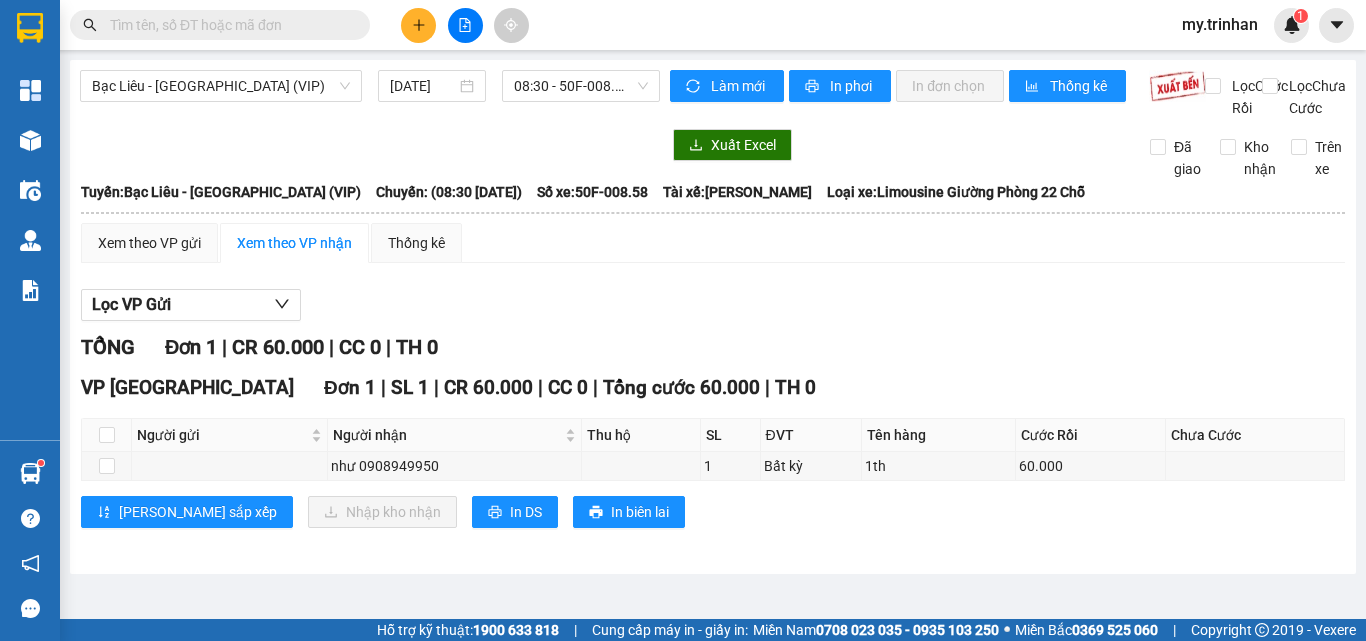 click on "Bạc Liêu - [GEOGRAPHIC_DATA] (VIP) [DATE] 08:30     - 50F-008.58" at bounding box center (370, 94) 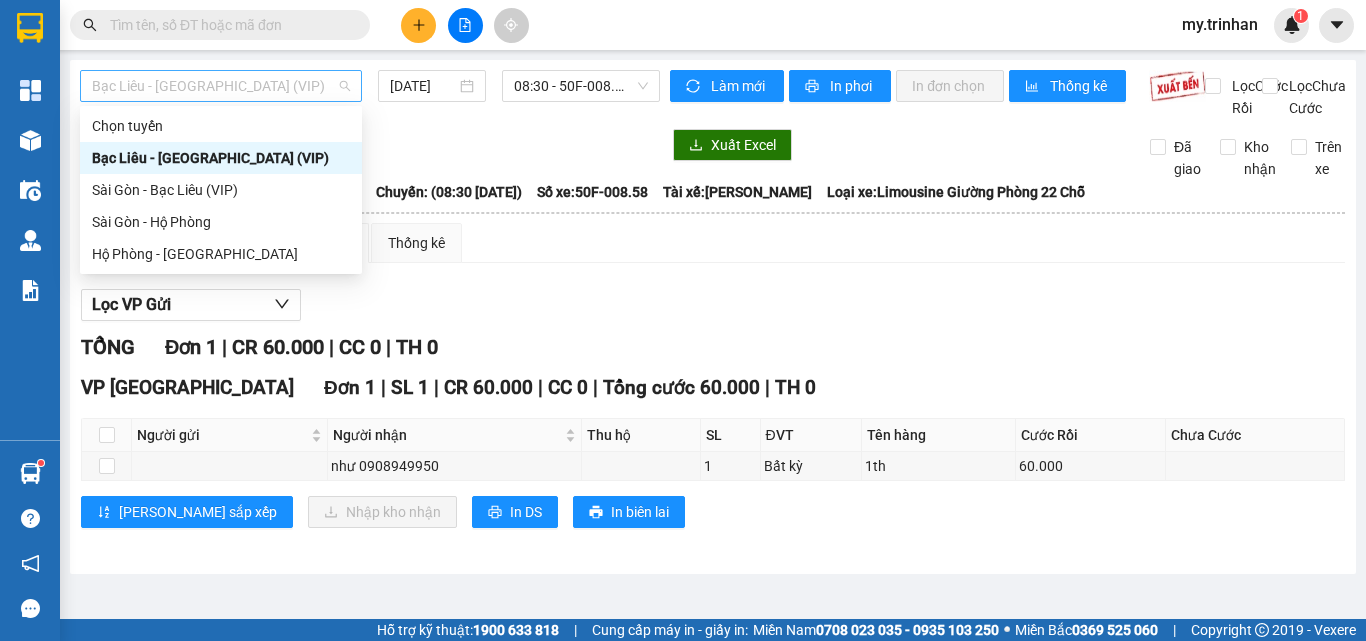 click on "Bạc Liêu - [GEOGRAPHIC_DATA] (VIP)" at bounding box center [221, 86] 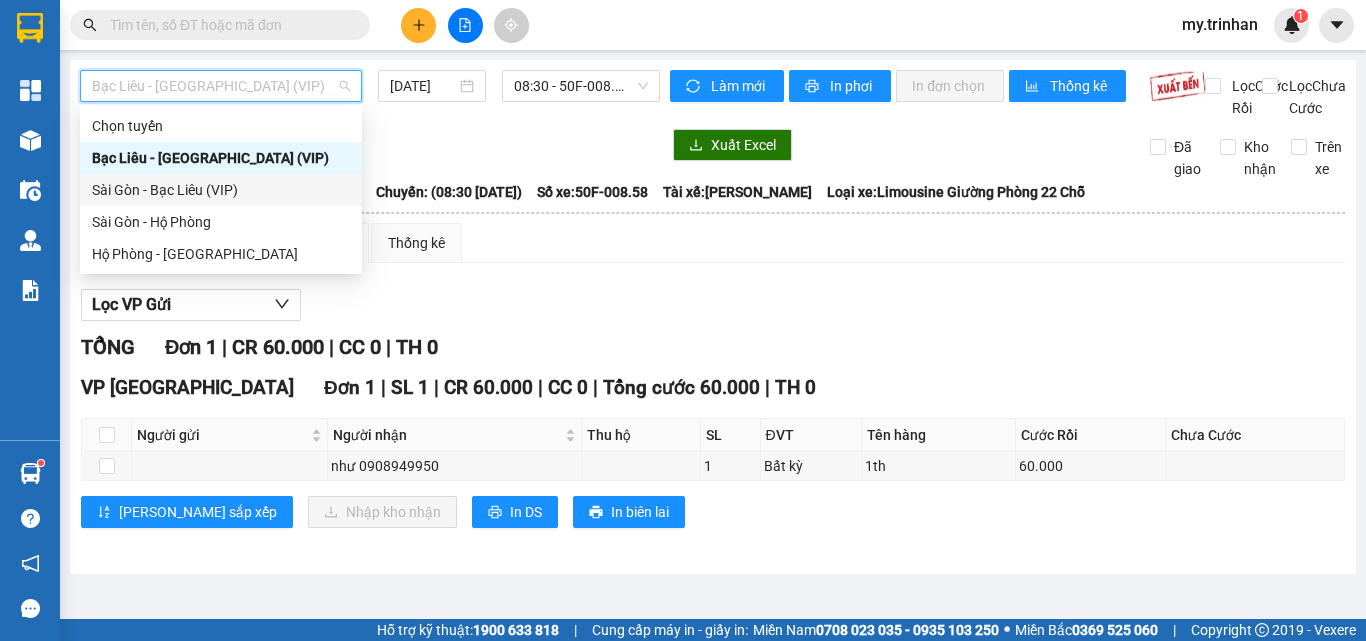 click on "Sài Gòn - Bạc Liêu (VIP)" at bounding box center [221, 190] 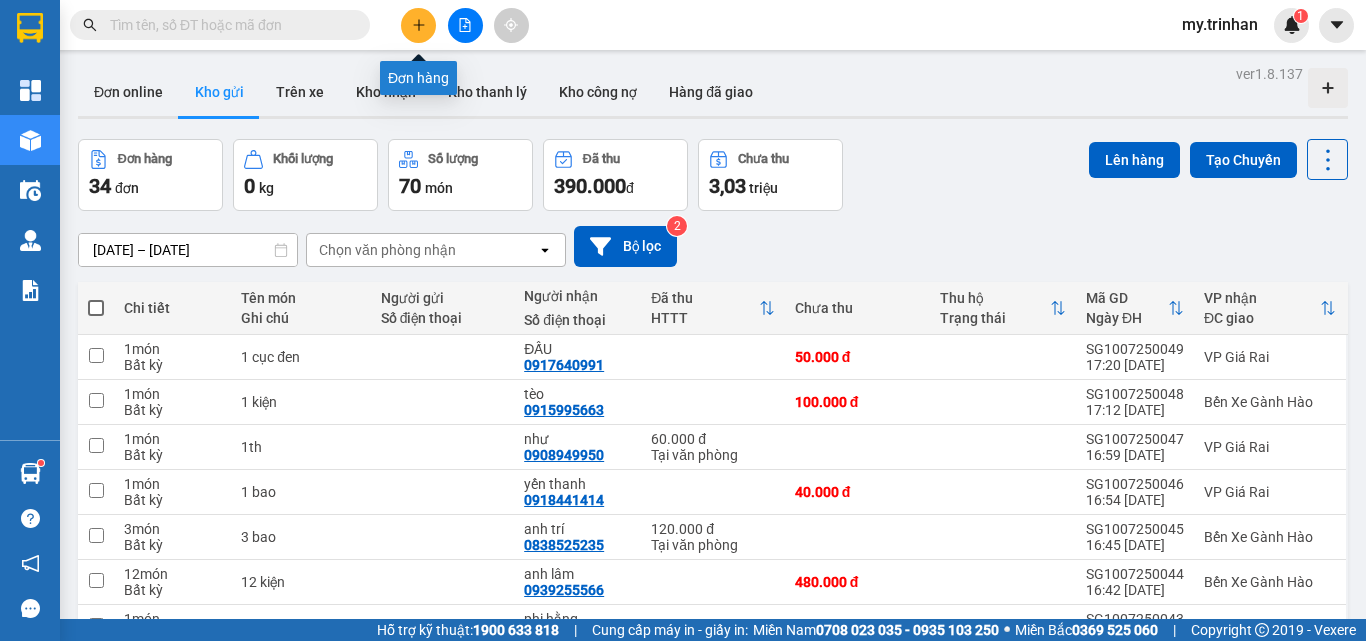 click 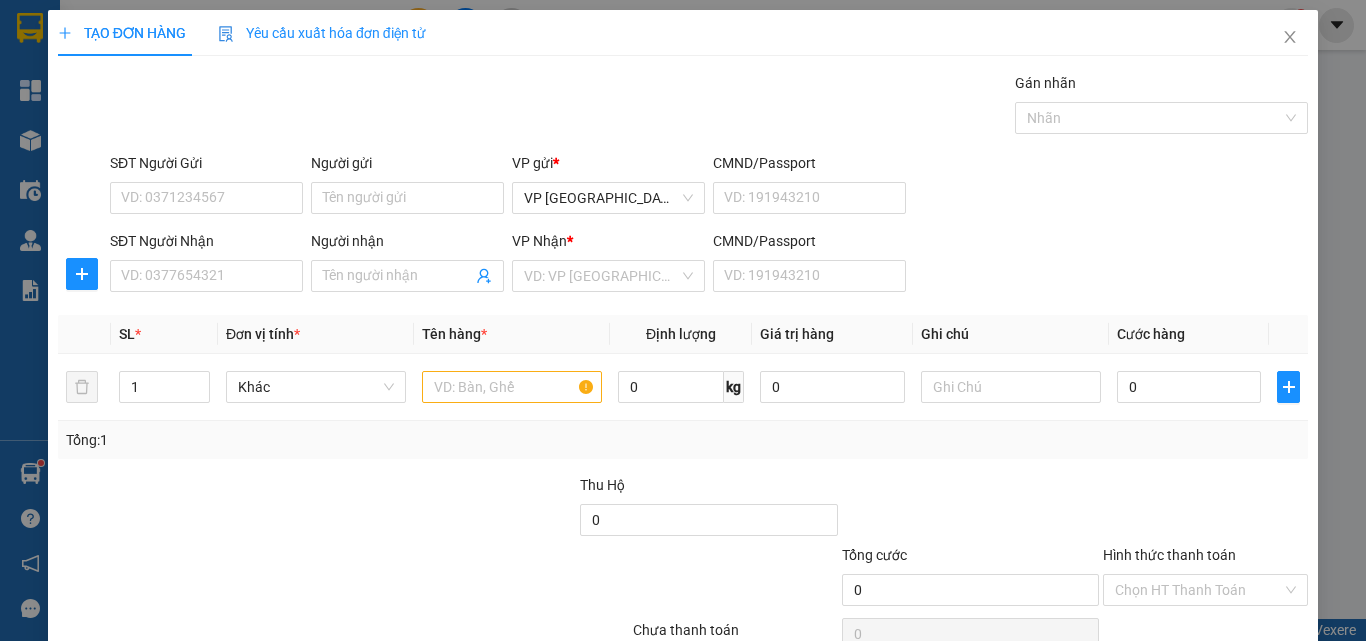 click on "Yêu cầu xuất hóa đơn điện tử" at bounding box center (322, 33) 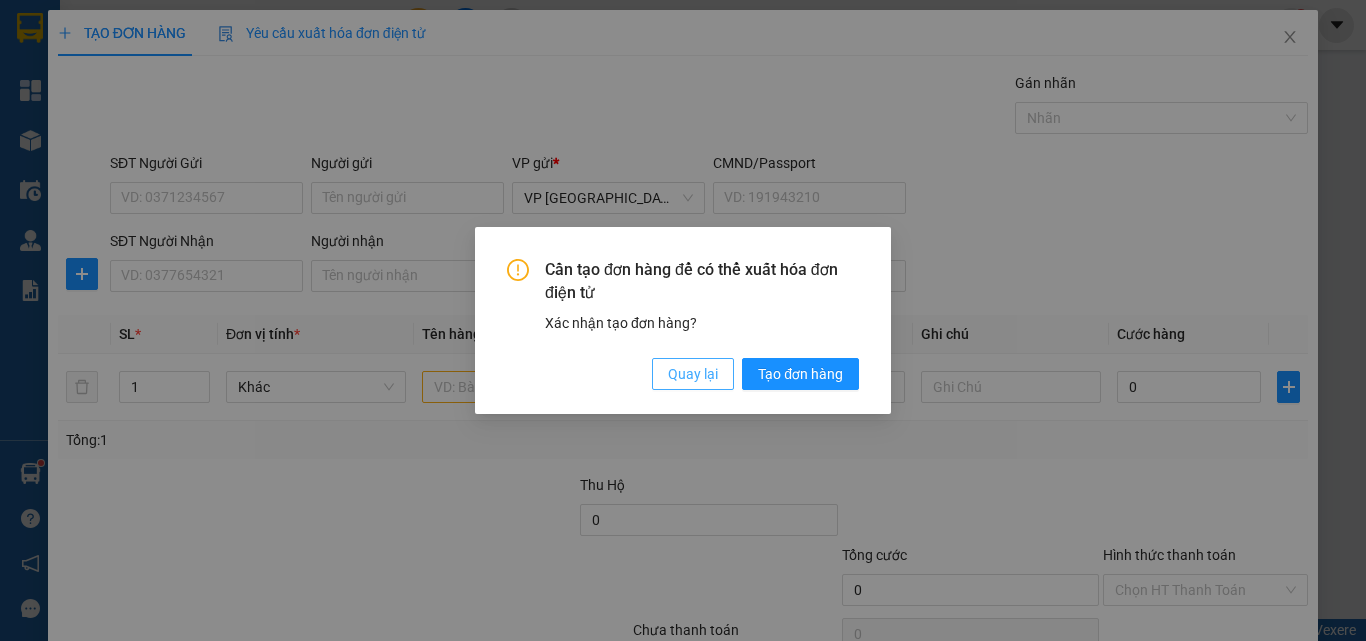 click on "Quay lại" at bounding box center [693, 374] 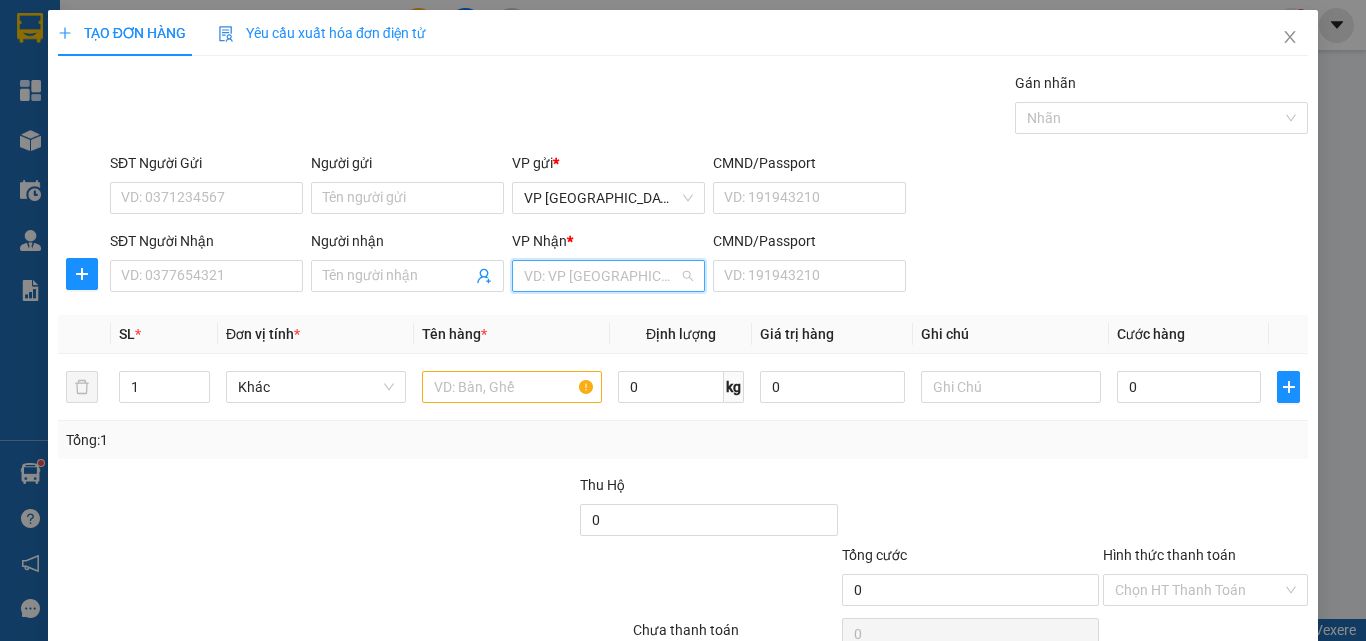 click at bounding box center (601, 276) 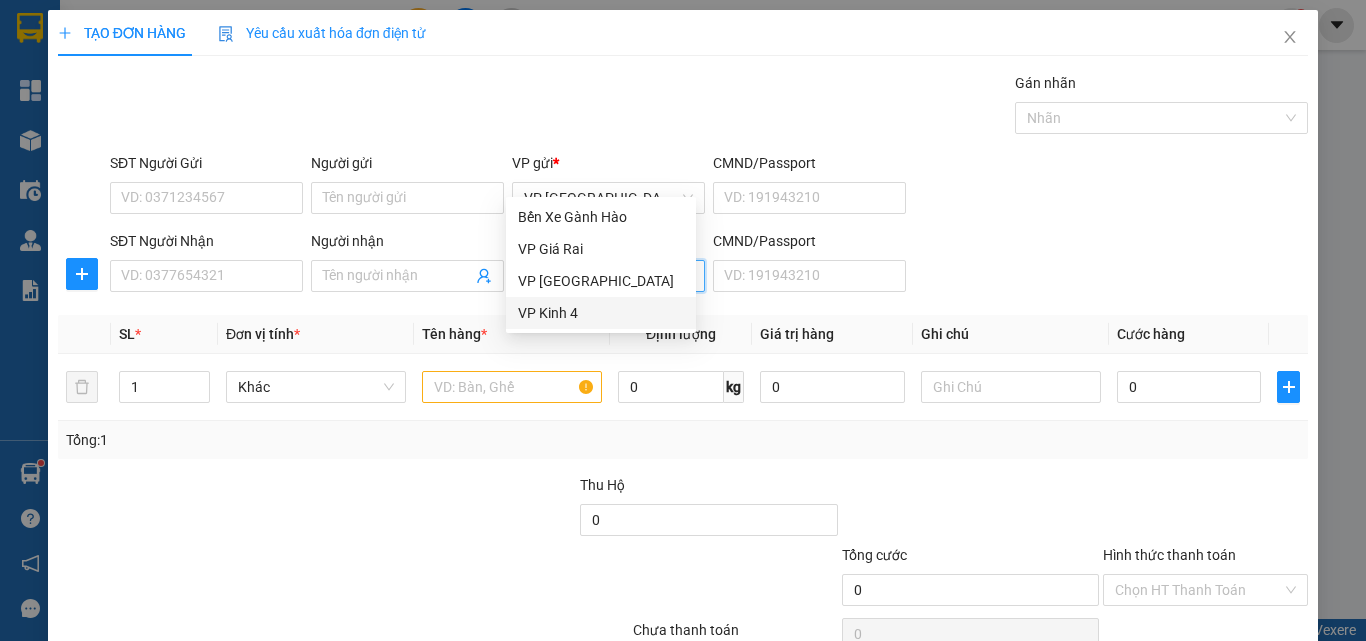 click on "VP Kinh 4" at bounding box center (601, 313) 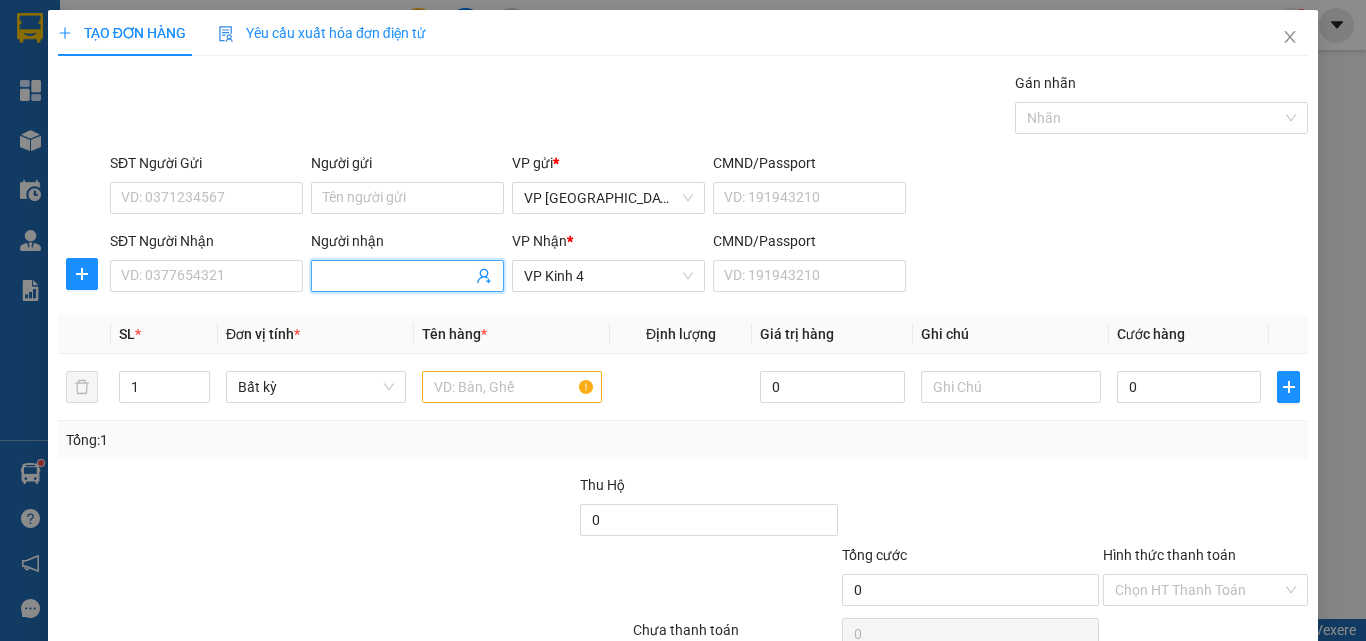 click on "Người nhận" at bounding box center [397, 276] 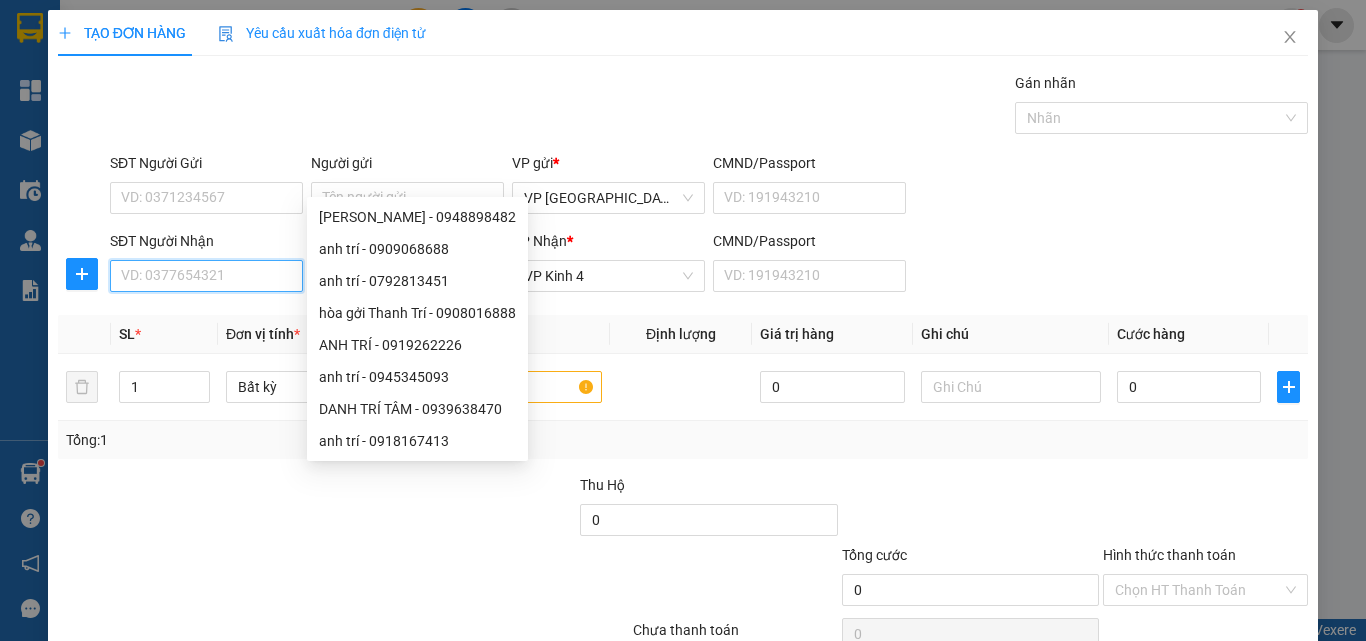 click on "SĐT Người Nhận" at bounding box center [206, 276] 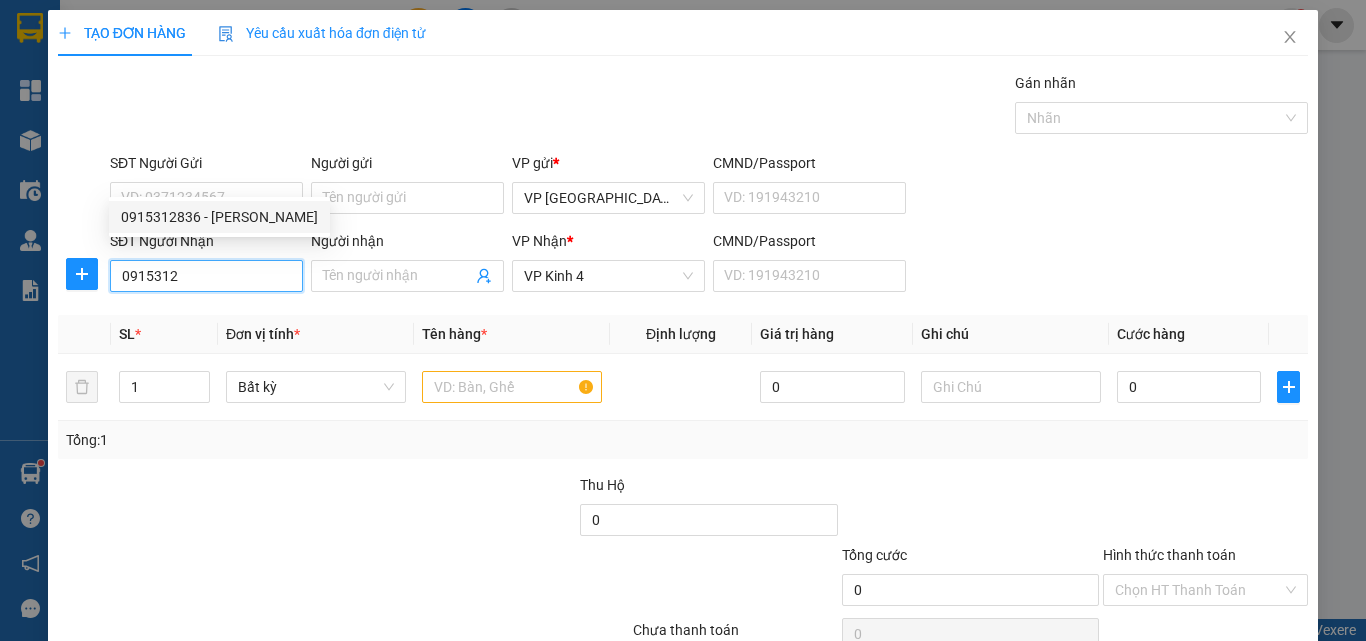 click on "0915312836 - [PERSON_NAME]" at bounding box center [219, 217] 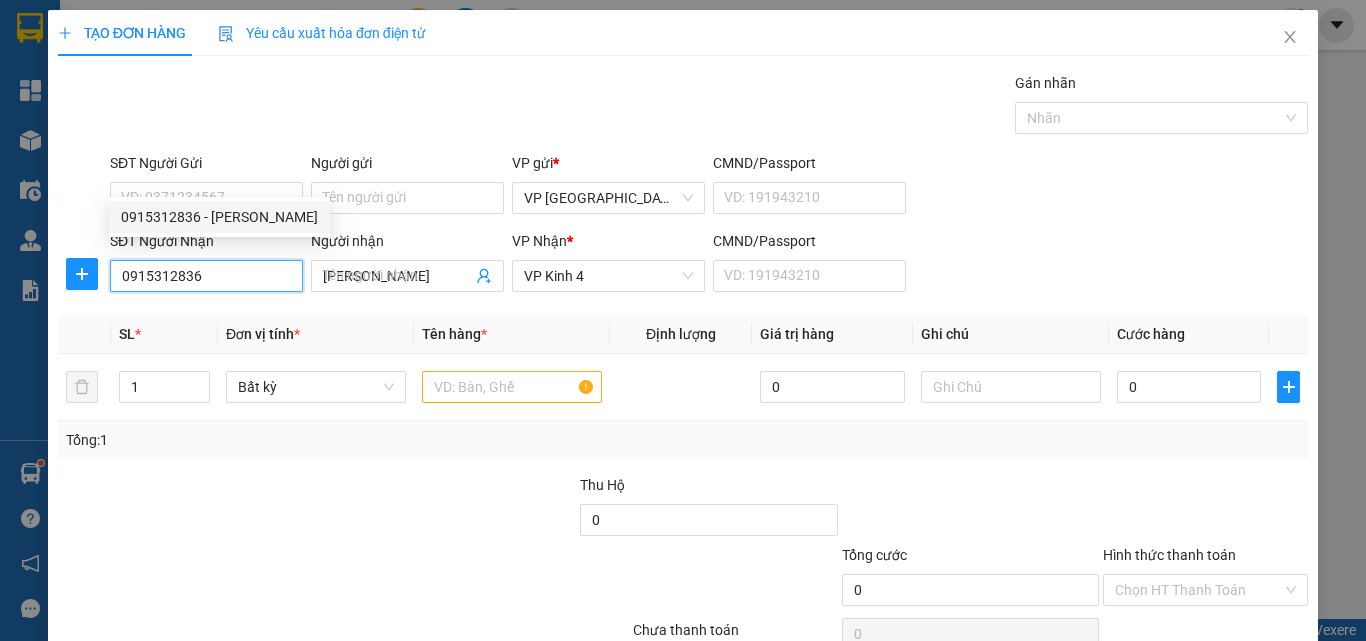 type on "50.000" 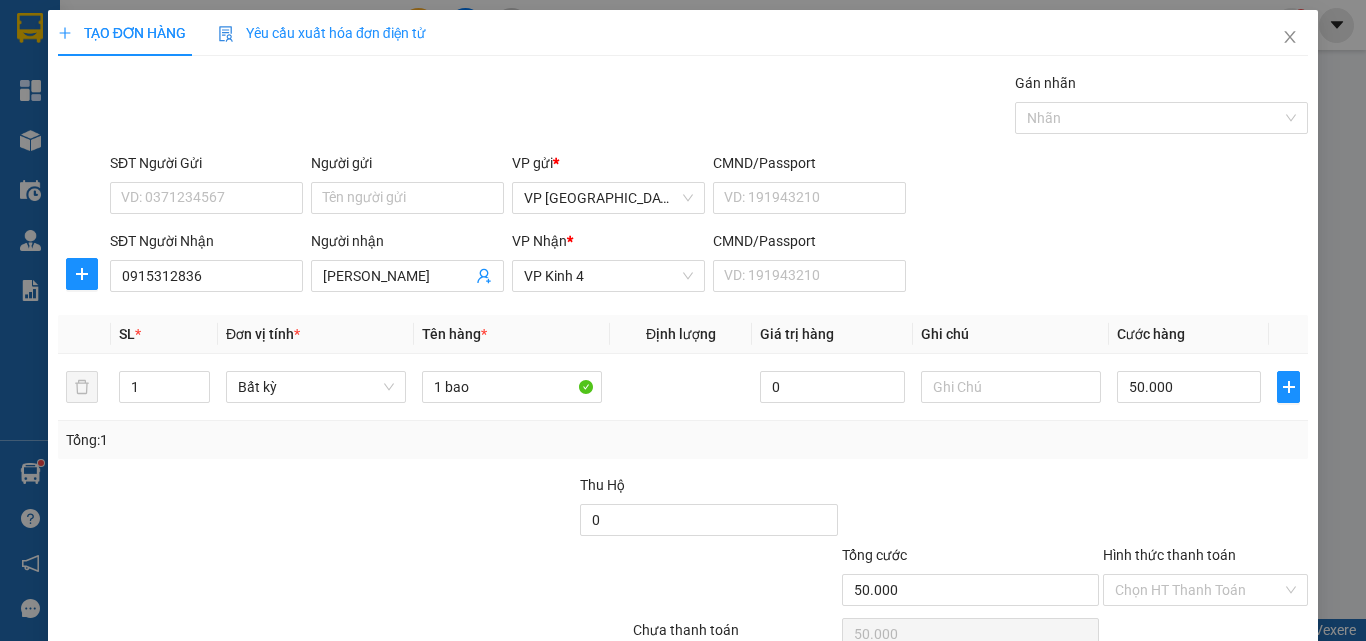 click on "[PERSON_NAME] và In" at bounding box center (1263, 685) 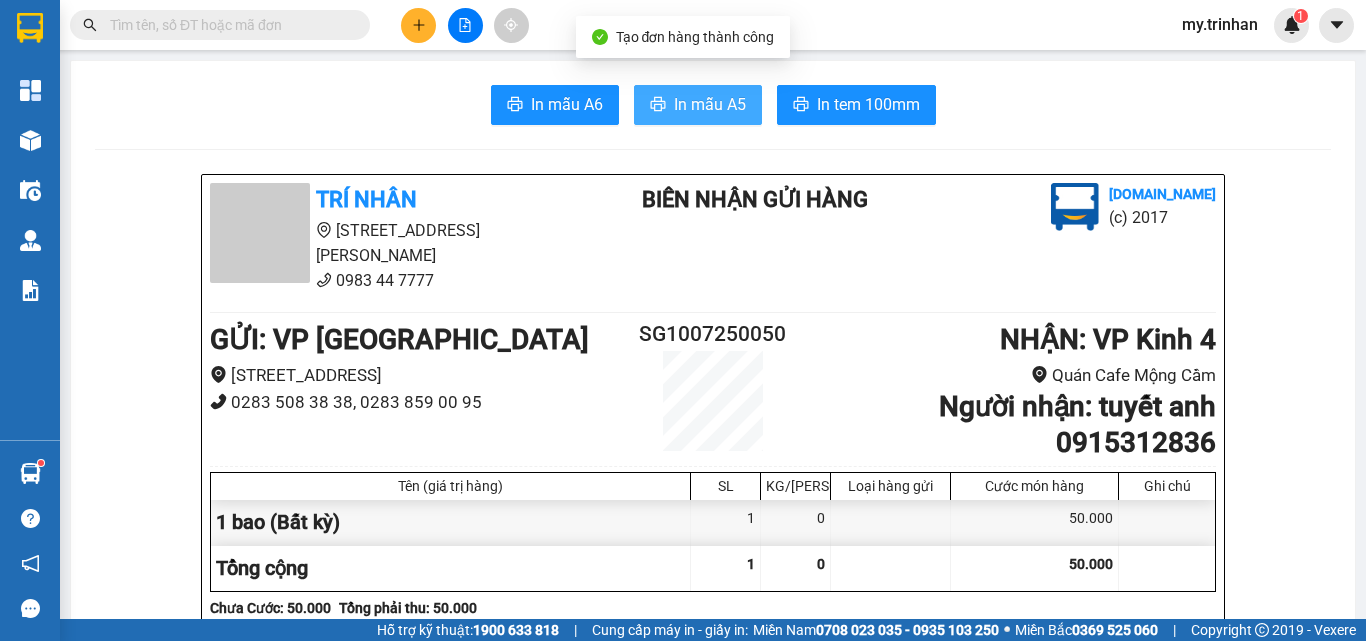 click on "In mẫu A5" at bounding box center [710, 104] 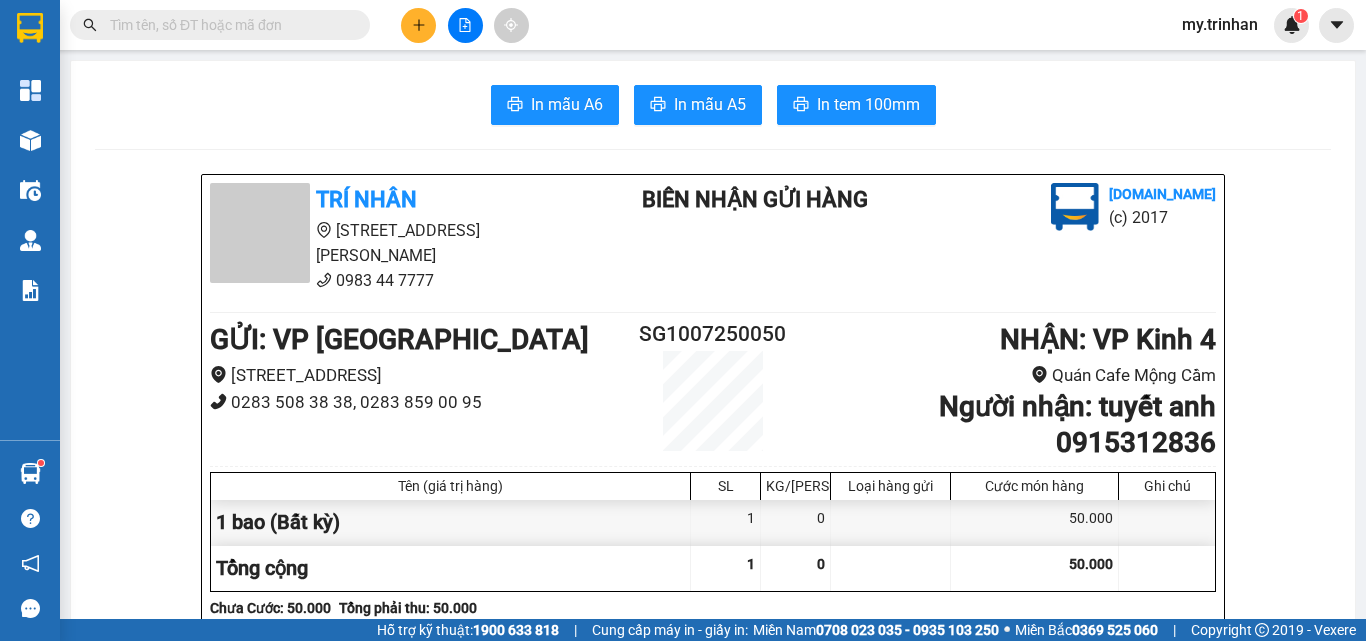 click on "In mẫu A6
In mẫu A5
In tem 100mm
TRÍ NHÂN   555 [PERSON_NAME], Phường 7    0983 44 7777 BIÊN NHẬN GỬI HÀNG [DOMAIN_NAME] (c) 2017 GỬI :   VP [GEOGRAPHIC_DATA]   [STREET_ADDRESS] 38 38, 0283 859 00 95 SG1007250050 NHẬN :   VP Kinh 4   Quán Cafe Mộng Cầm Người nhận :   tuyết anh 0915312836 Tên (giá trị hàng) SL KG/Món Loại hàng gửi Cước món hàng Ghi chú 1 bao  (Bất kỳ) 1 0 50.000 Tổng cộng 1 0 50.000 Loading... Chưa Cước : 50.000 Tổng phải thu: 50.000 Người gửi hàng xác nhận (đã đồng ý và ký tên) 17:28[DATE] NV nhận hàng (Kí và ghi rõ họ tên) Diễm My  Quy định nhận/gửi hàng : Quý khách tự thông báo cho người nhà ra nhận hàng, mang theo điện thoại hoặc chứng mình người nhận hàng. Nhà xe không chịu trách nhiệm đối với hàng hoá bị nhà nước cấm. TRÍ NHÂN VP VP [GEOGRAPHIC_DATA]   18 Đường 23, Phường 10" at bounding box center [713, 1319] 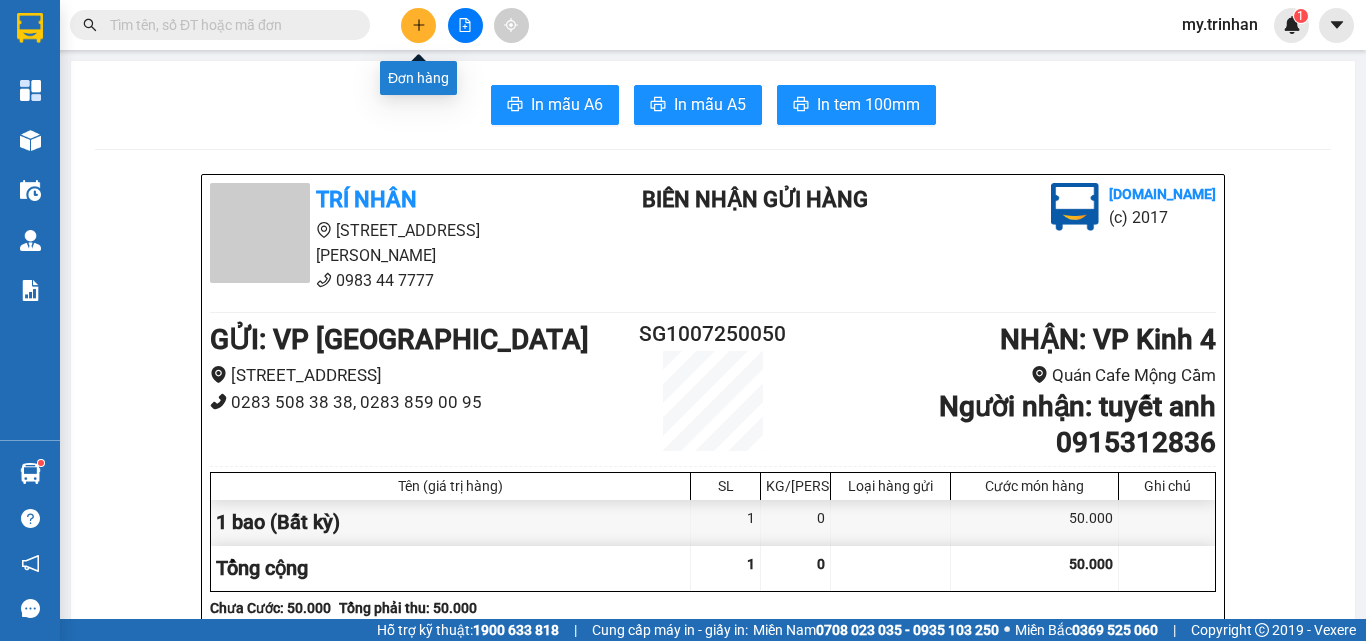 click 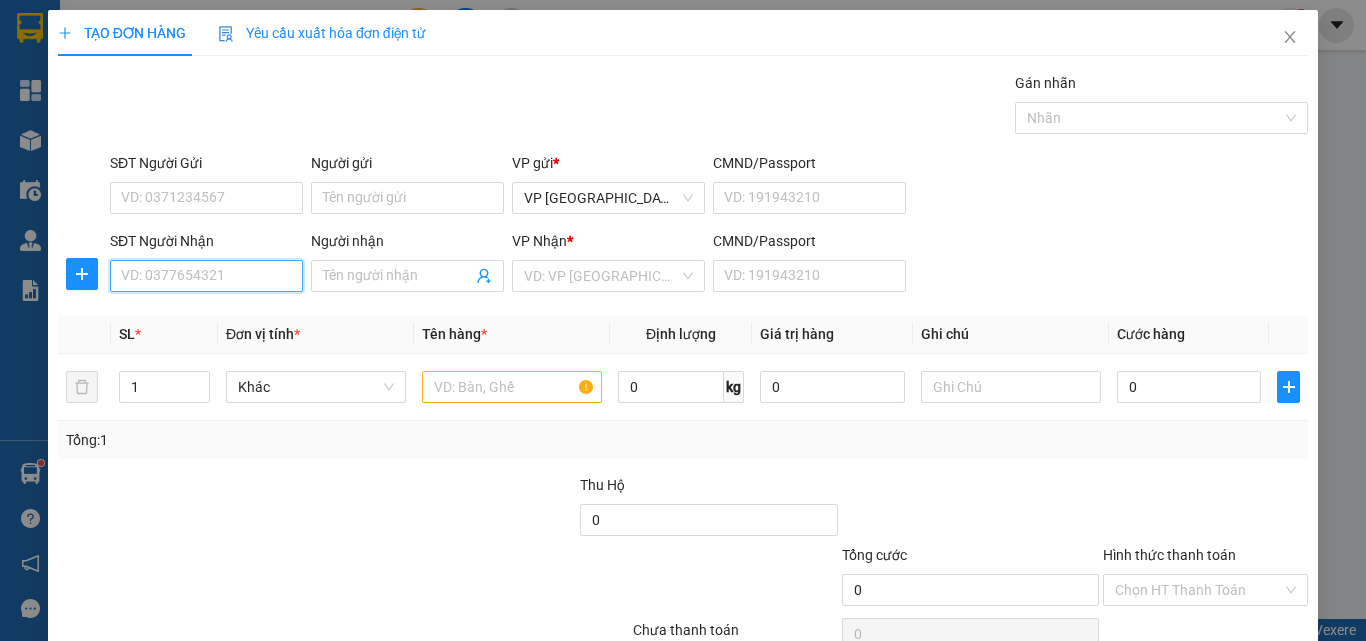 click on "SĐT Người Nhận" at bounding box center (206, 276) 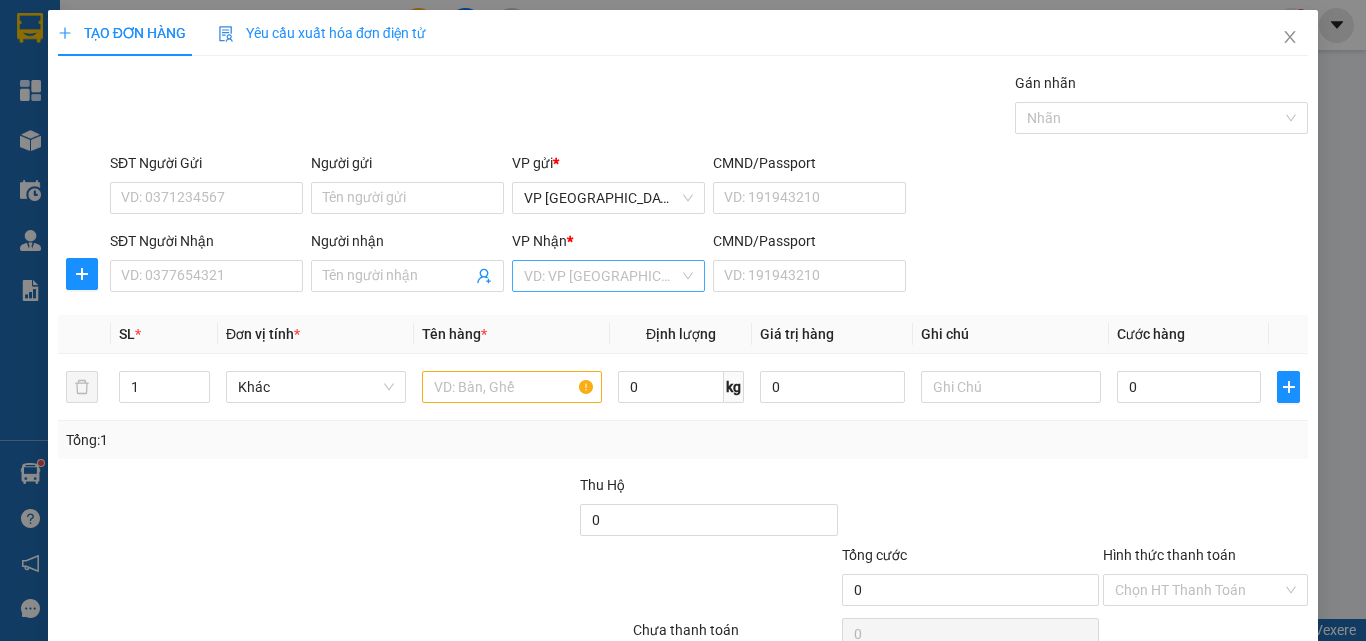 click at bounding box center (601, 276) 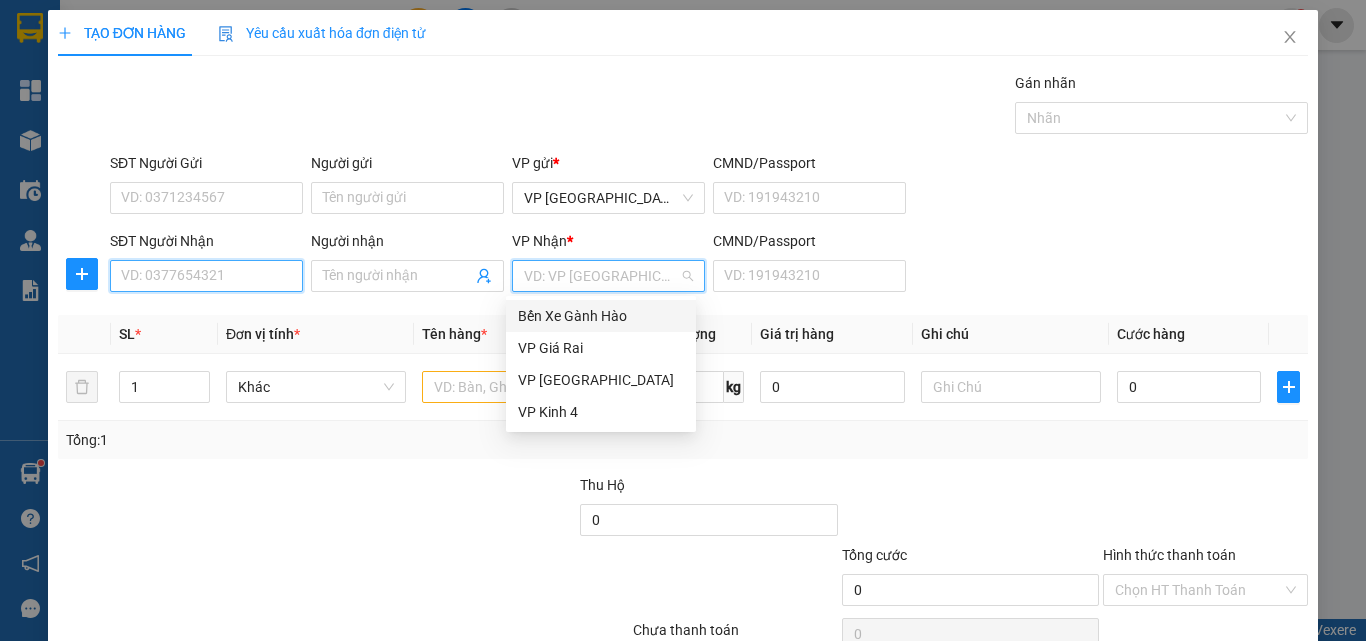 click on "SĐT Người Nhận" at bounding box center [206, 276] 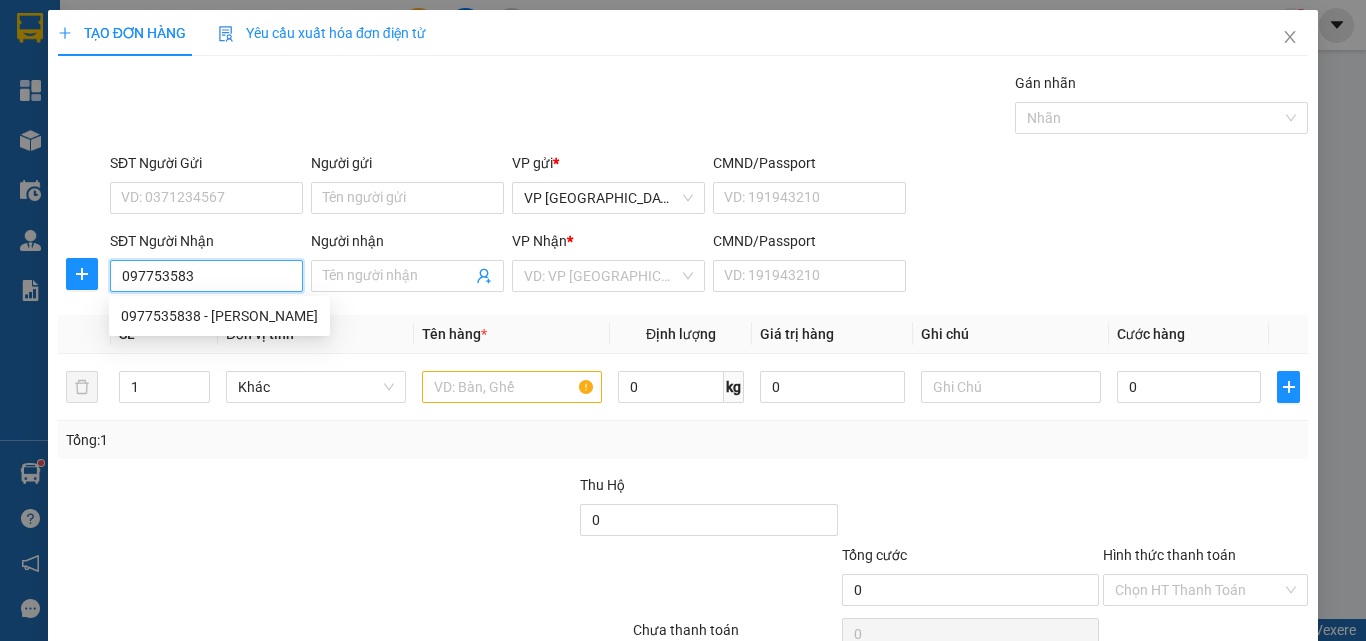 type on "0977535838" 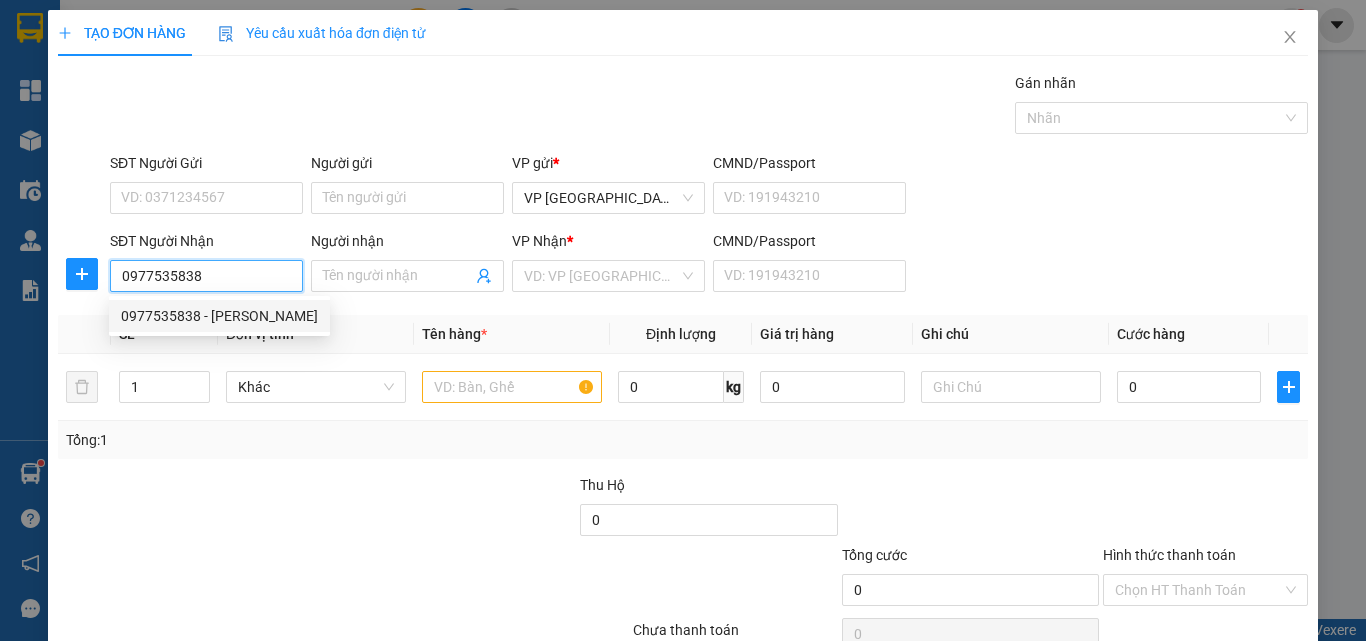 click on "0977535838 - [PERSON_NAME]" at bounding box center (219, 316) 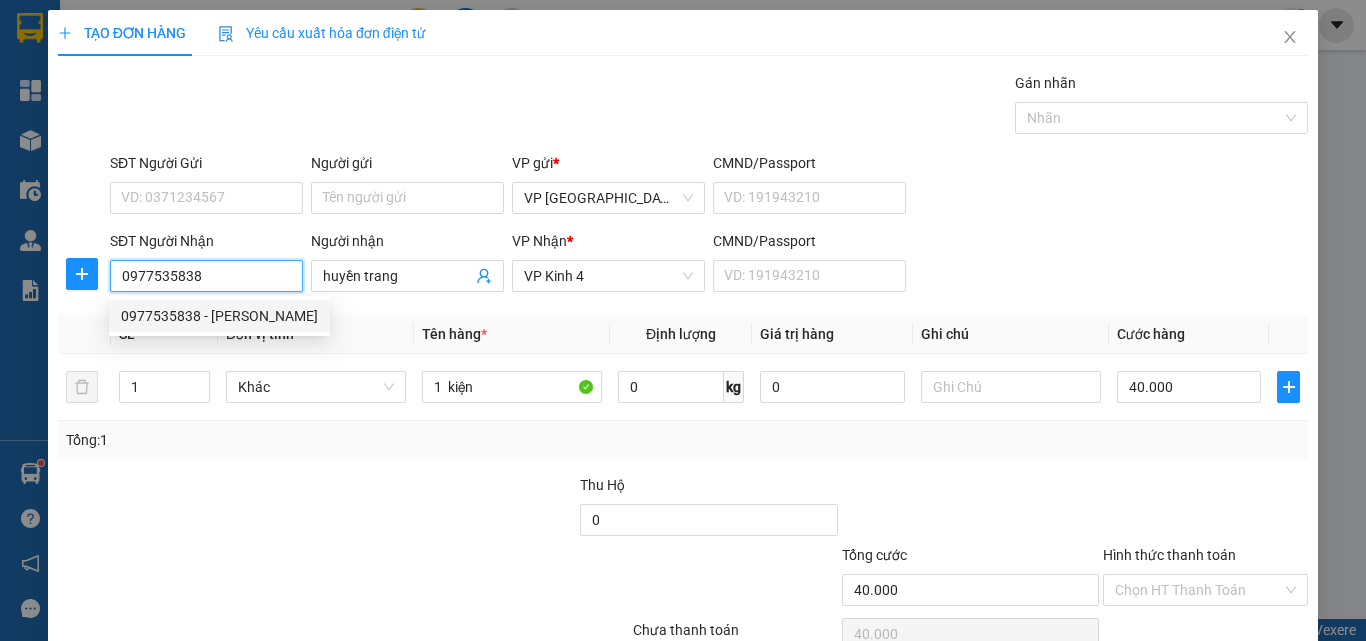 type on "40.000" 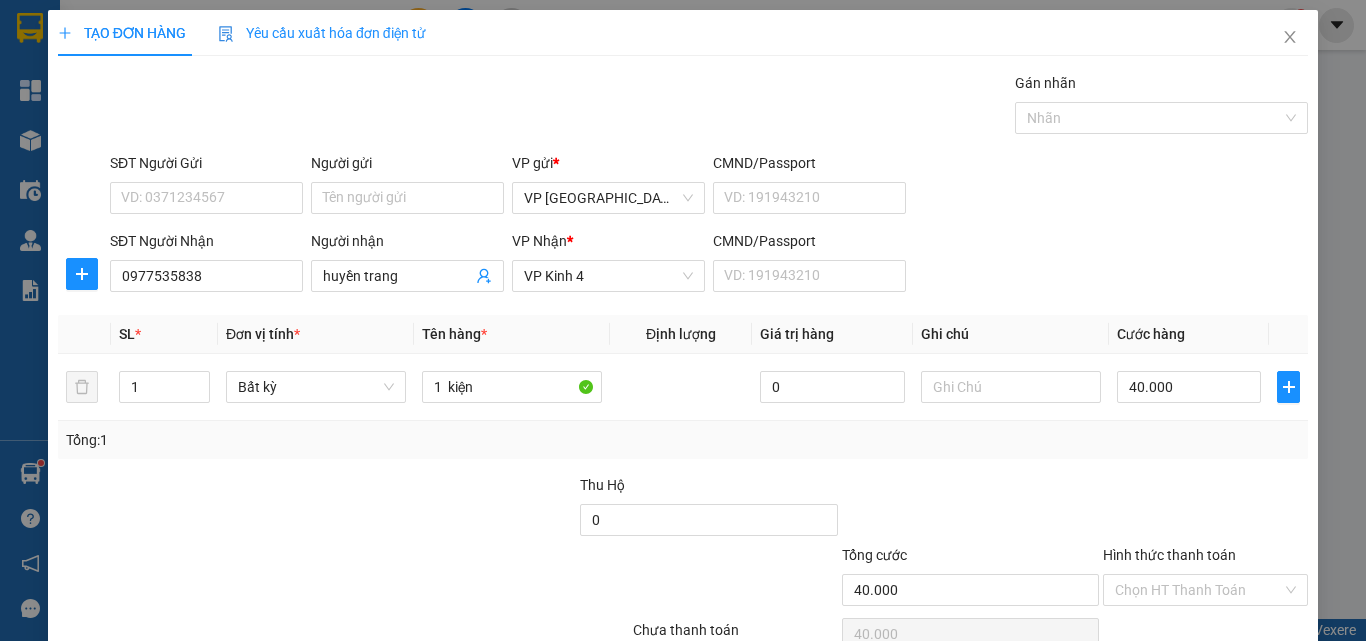 click on "[PERSON_NAME] và In" at bounding box center [1263, 685] 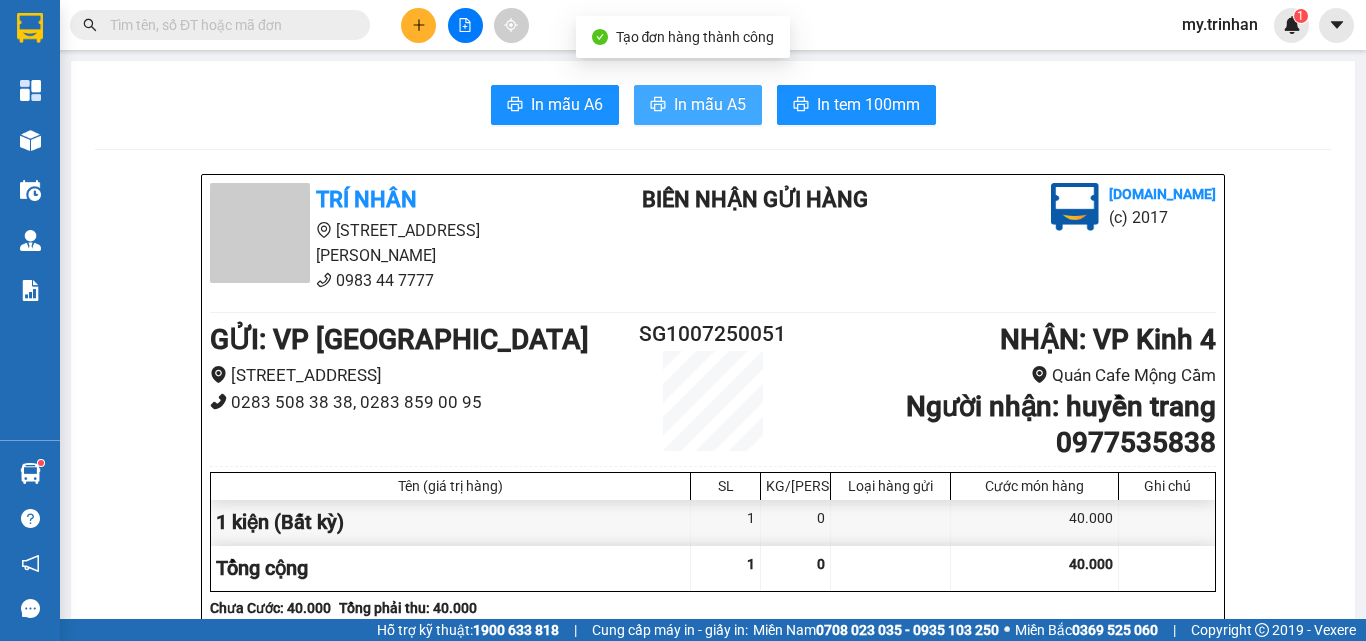 click on "In mẫu A5" at bounding box center (710, 104) 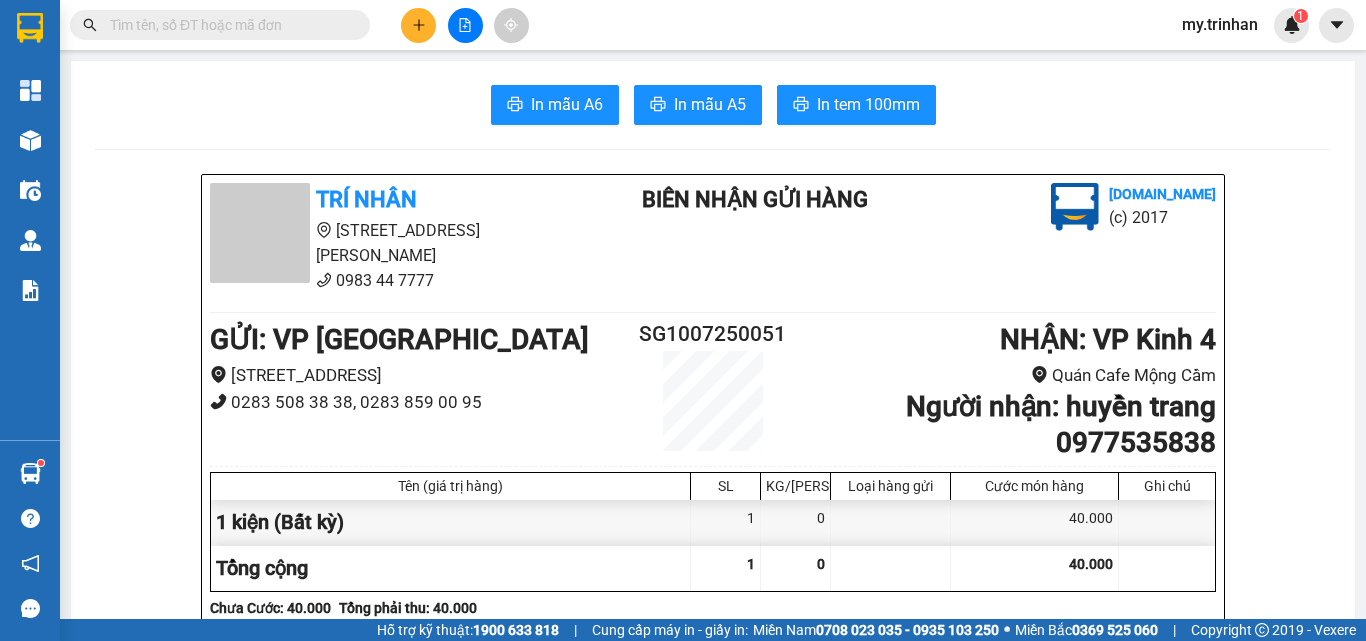 click on "TRÍ NHÂN   555 [PERSON_NAME], Phường 7    0983 44 7777 BIÊN NHẬN GỬI HÀNG [DOMAIN_NAME] (c) 2017" at bounding box center (713, 245) 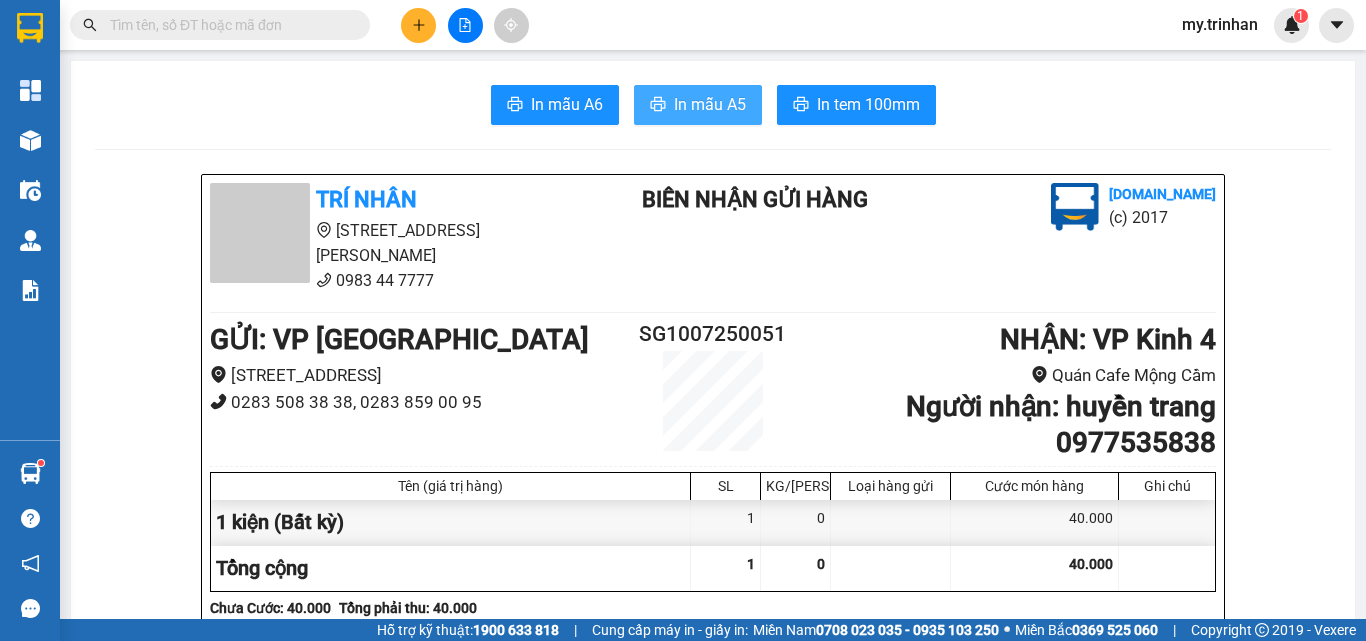 click on "In mẫu A5" at bounding box center (710, 104) 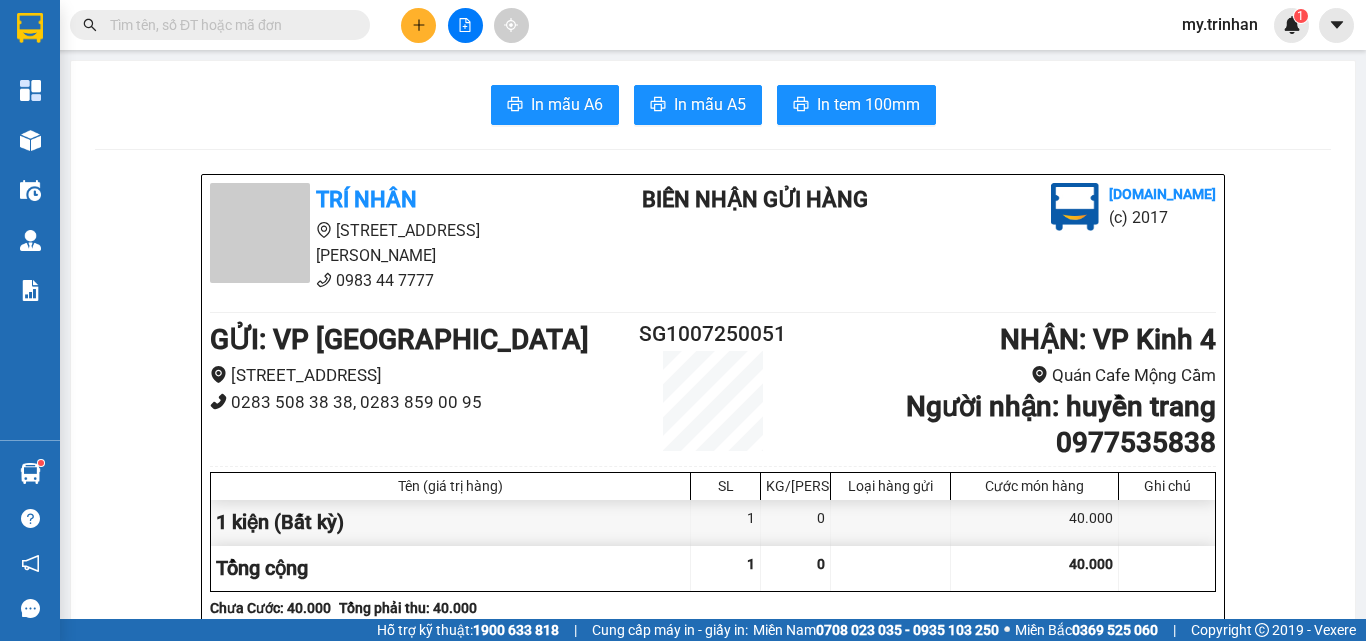 click on "TRÍ NHÂN   555 [PERSON_NAME], Phường 7    0983 44 7777 BIÊN NHẬN GỬI HÀNG [DOMAIN_NAME] (c) 2017" at bounding box center (713, 245) 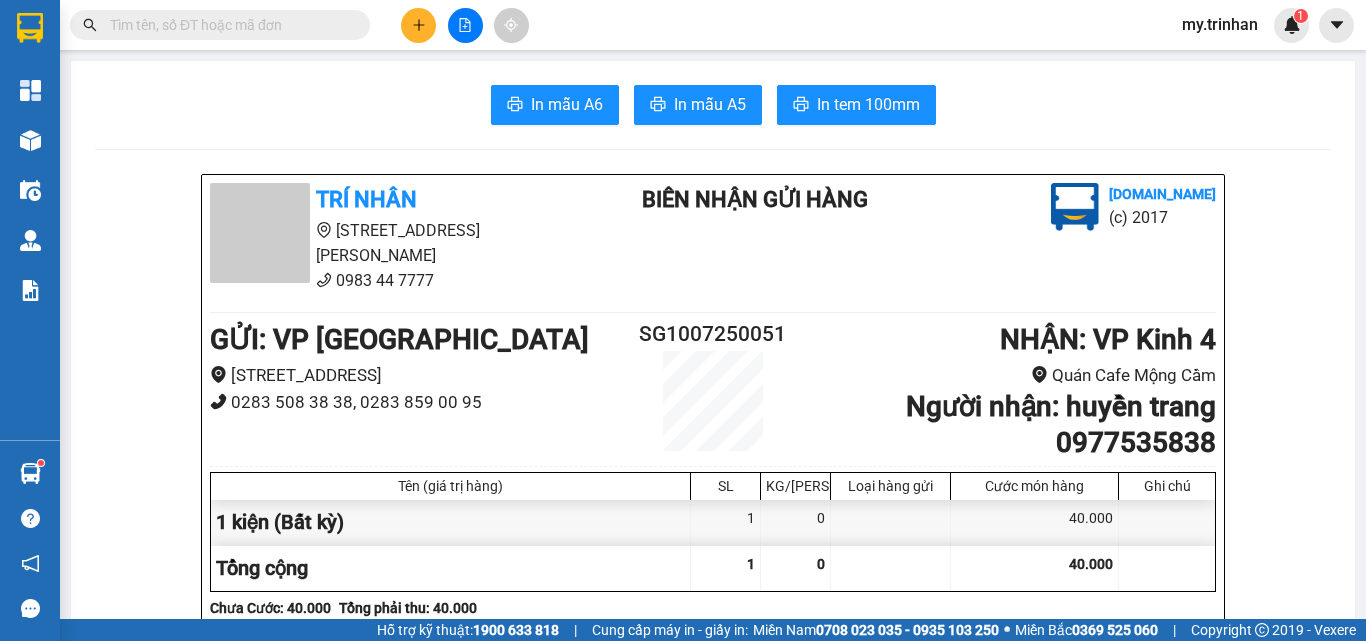 click on "In mẫu A6
In mẫu A5
In tem 100mm" at bounding box center [713, 105] 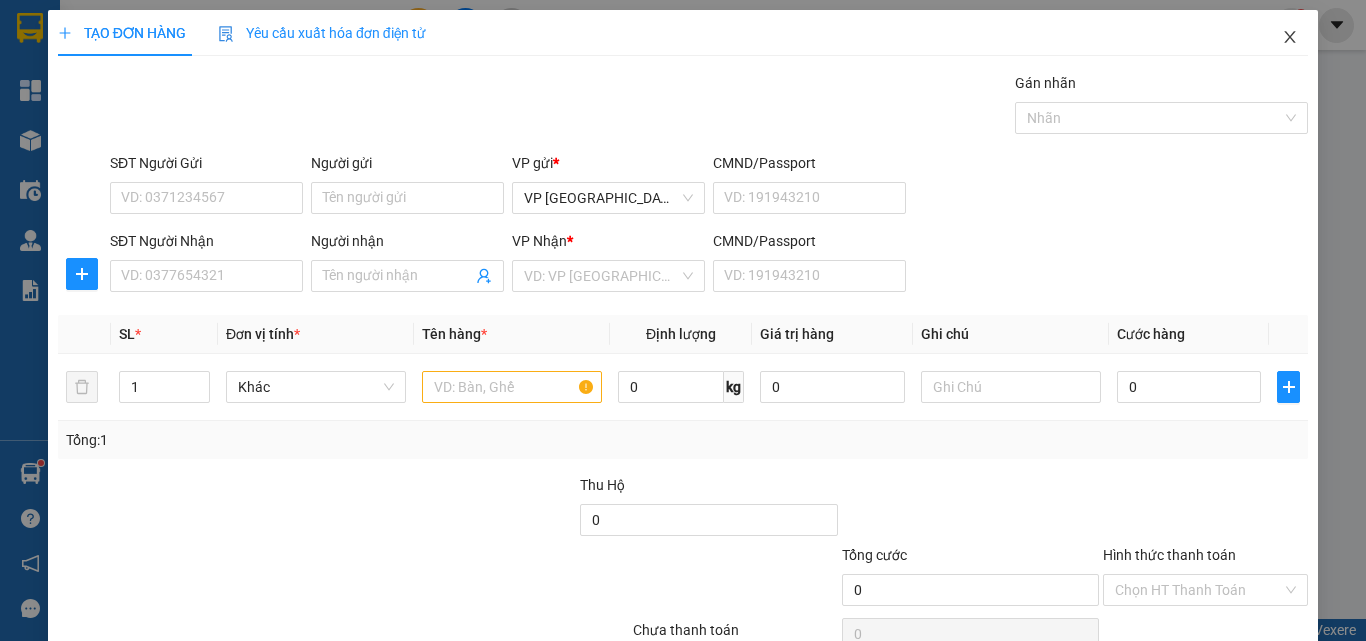 click at bounding box center (1290, 38) 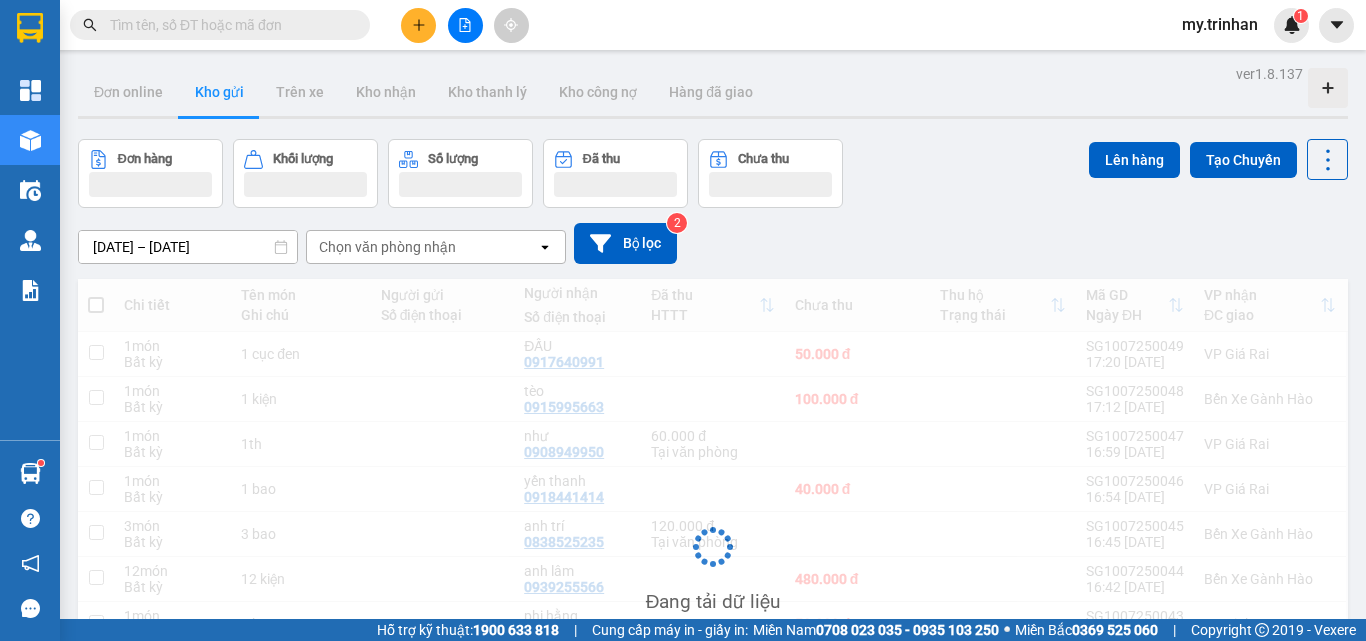 click on "[DATE] – [DATE] Press the down arrow key to interact with the calendar and select a date. Press the escape button to close the calendar. Selected date range is from [DATE] to [DATE]. Chọn văn phòng nhận open Bộ lọc 2" at bounding box center [713, 243] 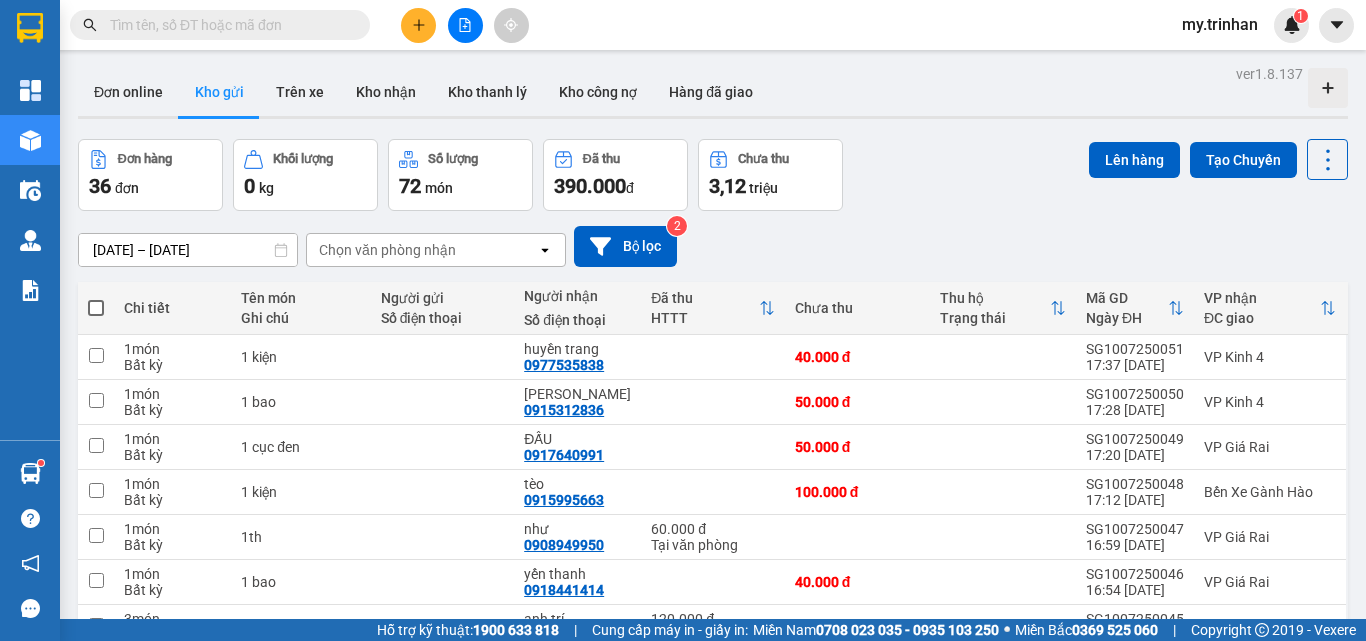 click on "[DATE] – [DATE] Press the down arrow key to interact with the calendar and select a date. Press the escape button to close the calendar. Selected date range is from [DATE] to [DATE]. Chọn văn phòng nhận open Bộ lọc 2" at bounding box center [713, 246] 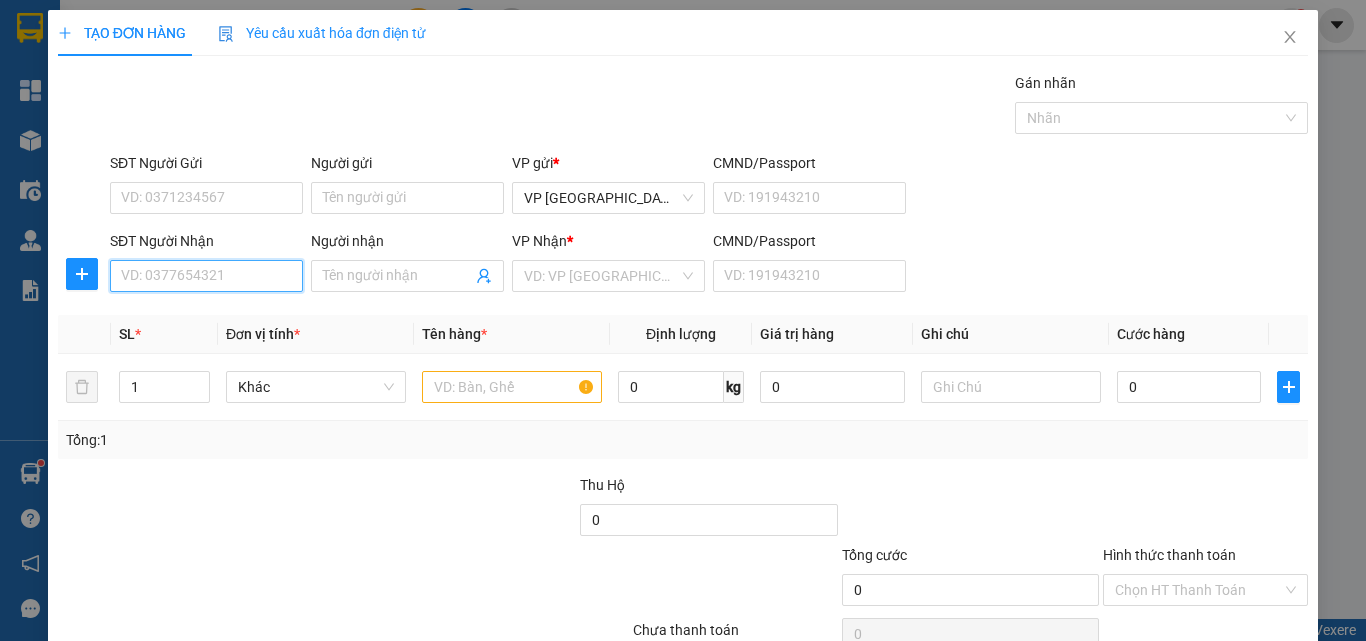 click on "SĐT Người Nhận" at bounding box center (206, 276) 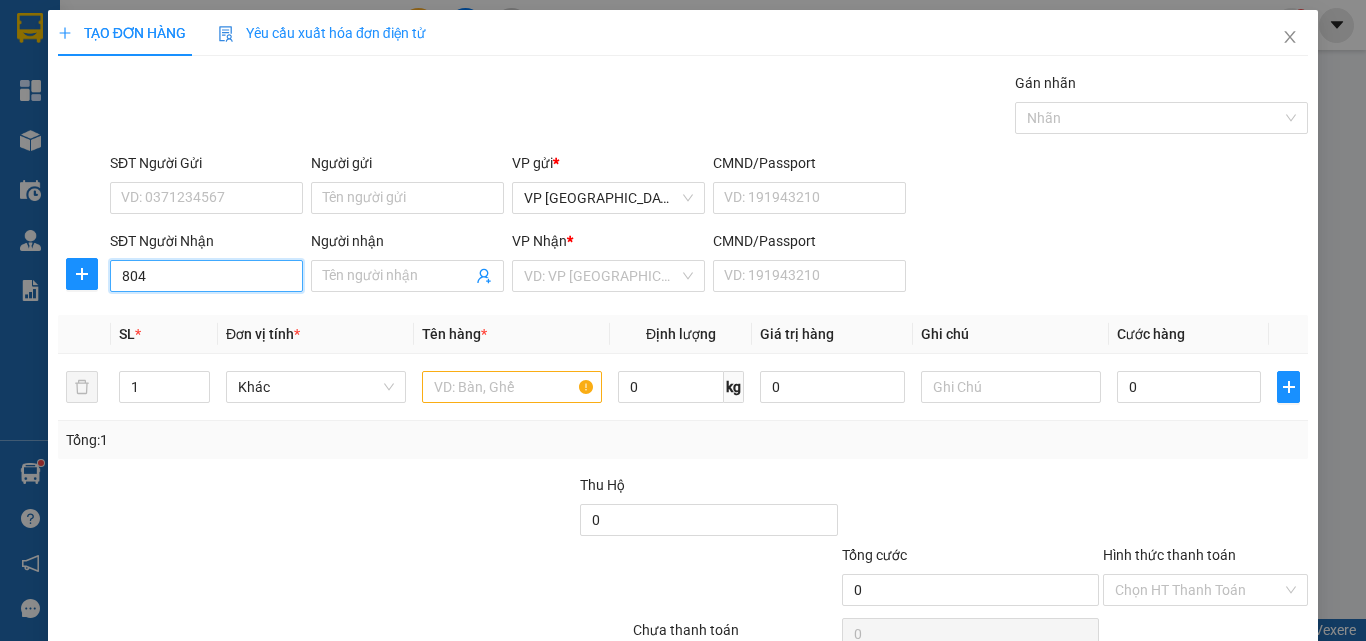 click on "804" at bounding box center [206, 276] 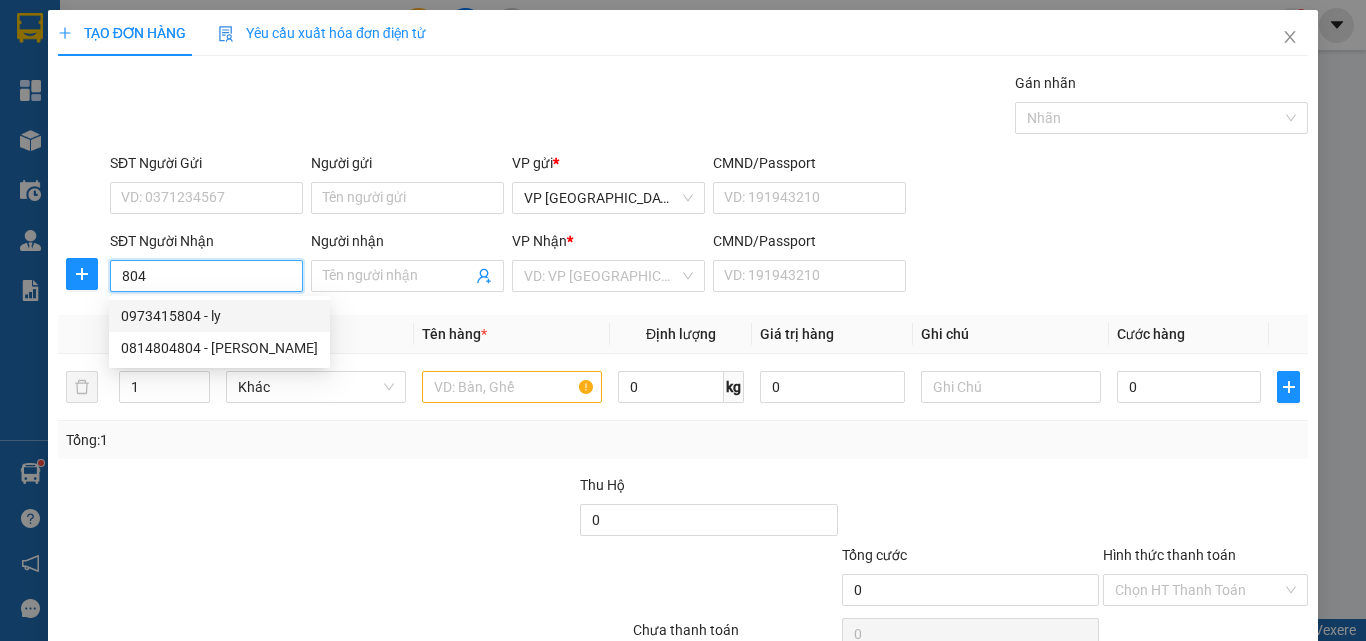 click on "0973415804 - ly" at bounding box center (219, 316) 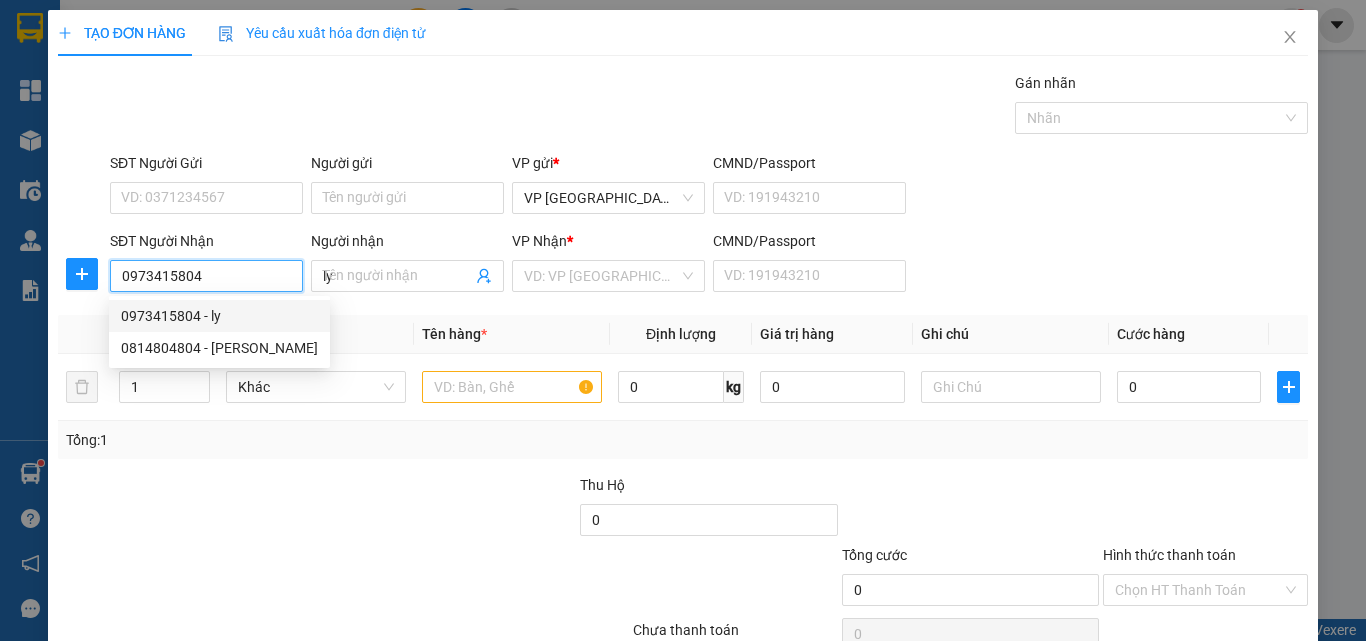 type on "50.000" 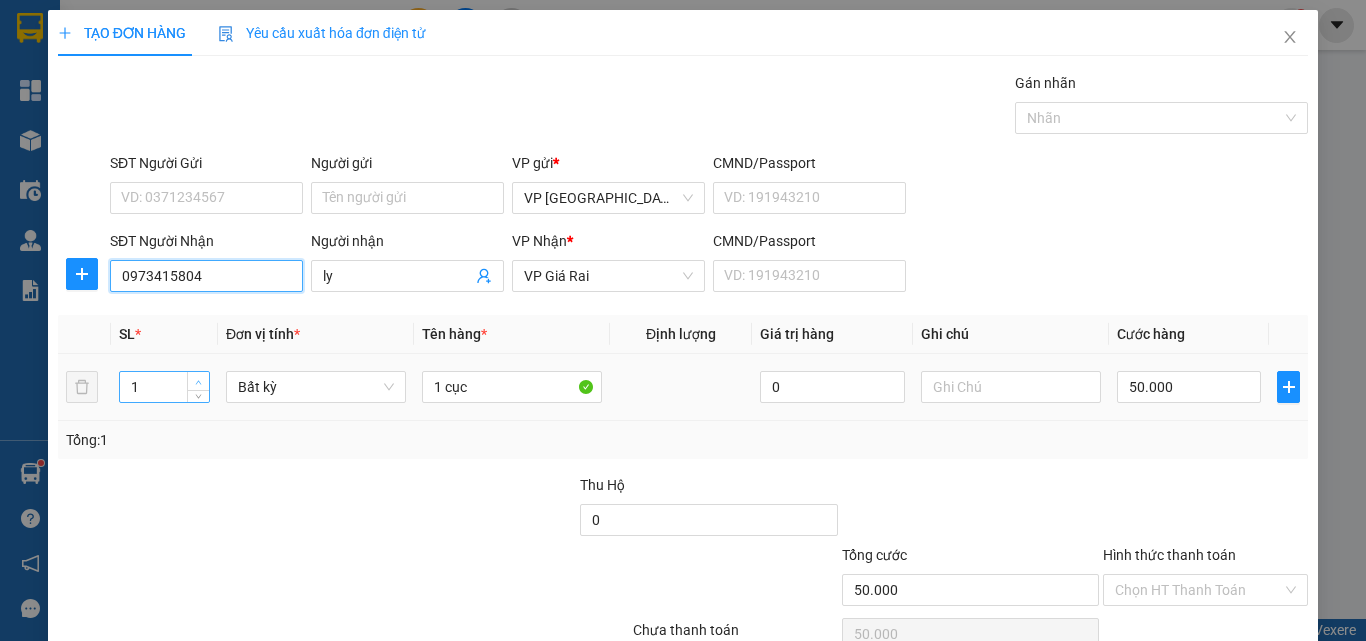 type on "0973415804" 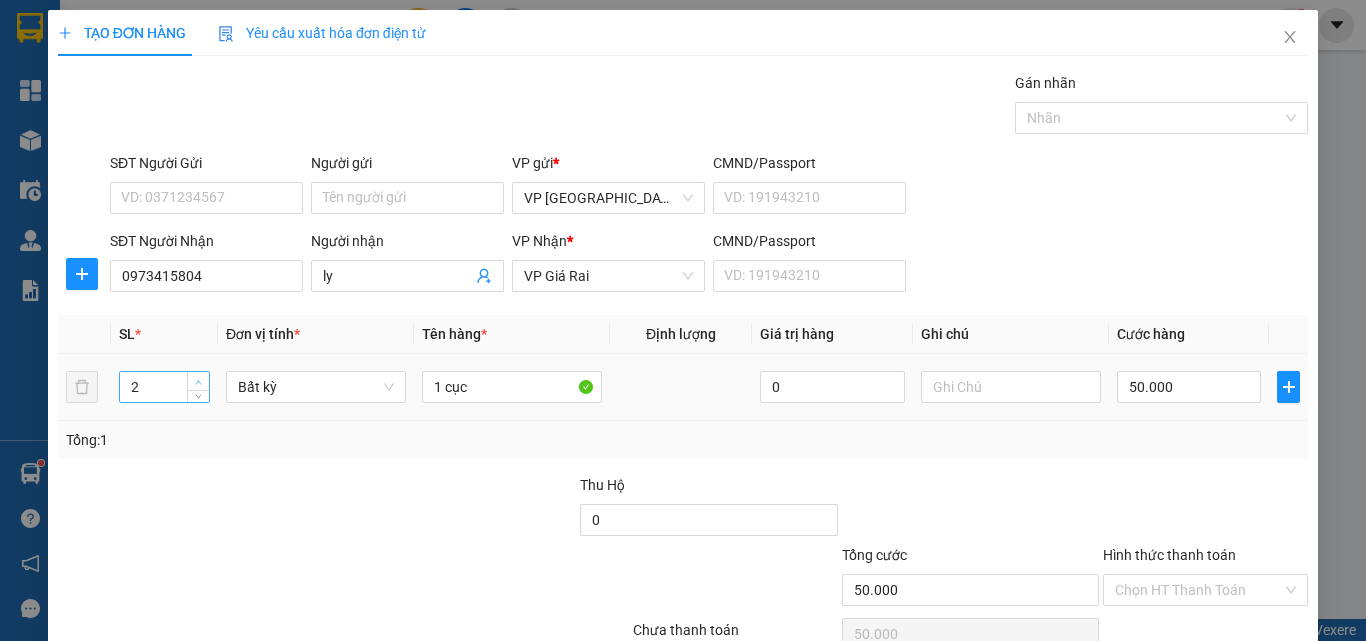 click at bounding box center [198, 381] 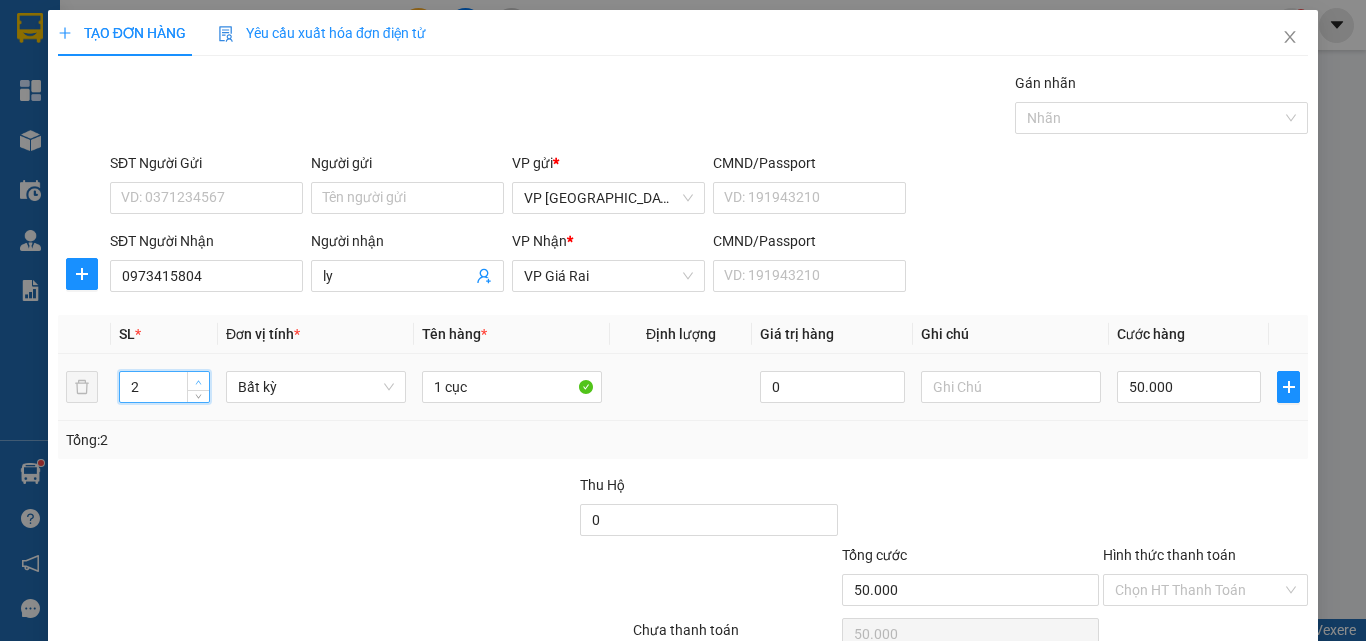 type on "3" 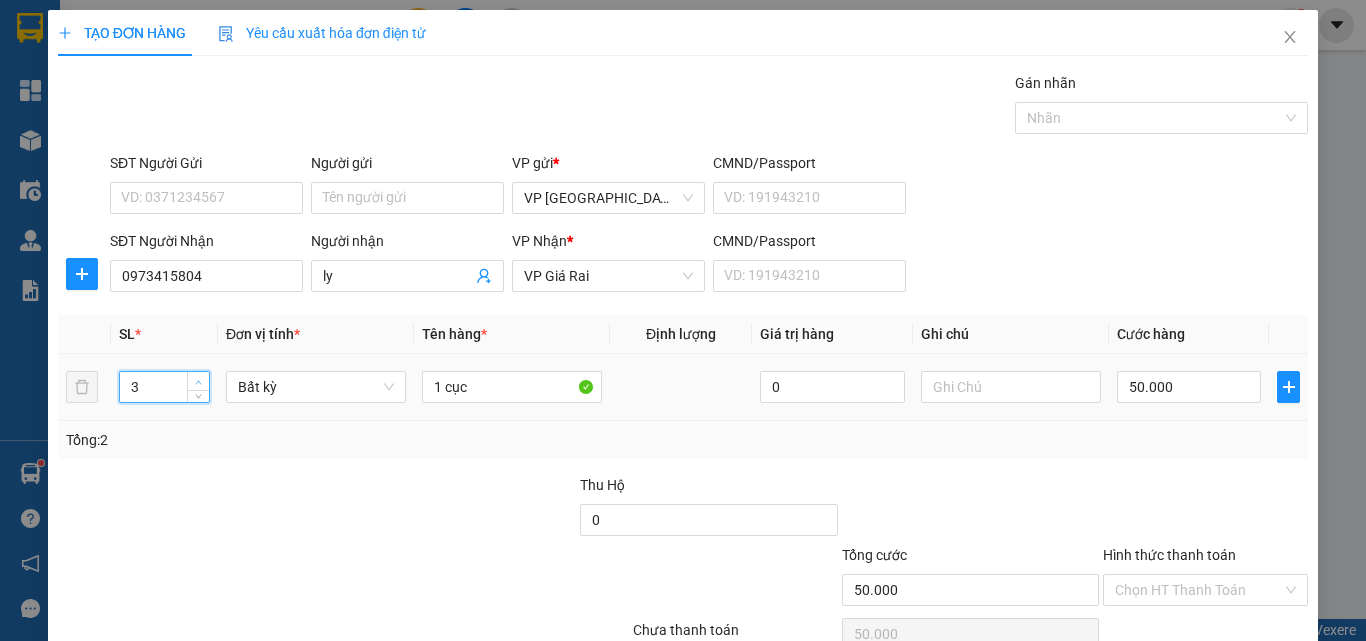 click at bounding box center [198, 381] 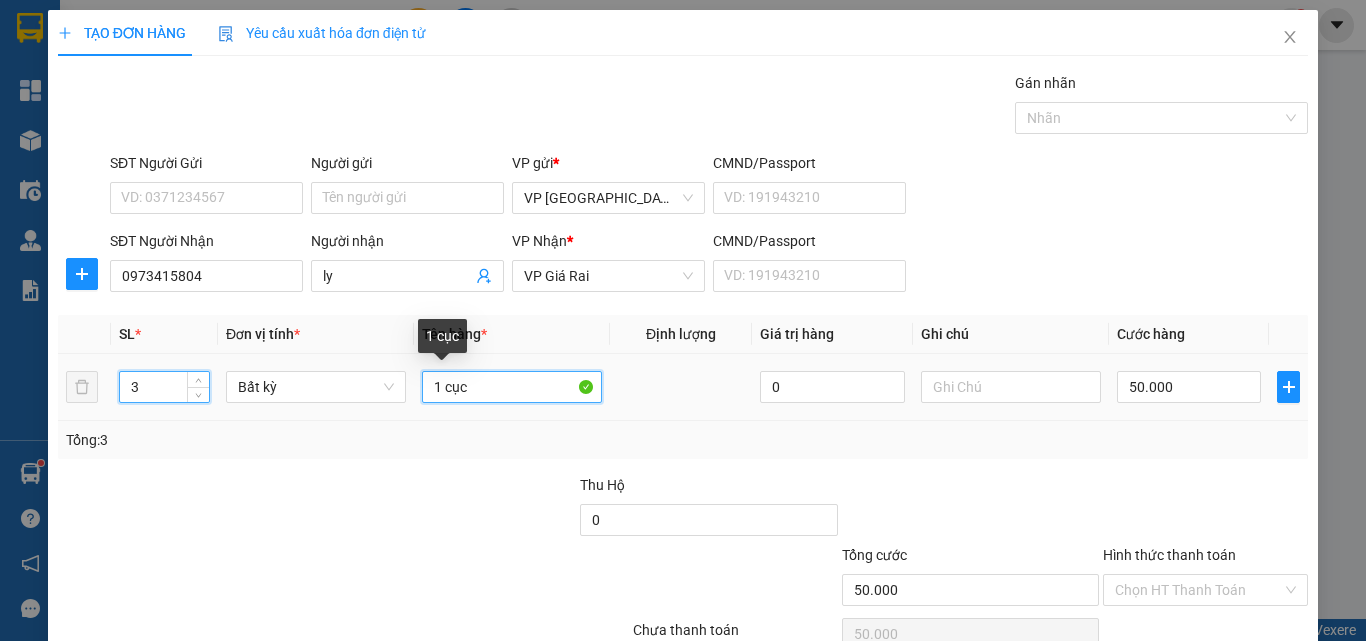 drag, startPoint x: 486, startPoint y: 385, endPoint x: 310, endPoint y: 353, distance: 178.88544 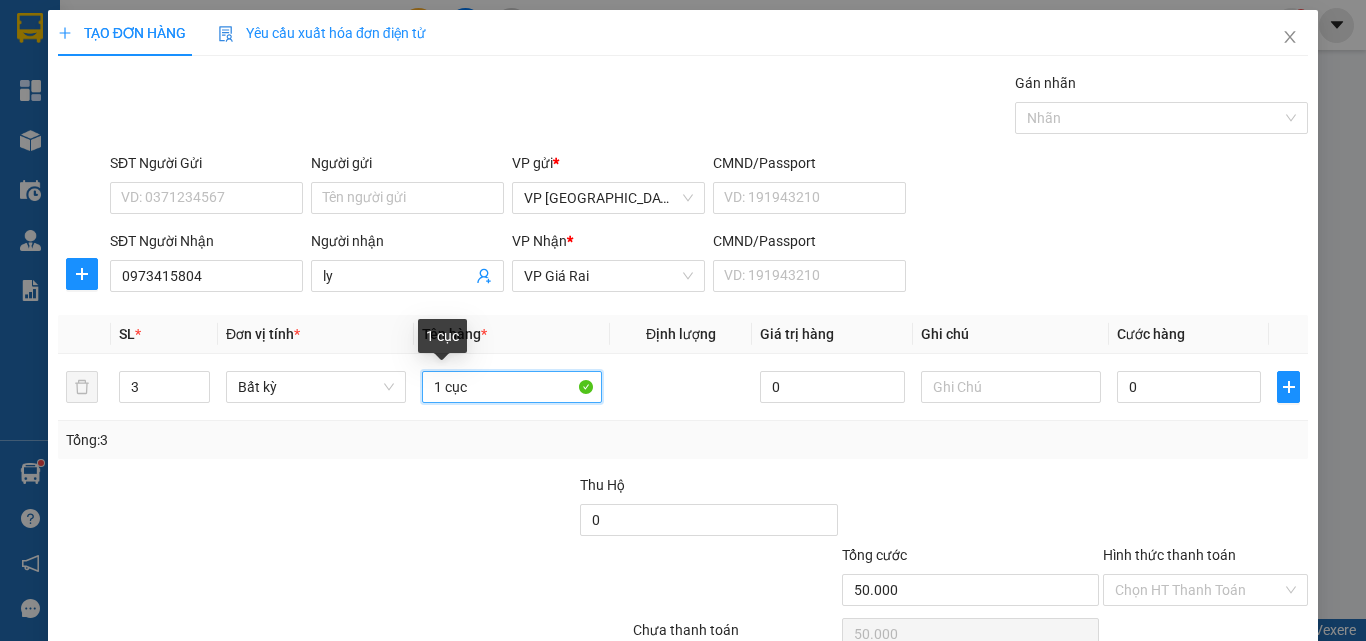 type on "0" 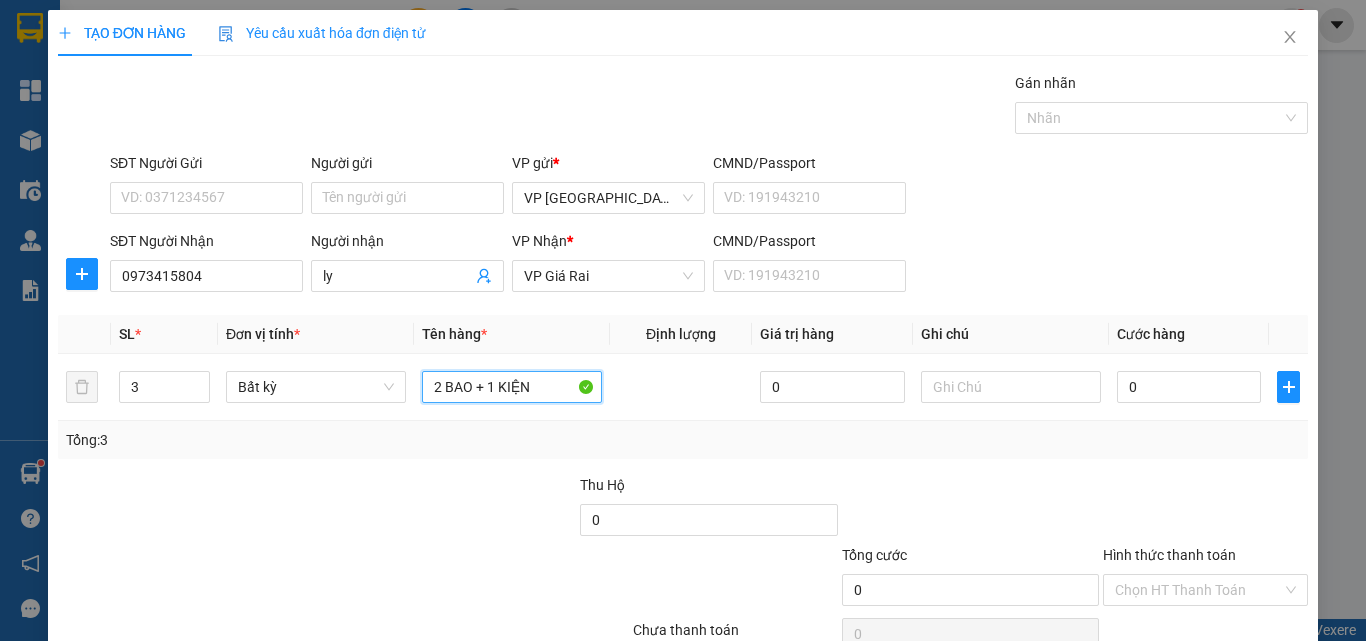 type on "2 BAO + 1 KIỆN" 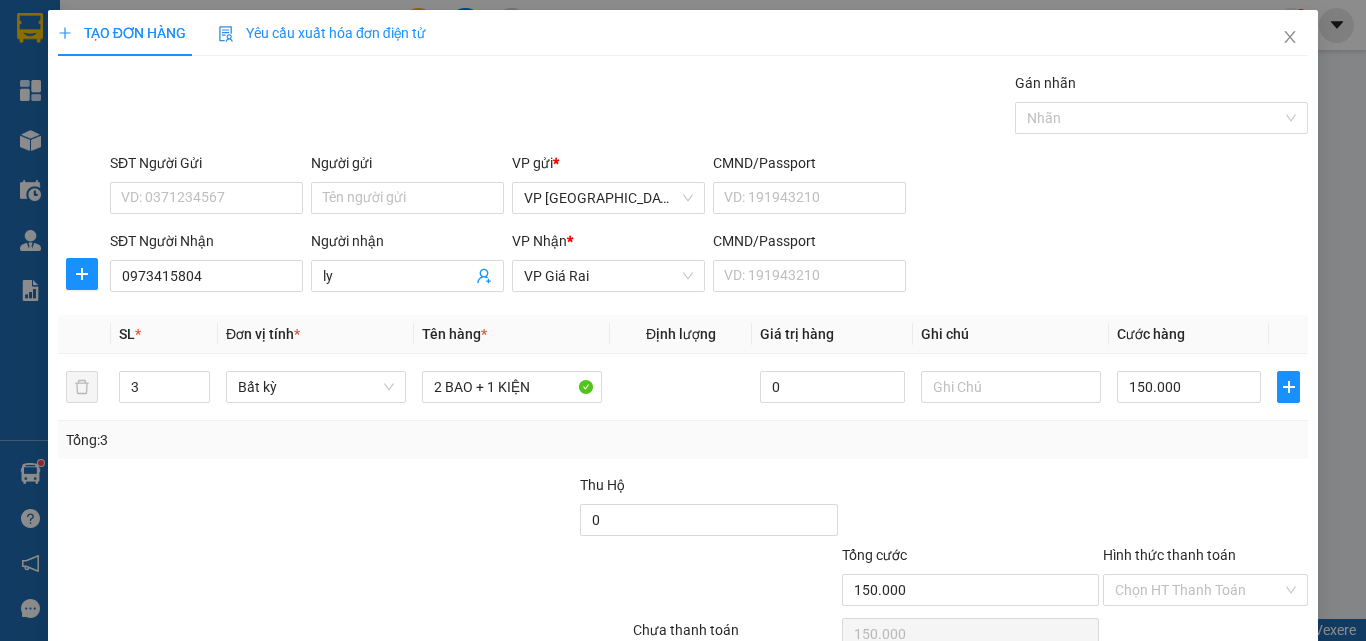 click on "[PERSON_NAME] và In" at bounding box center (1231, 685) 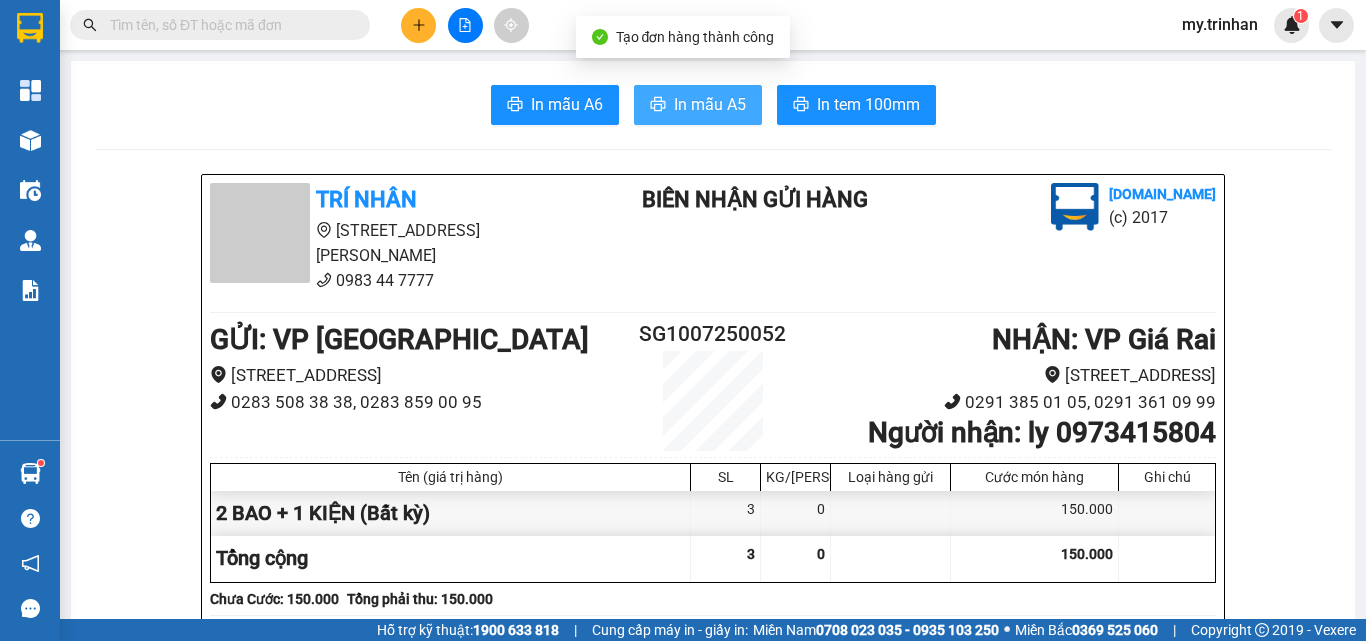 click on "In mẫu A5" at bounding box center [698, 105] 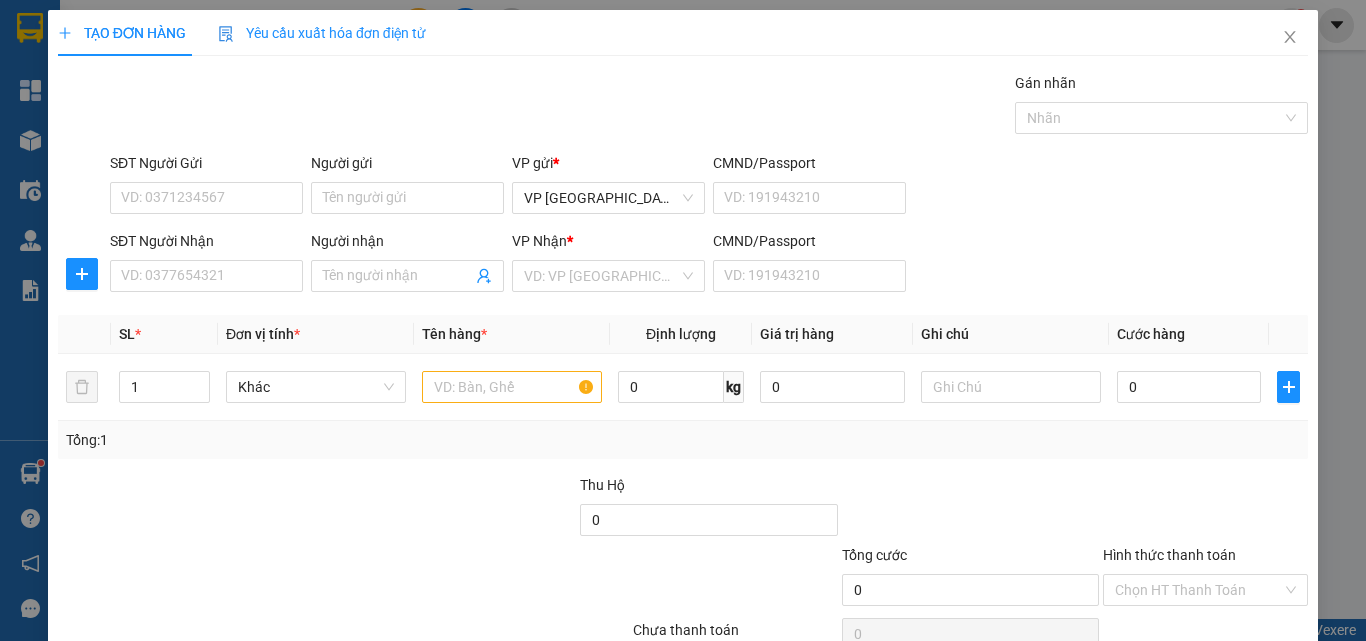 click on "SĐT Người Nhận VD: 0377654321 Người nhận Tên người nhận VP Nhận  * VD: VP Sài Gòn CMND/Passport VD: [PASSPORT]" at bounding box center (709, 265) 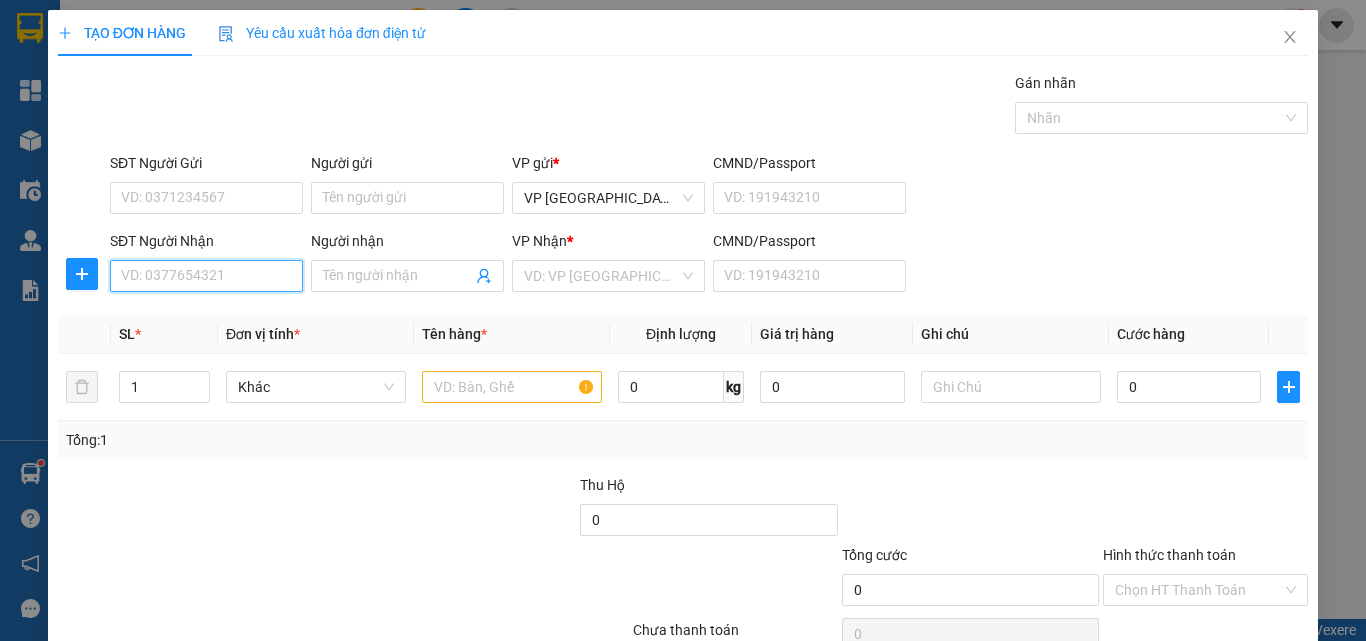 click on "SĐT Người Nhận" at bounding box center (206, 276) 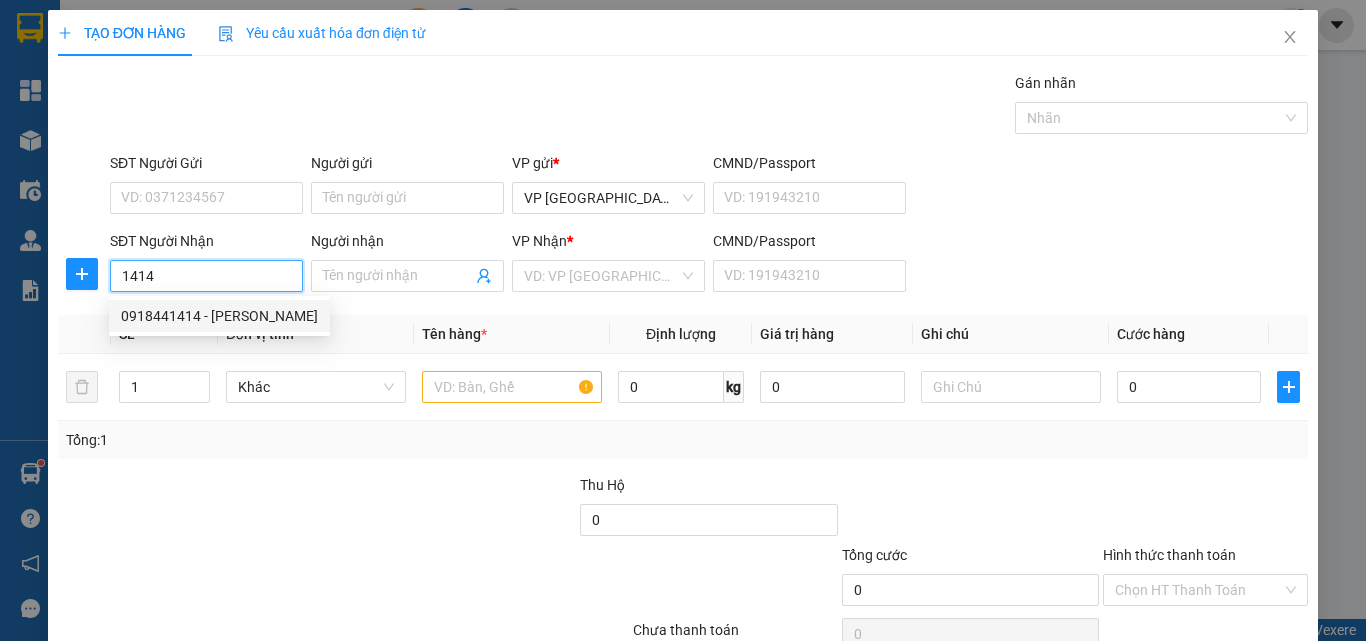 click on "0918441414 - [PERSON_NAME]" at bounding box center [219, 316] 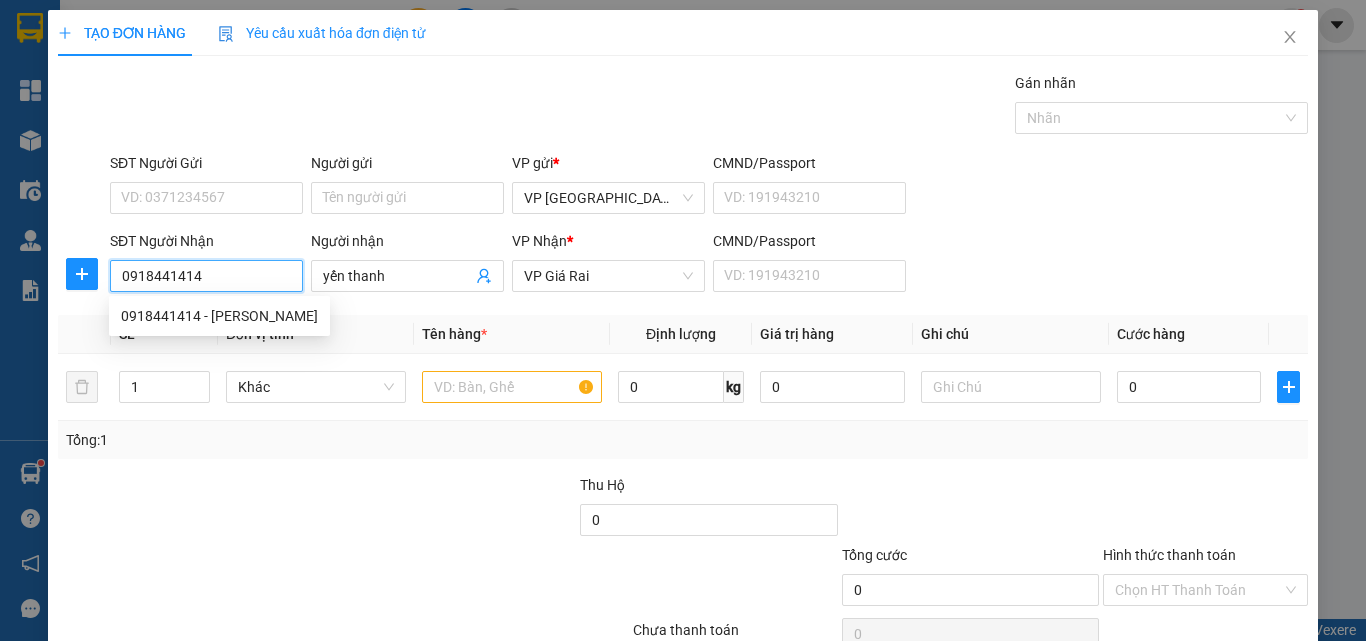 type on "40.000" 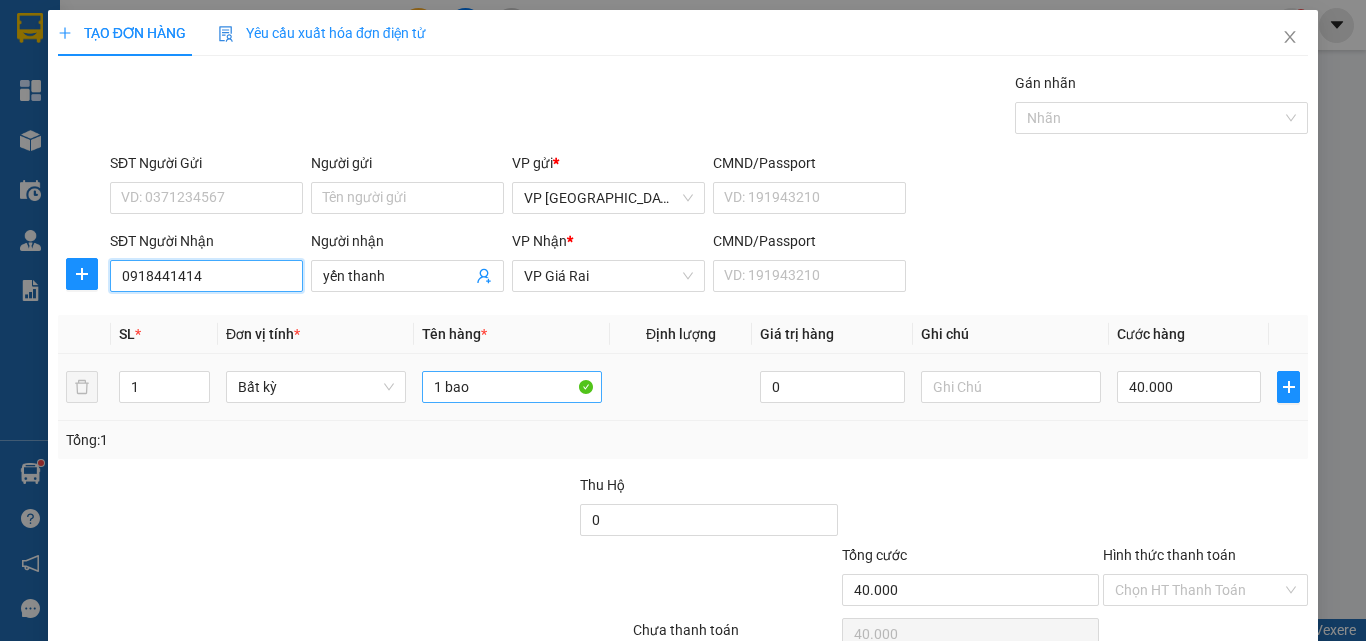 type on "0918441414" 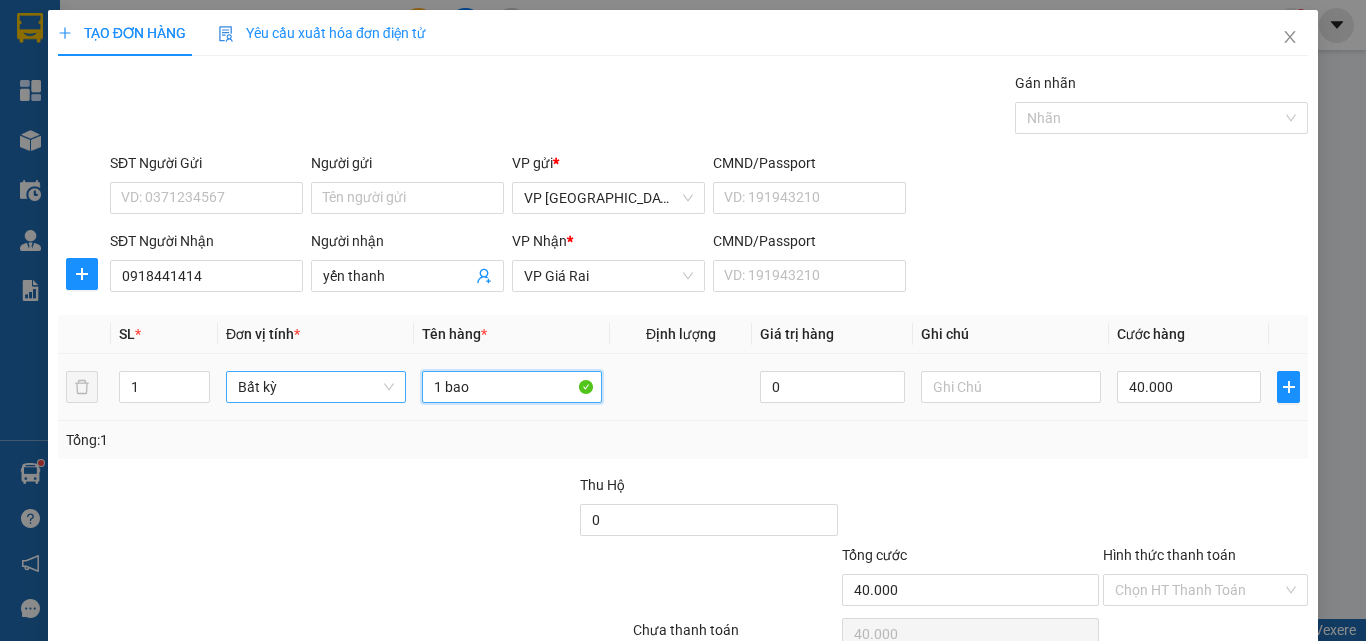 drag, startPoint x: 498, startPoint y: 400, endPoint x: 335, endPoint y: 376, distance: 164.7574 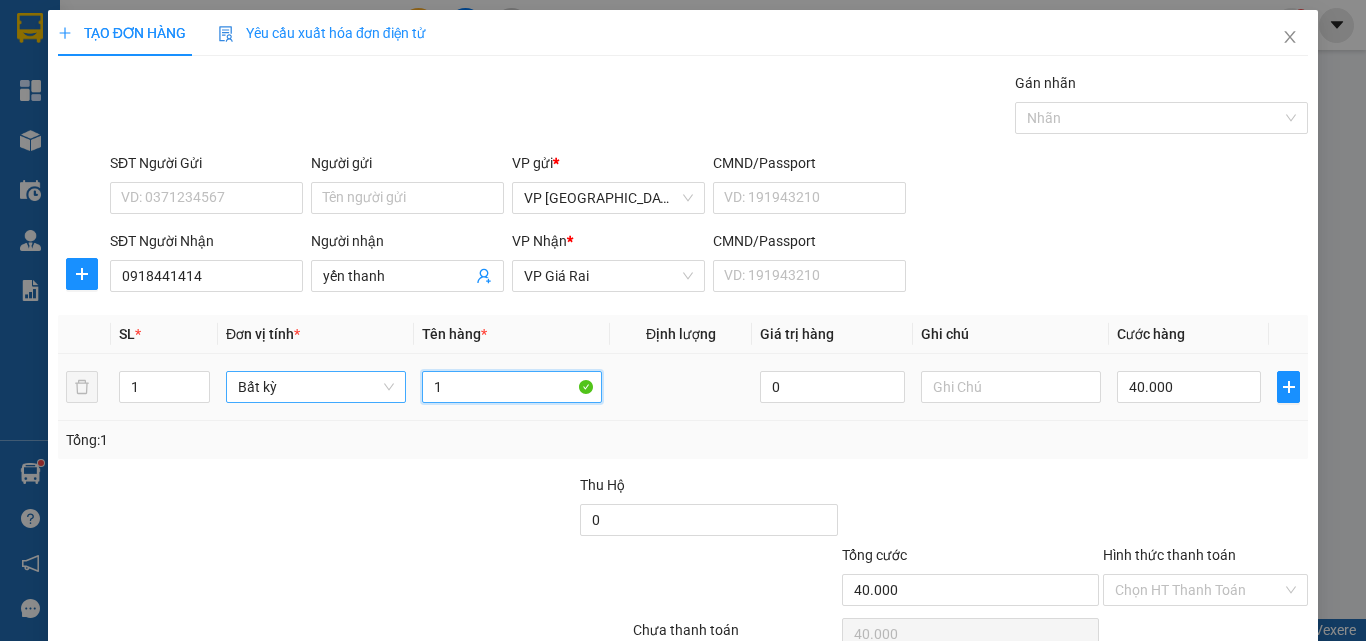 type on "1t" 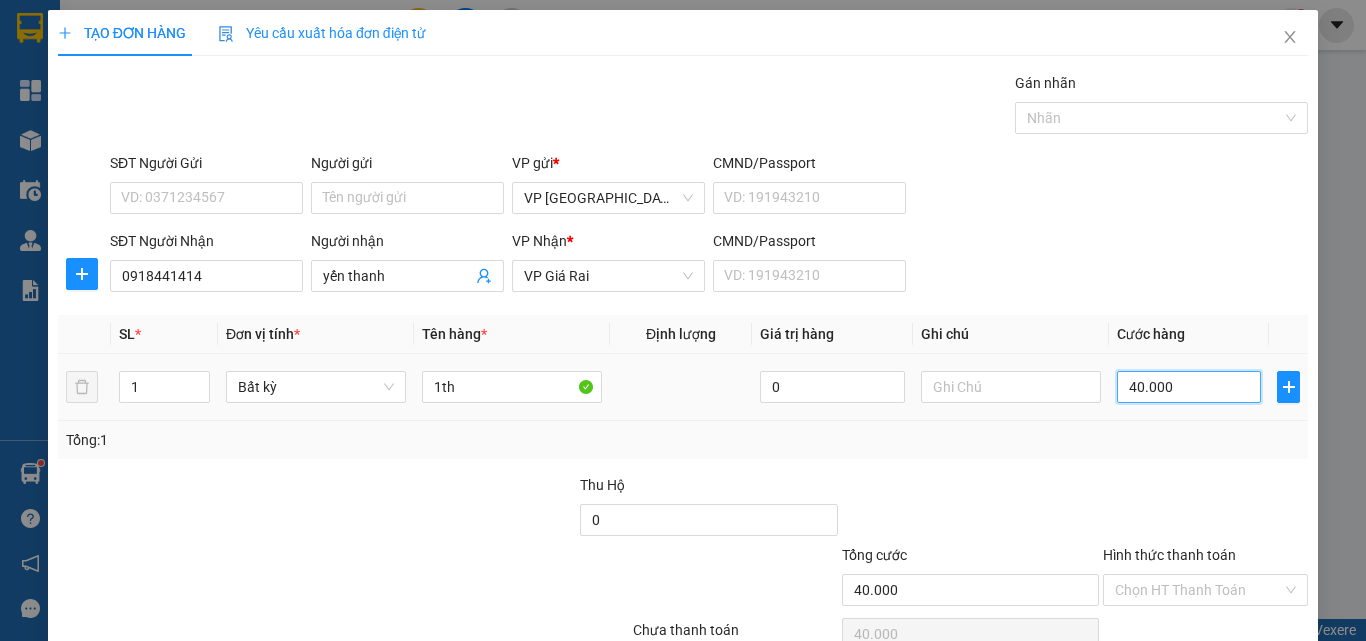 click on "40.000" at bounding box center (1189, 387) 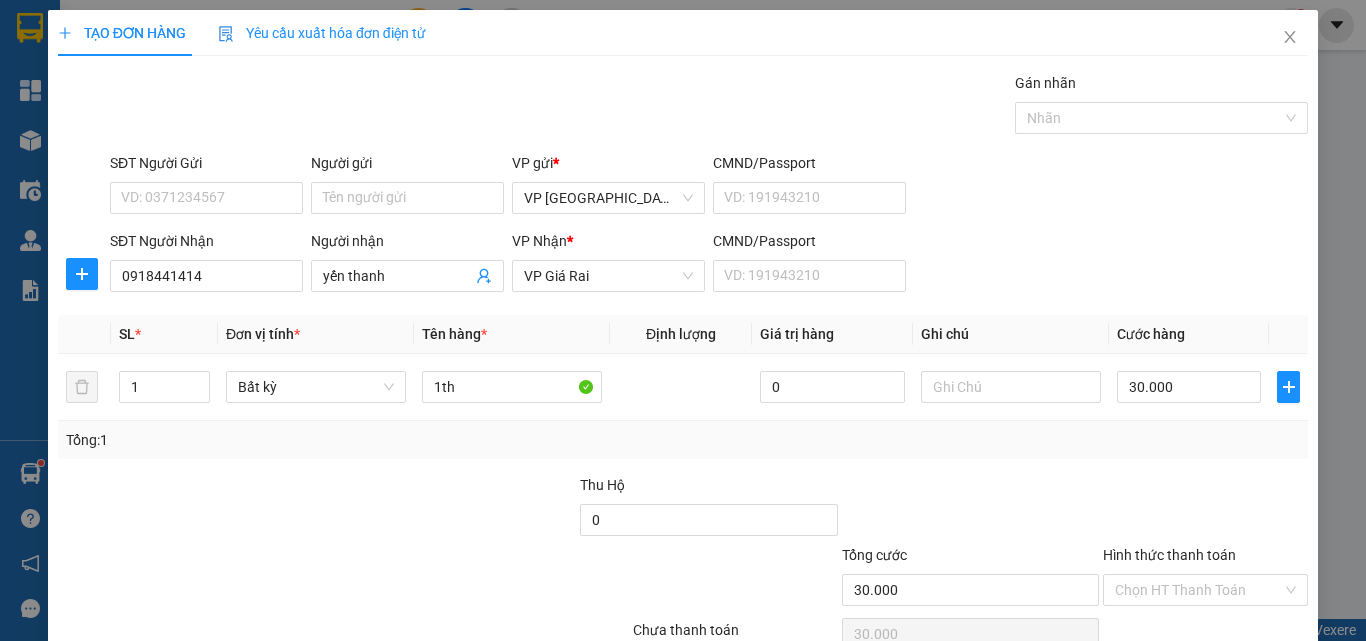 click on "[PERSON_NAME] và In" at bounding box center [1231, 685] 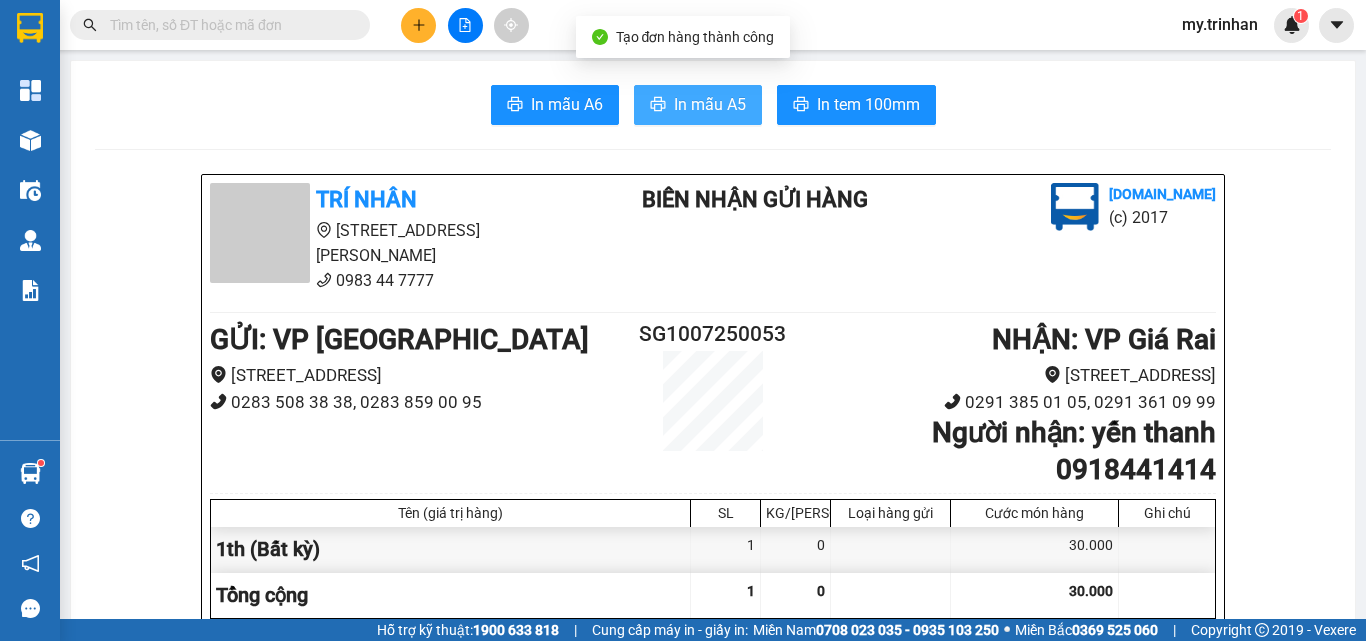 click 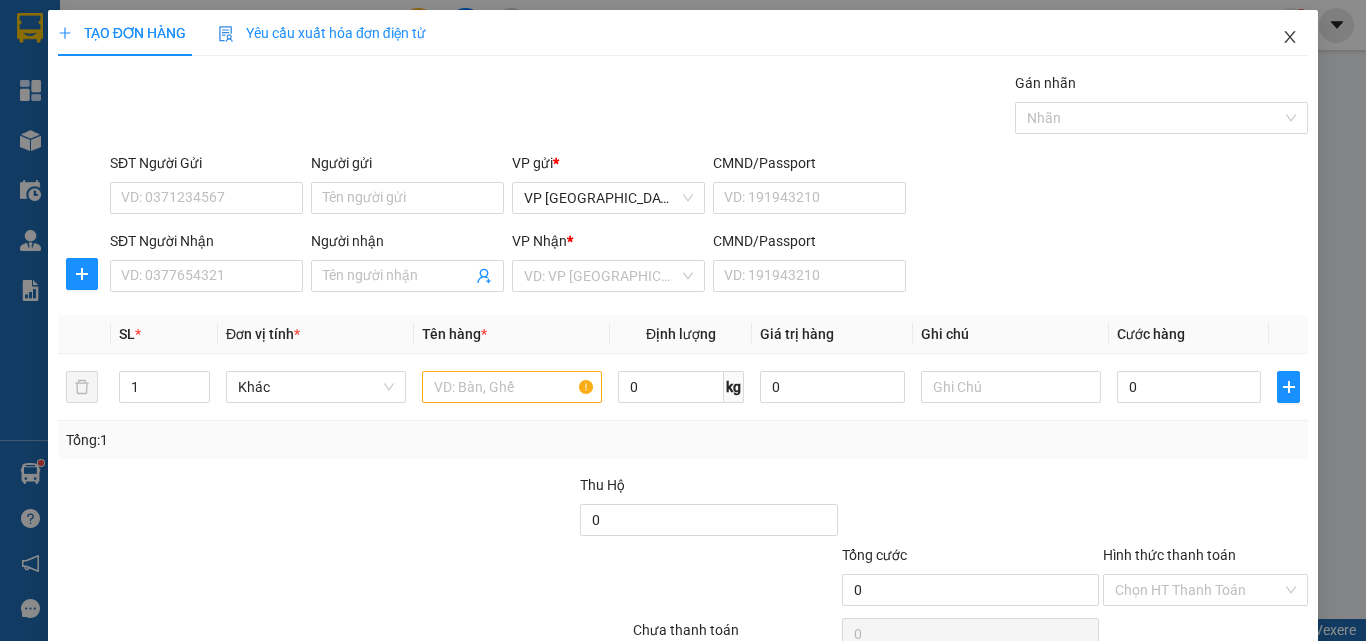 click 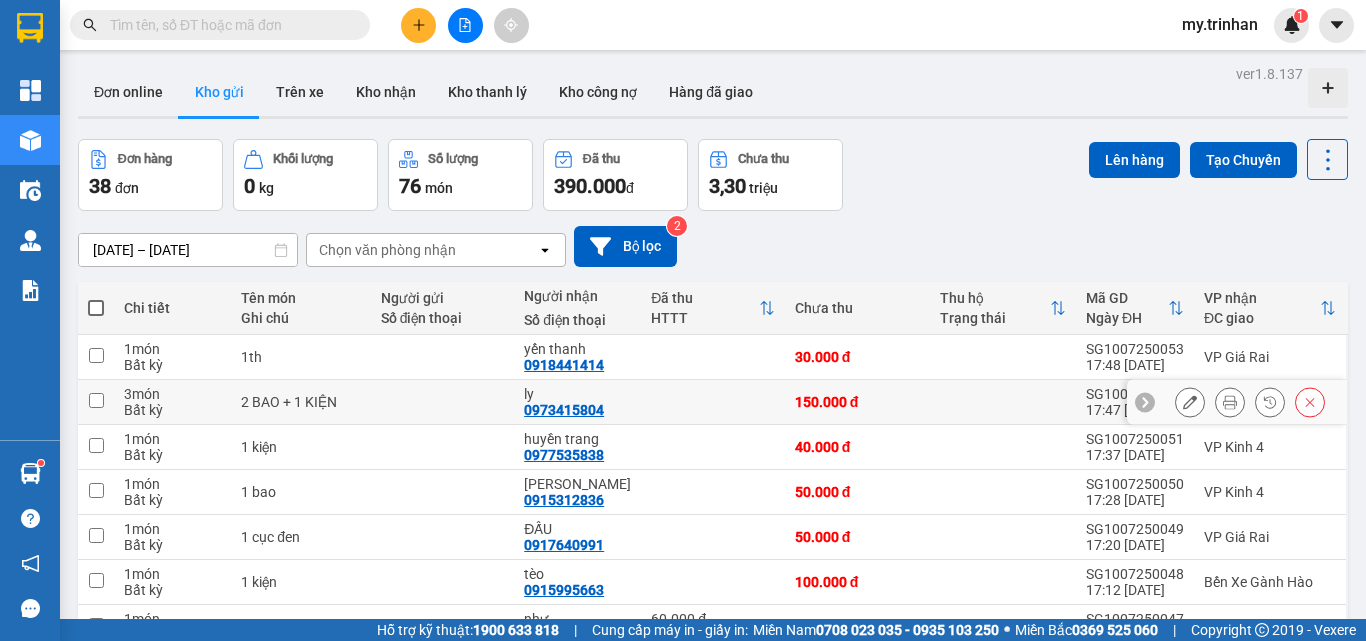 click at bounding box center (1190, 402) 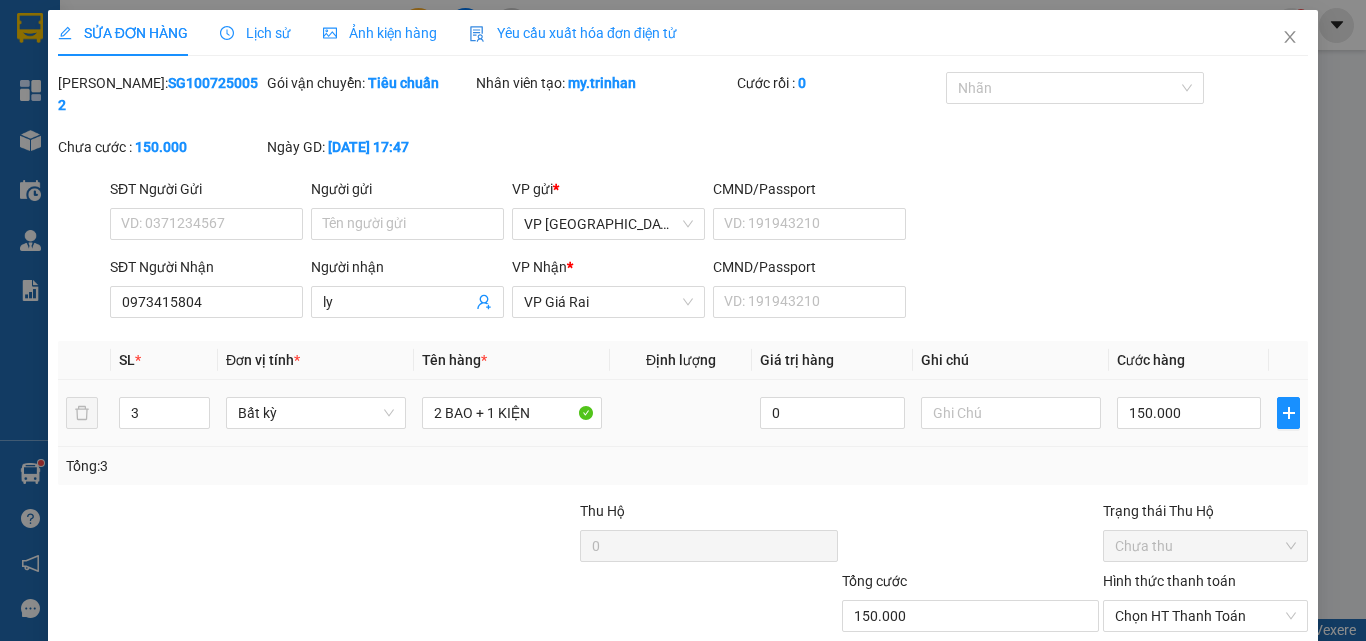 type on "0973415804" 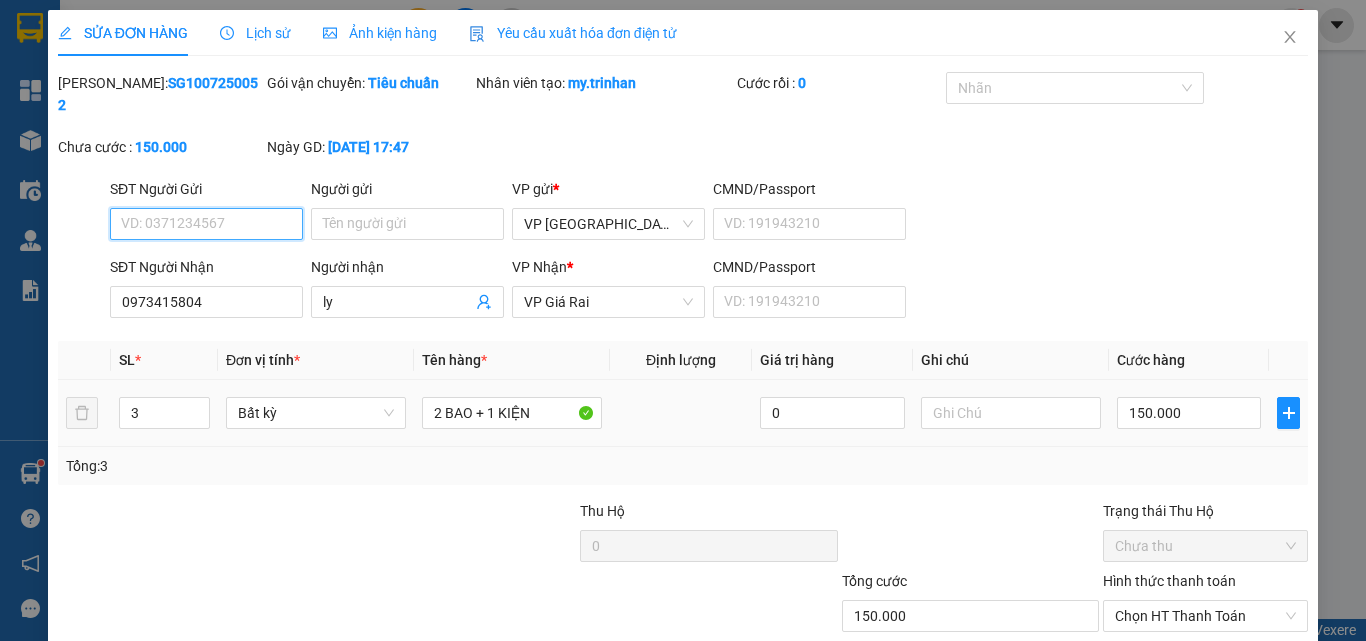 click on "VP Giá Rai" at bounding box center (608, 302) 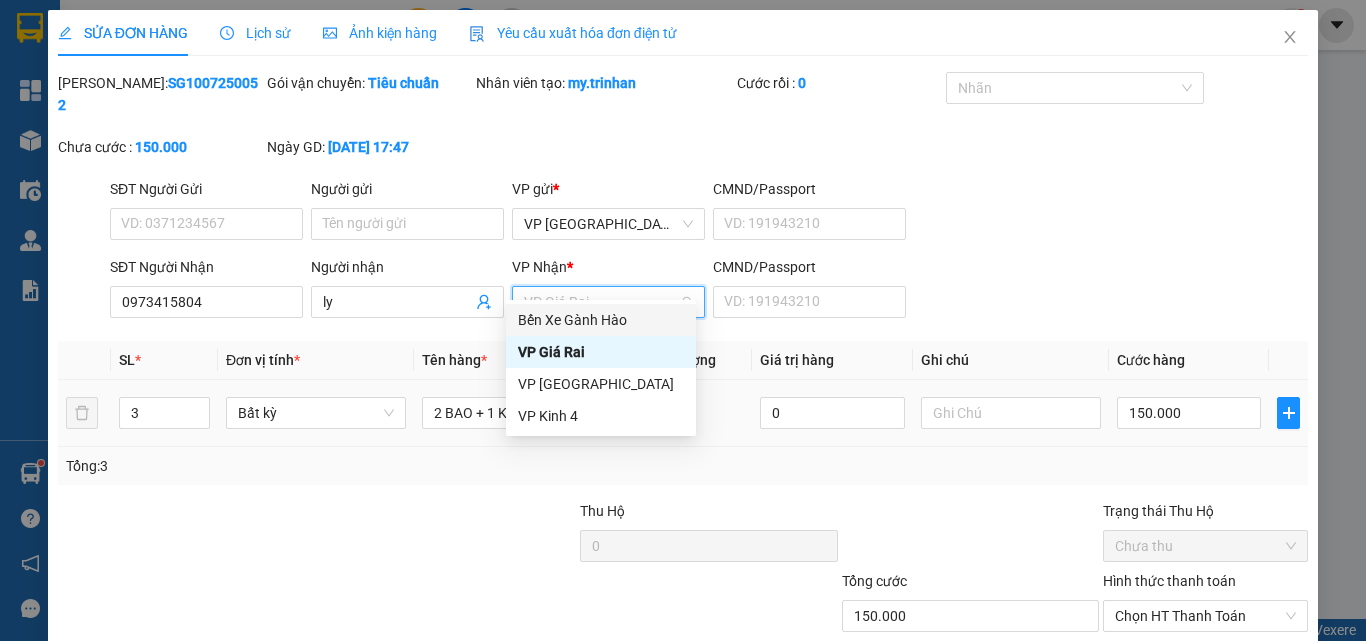 click on "Bến Xe Gành Hào" at bounding box center (601, 320) 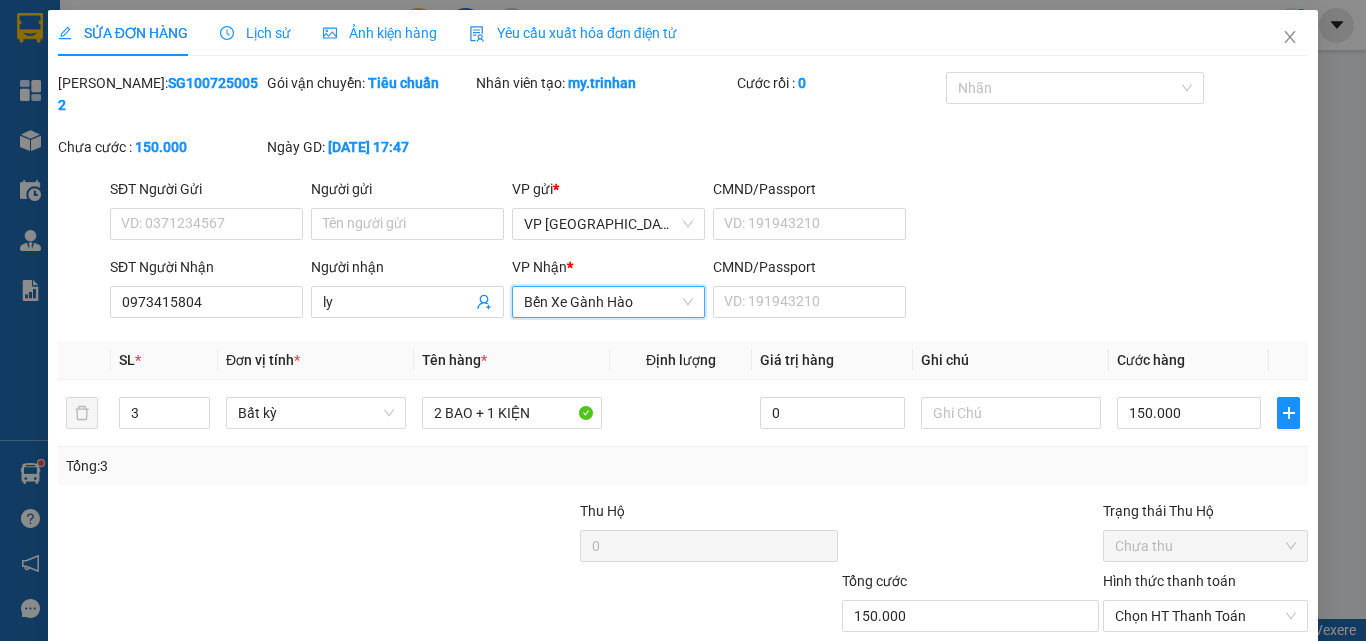 click on "[PERSON_NAME] thay đổi" at bounding box center (1117, 711) 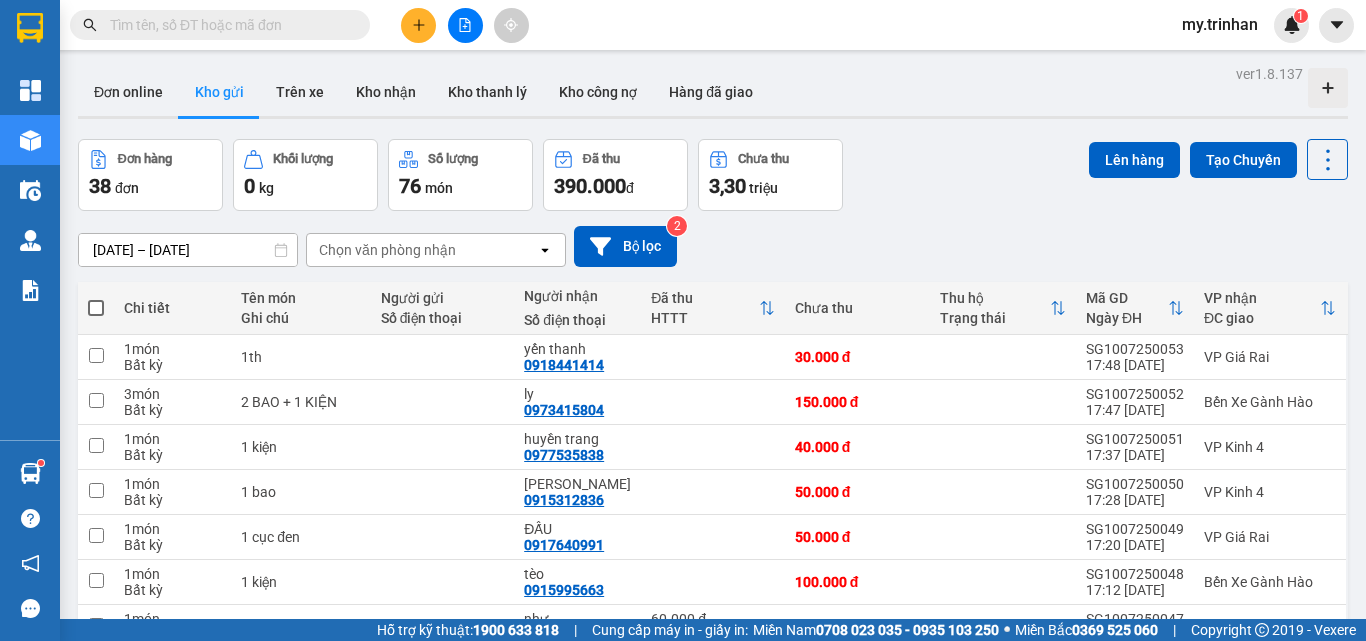 click at bounding box center [418, 25] 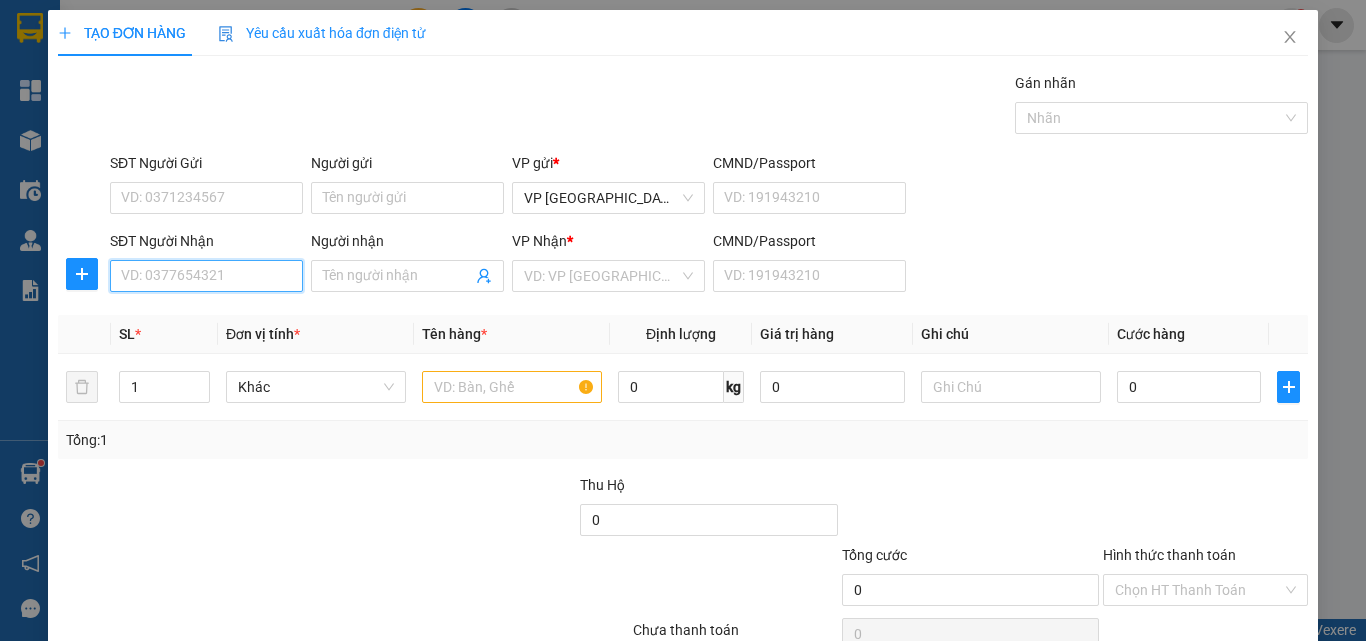 click on "SĐT Người Nhận" at bounding box center [206, 276] 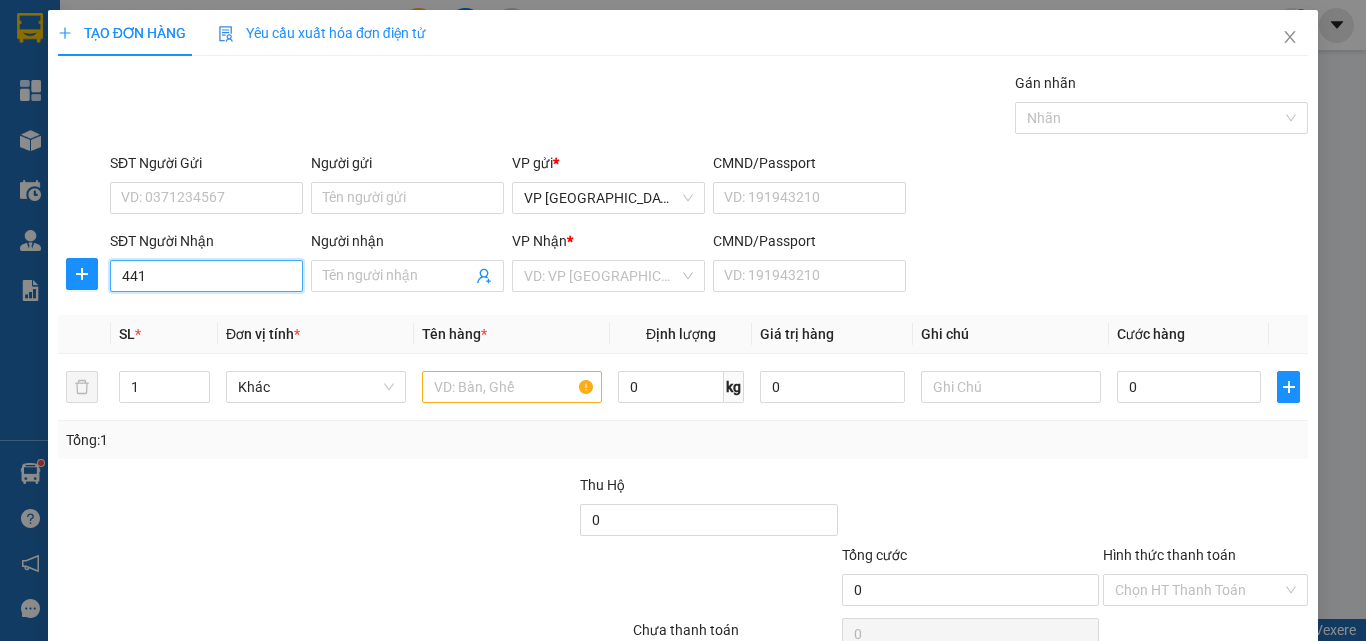 click on "441" at bounding box center [206, 276] 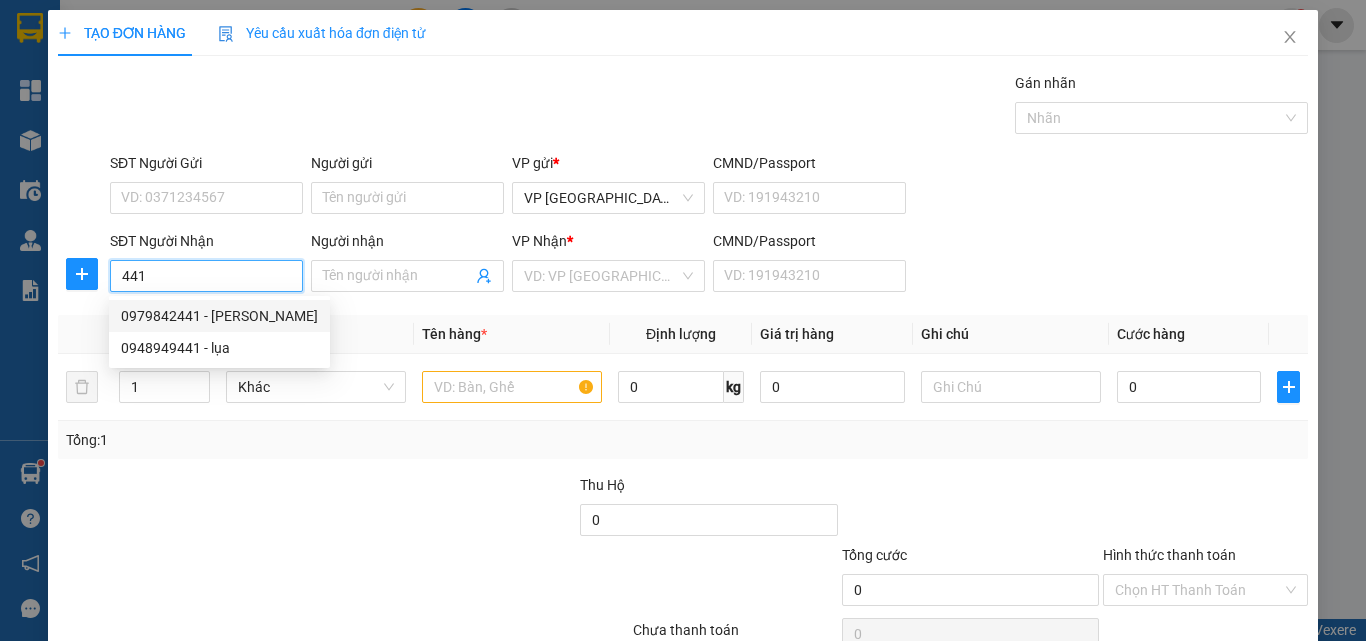 click on "0979842441 - [PERSON_NAME]" at bounding box center [219, 316] 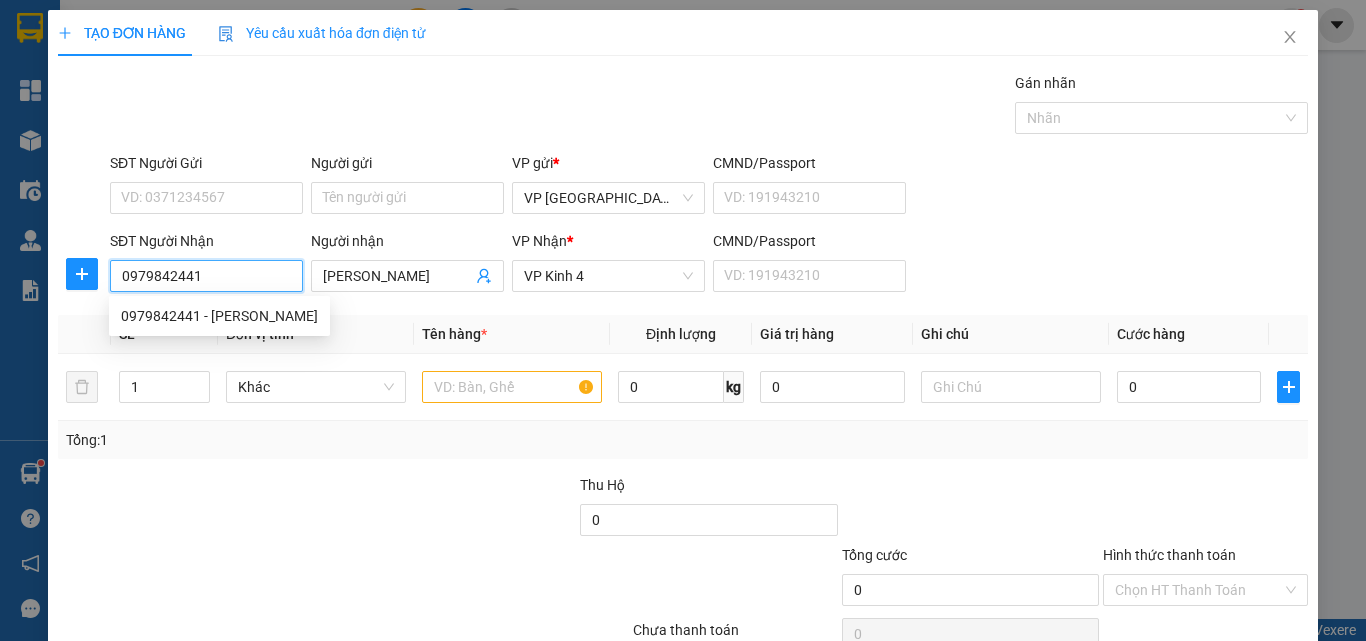 type on "80.000" 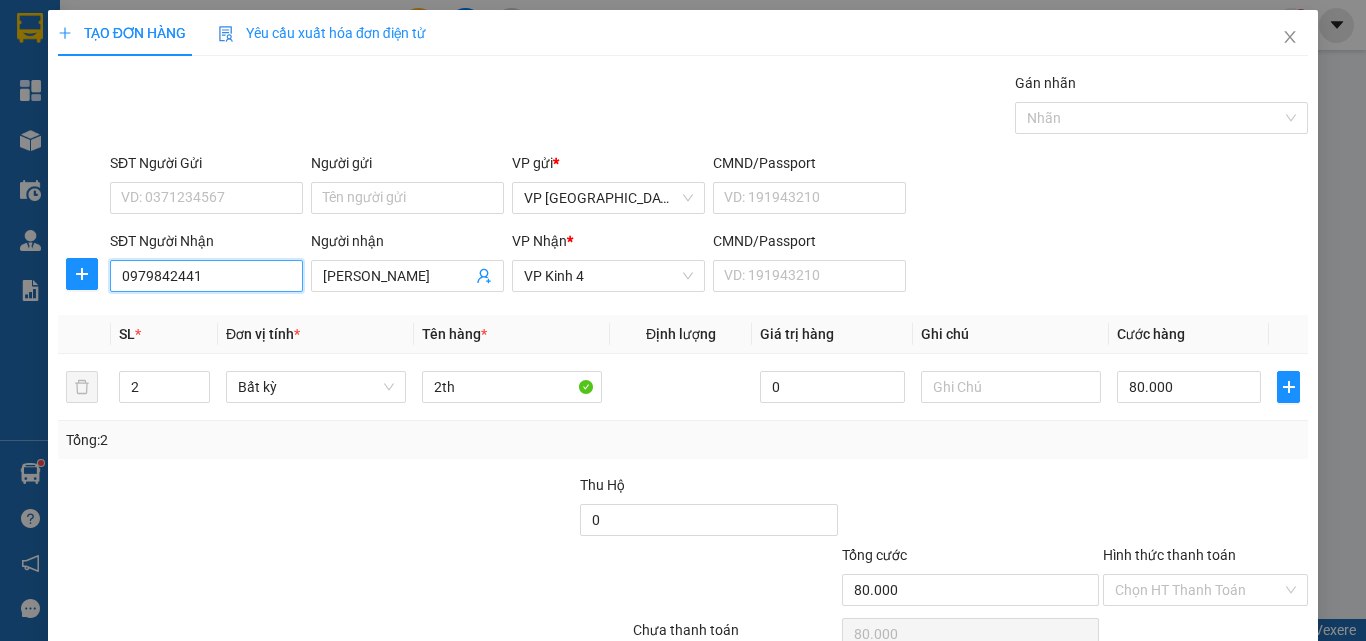 drag, startPoint x: 205, startPoint y: 276, endPoint x: 0, endPoint y: 274, distance: 205.00975 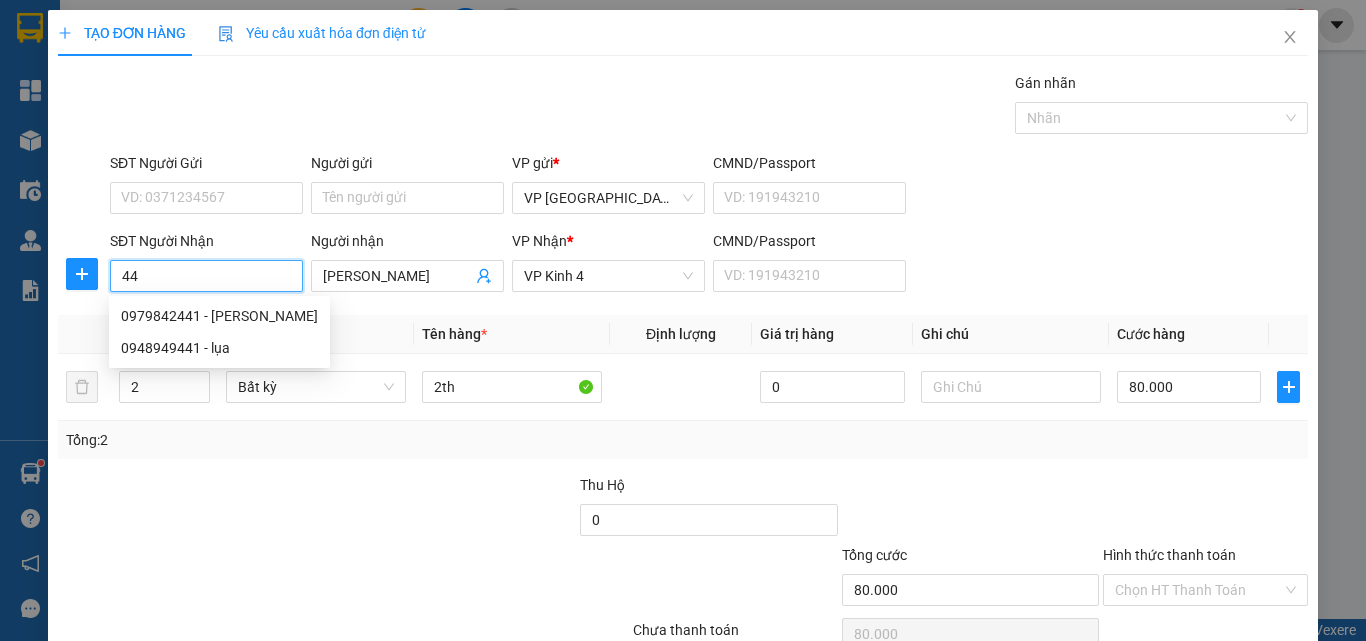 type on "441" 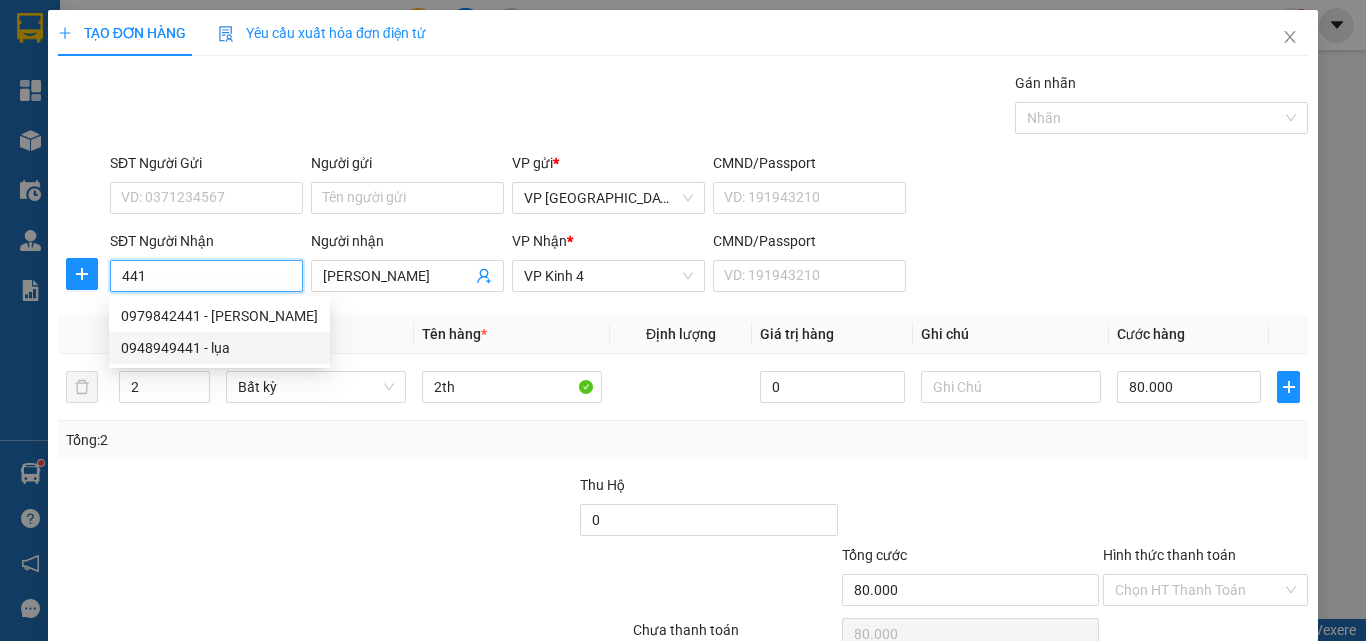 click on "0948949441 - lụa" at bounding box center [219, 348] 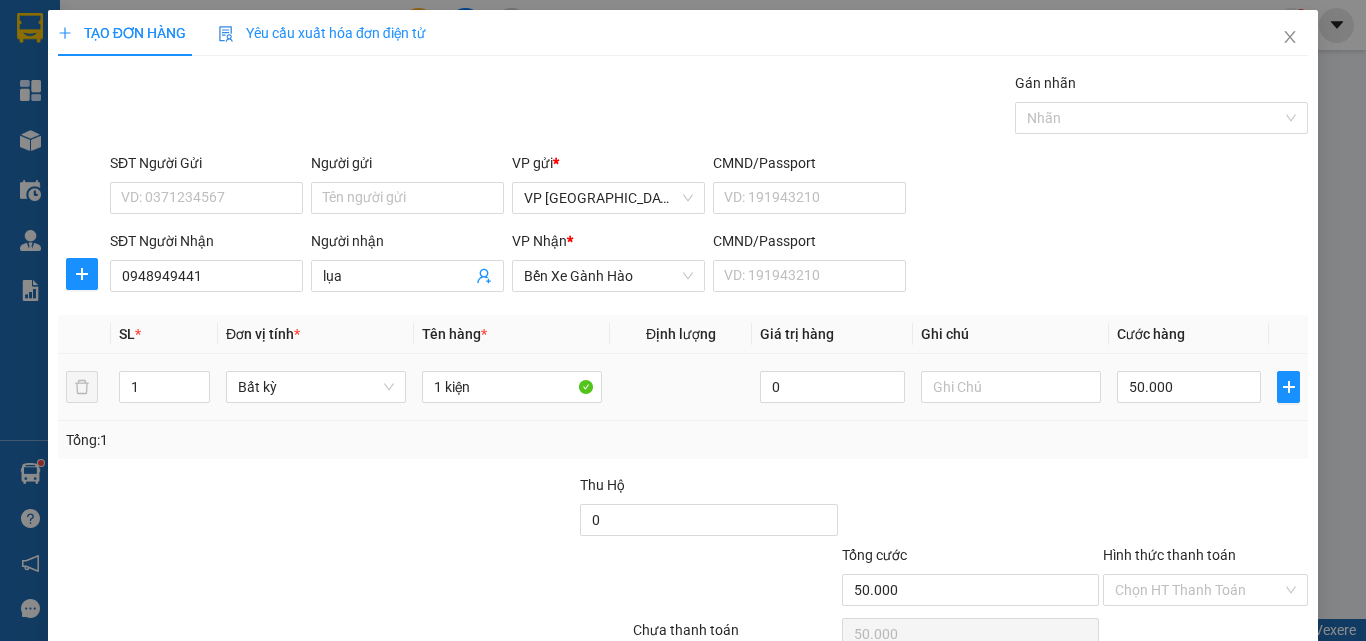 click on "[PERSON_NAME] và In" at bounding box center (1263, 685) 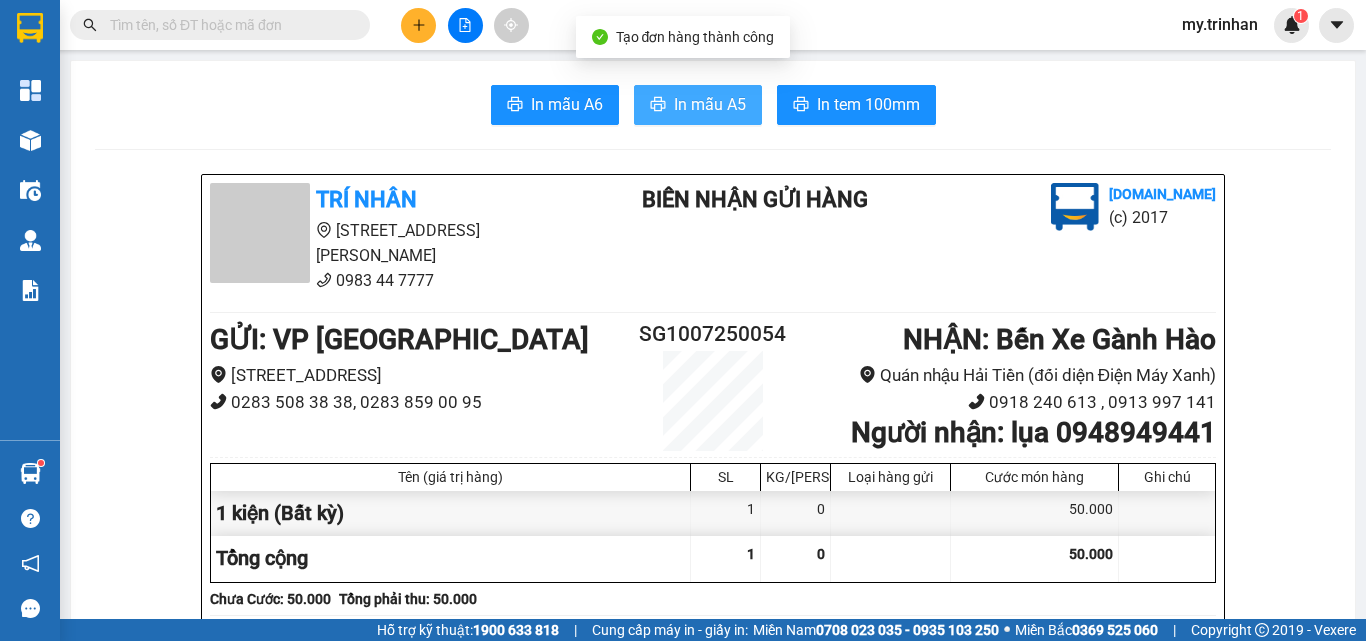 click on "In mẫu A5" at bounding box center (710, 104) 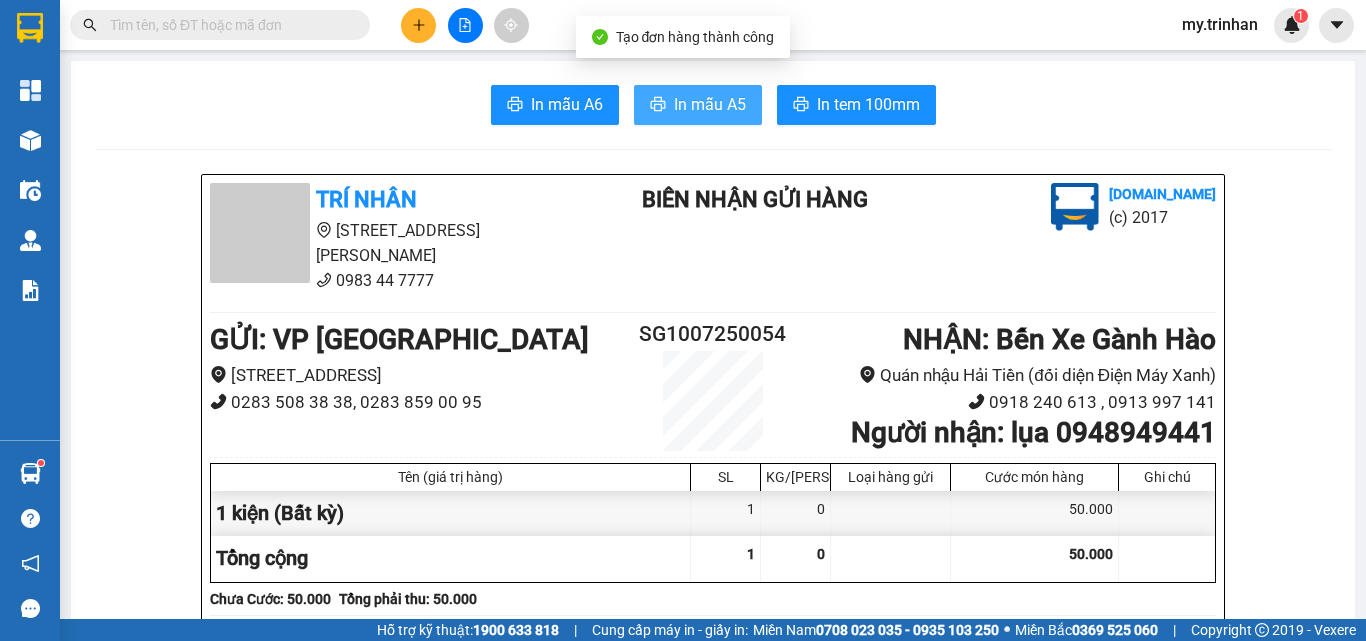 type 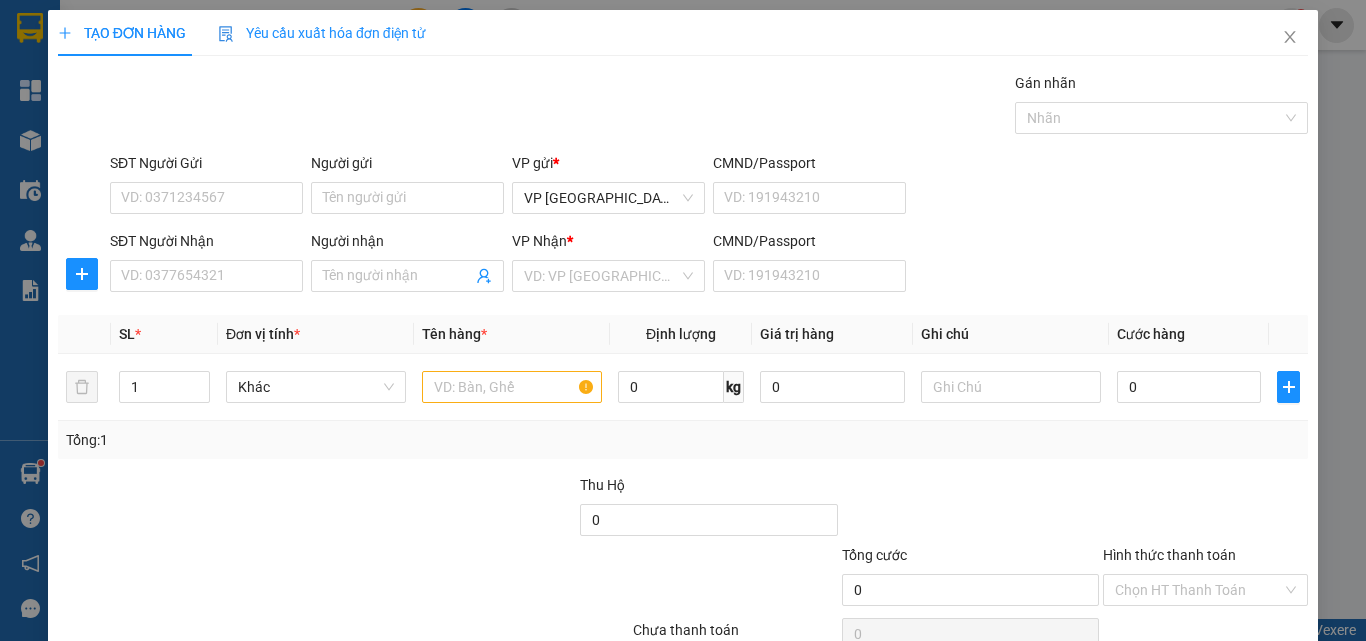 drag, startPoint x: 977, startPoint y: 262, endPoint x: 950, endPoint y: 273, distance: 29.15476 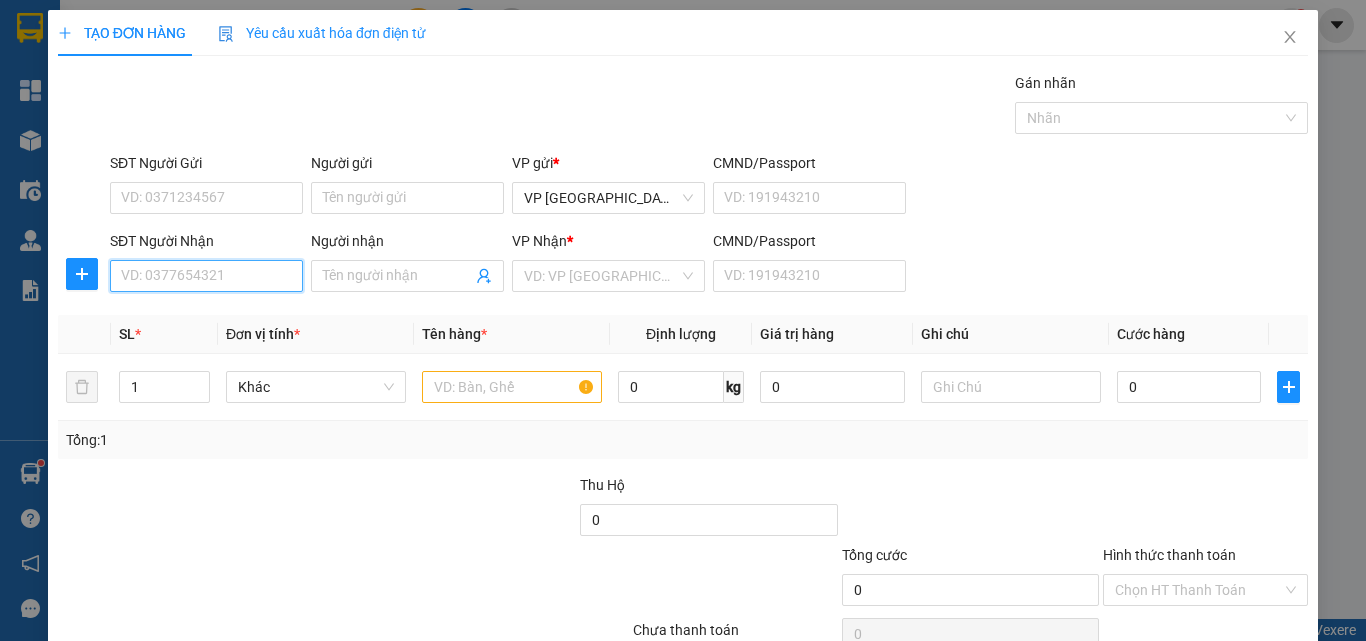 click on "SĐT Người Nhận" at bounding box center [206, 276] 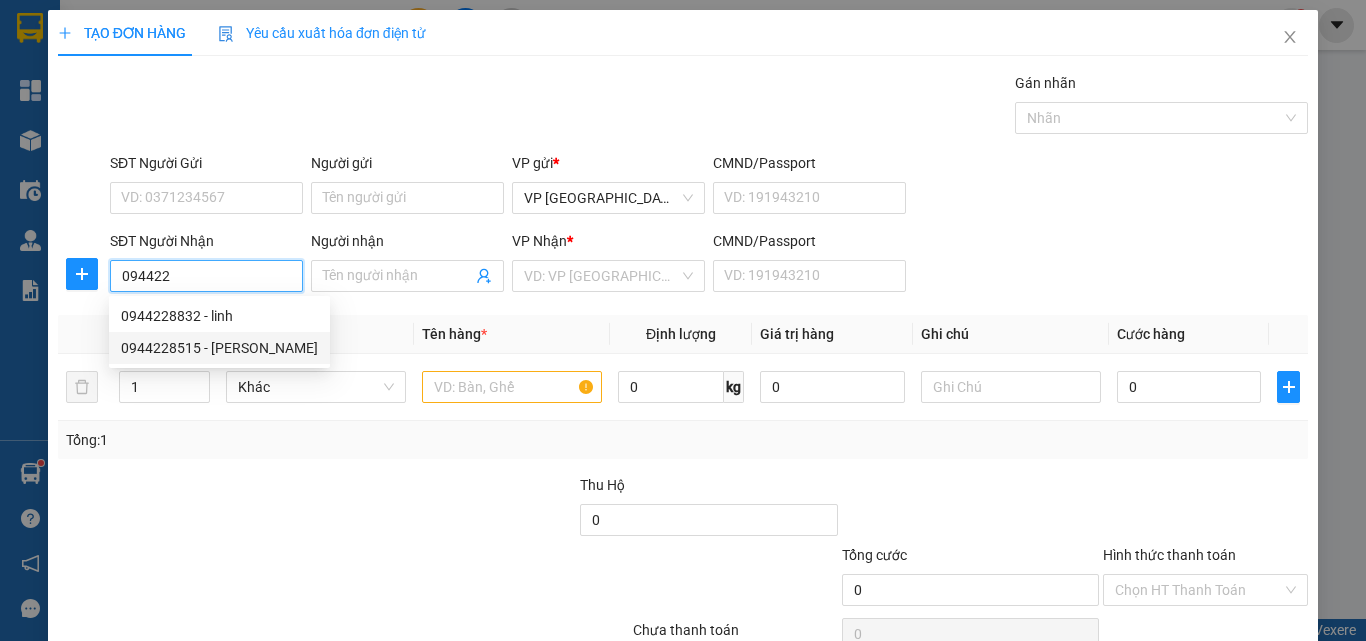 click on "0944228515 - [PERSON_NAME]" at bounding box center [219, 348] 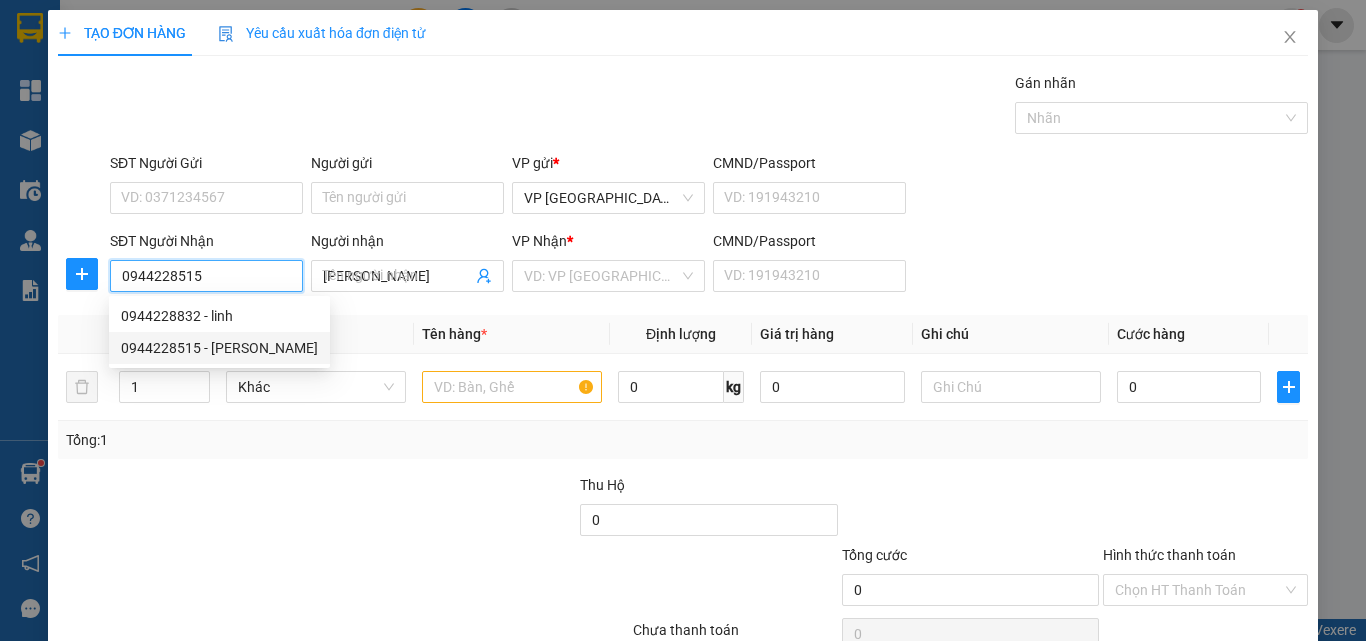type on "80.000" 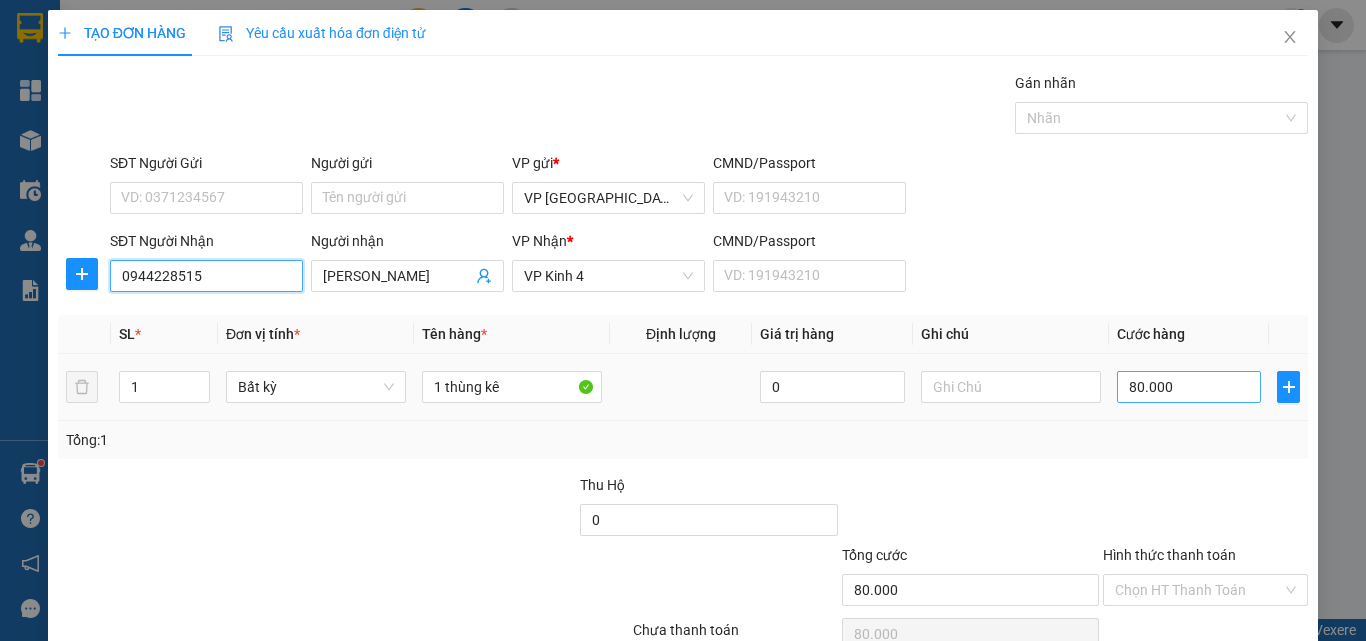 type on "0944228515" 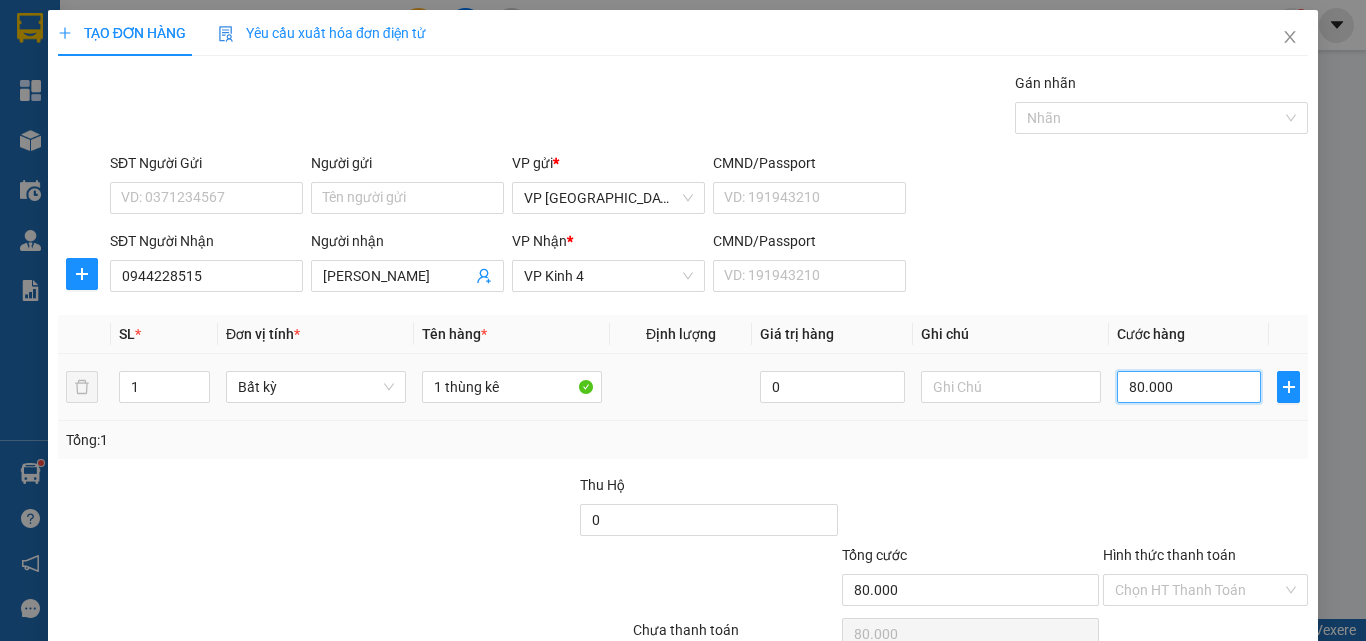 click on "80.000" at bounding box center [1189, 387] 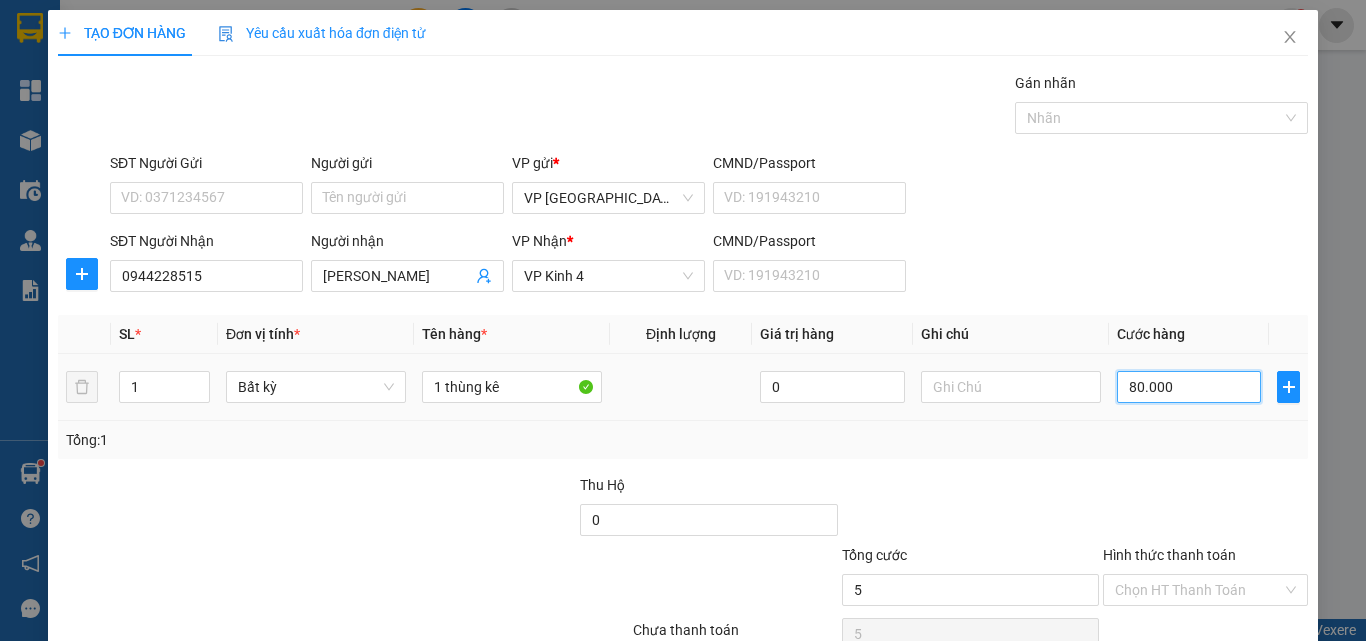 type on "5" 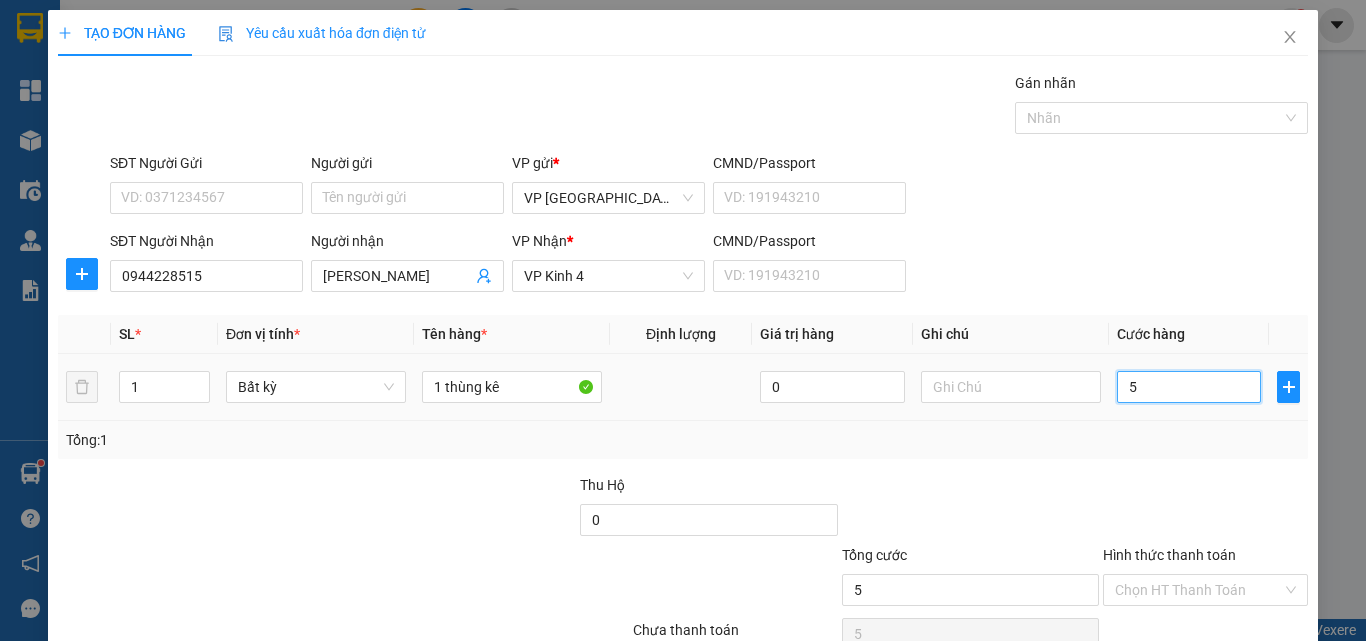 type on "50" 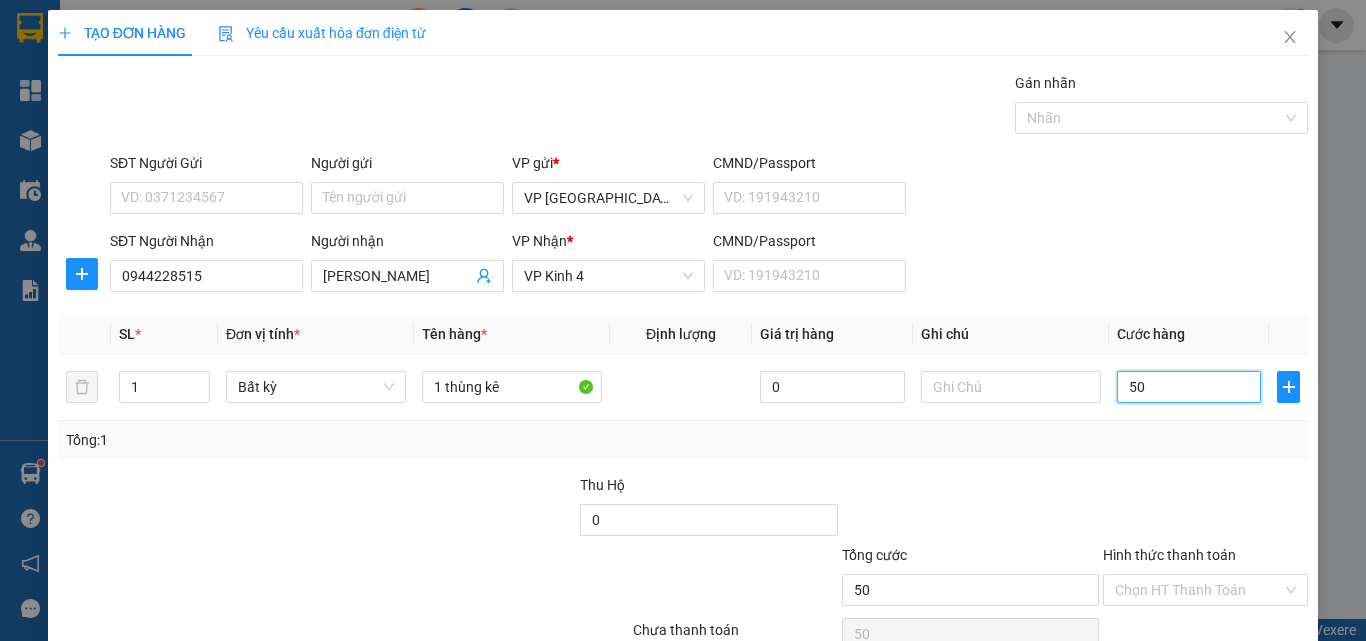 type on "50" 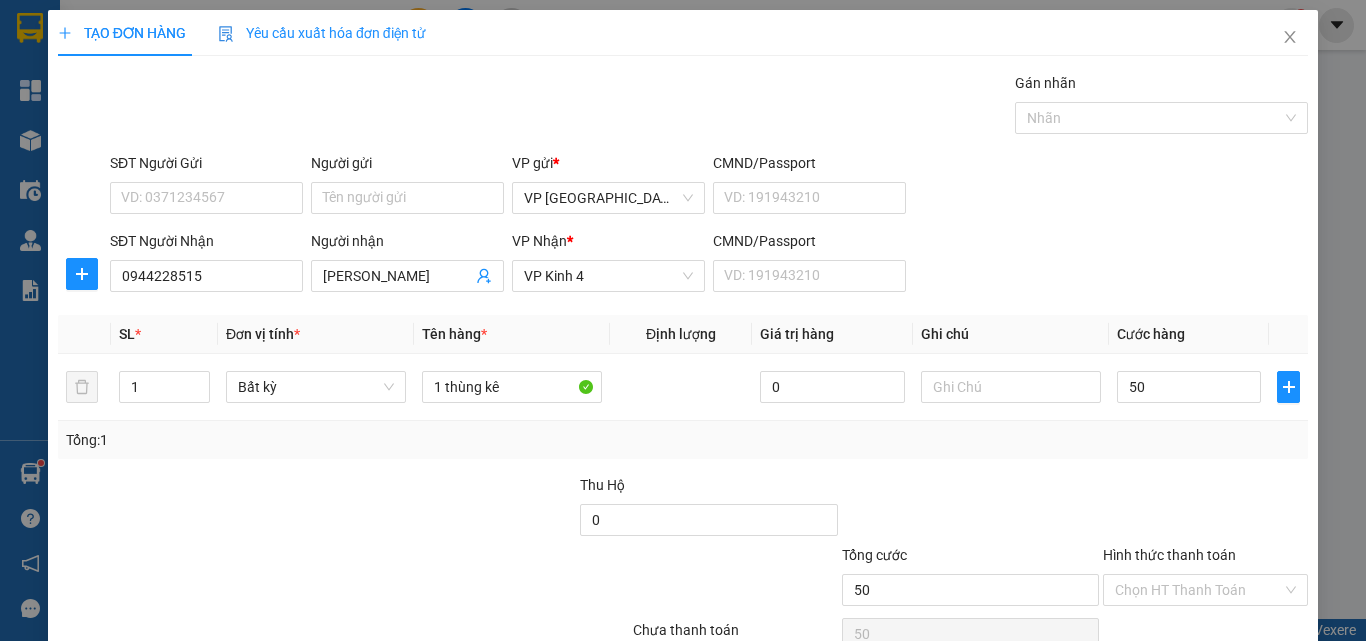 type on "50.000" 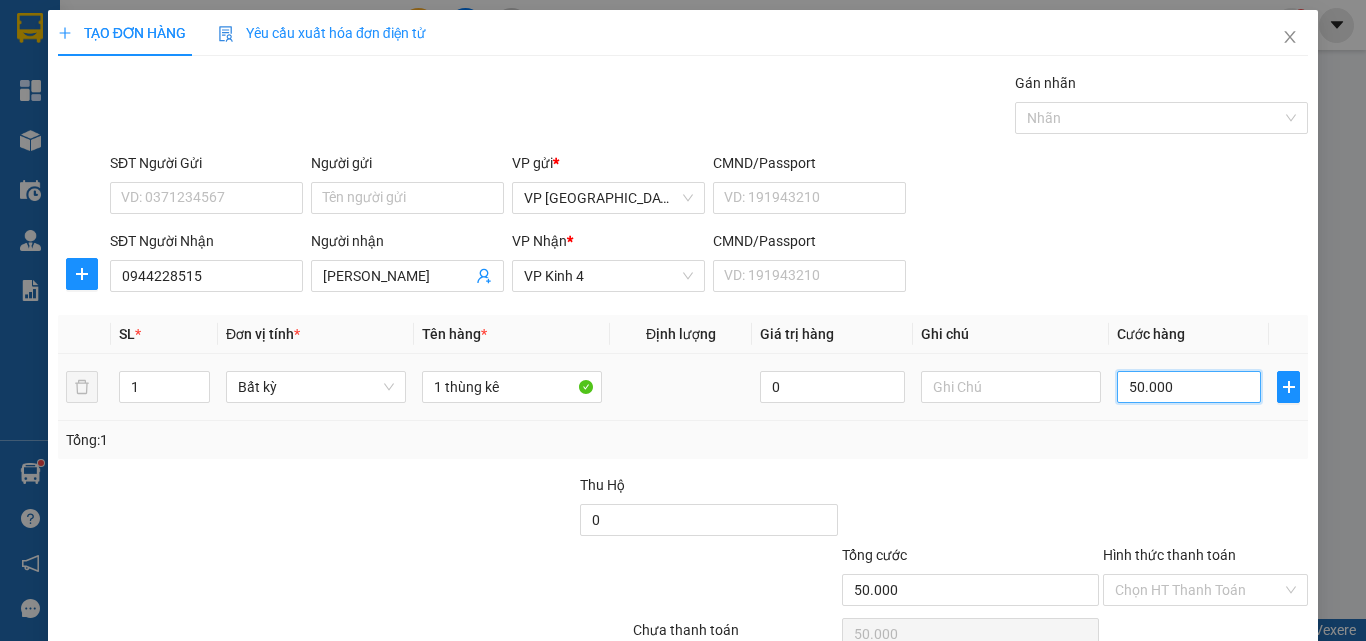 click on "50.000" at bounding box center (1189, 387) 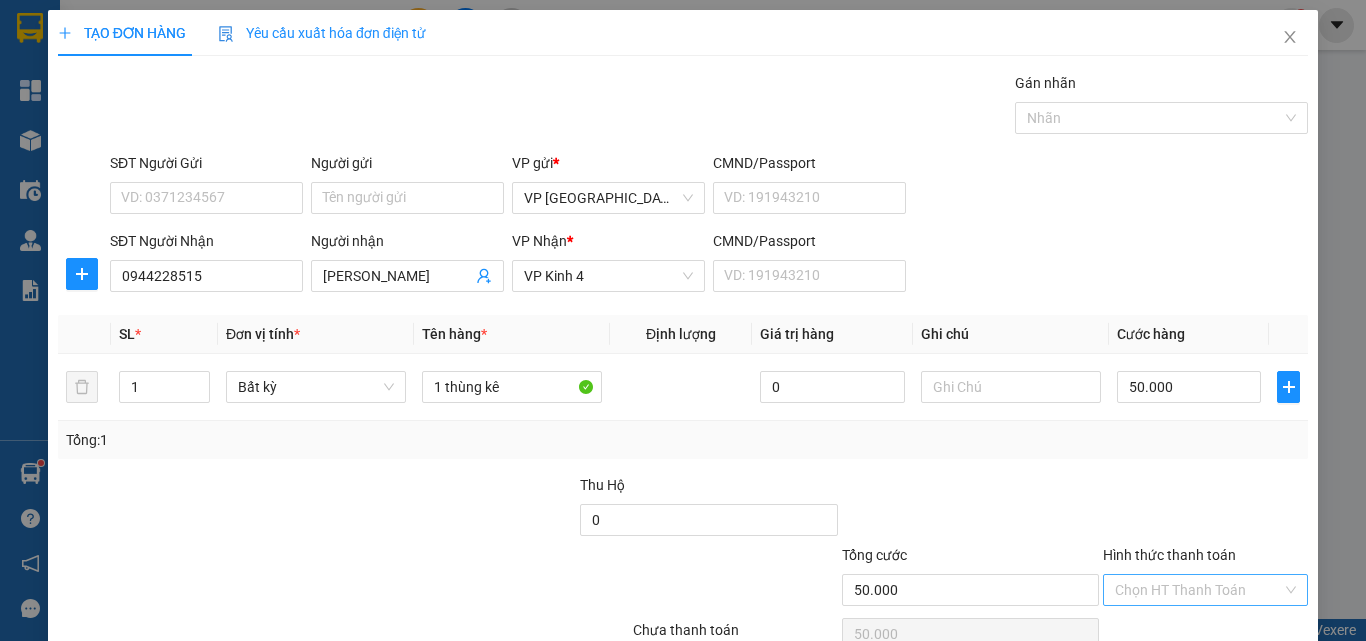 click on "Hình thức thanh toán" at bounding box center (1198, 590) 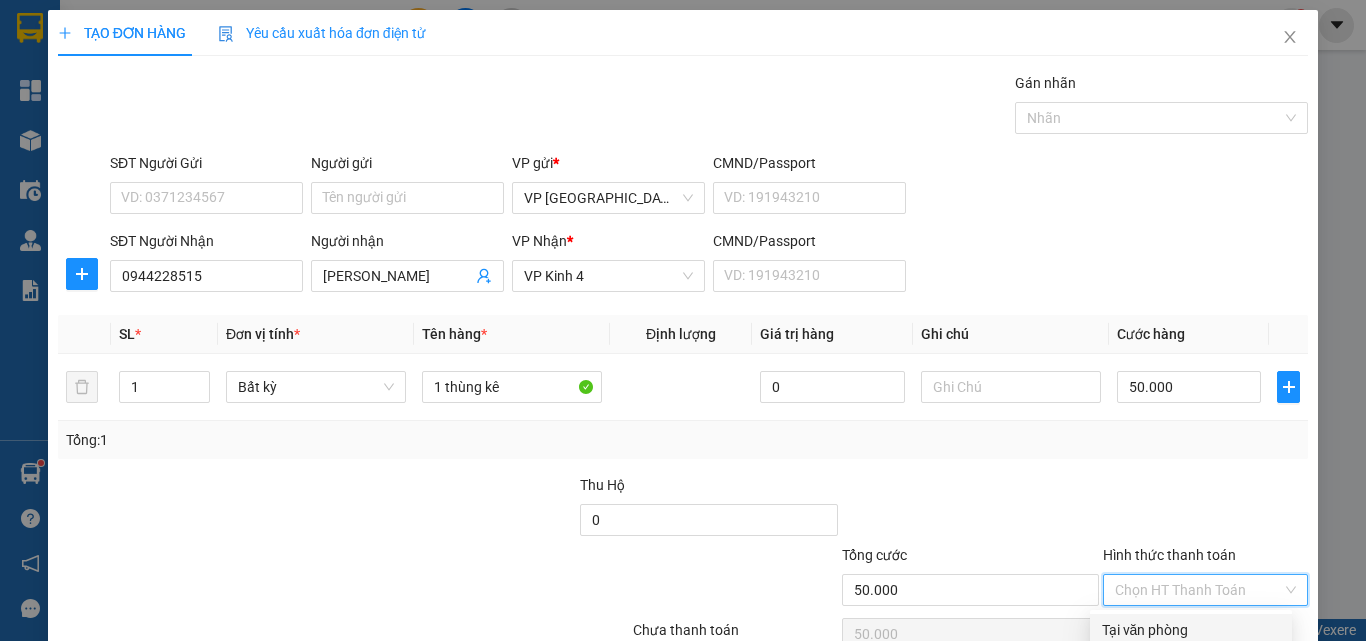 click on "Tại văn phòng" at bounding box center (1191, 630) 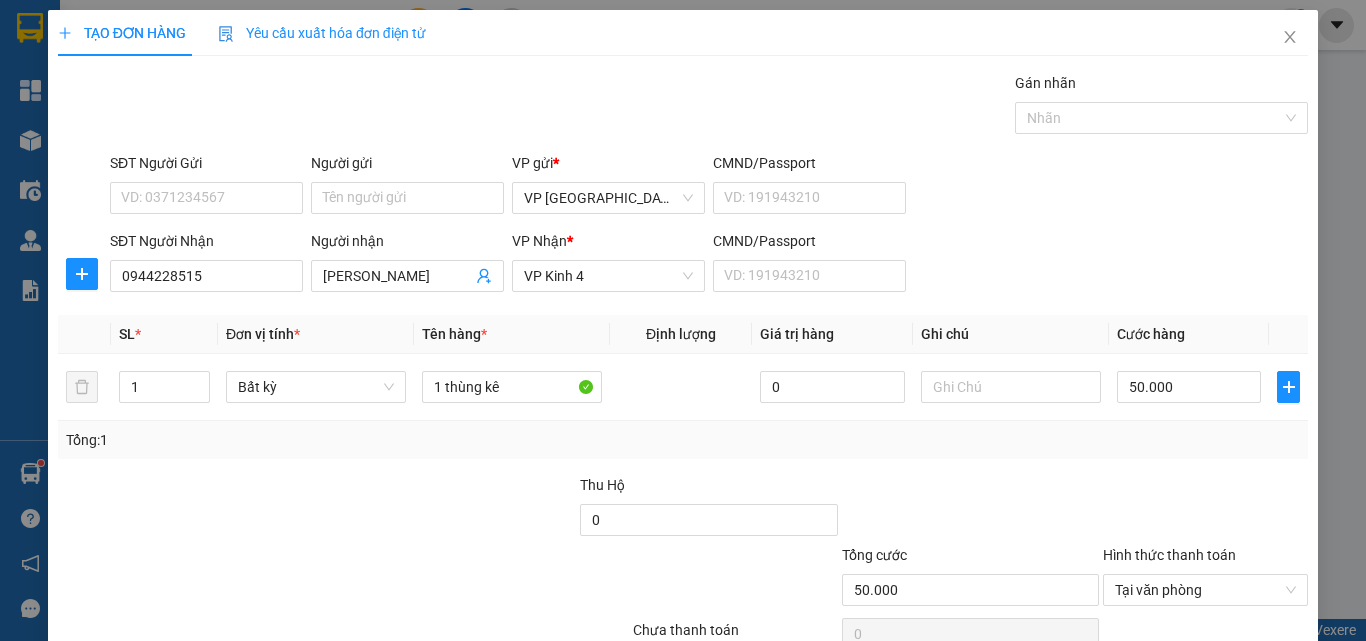 click on "Transit Pickup Surcharge Ids Transit Deliver Surcharge Ids Transit Deliver Surcharge Transit Deliver Surcharge Gói vận chuyển  * Tiêu chuẩn Gán nhãn   Nhãn SĐT Người Gửi VD: 0371234567 Người gửi Tên người gửi VP gửi  * VP [GEOGRAPHIC_DATA] CMND/Passport VD: [PASSPORT] SĐT Người Nhận 0944228515 Người nhận [PERSON_NAME] cuộc VP Nhận  * VP Kinh 4 CMND/Passport VD: [PASSPORT] SL  * Đơn vị tính  * Tên hàng  * Định lượng Giá trị hàng Ghi chú Cước hàng                   1 Bất kỳ 1 thùng kê 0 50.000 Tổng:  1 Thu Hộ 0 Tổng cước 50.000 Hình thức thanh toán Tại văn phòng Số tiền thu trước 0 Tại văn phòng Chưa thanh toán 0 Lưu nháp Xóa Thông tin [PERSON_NAME] và In 1 thùng kê  Tại văn phòng Tài xế thu Tại văn phòng Tài xế thu Miễn phí" at bounding box center (683, 386) 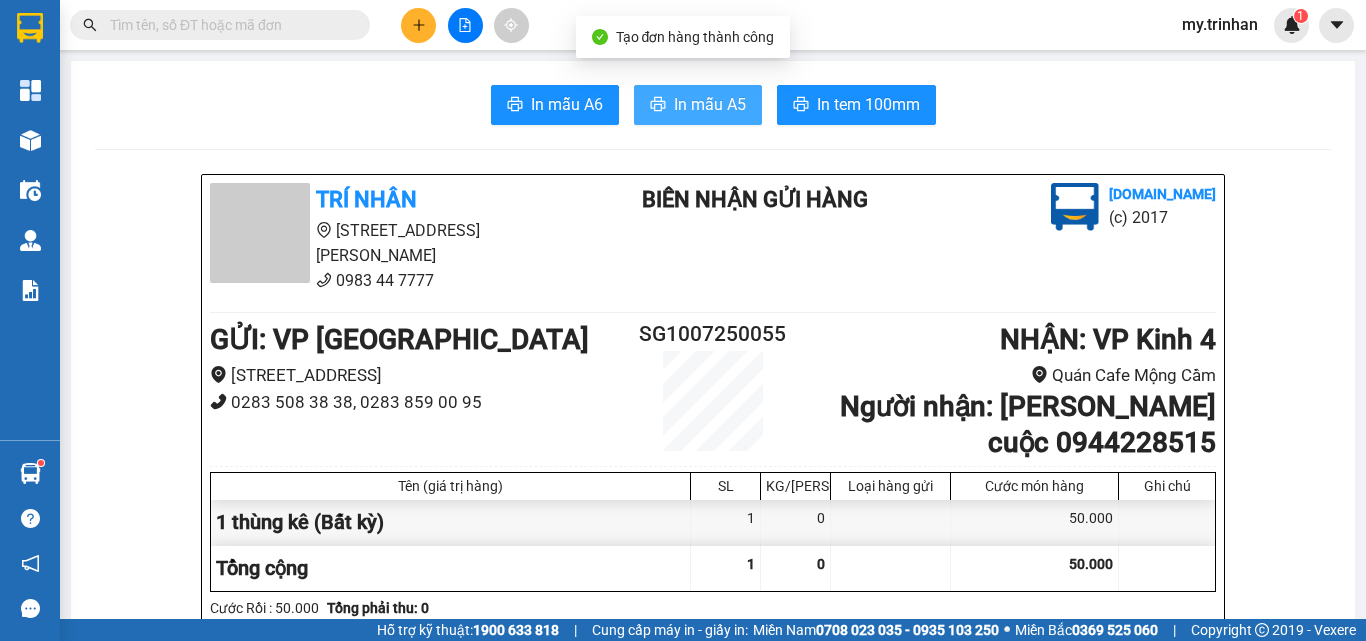 click 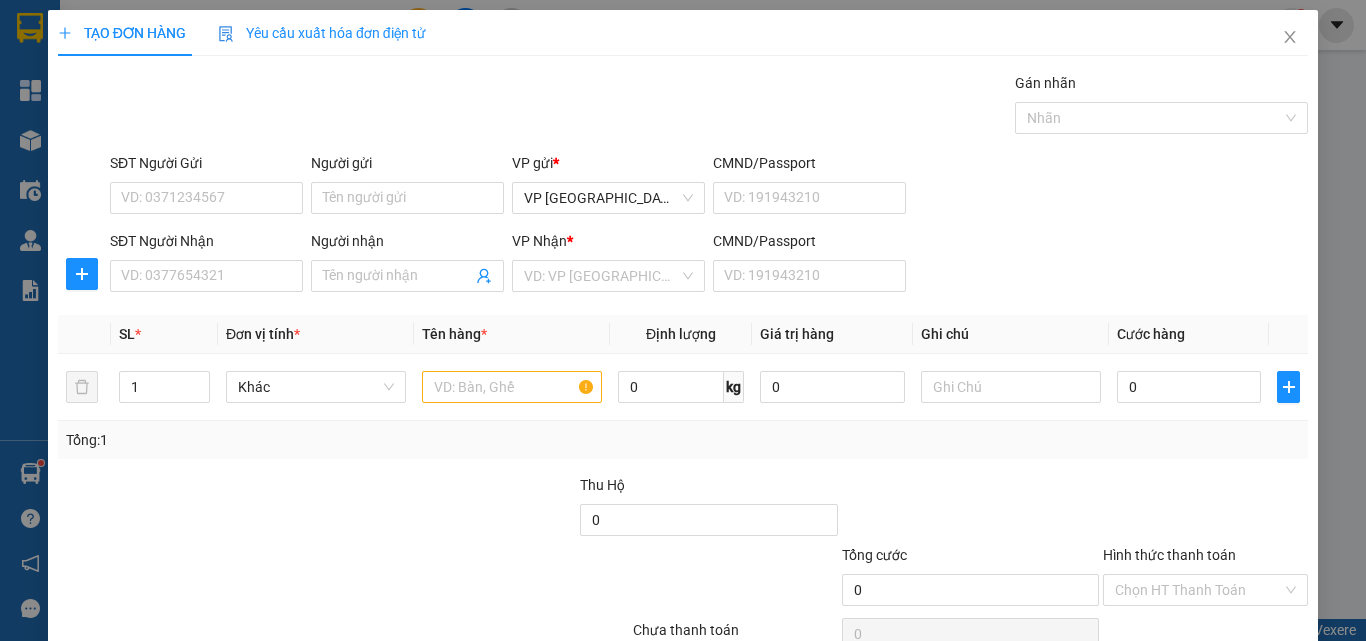 click on "SĐT Người Nhận VD: 0377654321 Người nhận Tên người nhận VP Nhận  * VD: VP Sài Gòn CMND/Passport VD: [PASSPORT]" at bounding box center [709, 265] 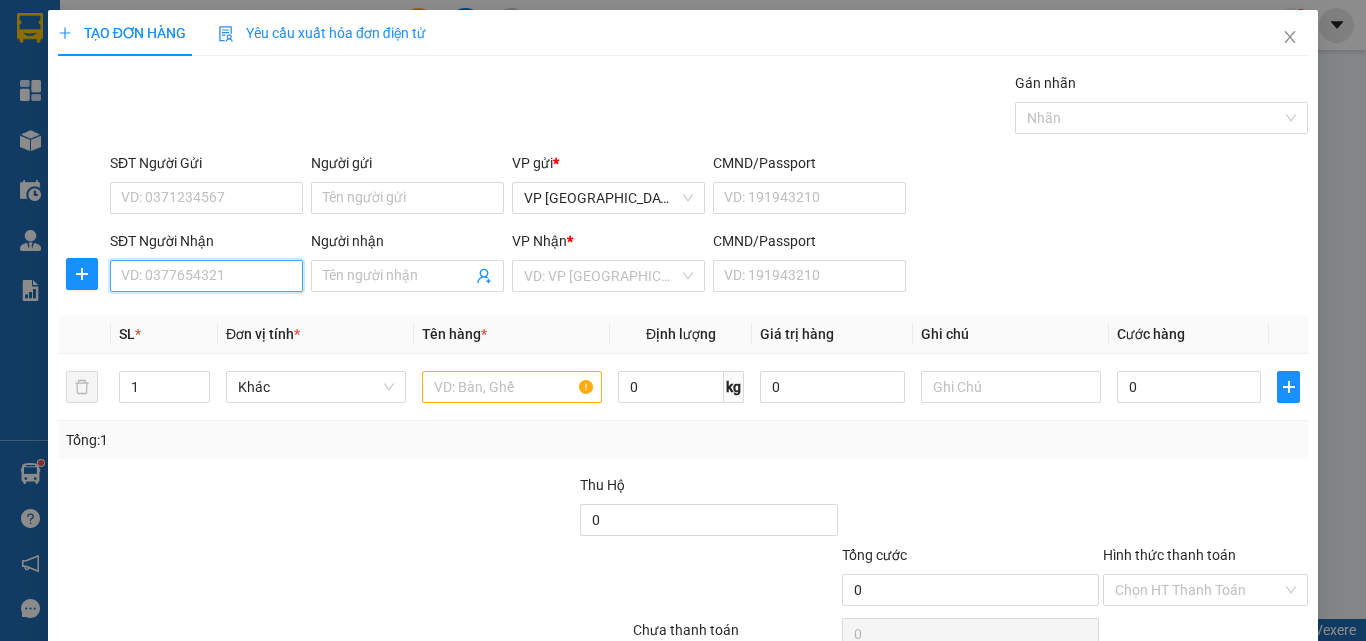 click on "SĐT Người Nhận" at bounding box center [206, 276] 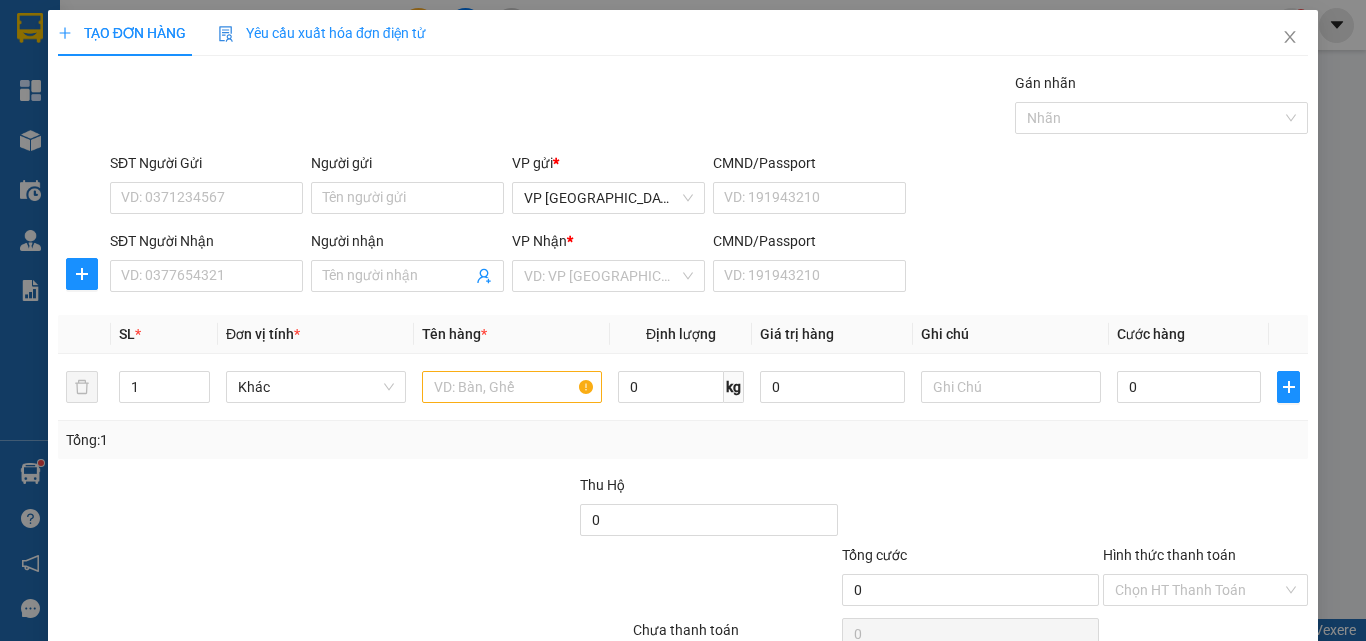 click on "SĐT Người Nhận" at bounding box center [206, 245] 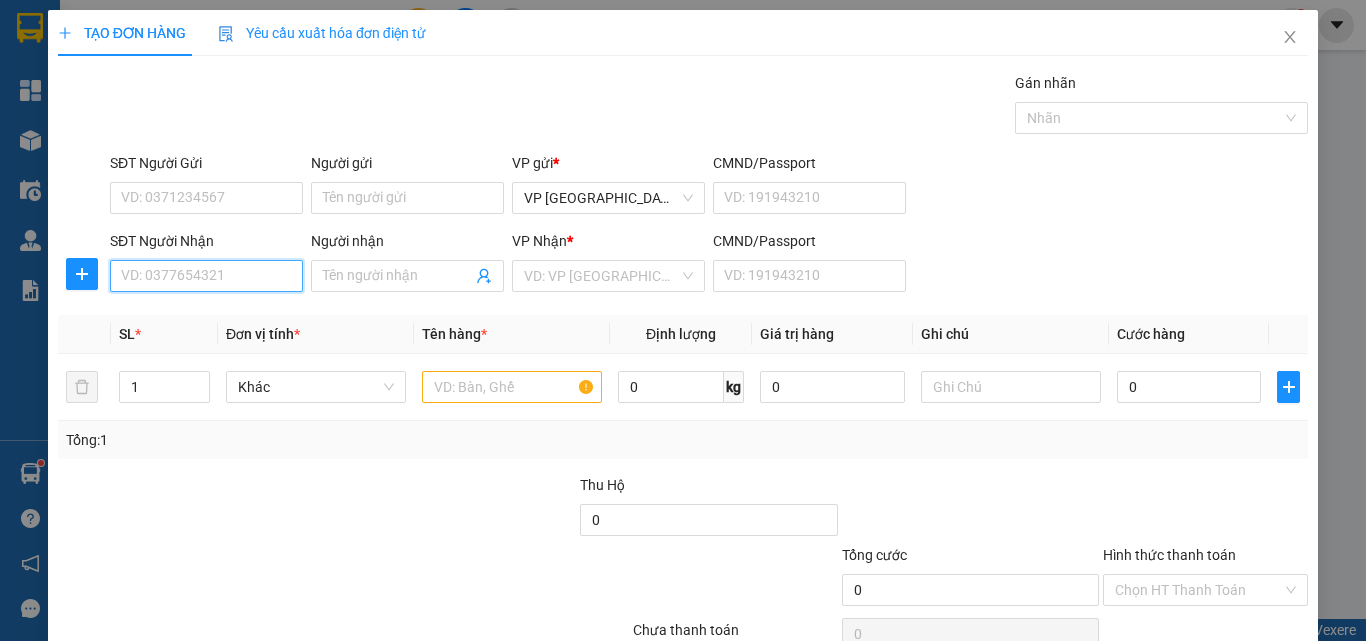 click on "SĐT Người Nhận" at bounding box center (206, 276) 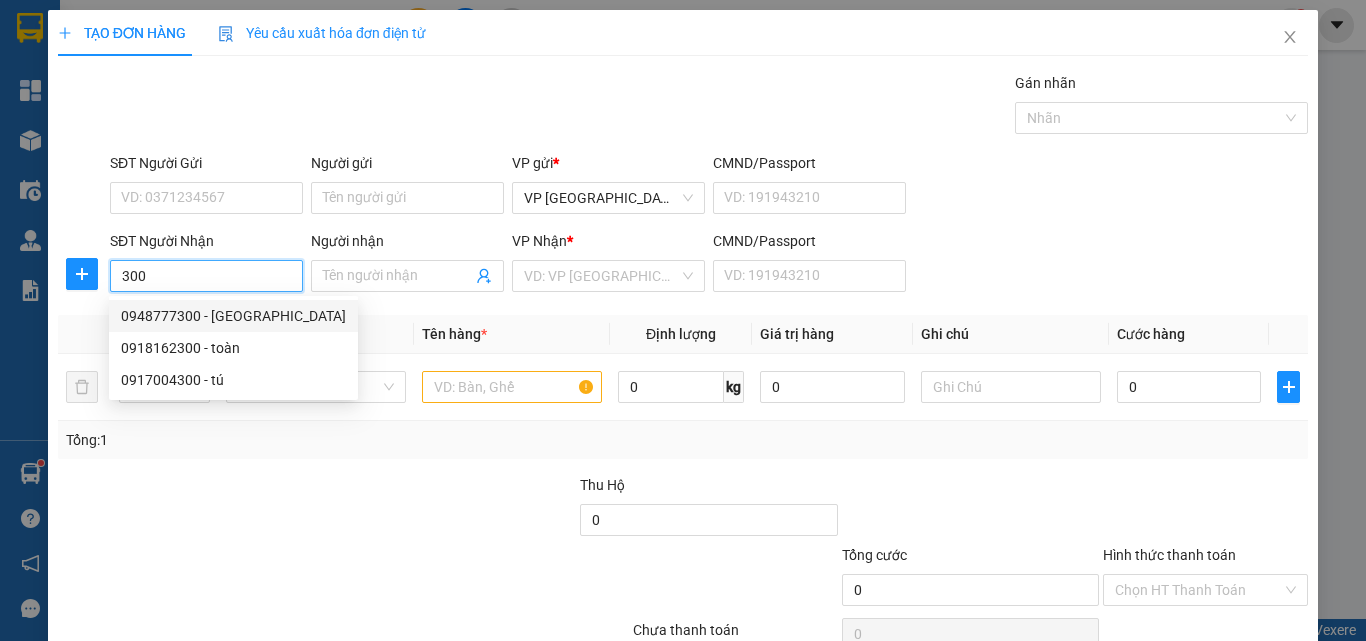 click on "0948777300 - [GEOGRAPHIC_DATA]" at bounding box center [233, 316] 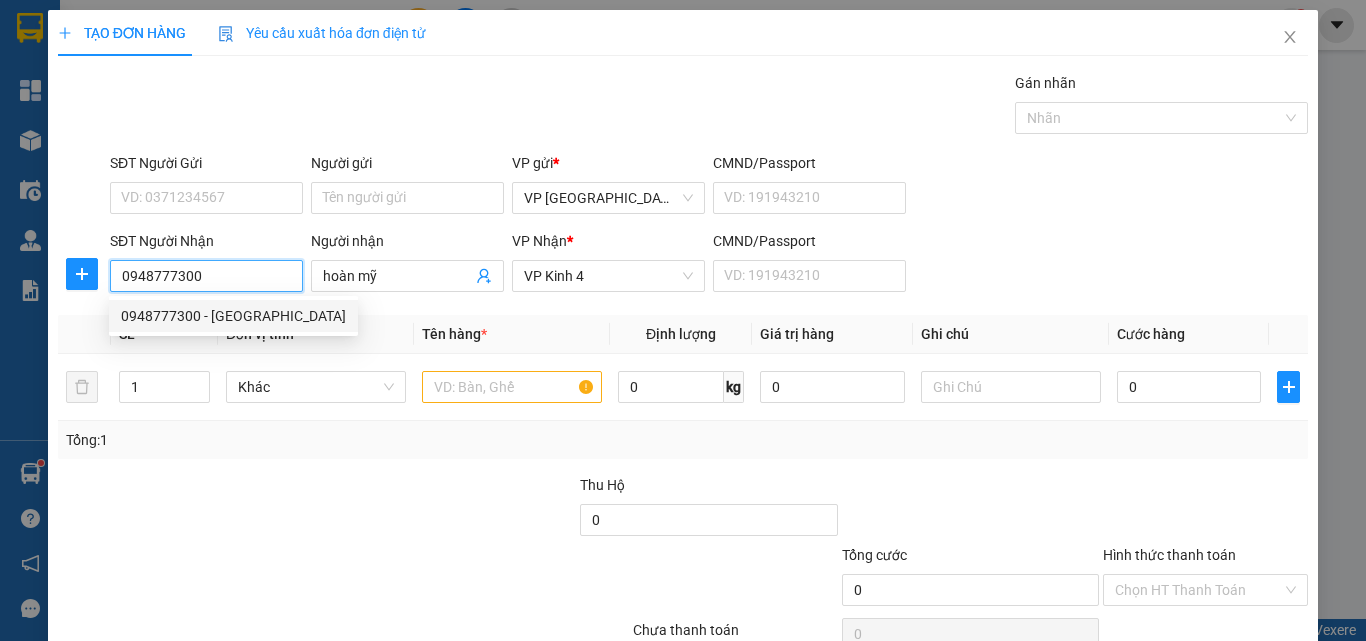 type on "30.000" 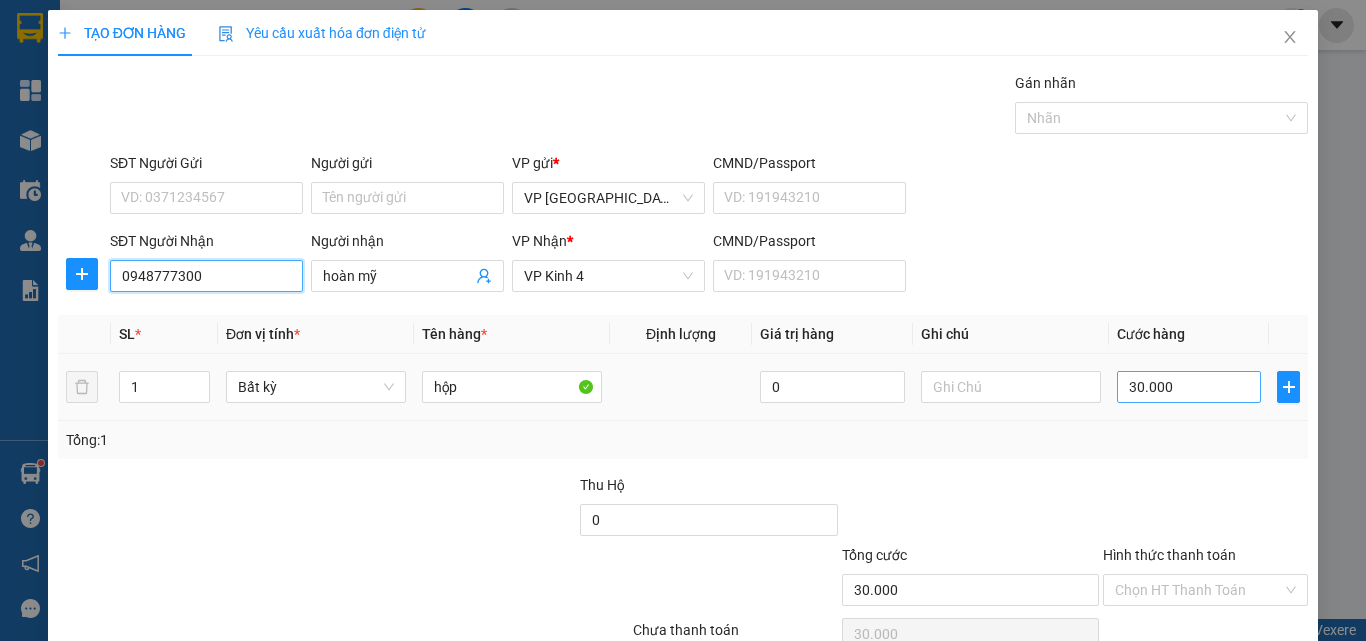 type on "0948777300" 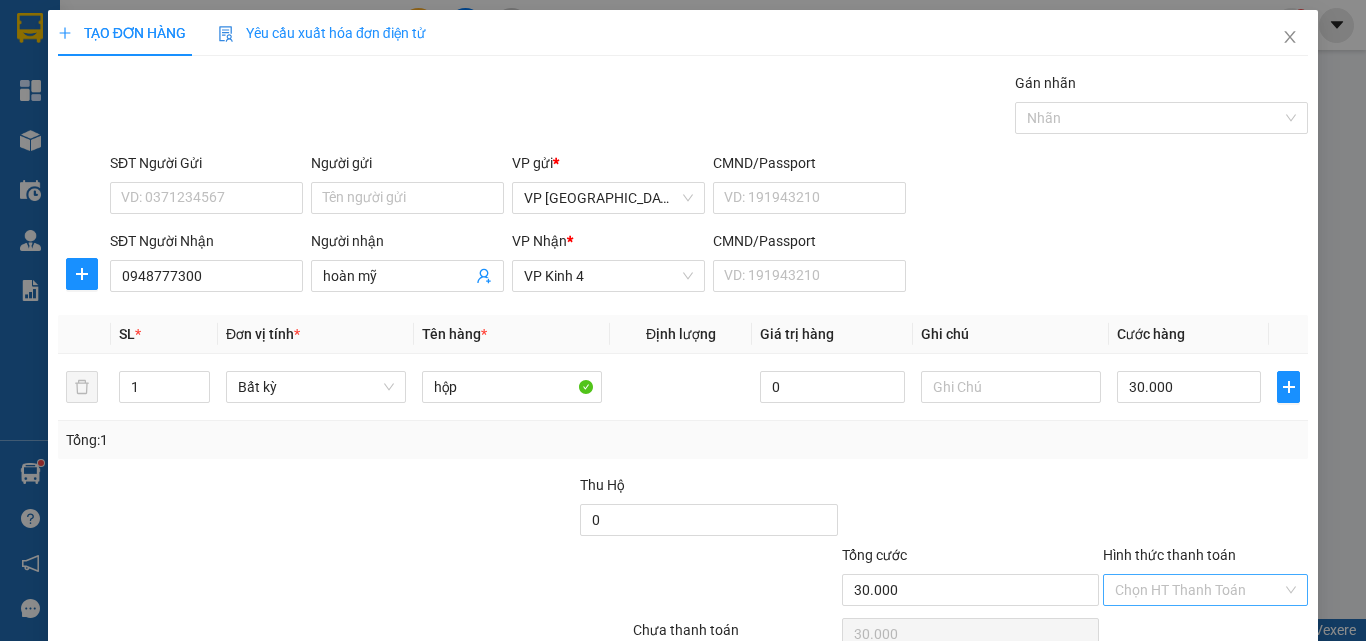 click on "Hình thức thanh toán" at bounding box center [1198, 590] 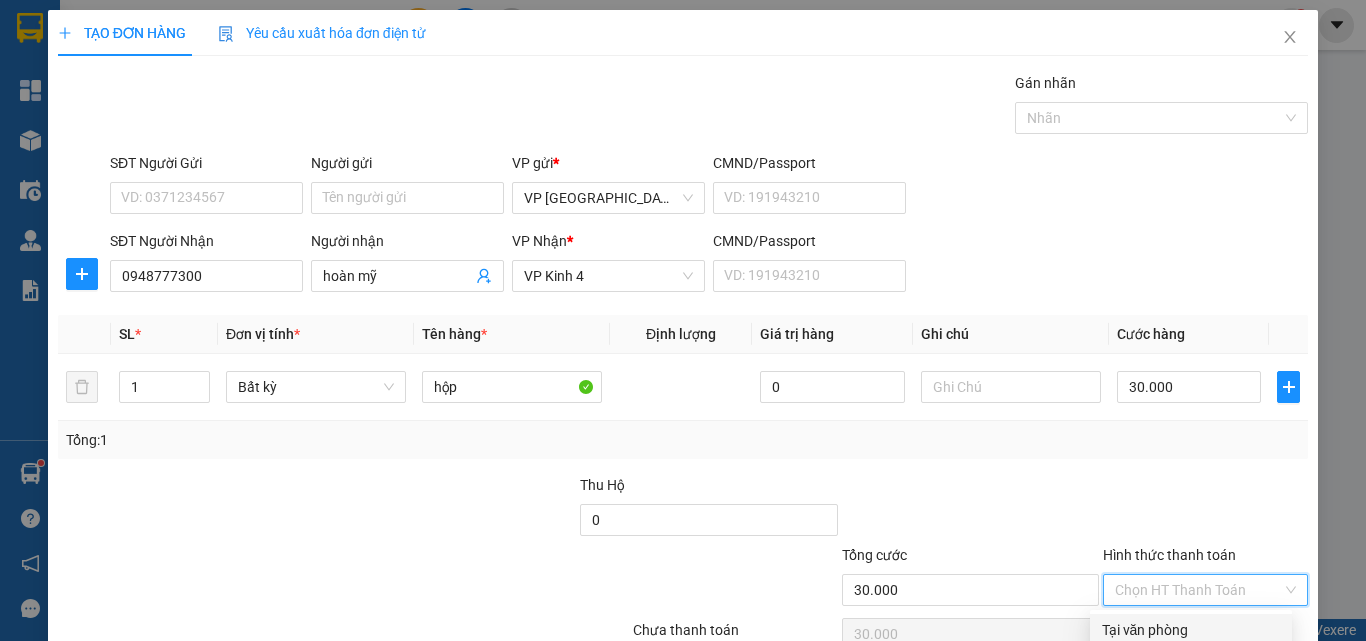drag, startPoint x: 1197, startPoint y: 537, endPoint x: 1200, endPoint y: 554, distance: 17.262676 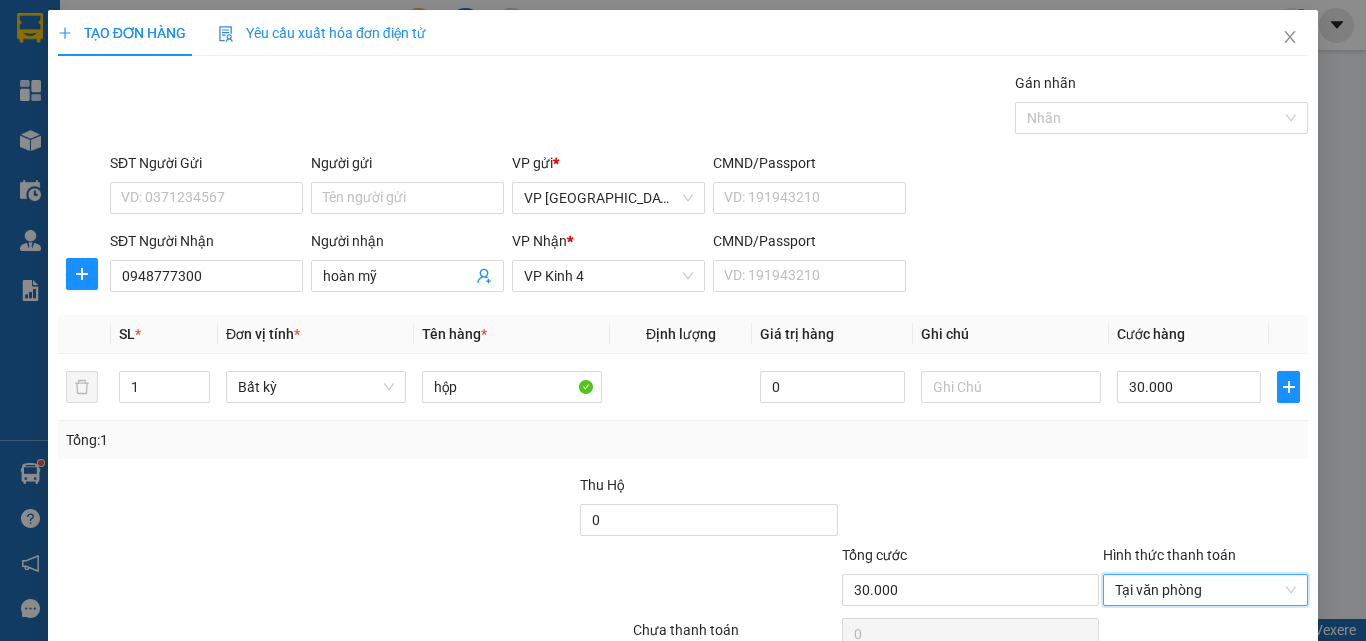 click on "[PERSON_NAME] và In" at bounding box center (1231, 685) 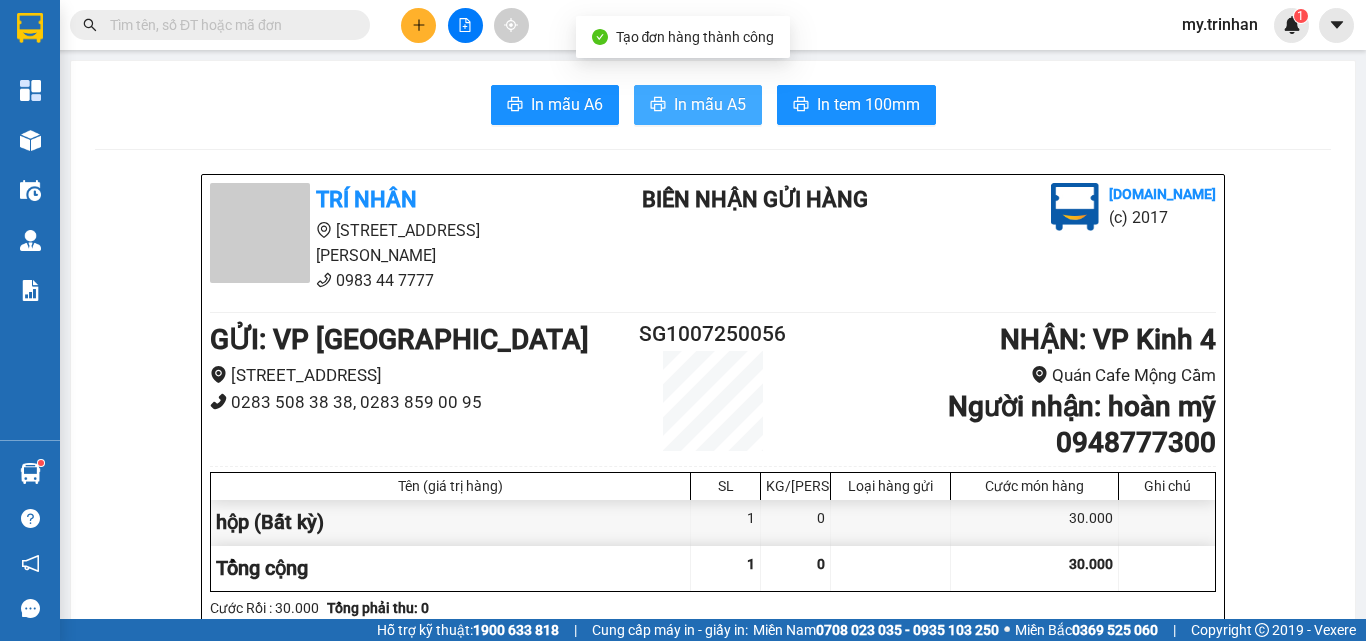 click on "In mẫu A5" at bounding box center (710, 104) 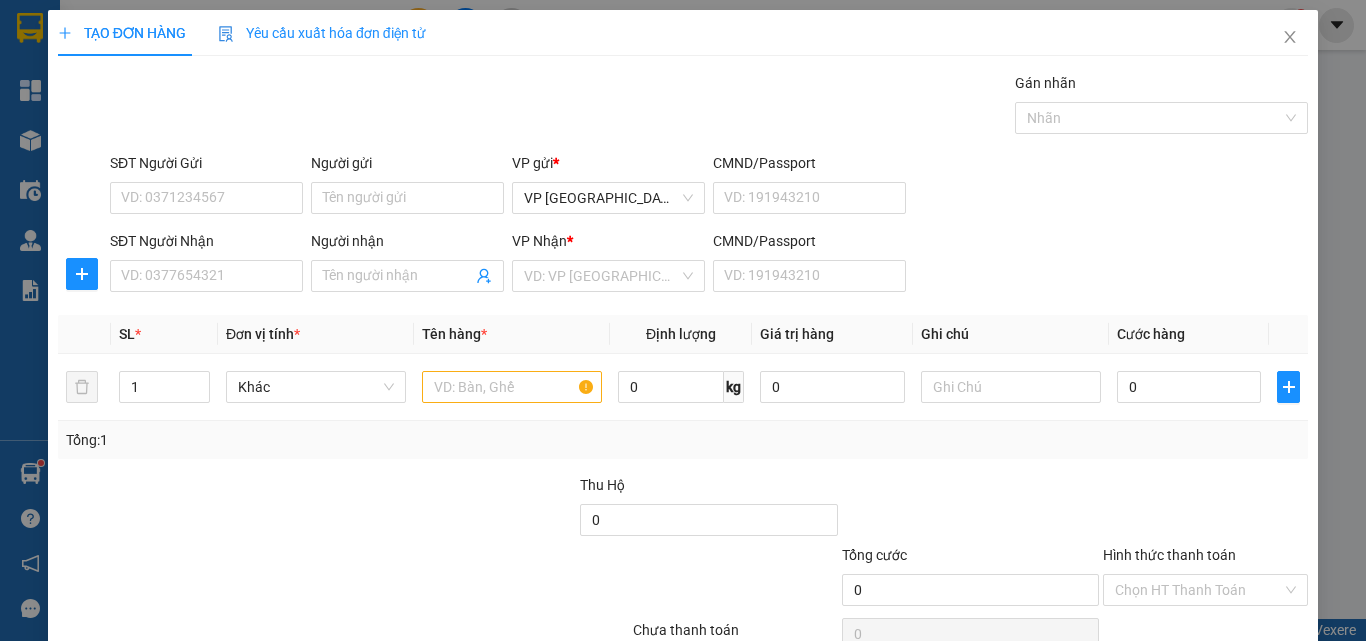 click on "Transit Pickup Surcharge Ids Transit Deliver Surcharge Ids Transit Deliver Surcharge Transit Deliver Surcharge Gói vận chuyển  * Tiêu chuẩn Gán nhãn   Nhãn SĐT Người Gửi VD: 0371234567 Người gửi Tên người gửi VP gửi  * VP [GEOGRAPHIC_DATA] CMND/Passport VD: [PASSPORT] SĐT Người Nhận VD: 0377654321 Người nhận Tên người nhận VP Nhận  * VD: VP [GEOGRAPHIC_DATA] CMND/Passport VD: [PASSPORT] SL  * Đơn vị tính  * Tên hàng  * Định lượng Giá trị hàng Ghi chú Cước hàng                   1 Khác 0 kg 0 0 Tổng:  1 Thu Hộ 0 Tổng cước 0 Hình thức thanh toán Chọn HT Thanh Toán Số tiền thu trước Chưa thanh toán 0 Chọn HT Thanh Toán Lưu nháp Xóa Thông tin [PERSON_NAME] và In" at bounding box center [683, 386] 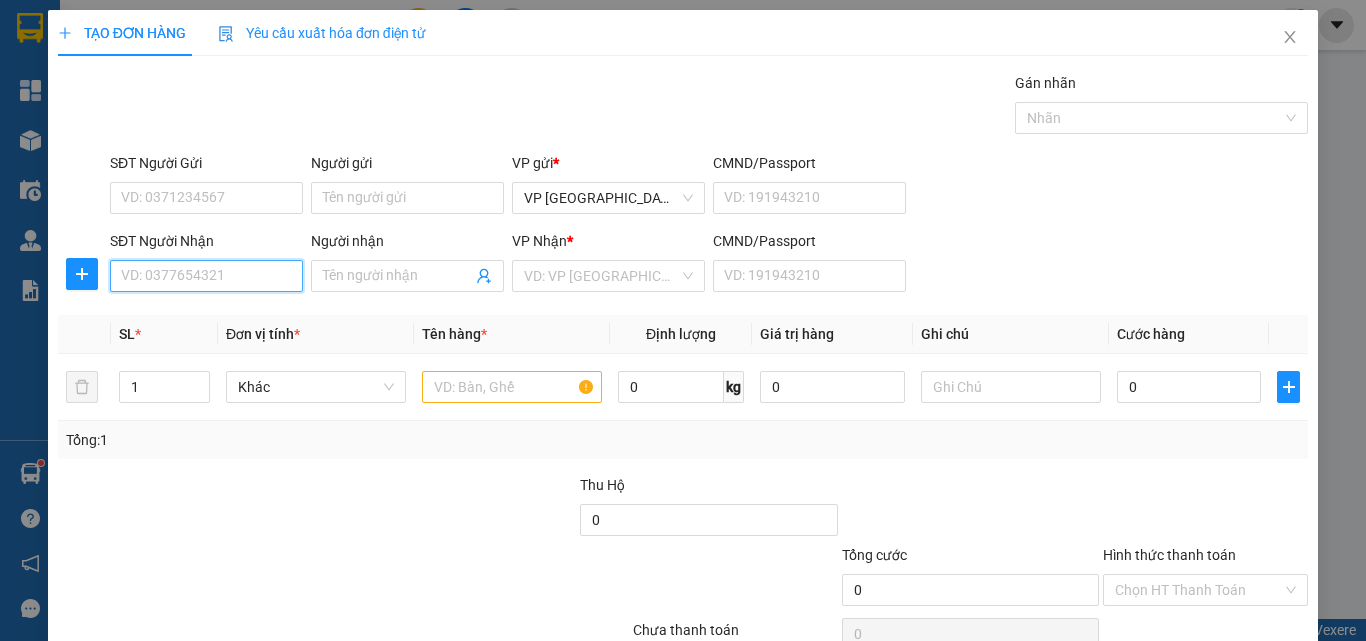 click on "SĐT Người Nhận" at bounding box center [206, 276] 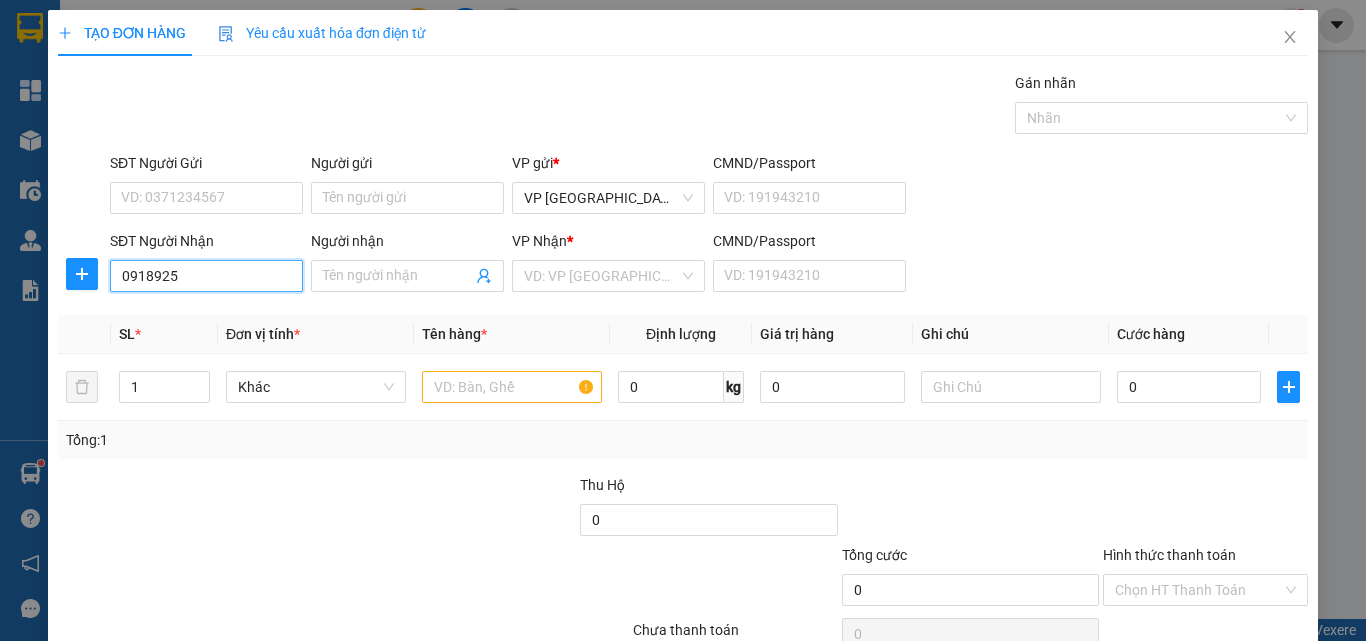 click on "0918925" at bounding box center (206, 276) 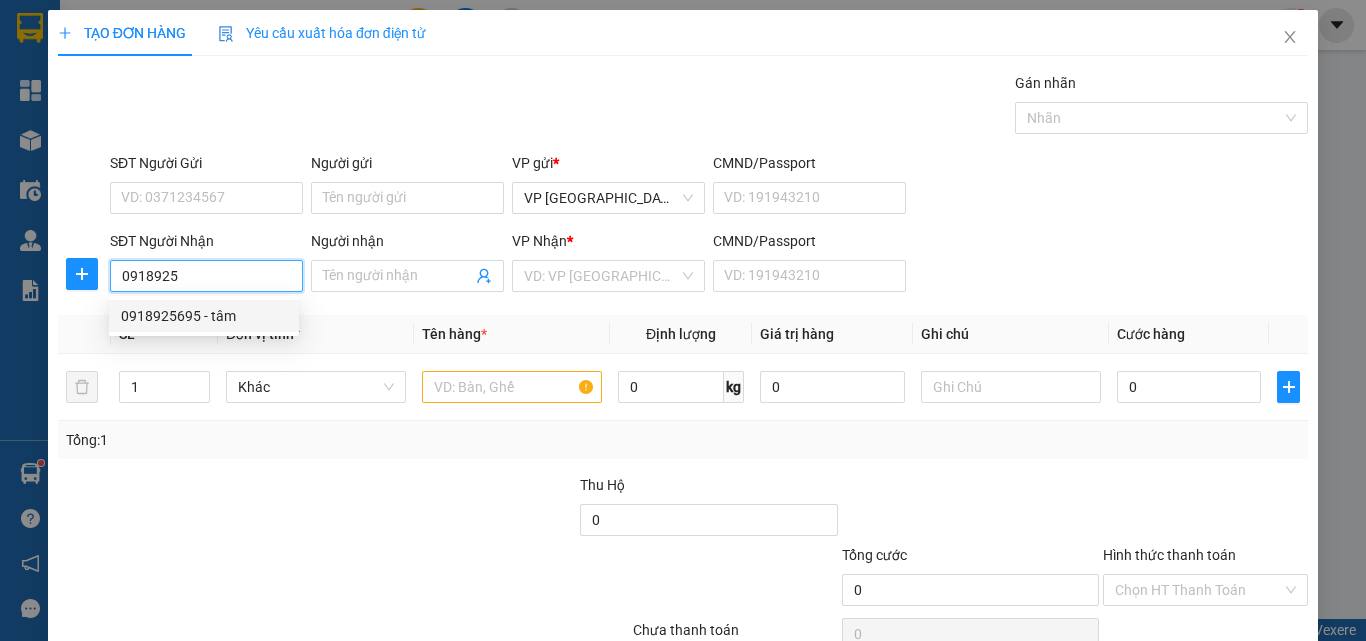 click on "0918925695 - tâm" at bounding box center (204, 316) 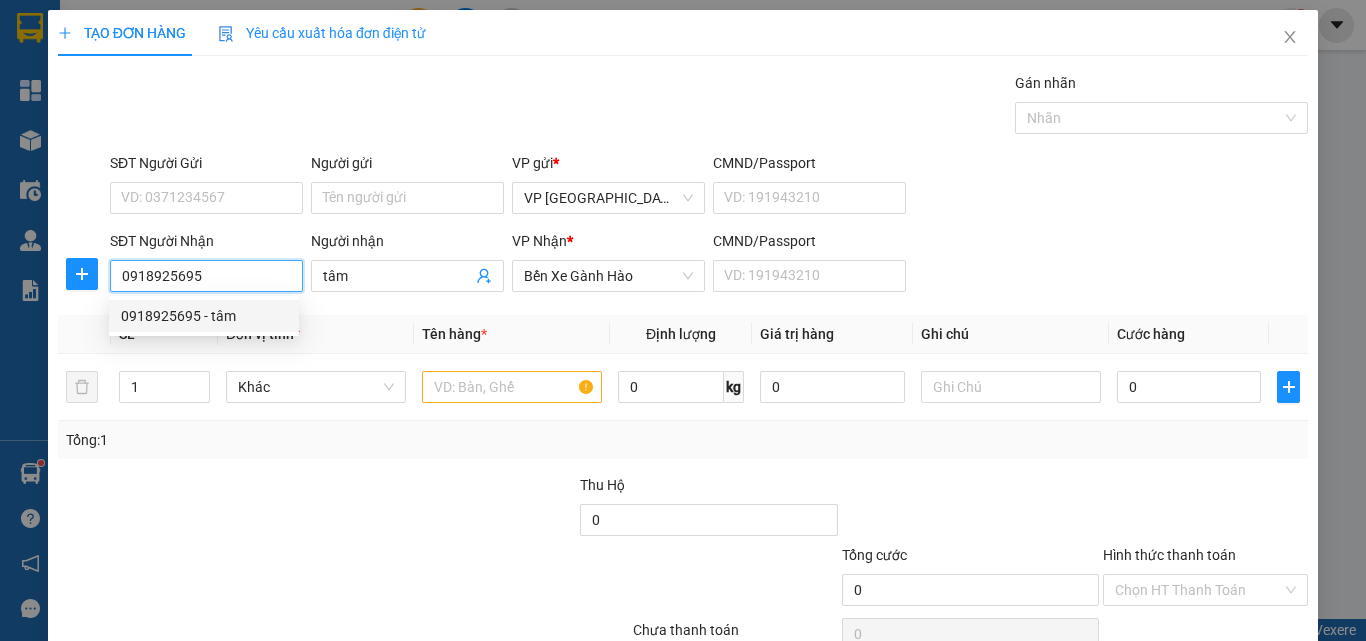 type on "40.000" 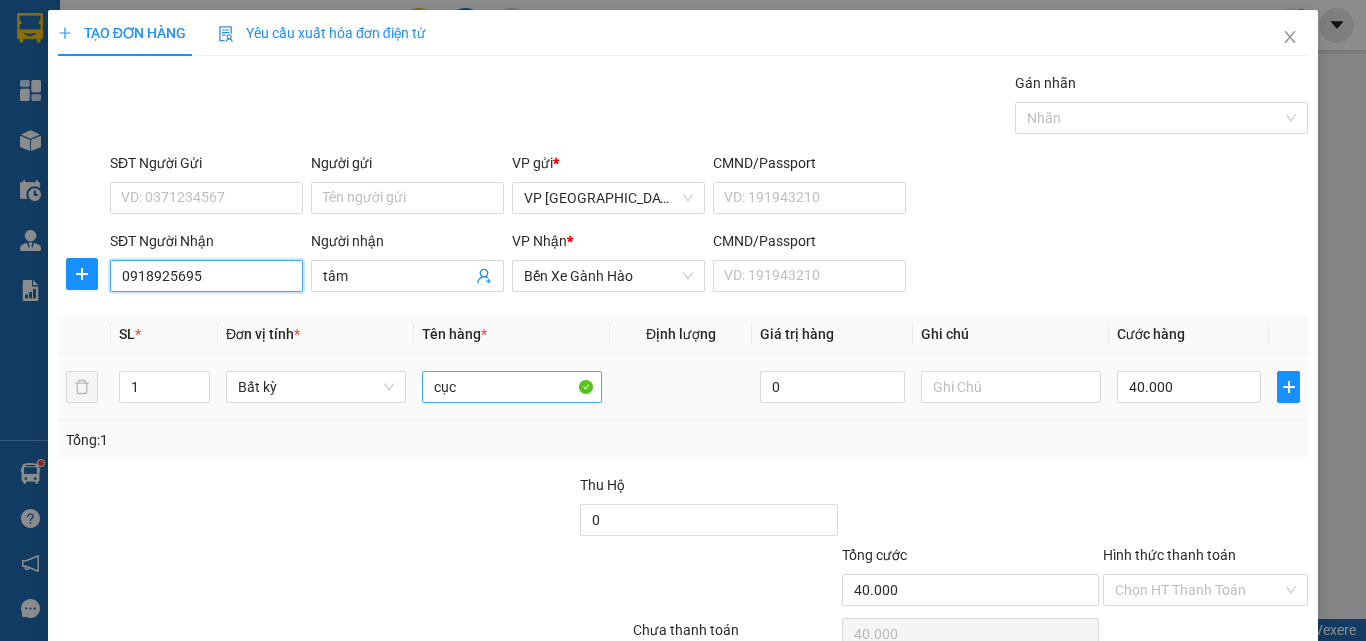 type on "0918925695" 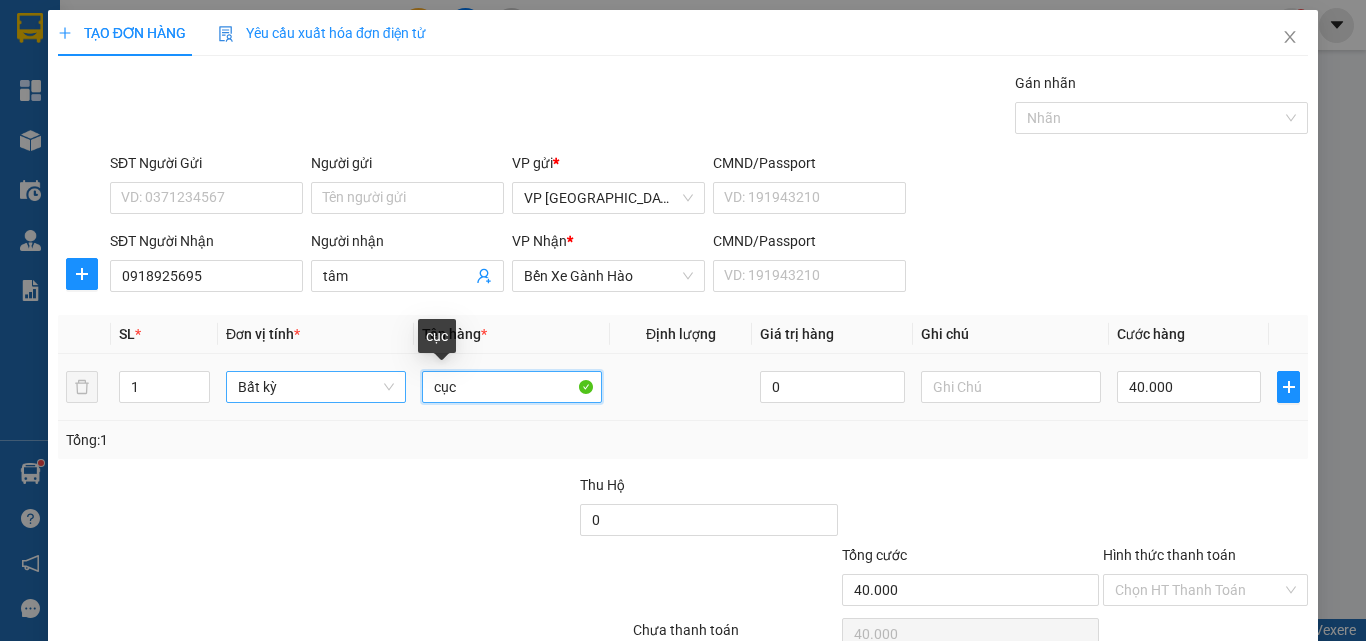 drag, startPoint x: 444, startPoint y: 385, endPoint x: 308, endPoint y: 378, distance: 136.18002 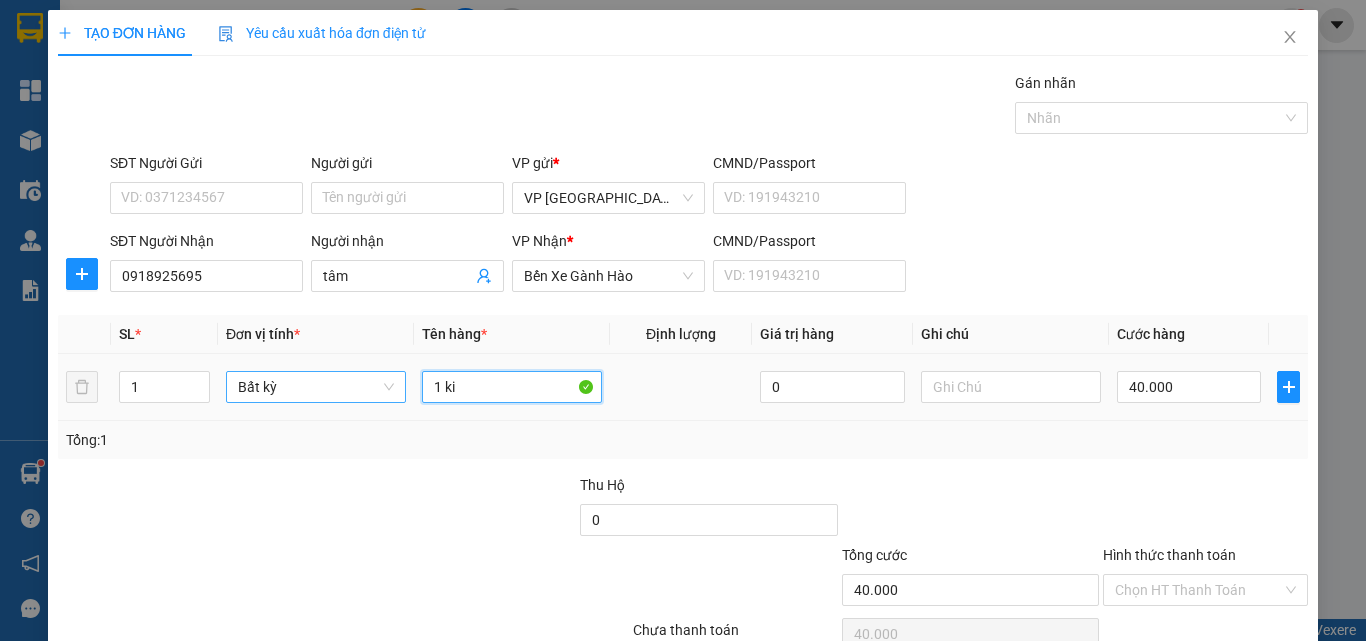 type on "1 kiê" 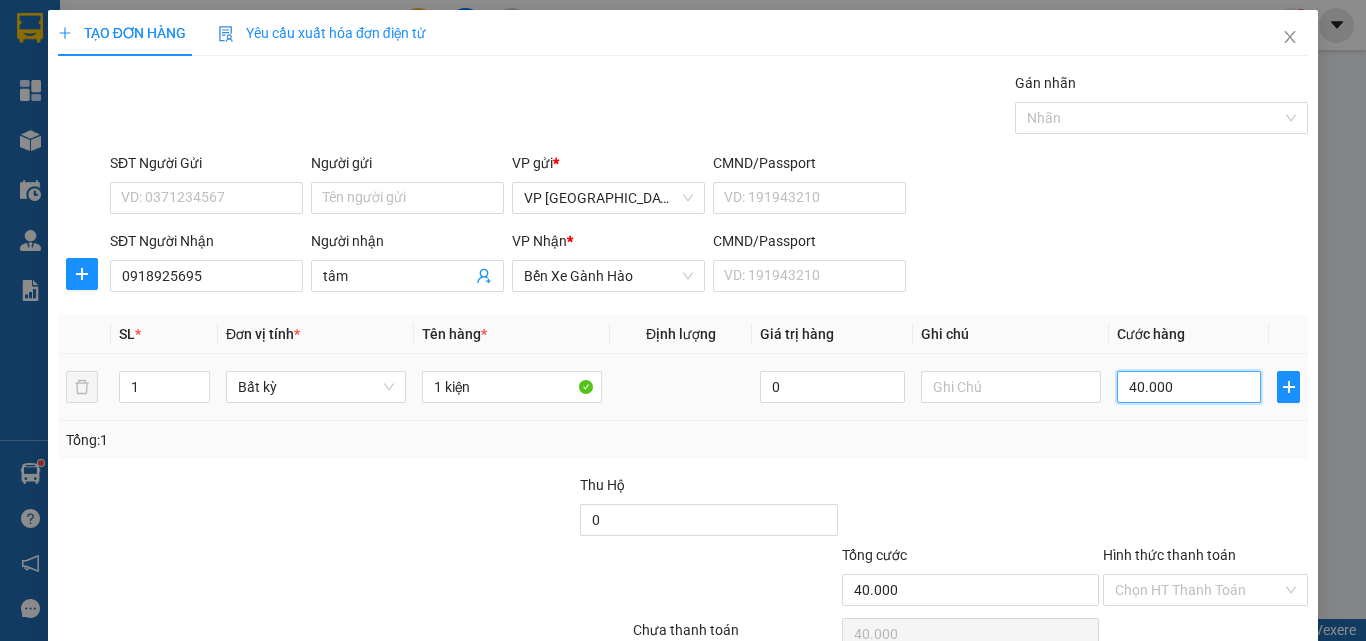 click on "40.000" at bounding box center [1189, 387] 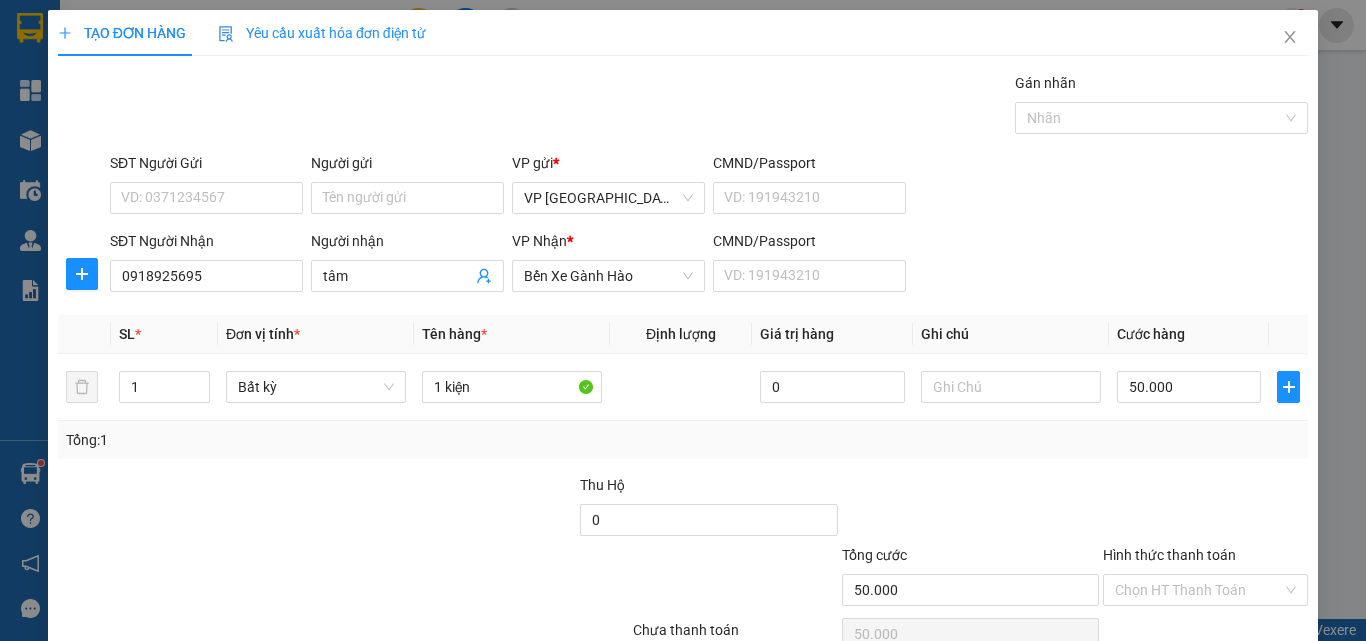 click on "[PERSON_NAME] và In" at bounding box center (1231, 685) 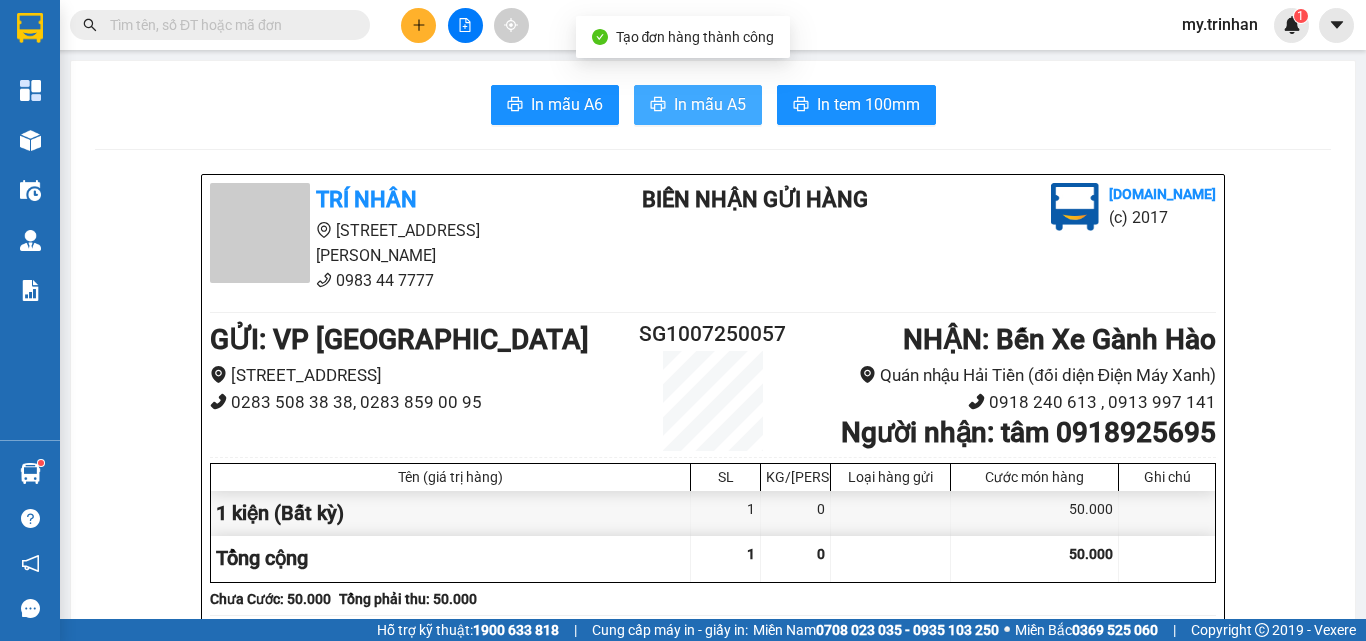 click on "In mẫu A5" at bounding box center [710, 104] 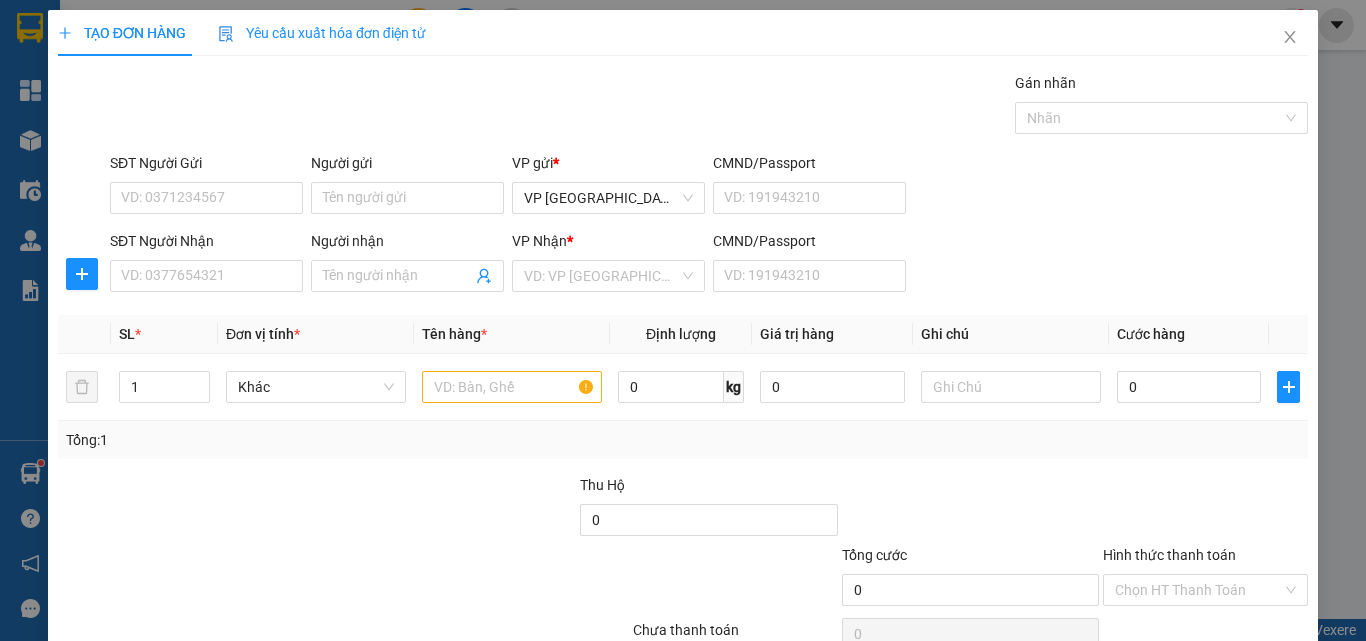 click on "SĐT Người Nhận VD: 0377654321 Người nhận Tên người nhận VP Nhận  * VD: VP Sài Gòn CMND/Passport VD: [PASSPORT]" at bounding box center (709, 265) 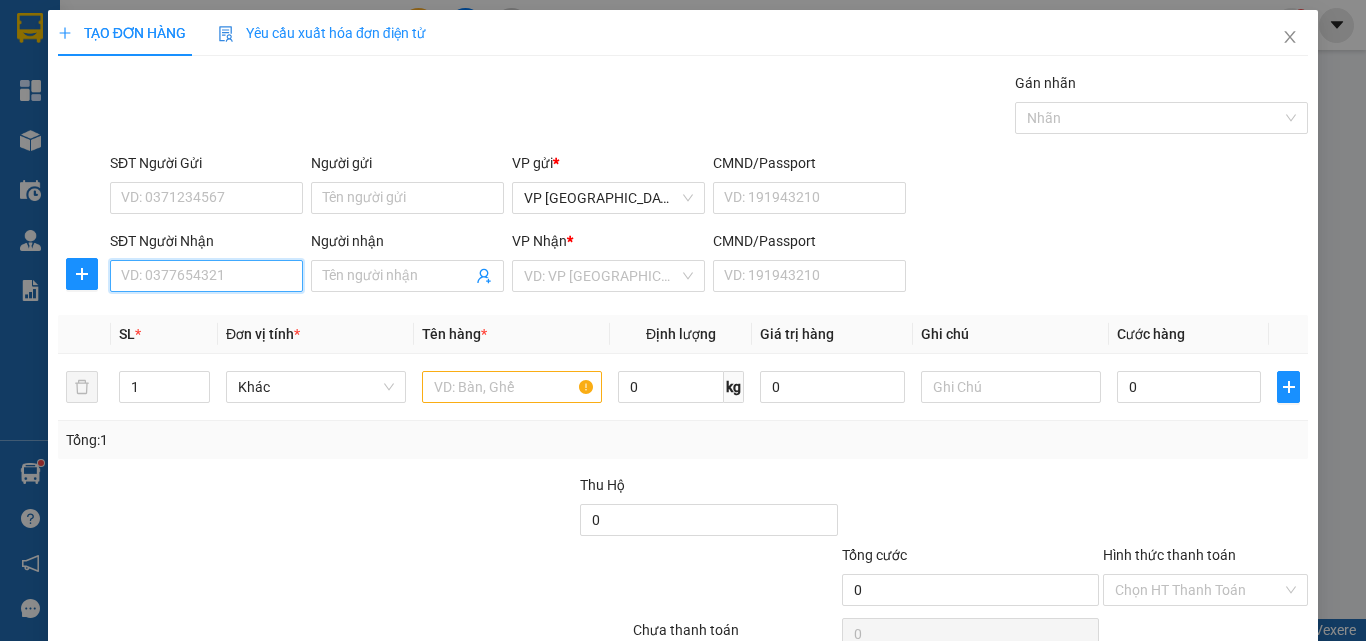 click on "SĐT Người Nhận" at bounding box center [206, 276] 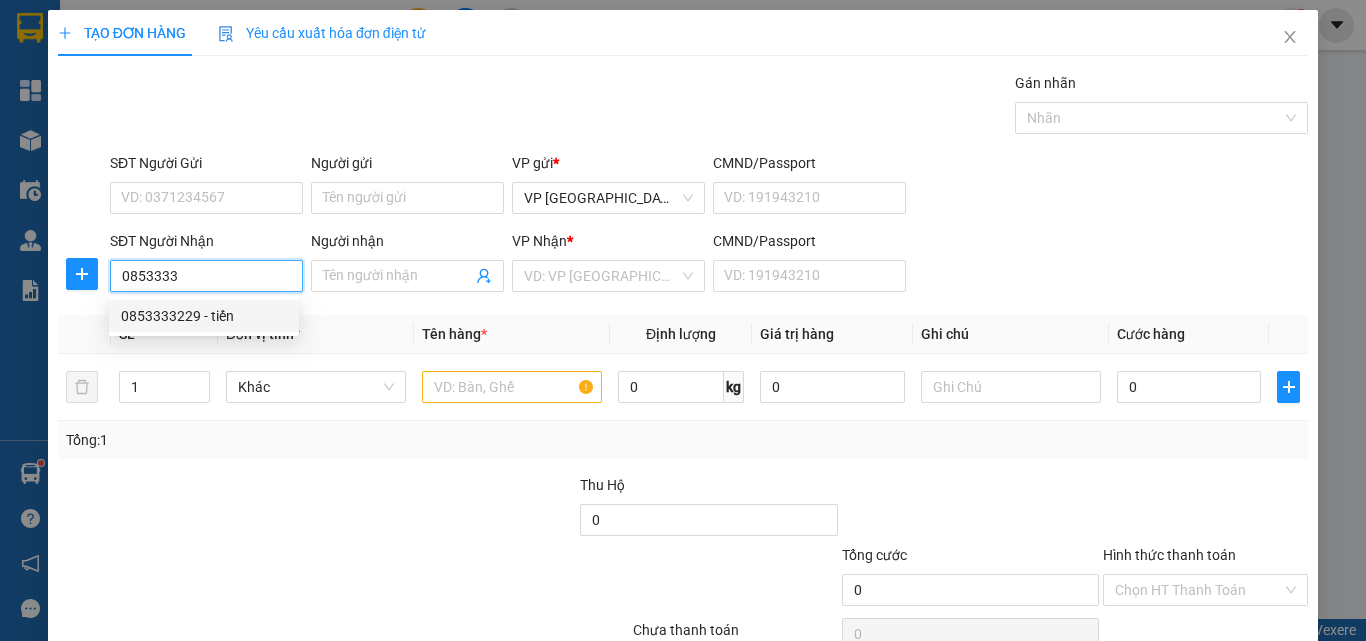 click on "0853333229 - tiến" at bounding box center (204, 316) 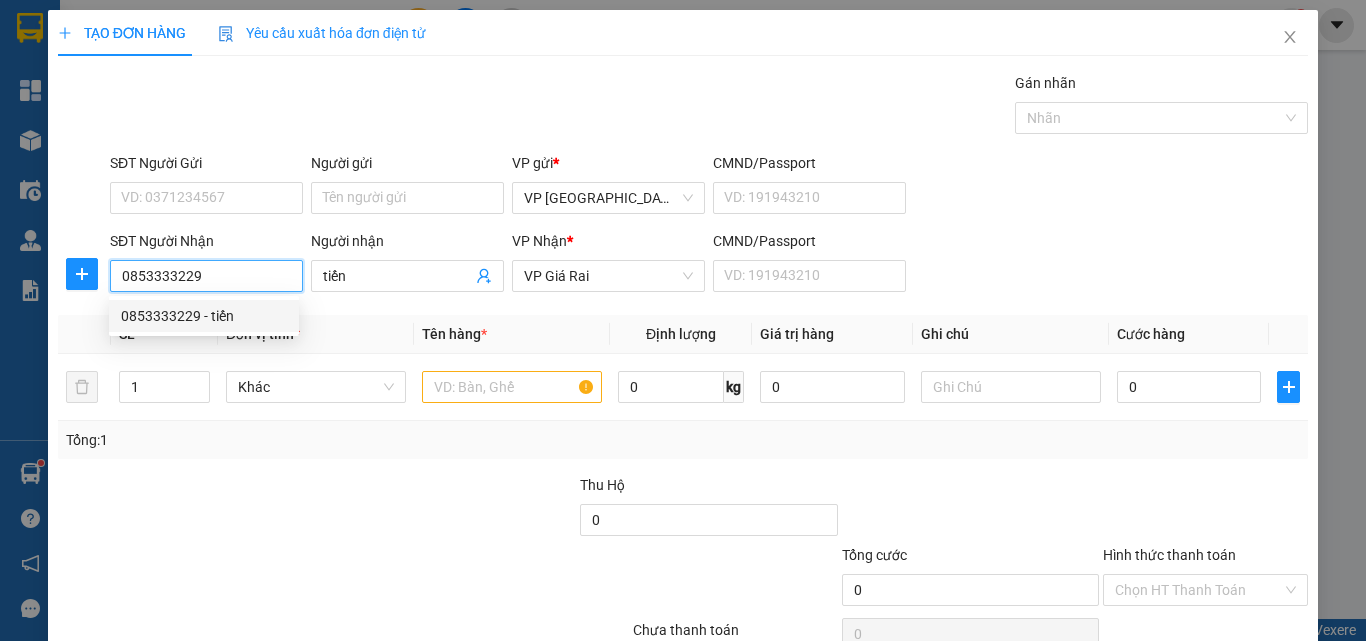 type on "200.000" 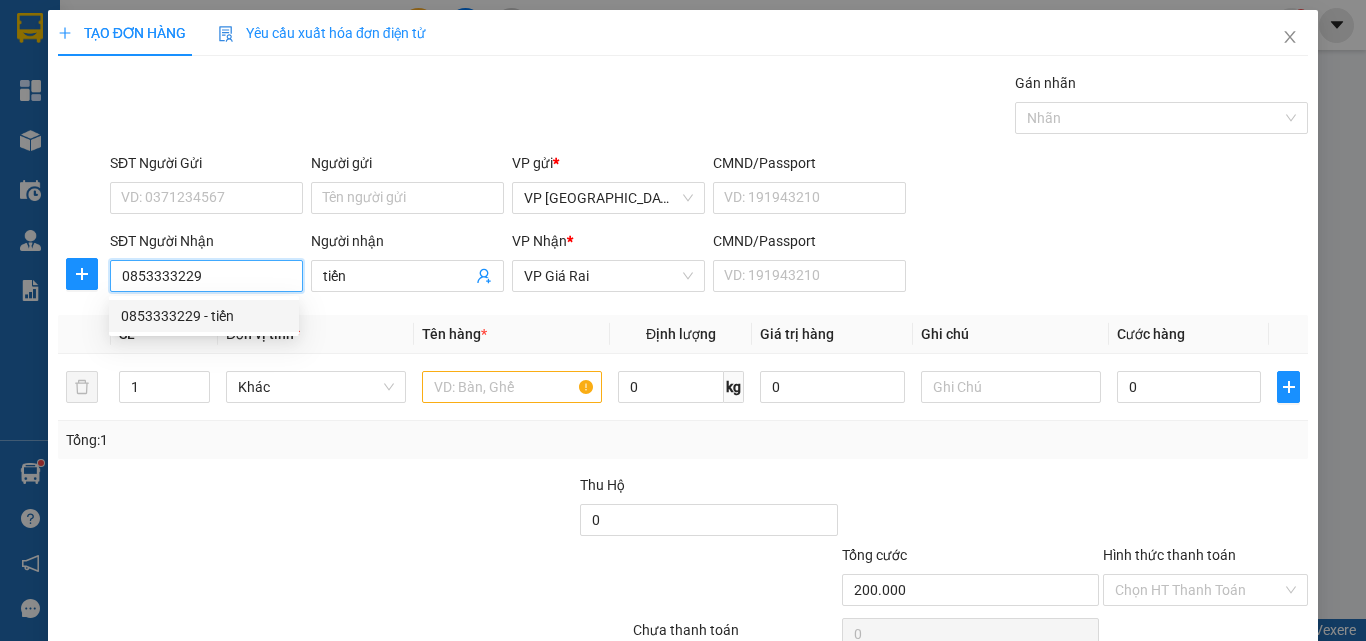 type on "200.000" 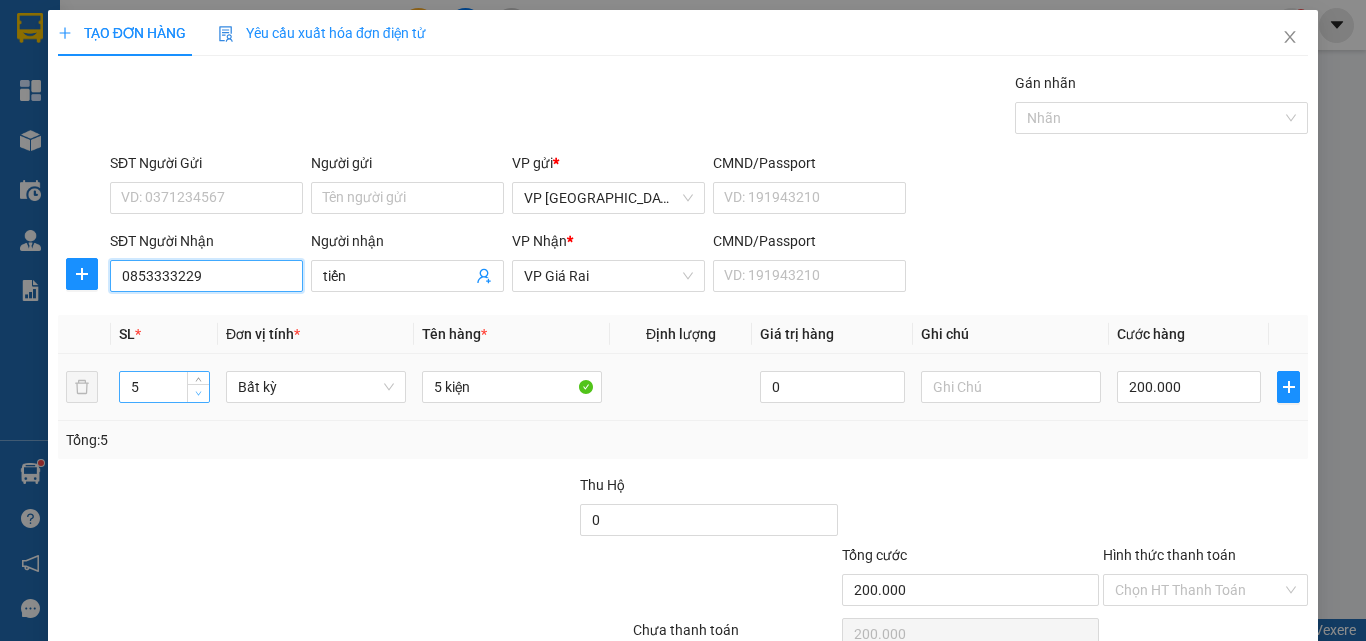 type on "0853333229" 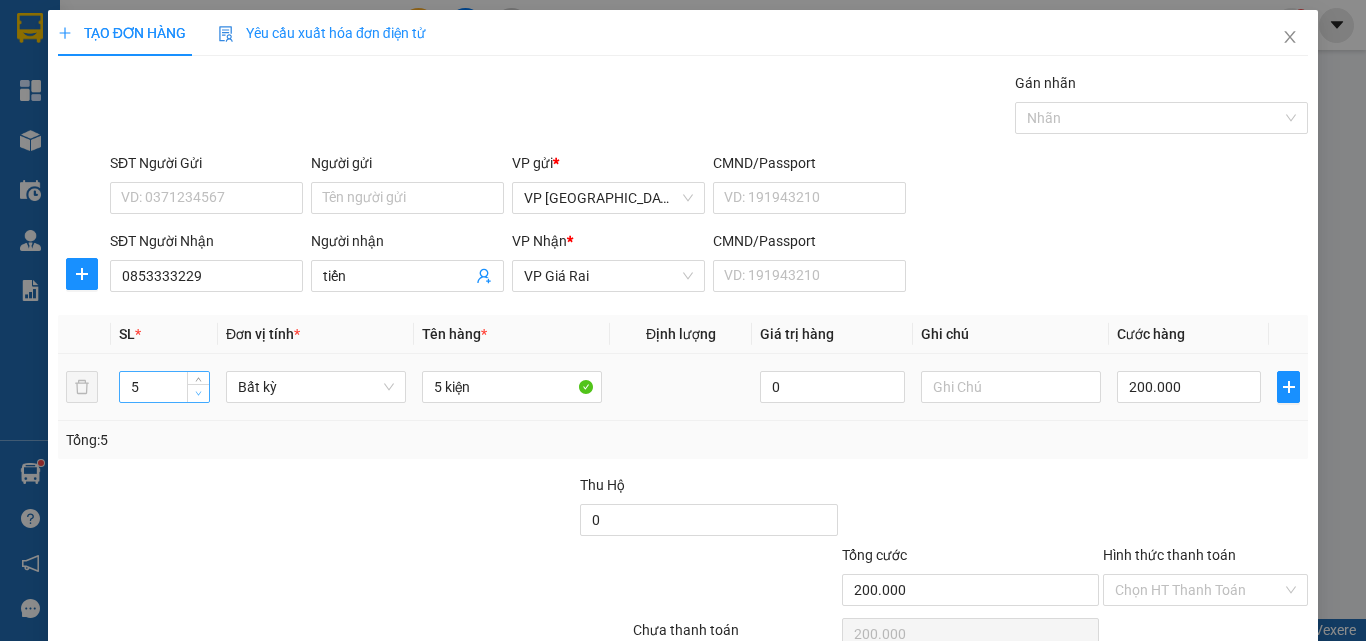 click at bounding box center [199, 394] 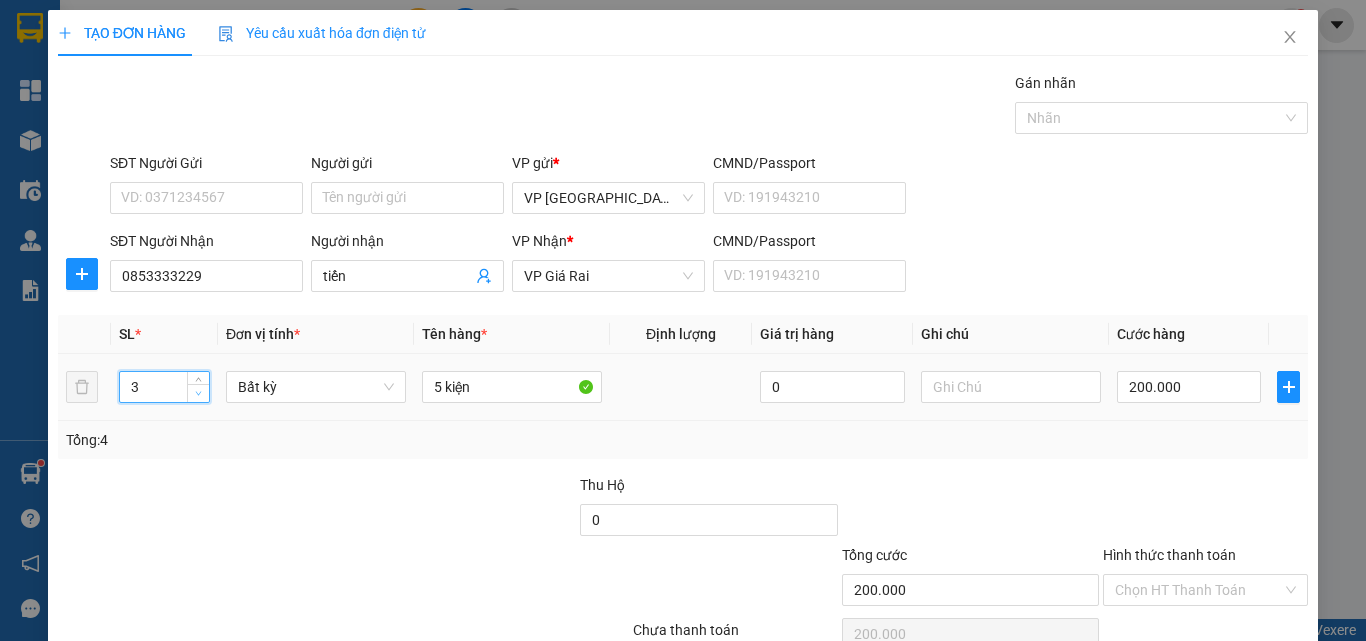 click at bounding box center [199, 394] 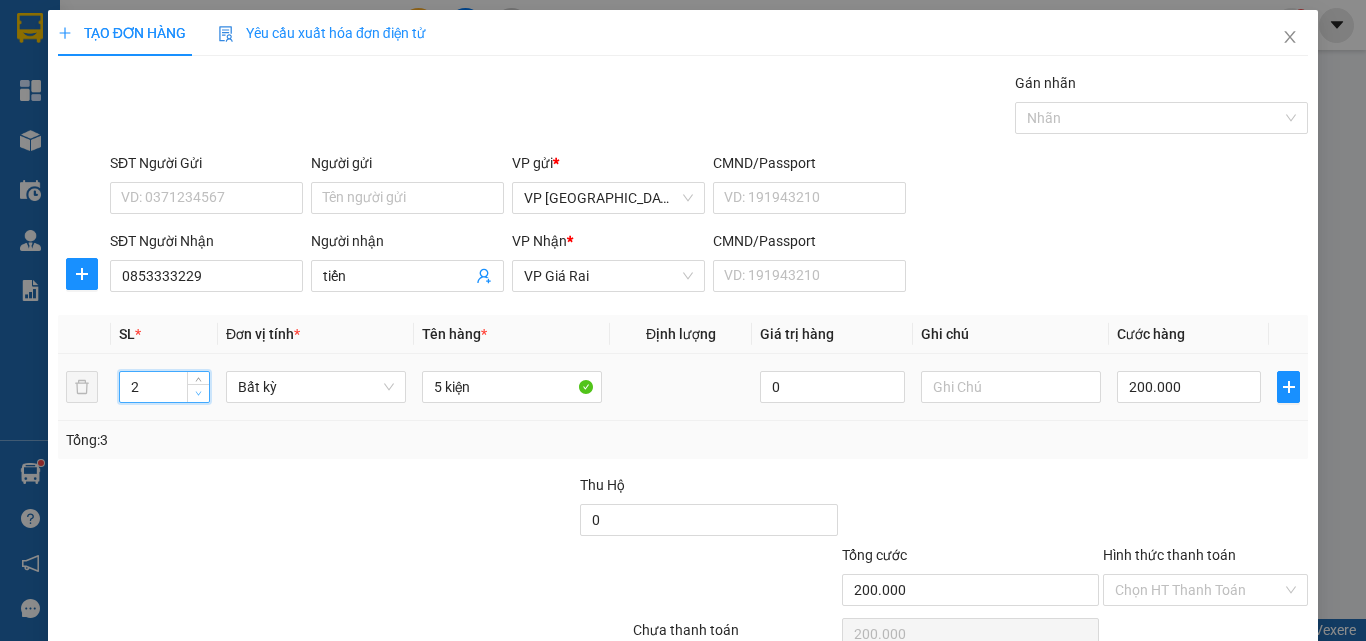 click at bounding box center [199, 394] 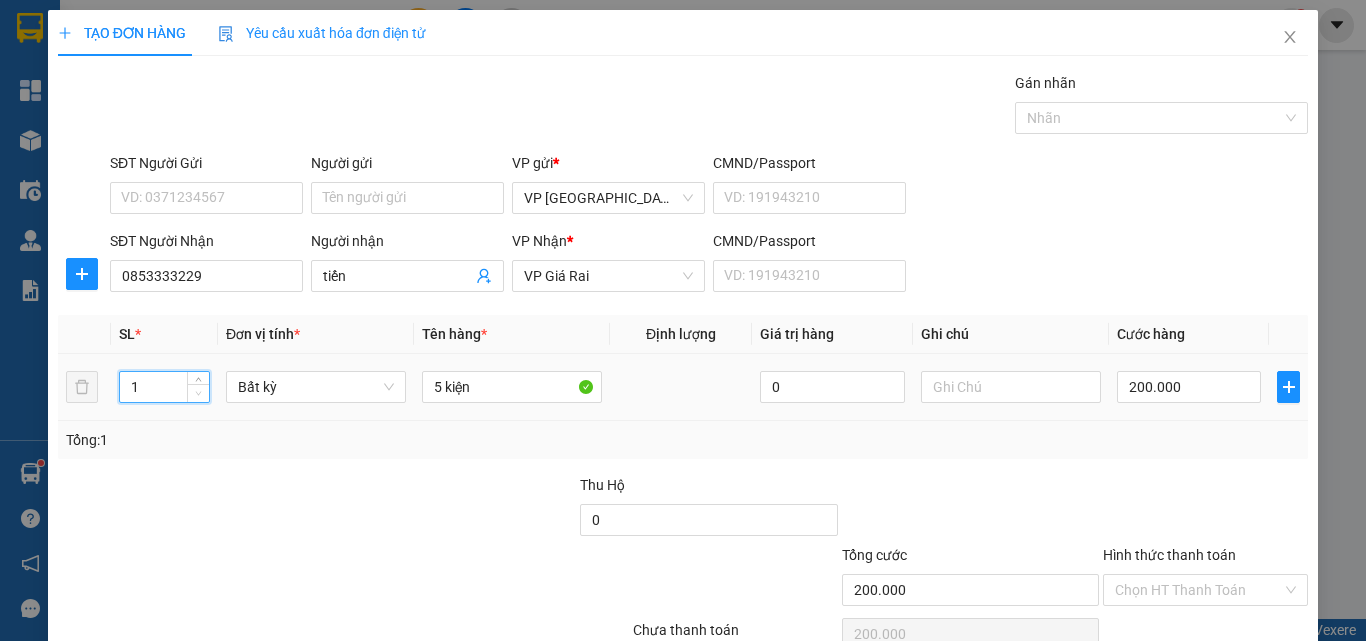 click at bounding box center [199, 394] 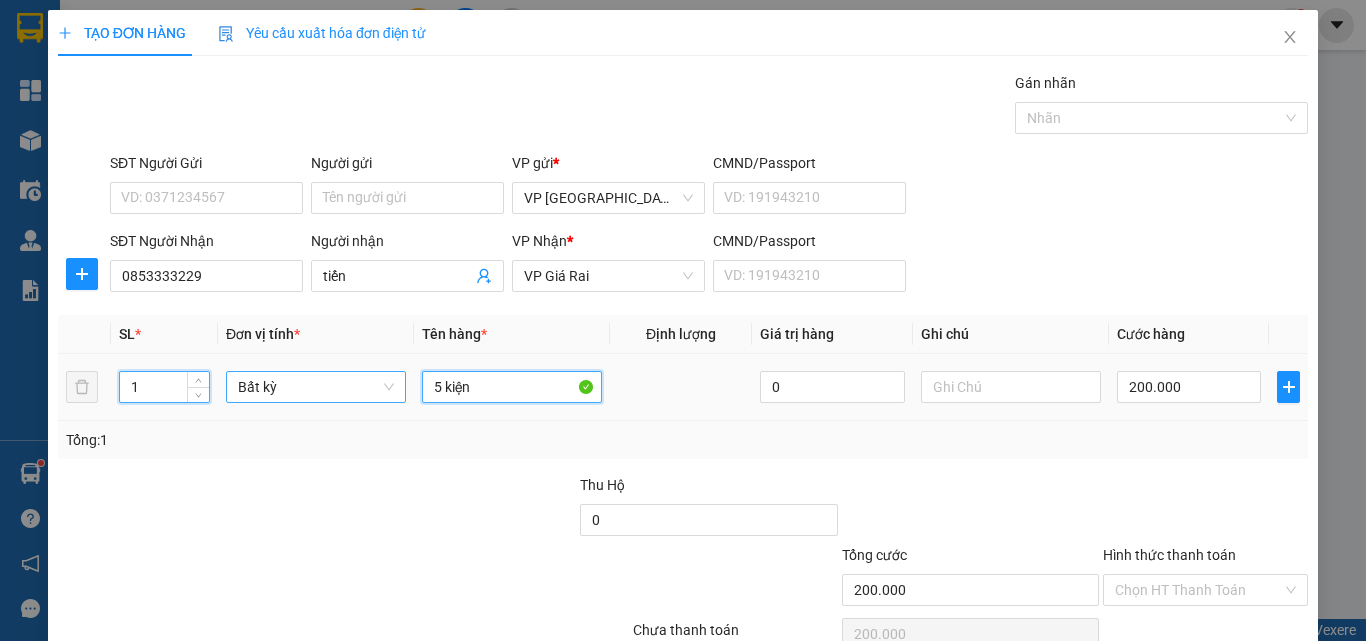 click on "1 Bất kỳ 5 kiện 0 200.000" at bounding box center (683, 387) 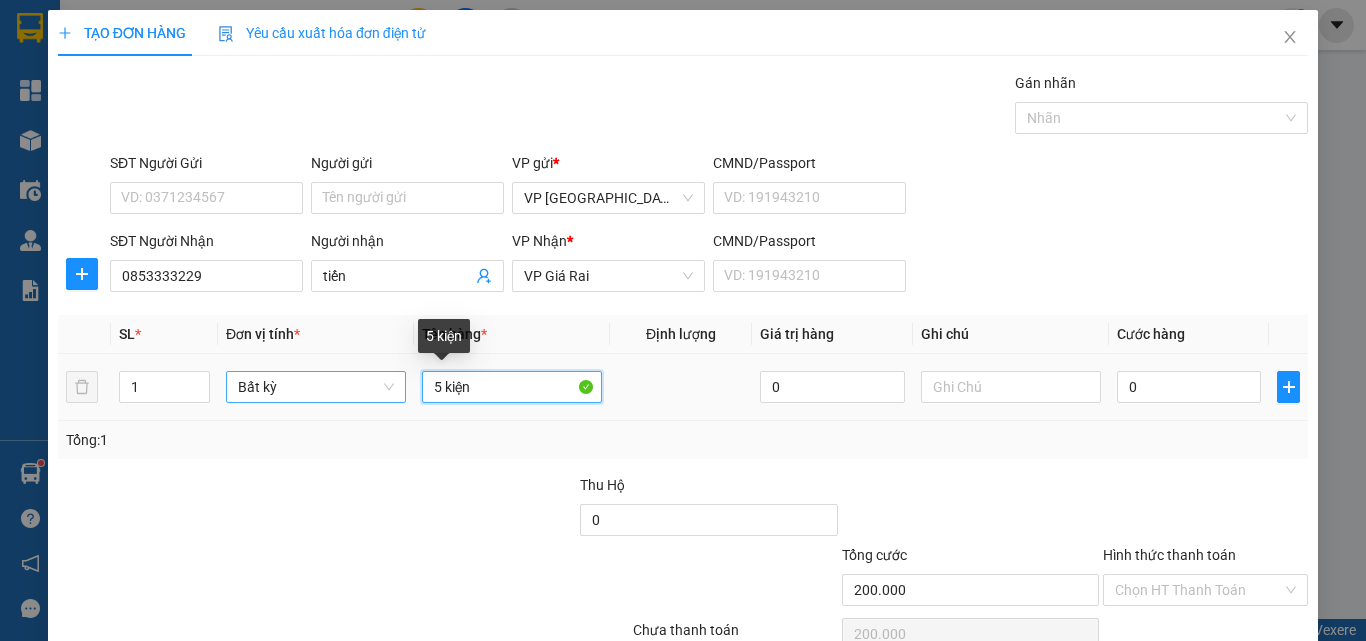 type on "0" 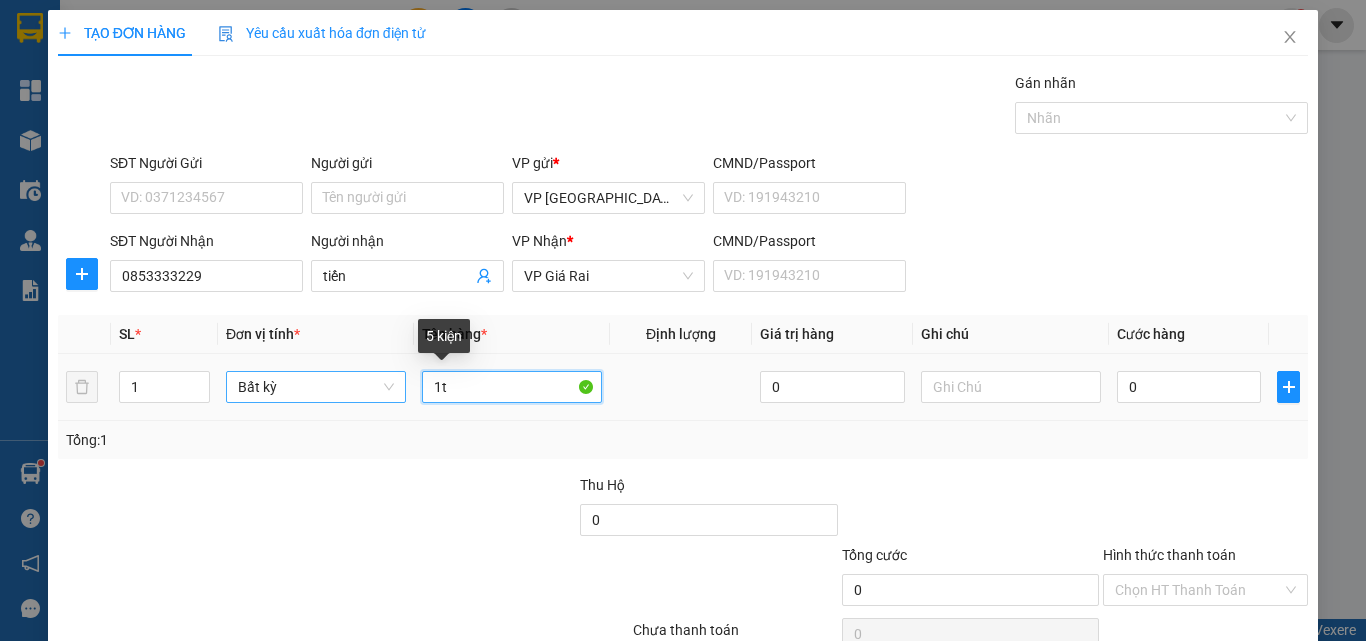 type on "1th" 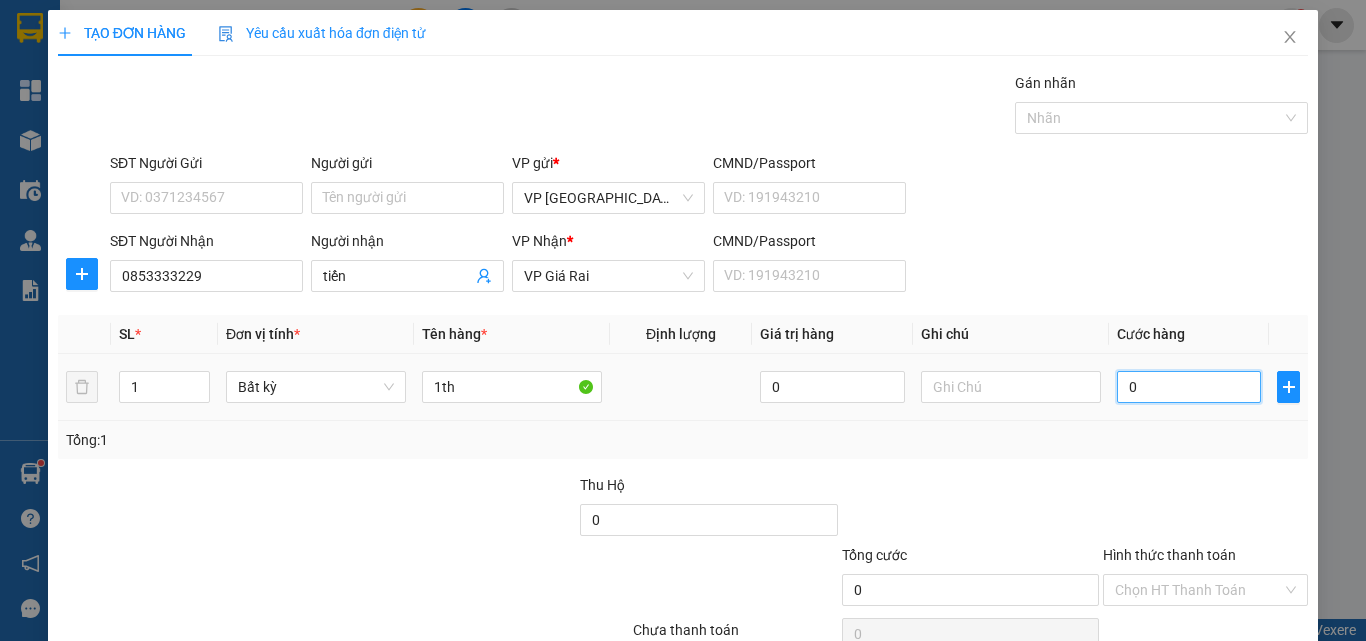 click on "0" at bounding box center (1189, 387) 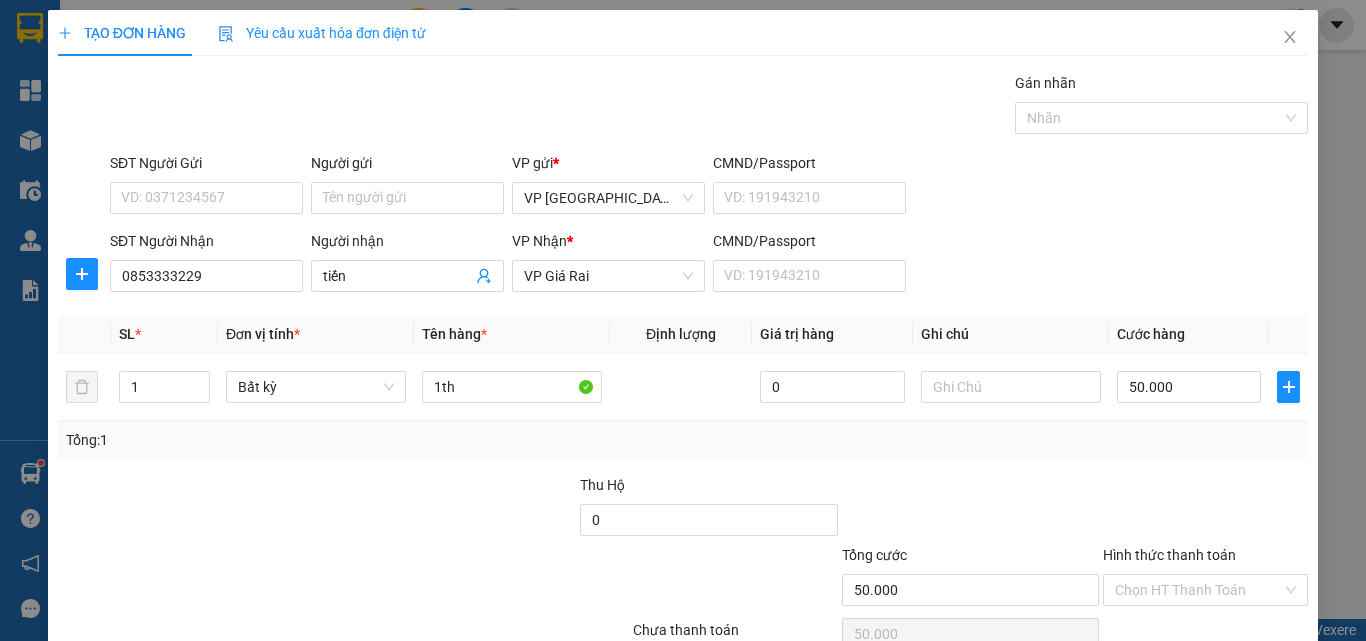click on "[PERSON_NAME] và In" at bounding box center [1263, 685] 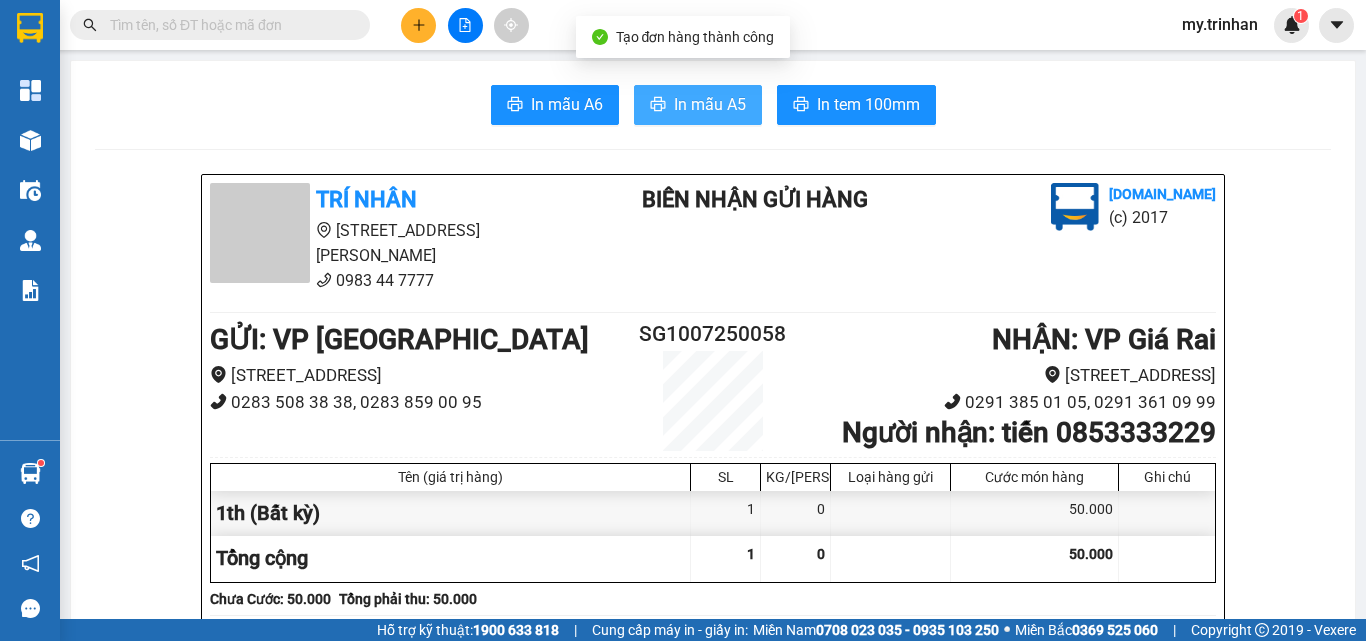 click on "In mẫu A5" at bounding box center [710, 104] 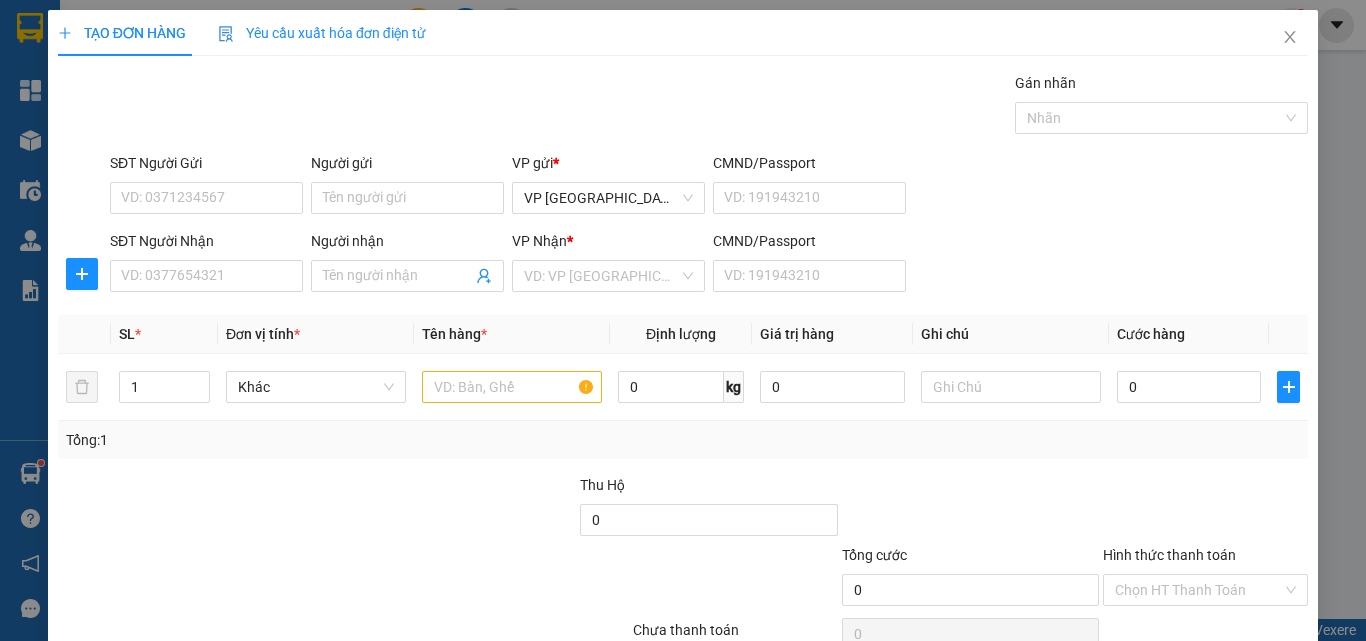 drag, startPoint x: 1174, startPoint y: 230, endPoint x: 964, endPoint y: 255, distance: 211.48286 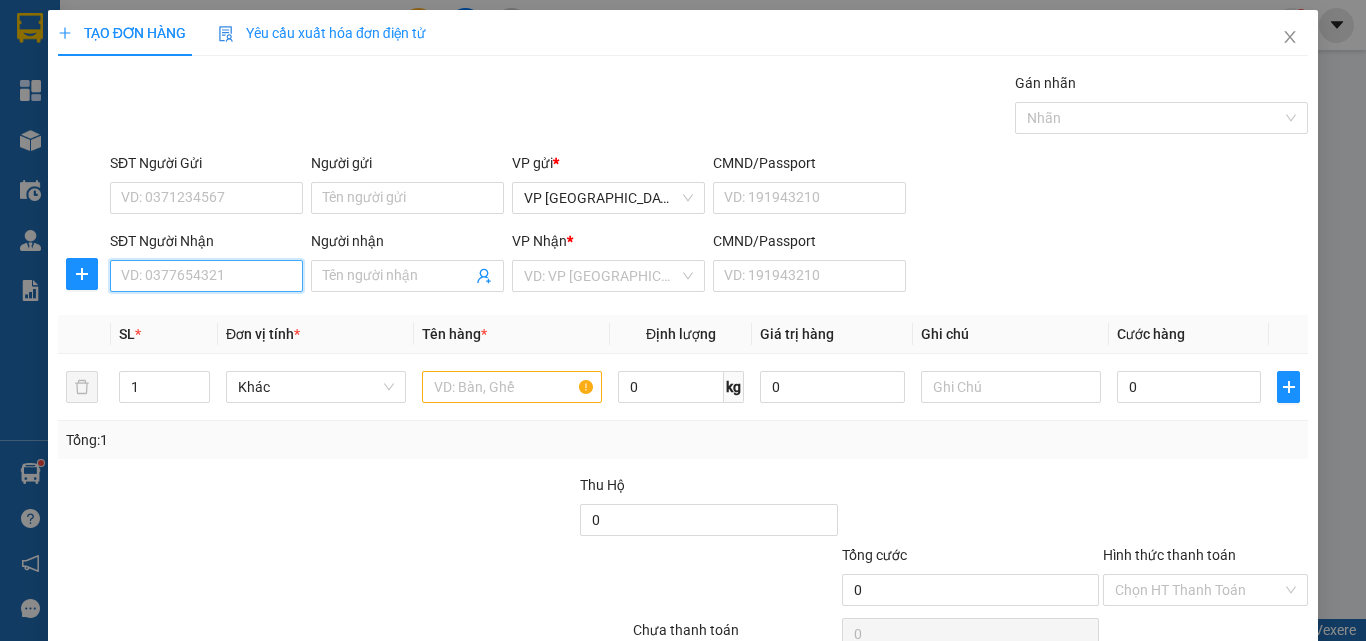 click on "SĐT Người Nhận" at bounding box center (206, 276) 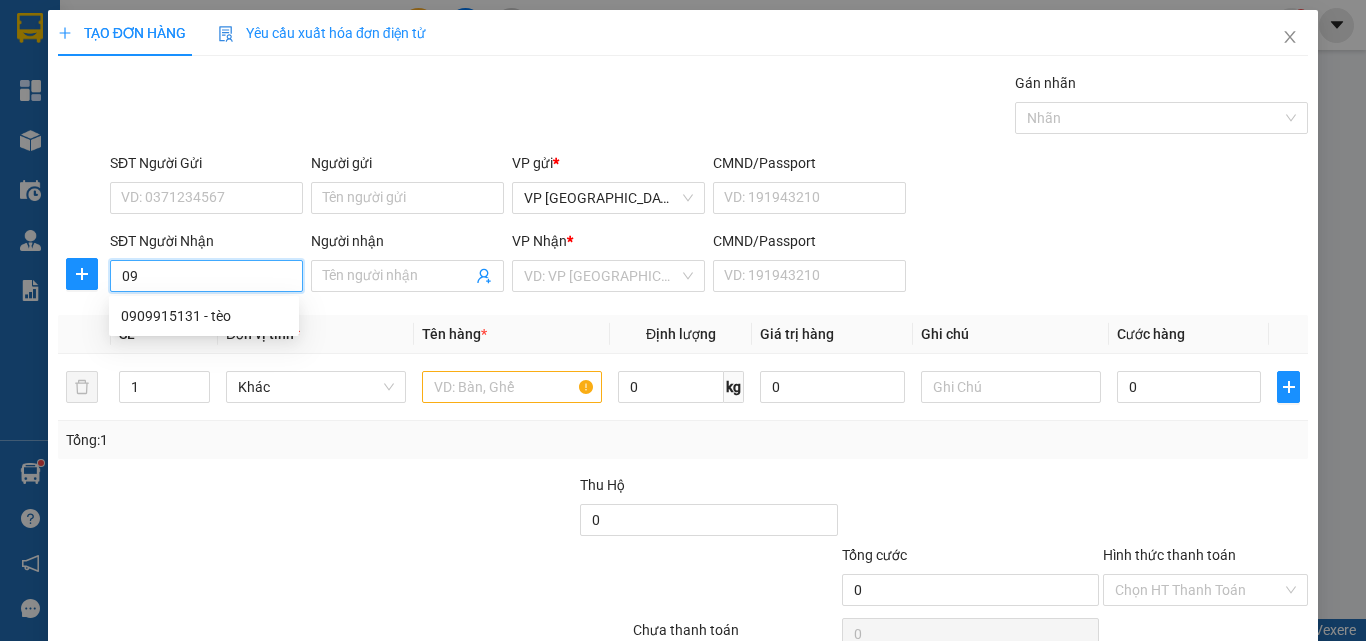 type on "0" 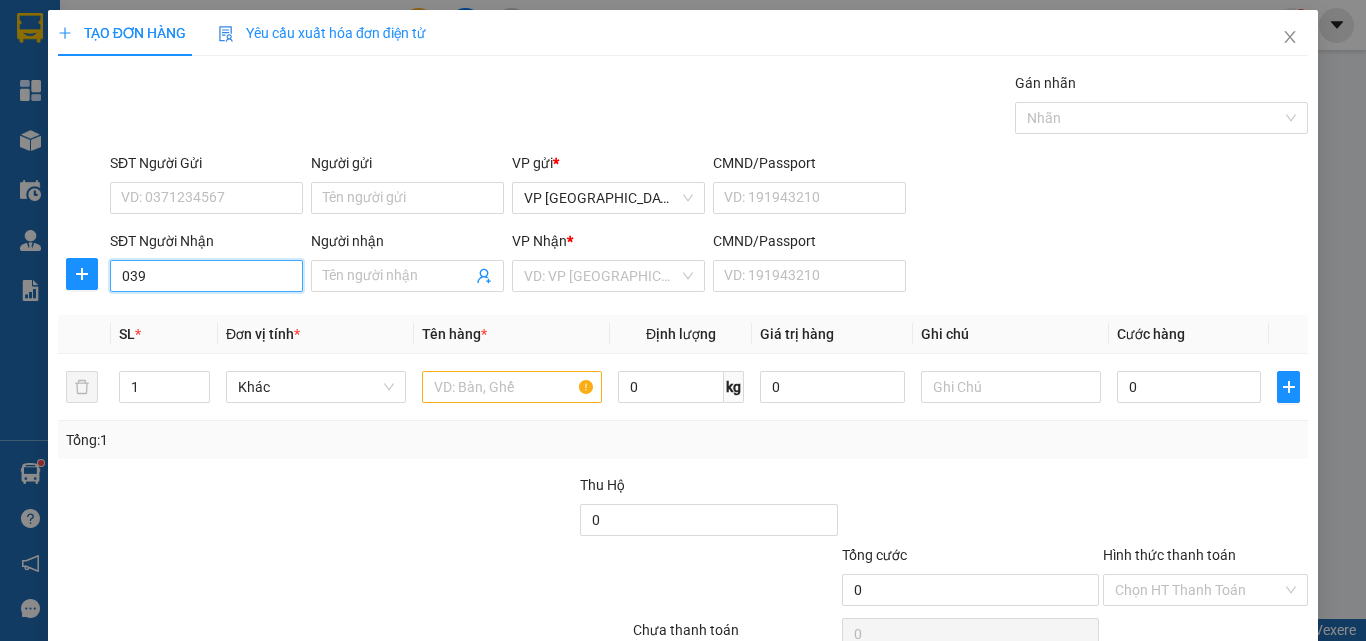 type on "0393" 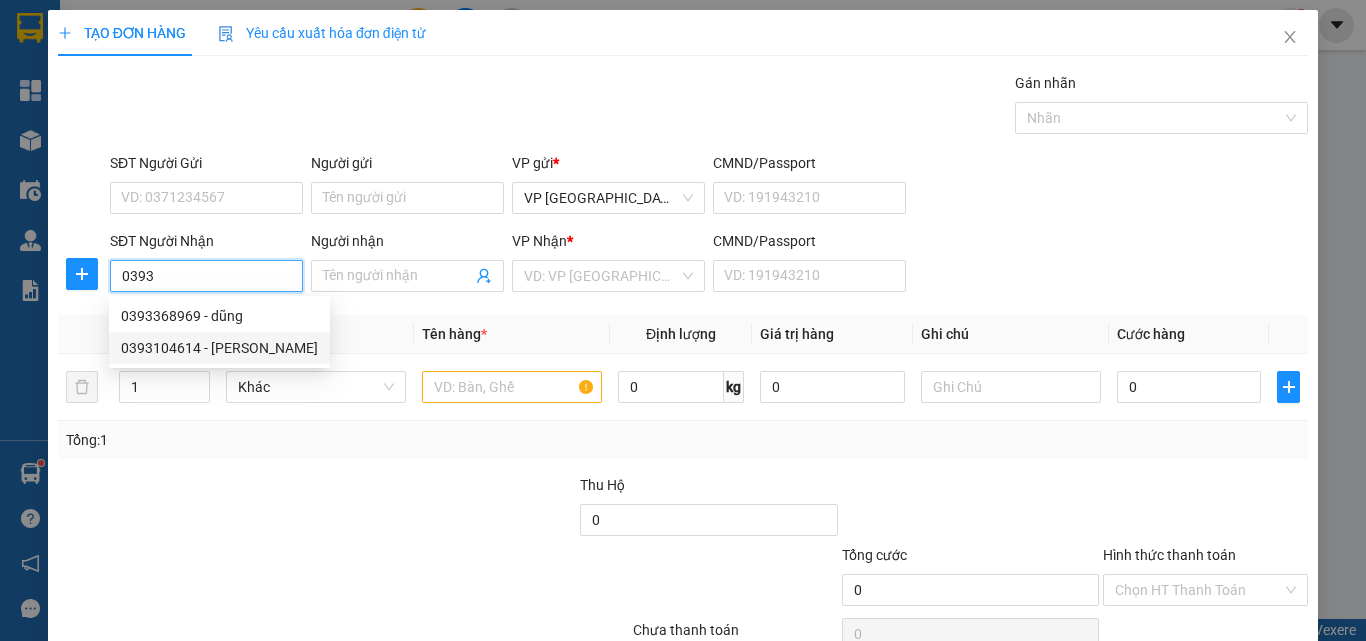 click on "0393104614 - [PERSON_NAME]" at bounding box center (219, 348) 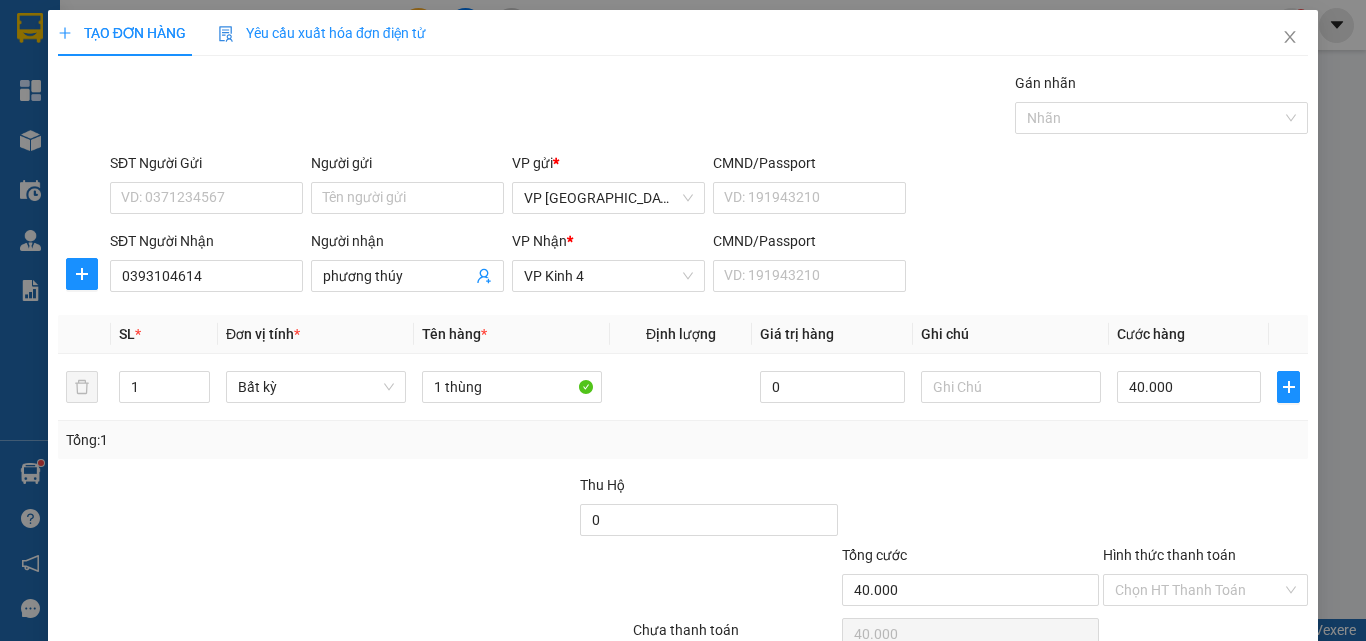 click on "[PERSON_NAME] và In" at bounding box center [1263, 685] 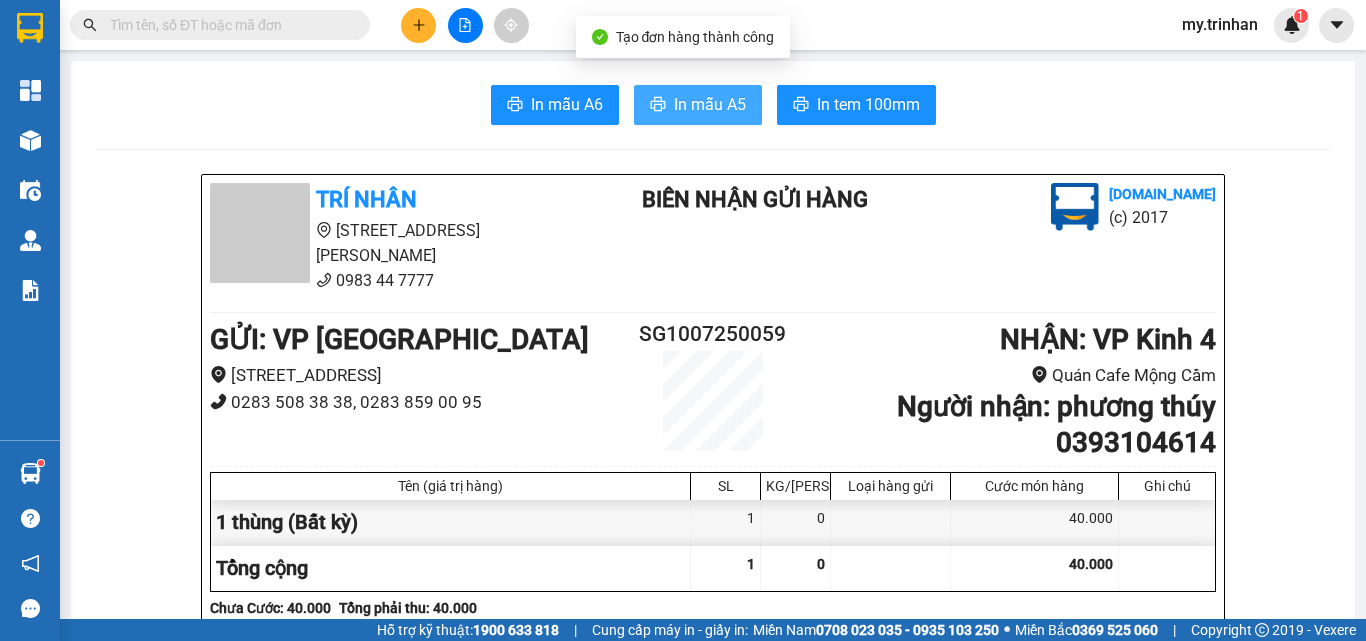 click on "In mẫu A5" at bounding box center [710, 104] 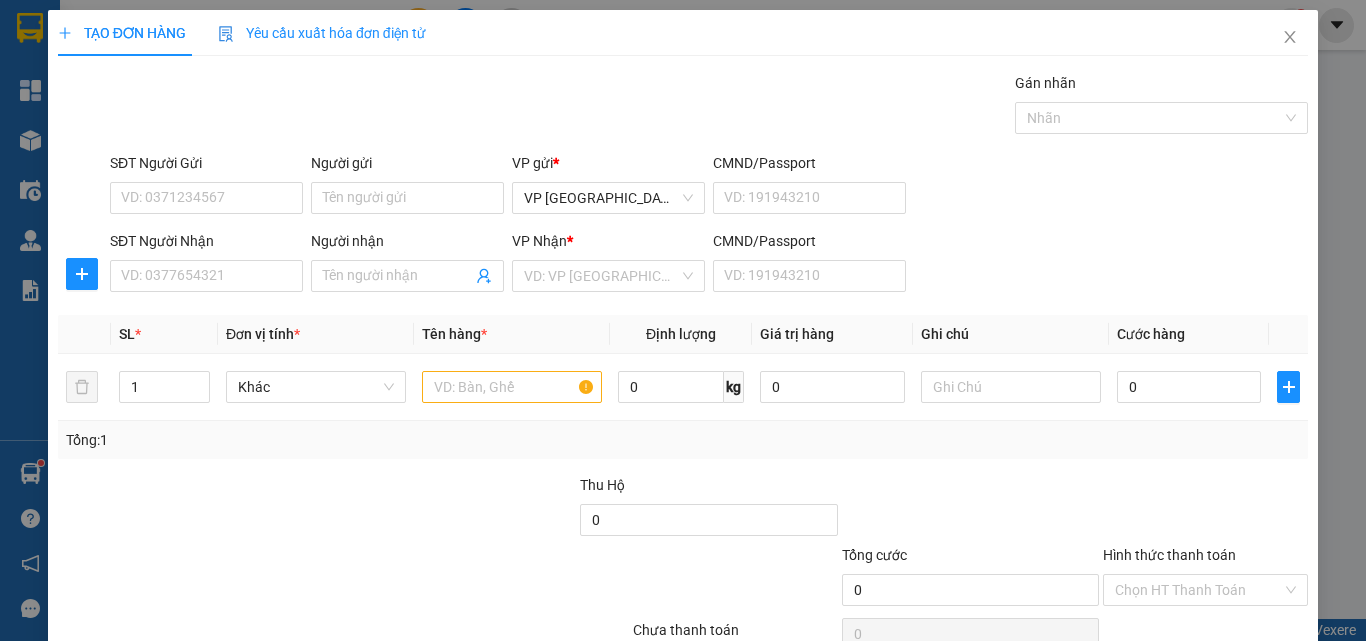 click on "SĐT Người Nhận VD: 0377654321 Người nhận Tên người nhận VP Nhận  * VD: VP Sài Gòn CMND/Passport VD: [PASSPORT]" at bounding box center [709, 265] 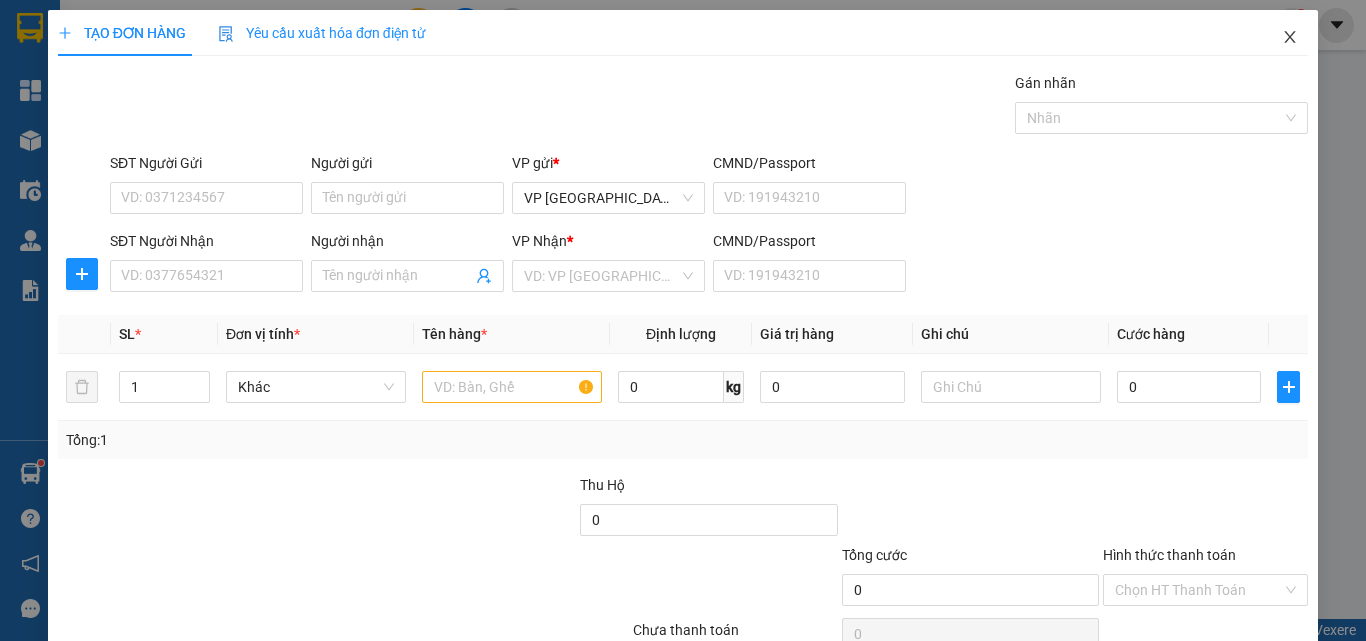 click 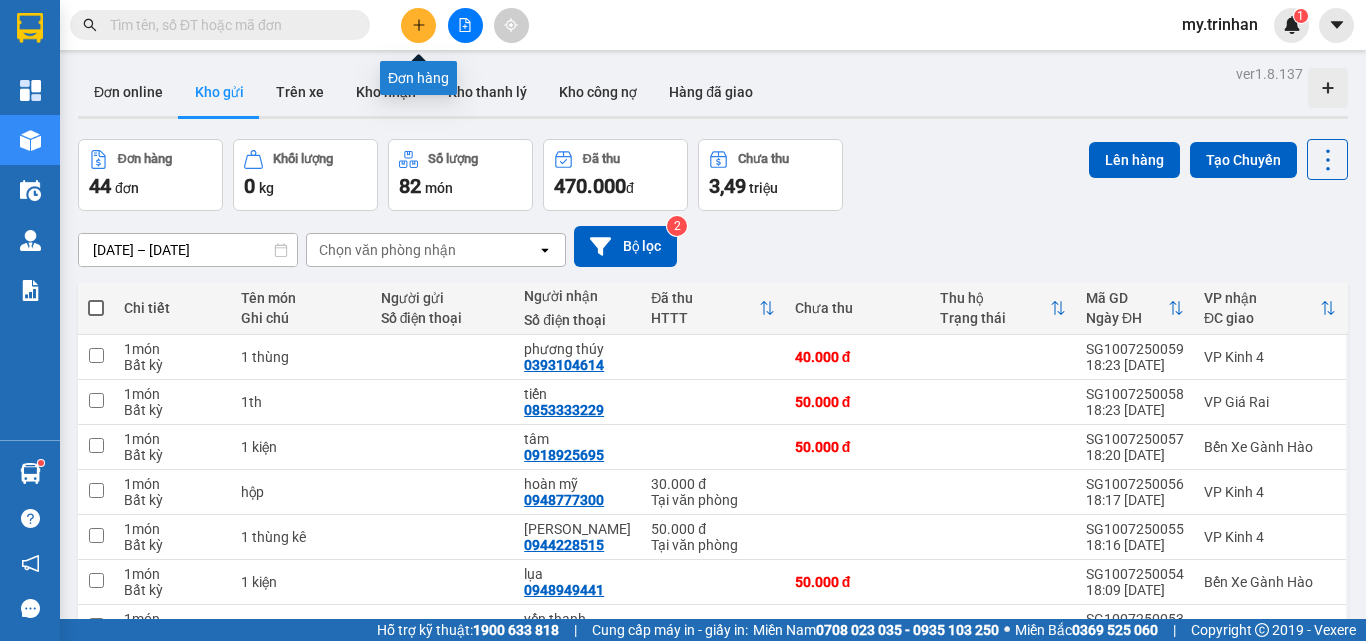 click at bounding box center (418, 25) 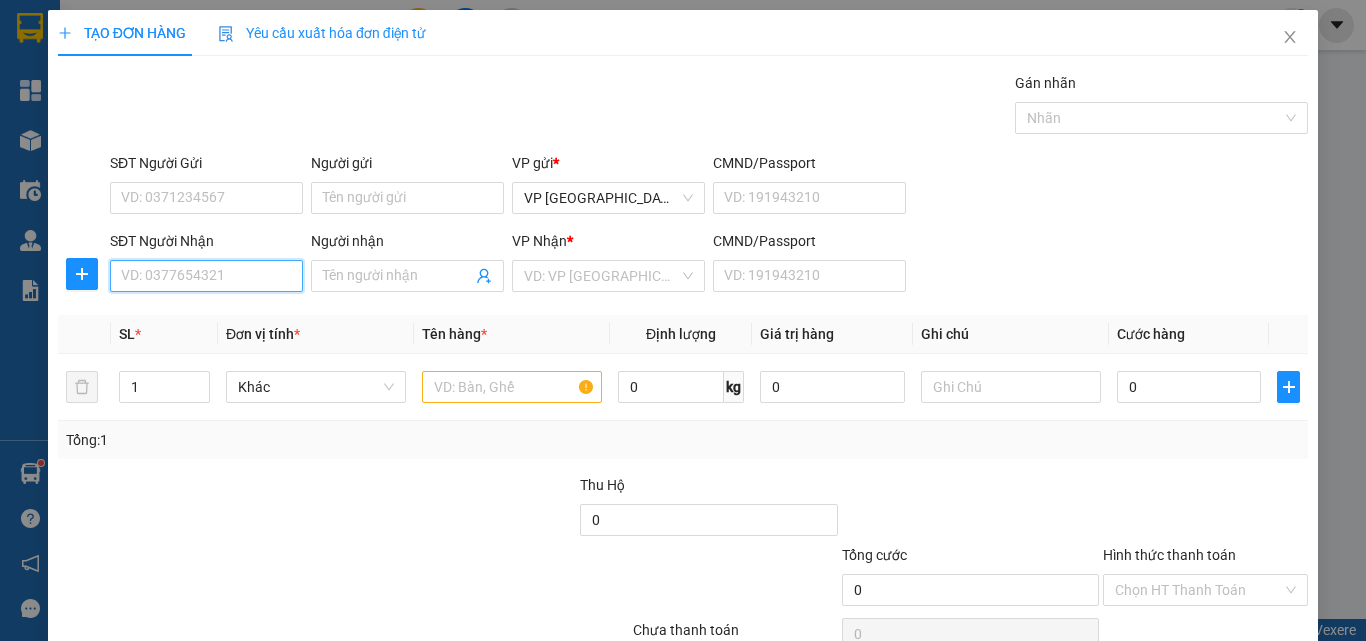 click on "SĐT Người Nhận" at bounding box center (206, 276) 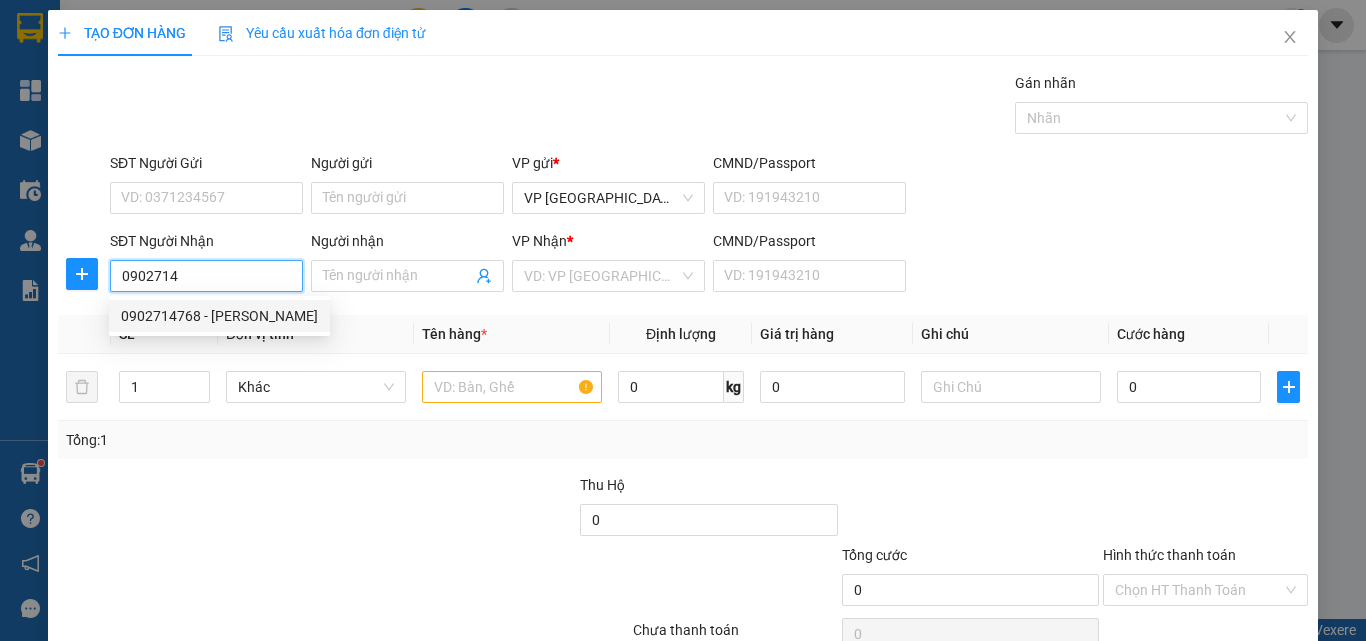 click on "0902714768 - [PERSON_NAME]" at bounding box center (219, 316) 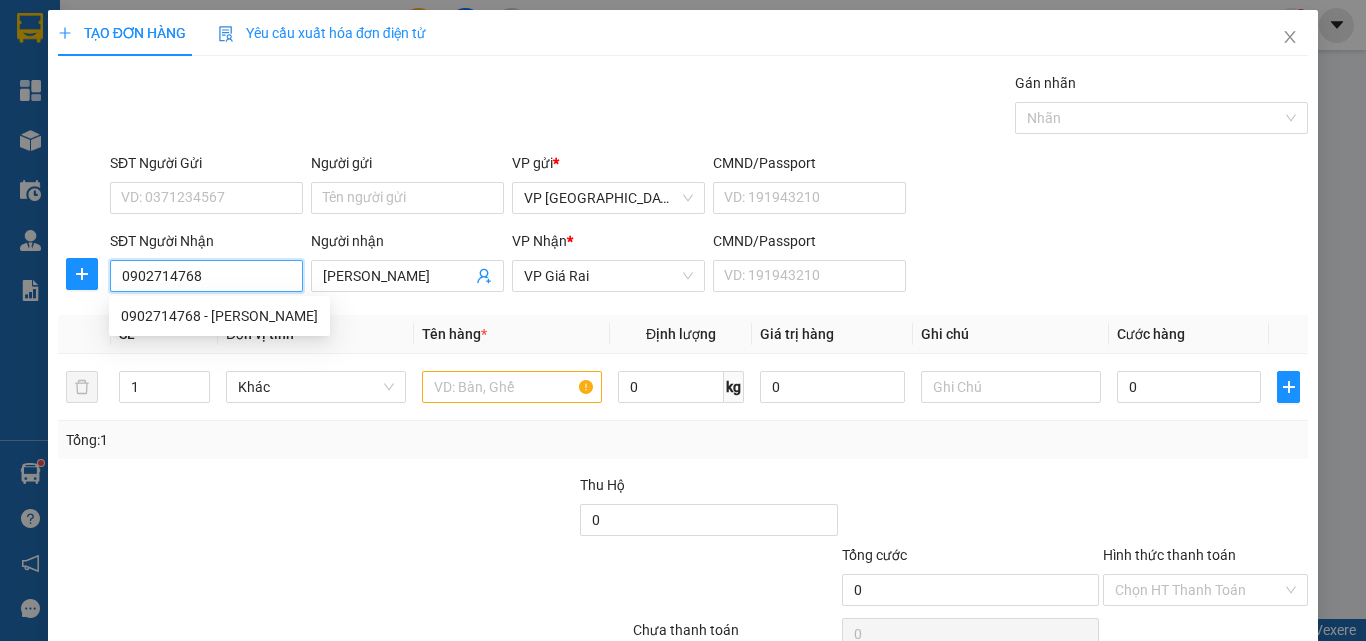 type on "70.000" 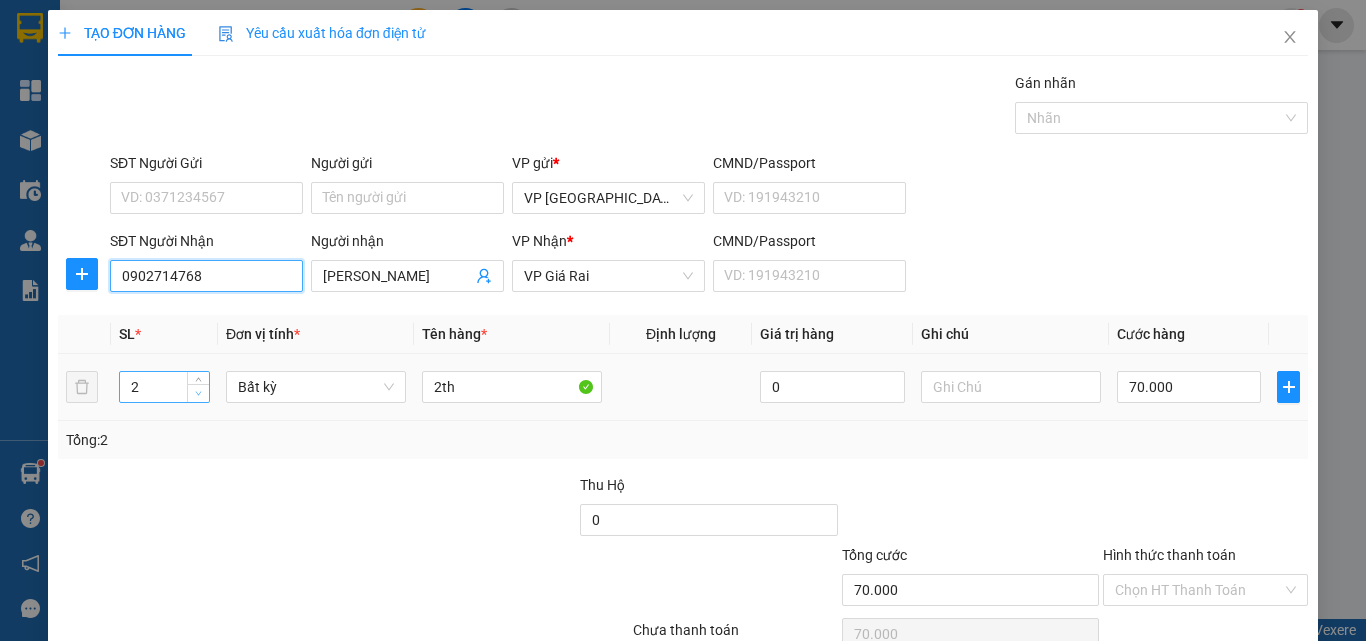 type on "0902714768" 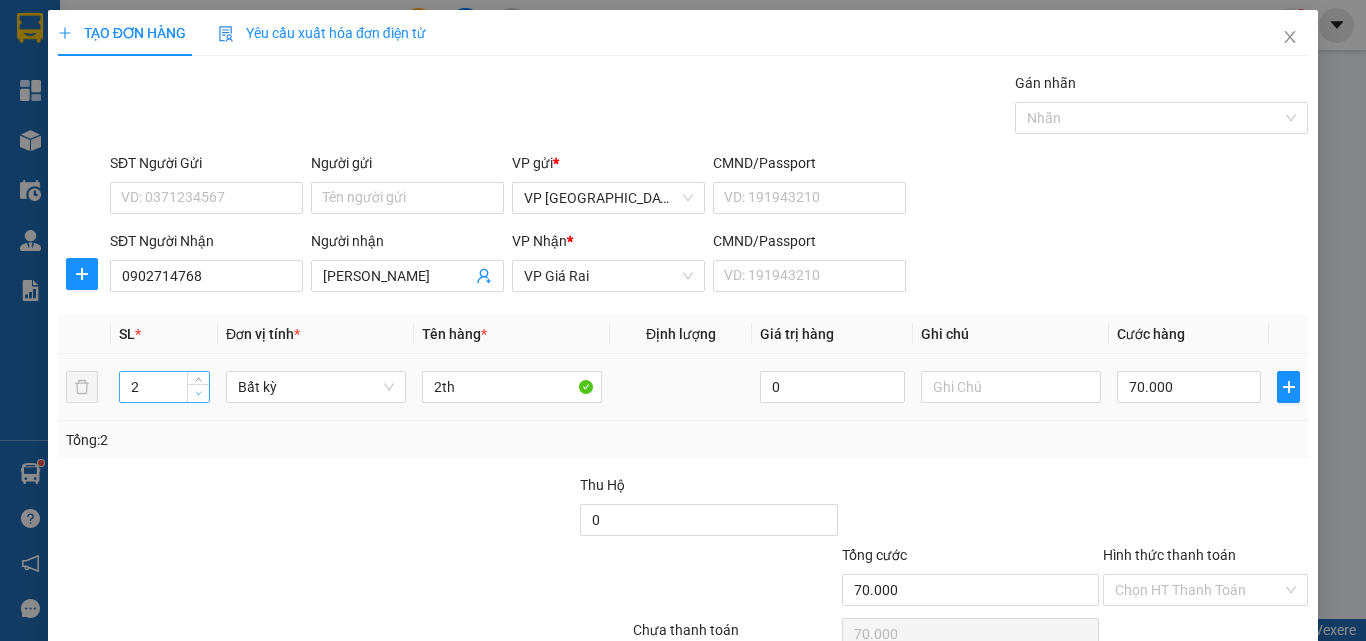 type on "1" 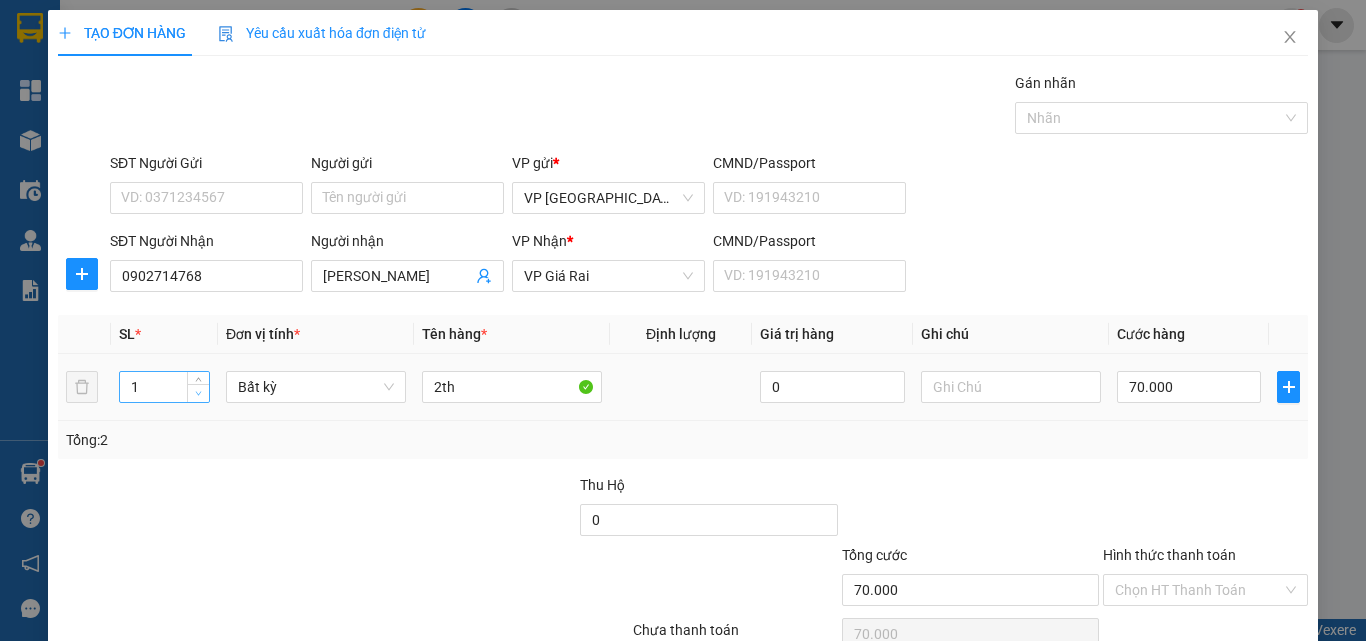 click 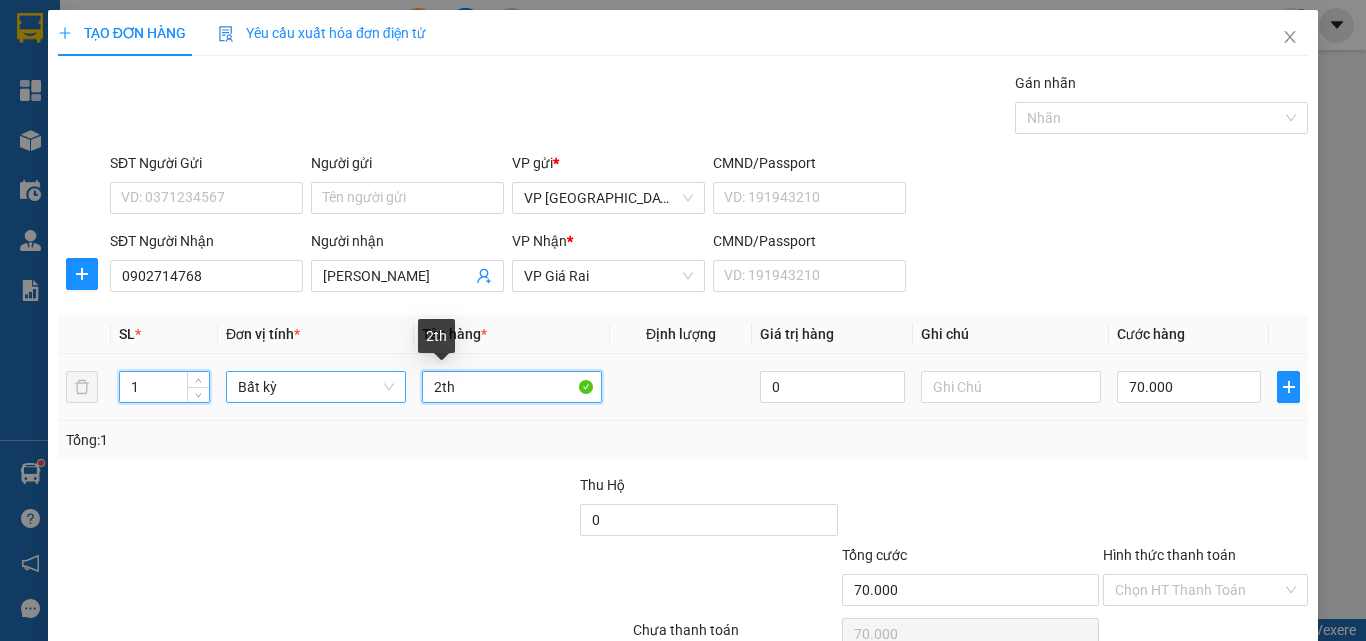 drag, startPoint x: 459, startPoint y: 394, endPoint x: 292, endPoint y: 386, distance: 167.19151 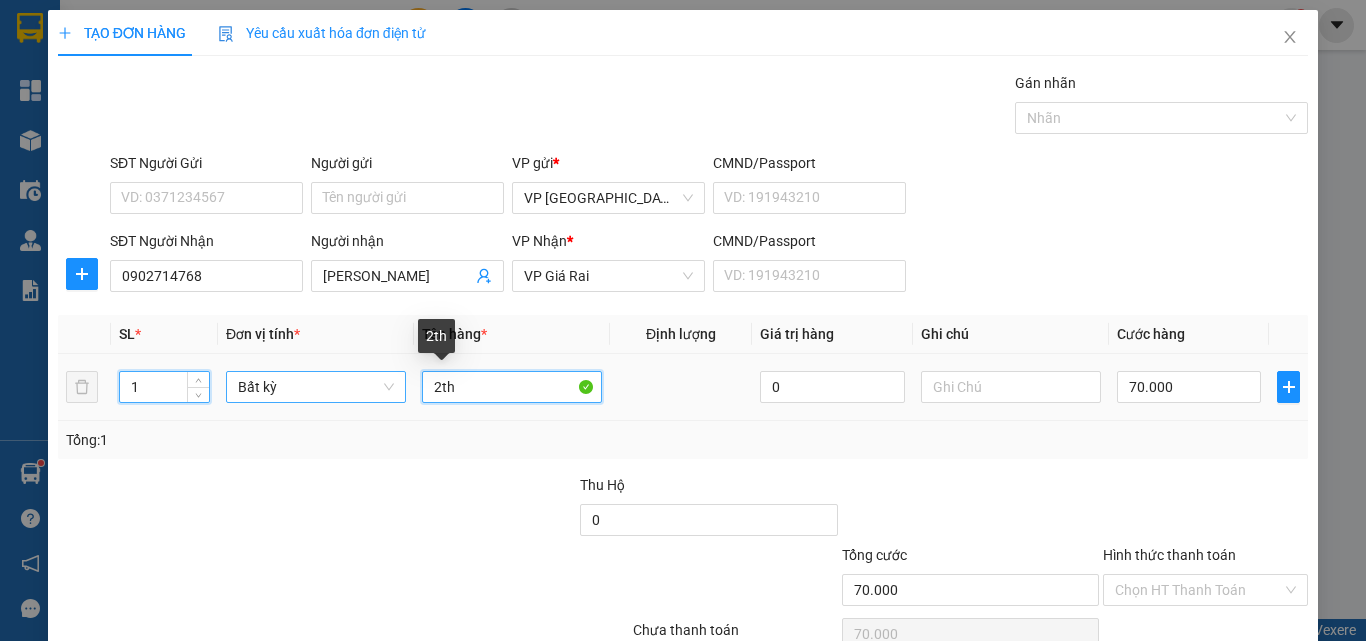 click on "1 Bất kỳ 2th 0 70.000" at bounding box center (683, 387) 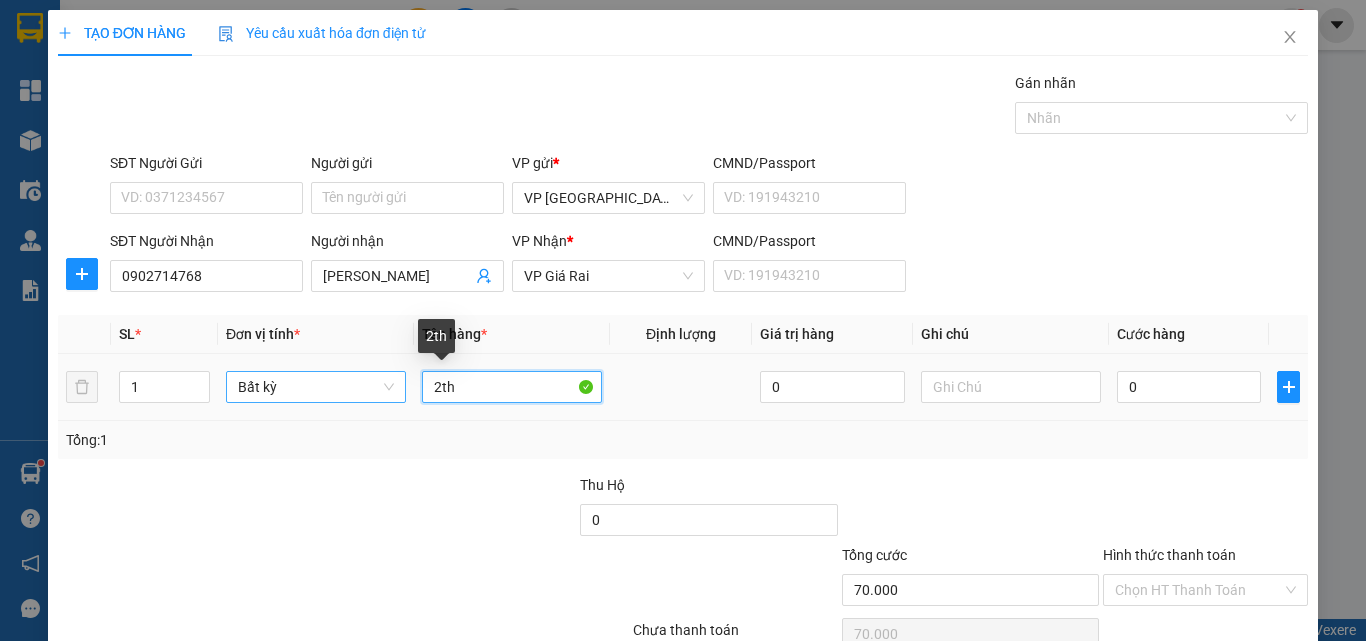 type on "0" 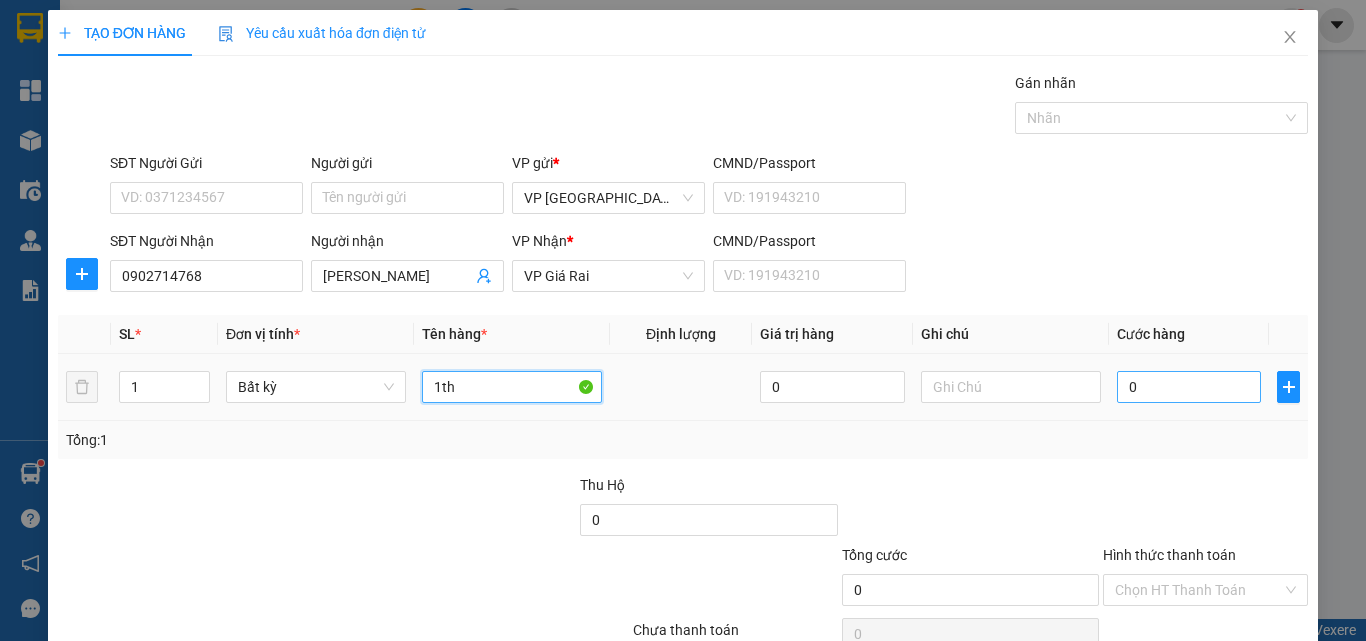 type on "1th" 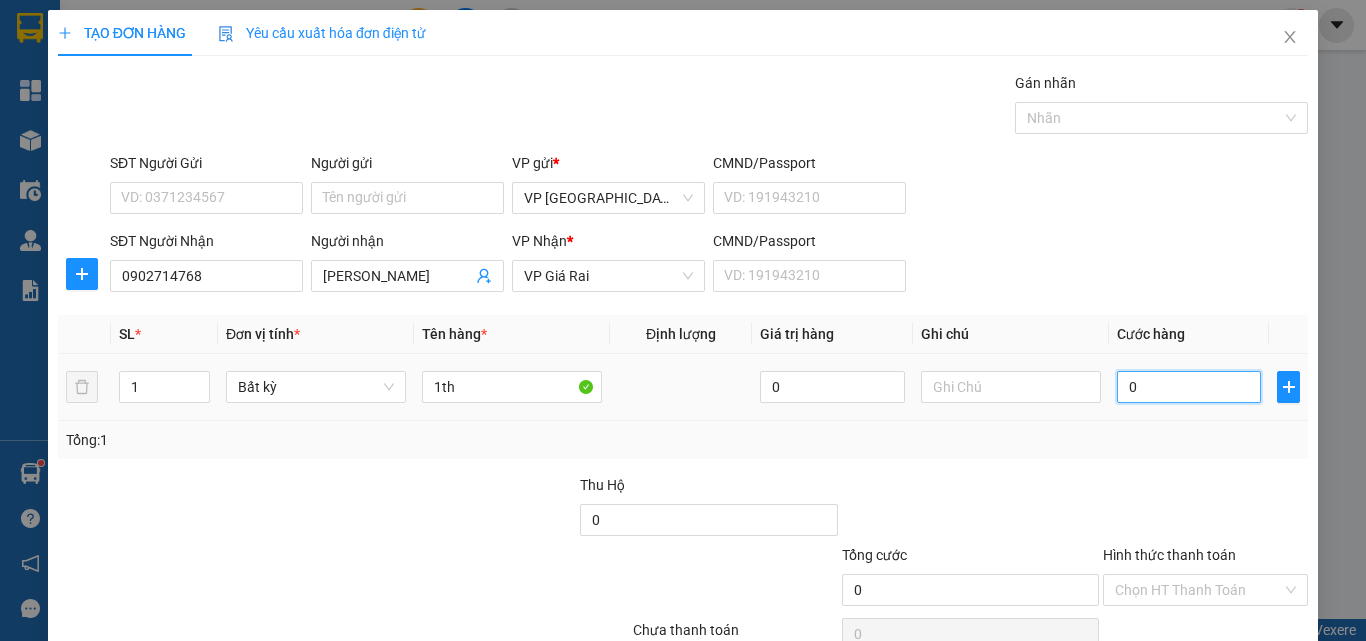 click on "0" at bounding box center (1189, 387) 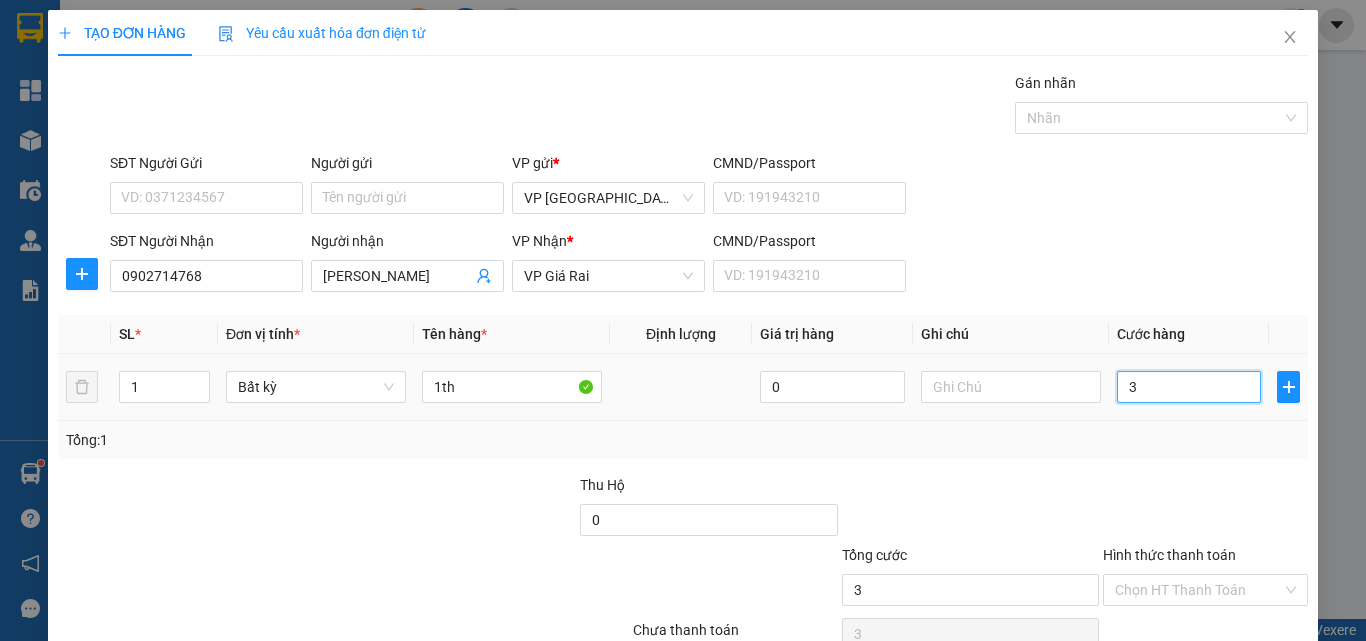 type on "30" 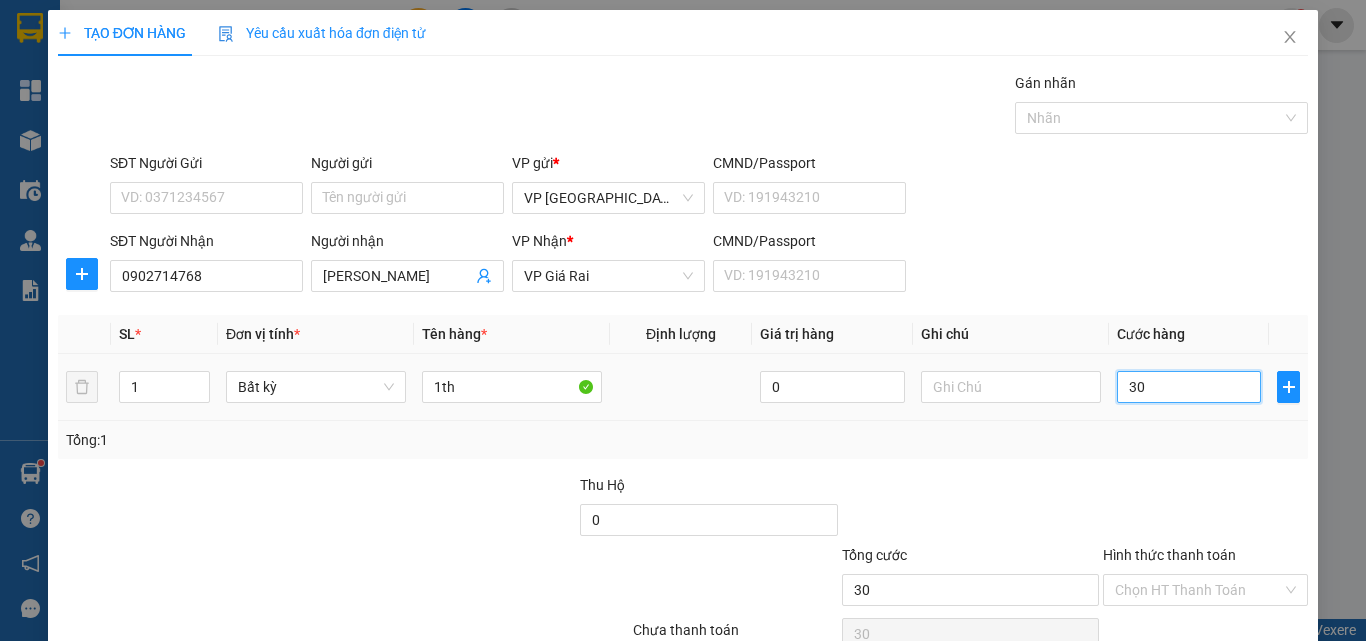 type on "30" 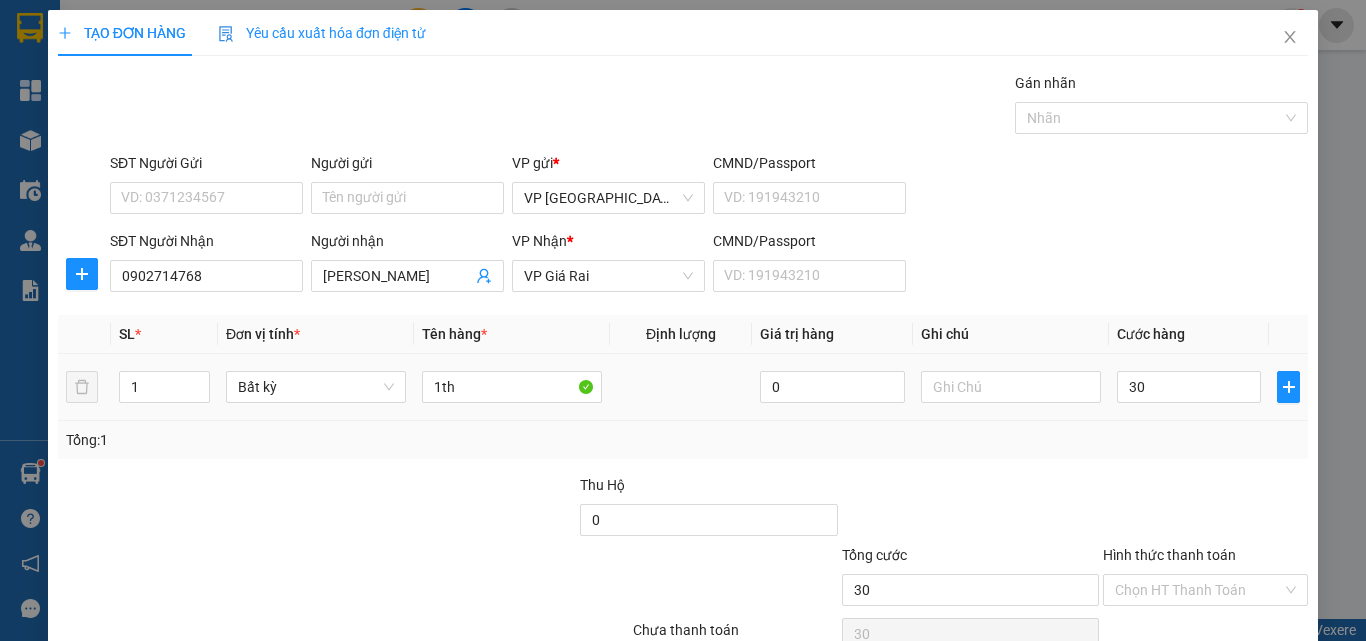 type on "30.000" 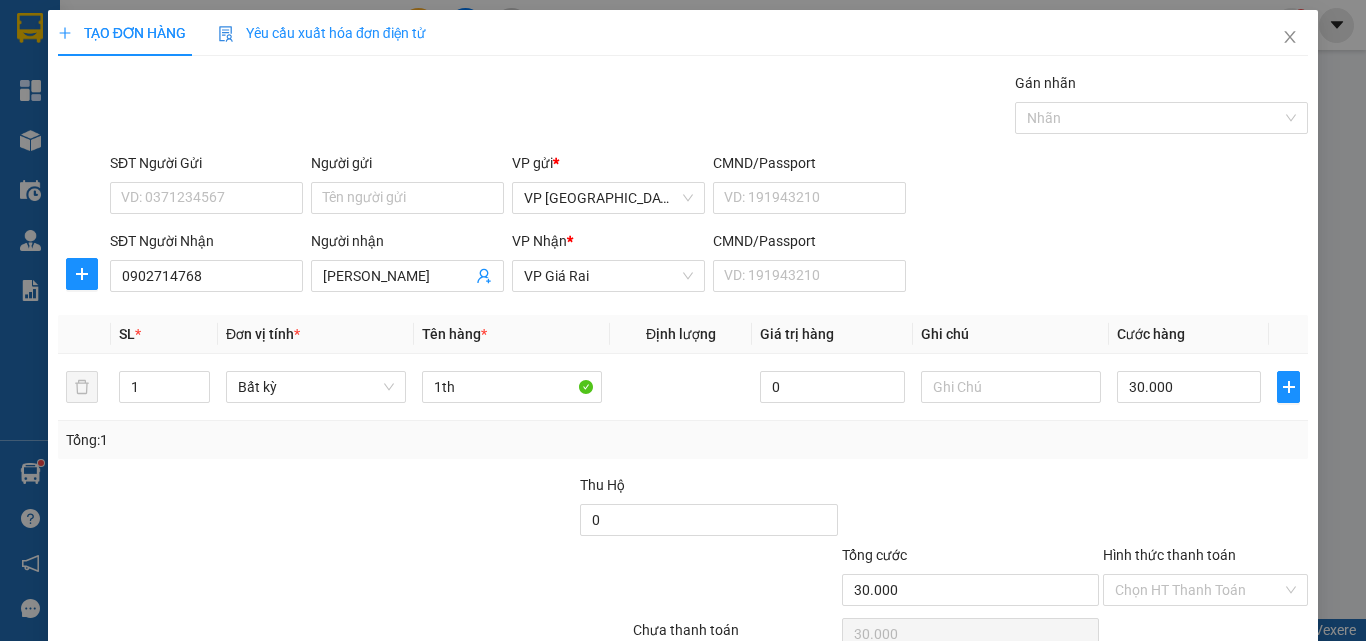 click on "[PERSON_NAME] và In" at bounding box center [1231, 685] 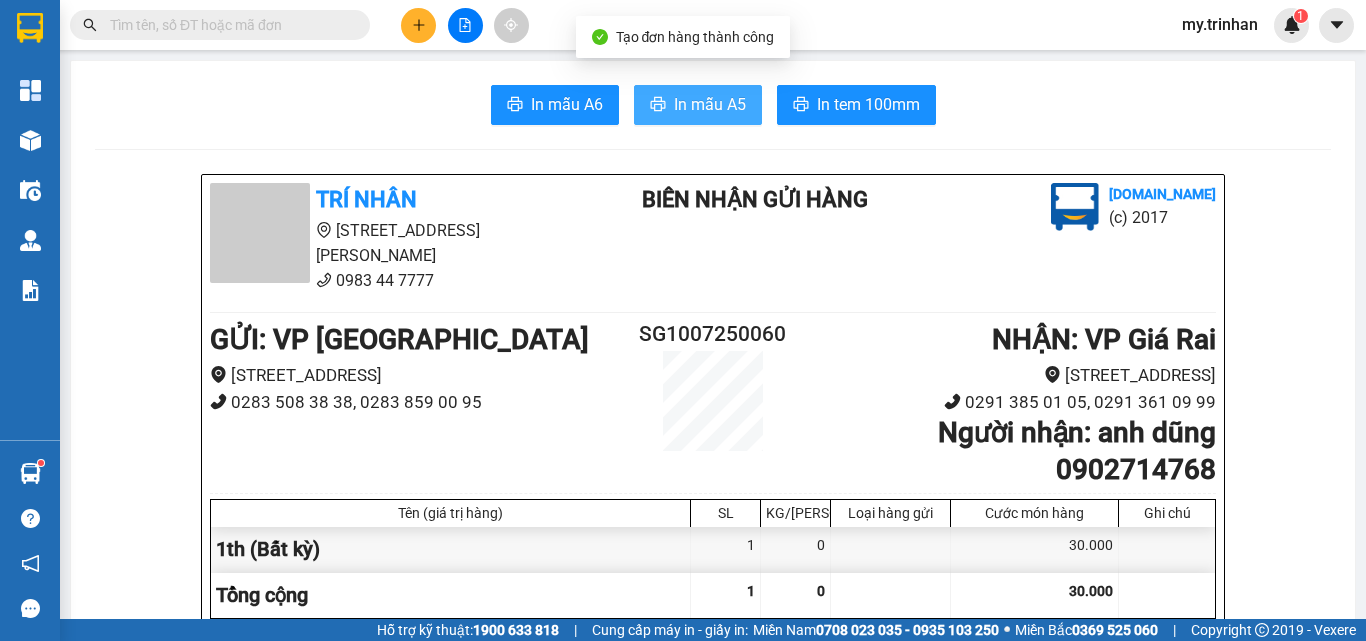 click on "In mẫu A5" at bounding box center [710, 104] 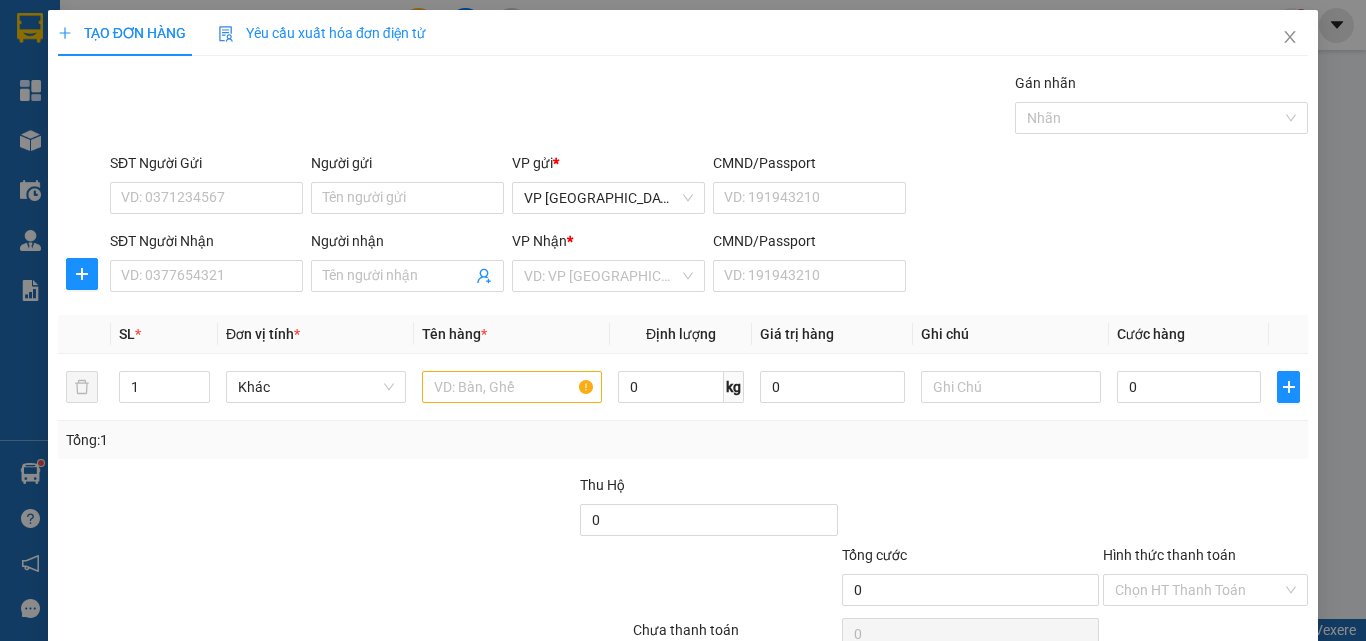 click on "SĐT Người Nhận VD: 0377654321 Người nhận Tên người nhận VP Nhận  * VD: VP Sài Gòn CMND/Passport VD: [PASSPORT]" at bounding box center (709, 265) 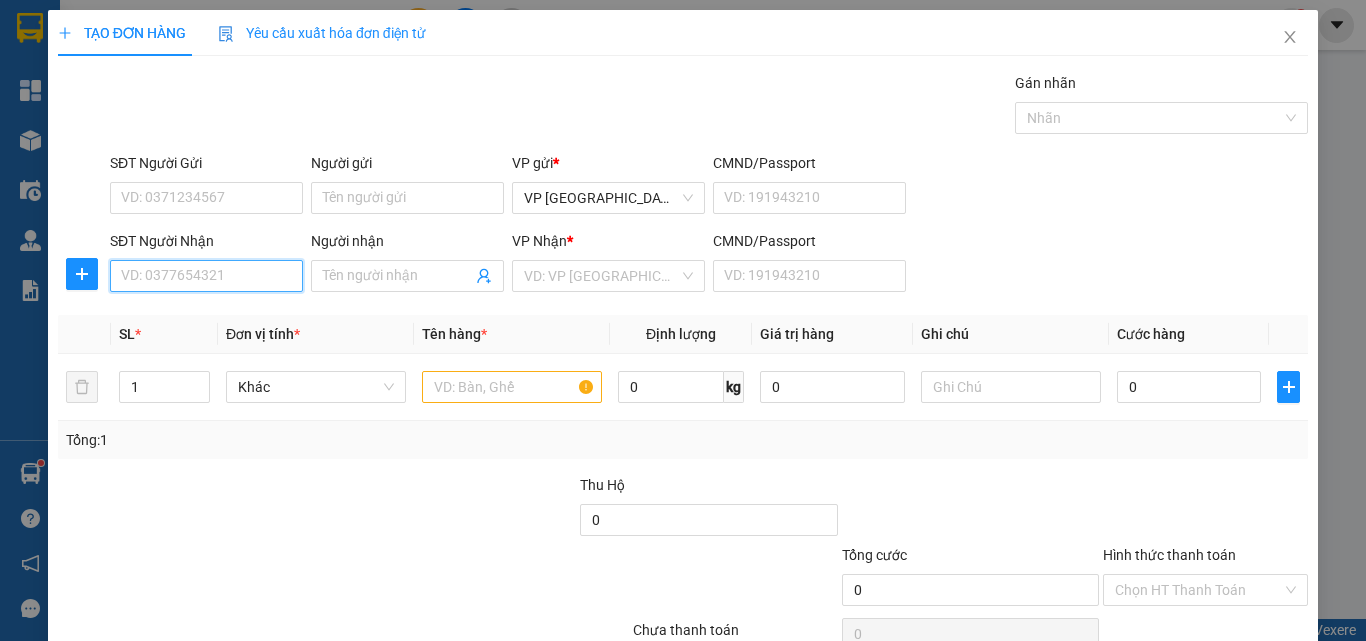 click on "SĐT Người Nhận" at bounding box center (206, 276) 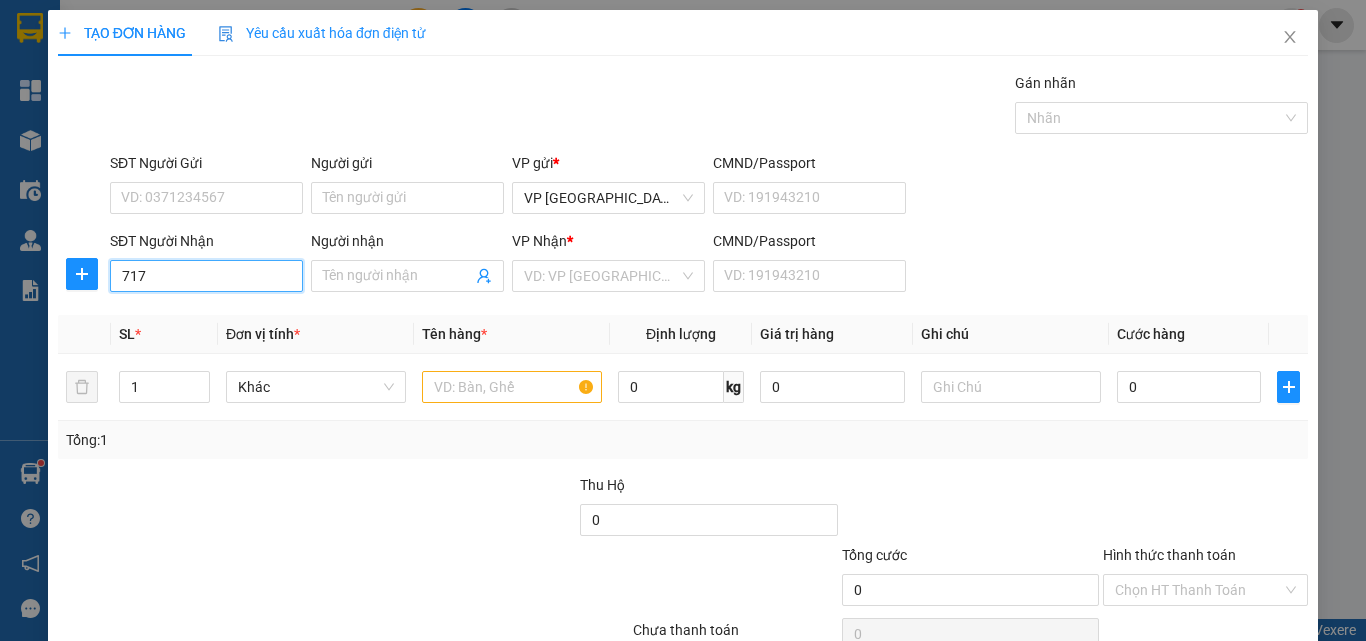 click on "717" at bounding box center (206, 276) 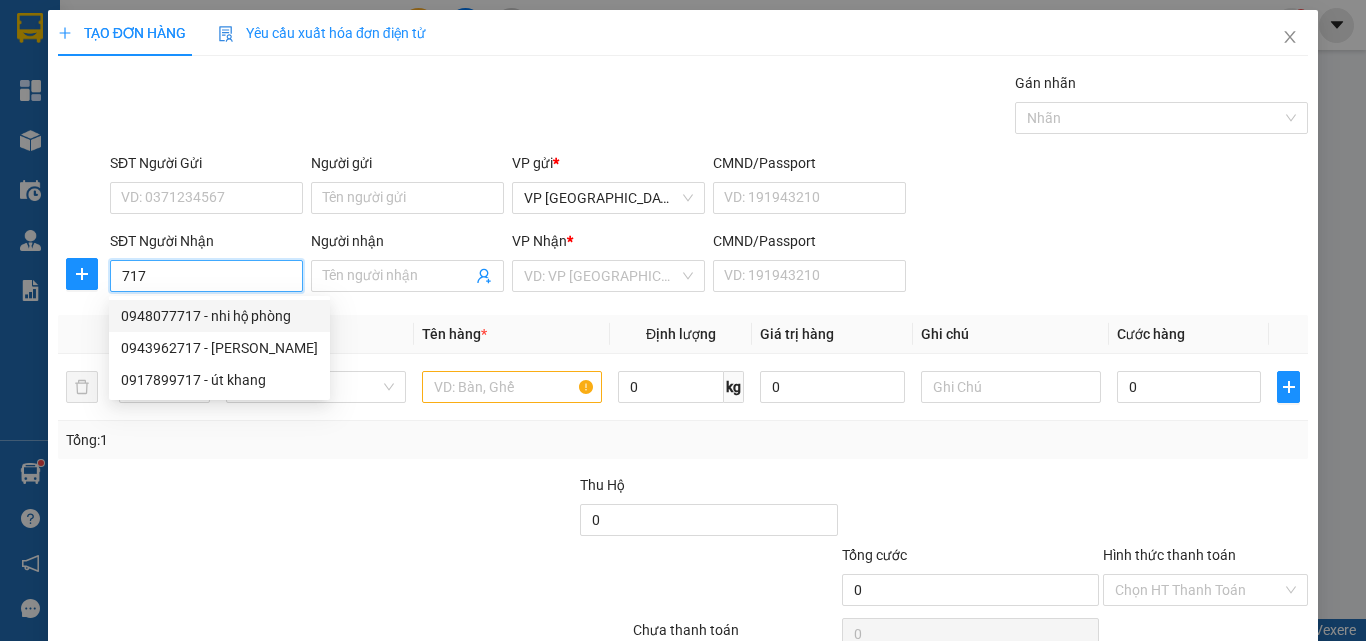 click on "0948077717 - nhi hộ phòng" at bounding box center (219, 316) 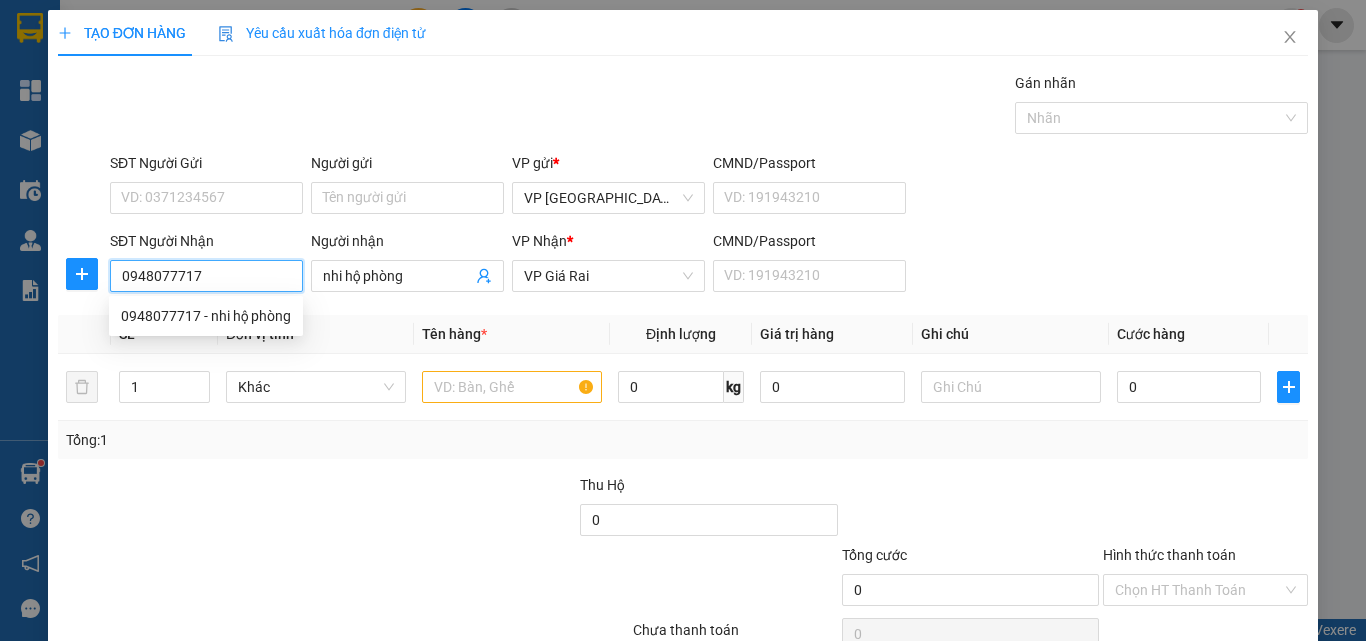 type on "80.000" 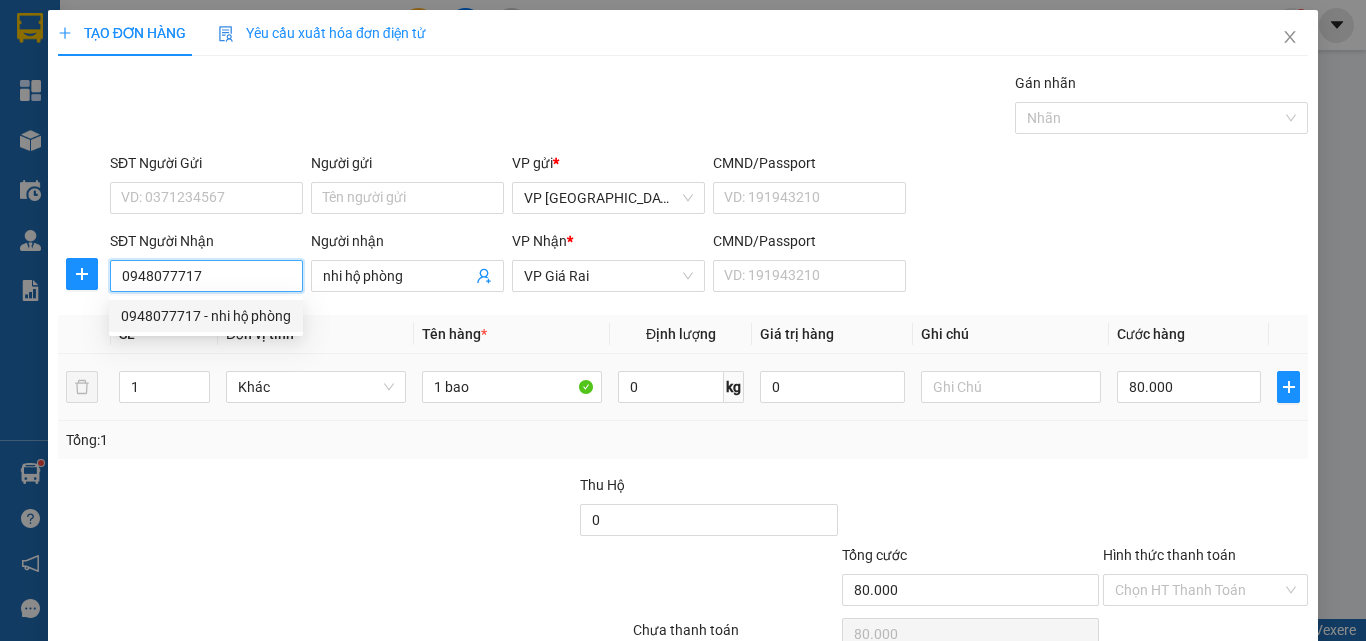 type on "0948077717" 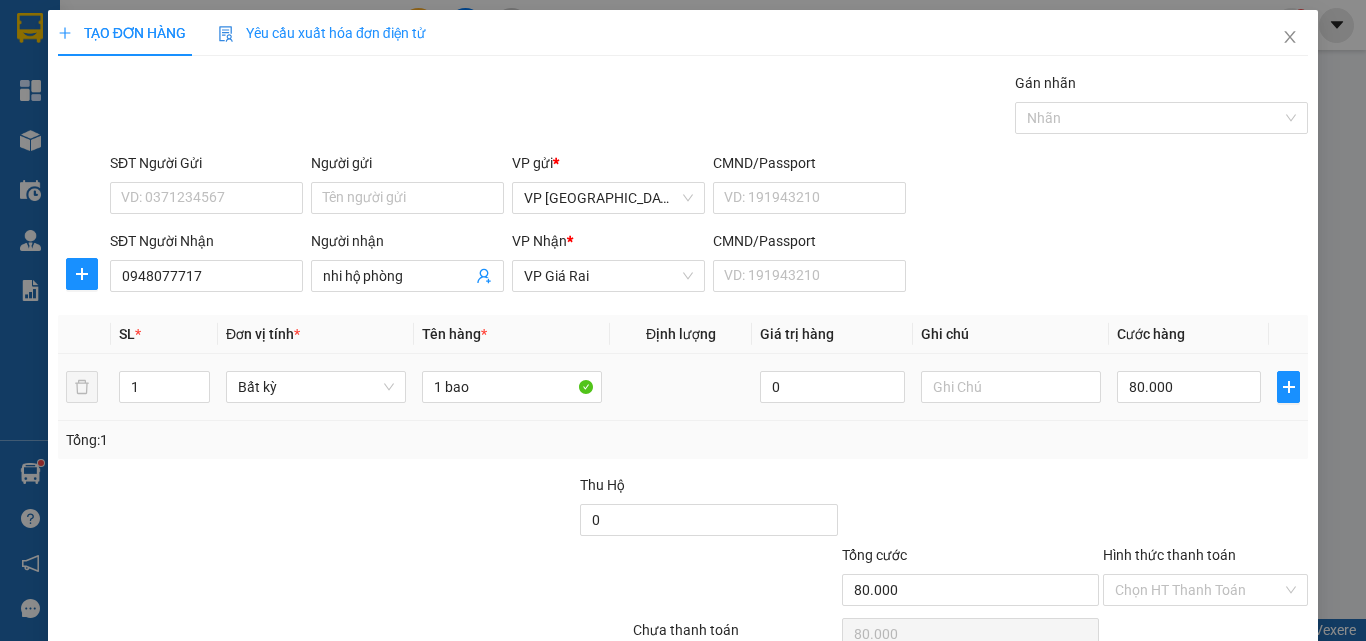 click on "[PERSON_NAME] và In" at bounding box center (1231, 685) 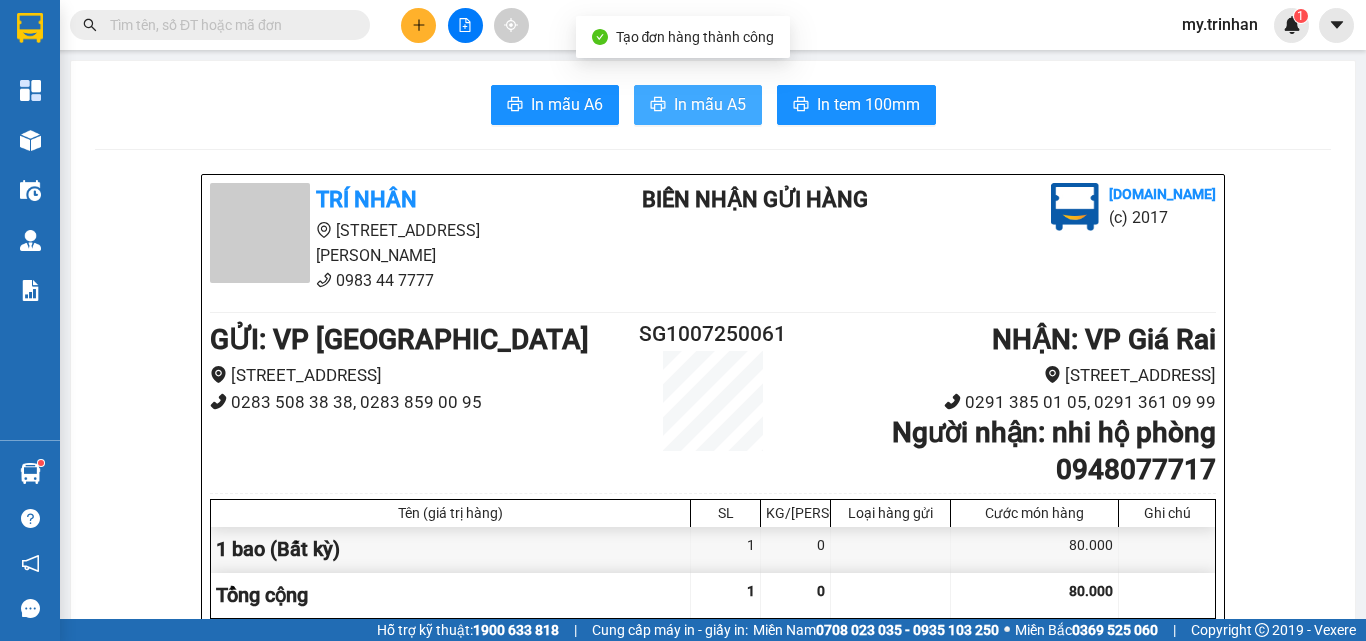 click on "In mẫu A5" at bounding box center [710, 104] 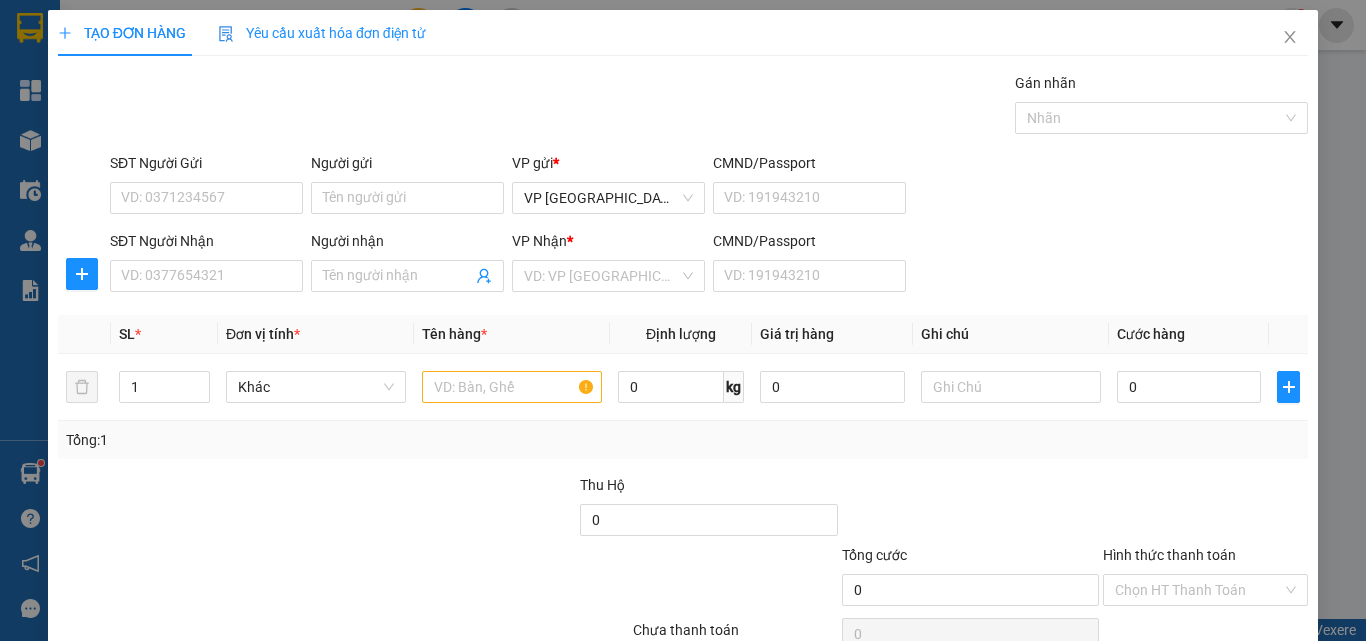 drag, startPoint x: 1013, startPoint y: 260, endPoint x: 973, endPoint y: 262, distance: 40.04997 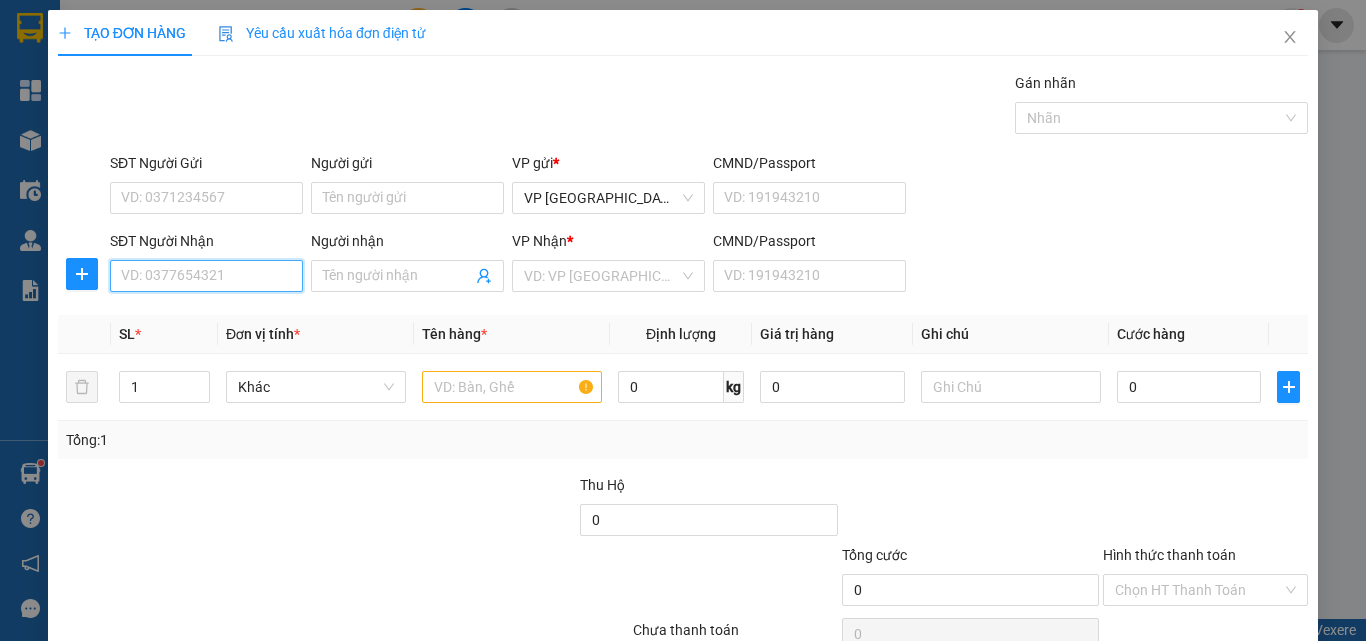 click on "SĐT Người Nhận" at bounding box center [206, 276] 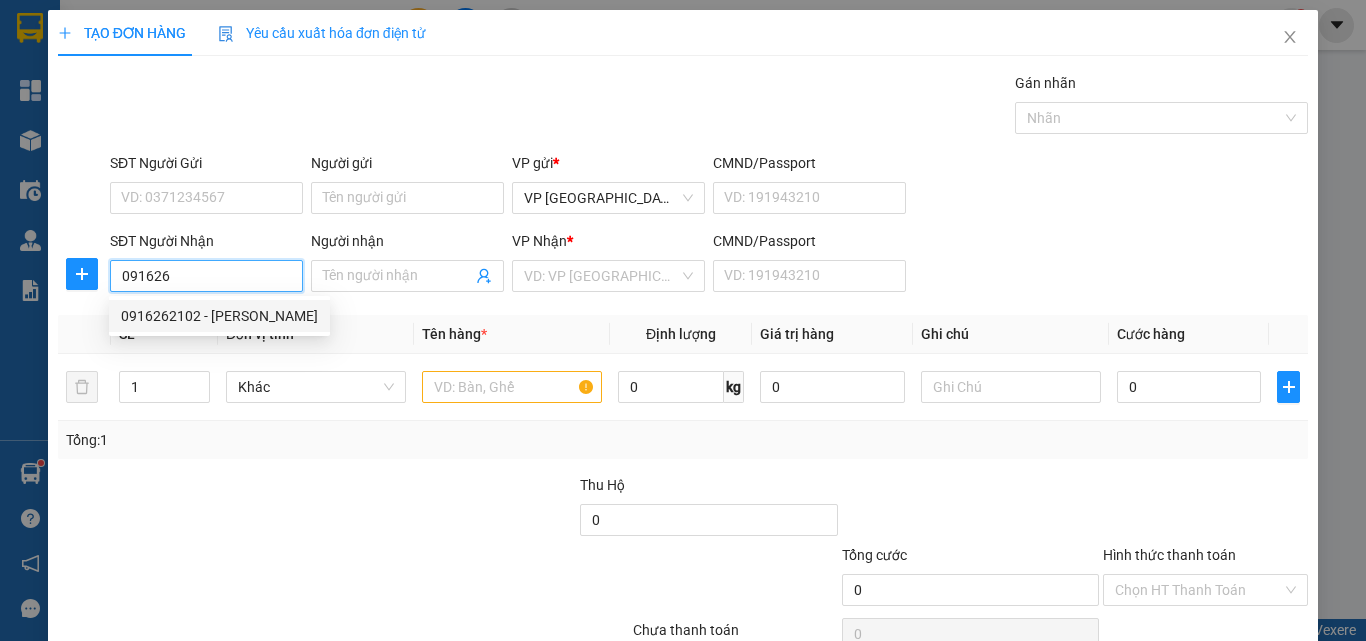 click on "0916262102 - [PERSON_NAME]" at bounding box center (219, 316) 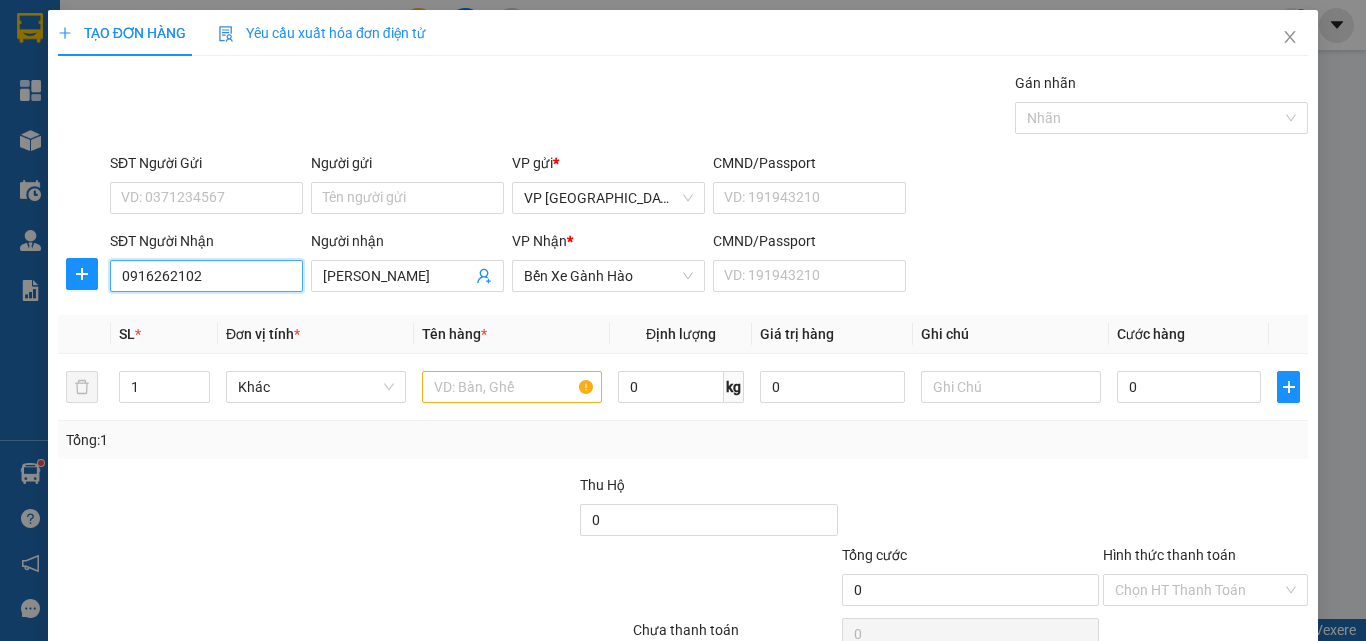 type on "50.000" 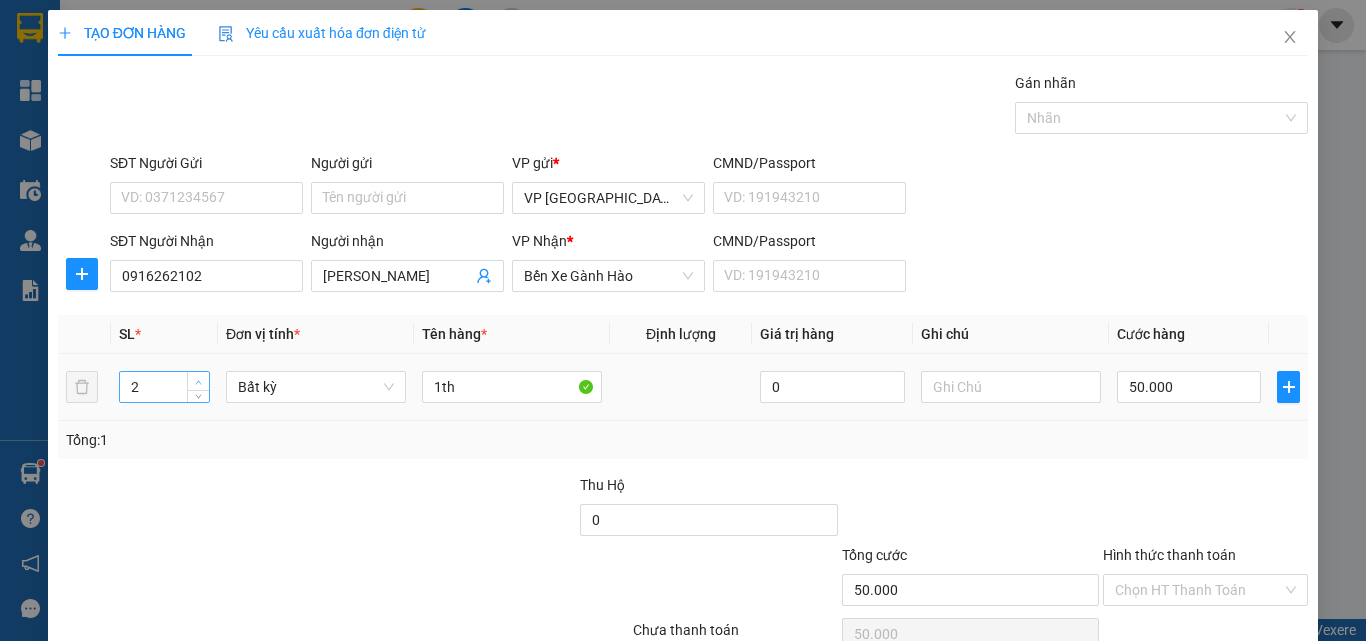 click at bounding box center (199, 382) 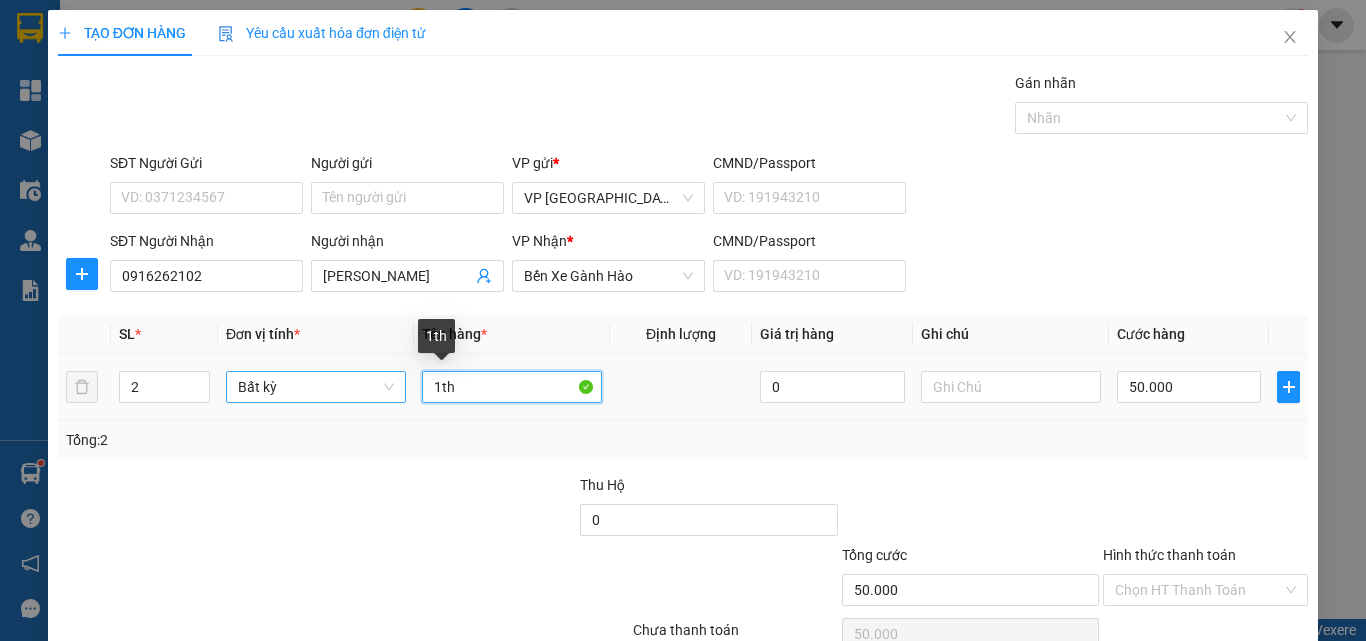 drag, startPoint x: 462, startPoint y: 384, endPoint x: 247, endPoint y: 400, distance: 215.59453 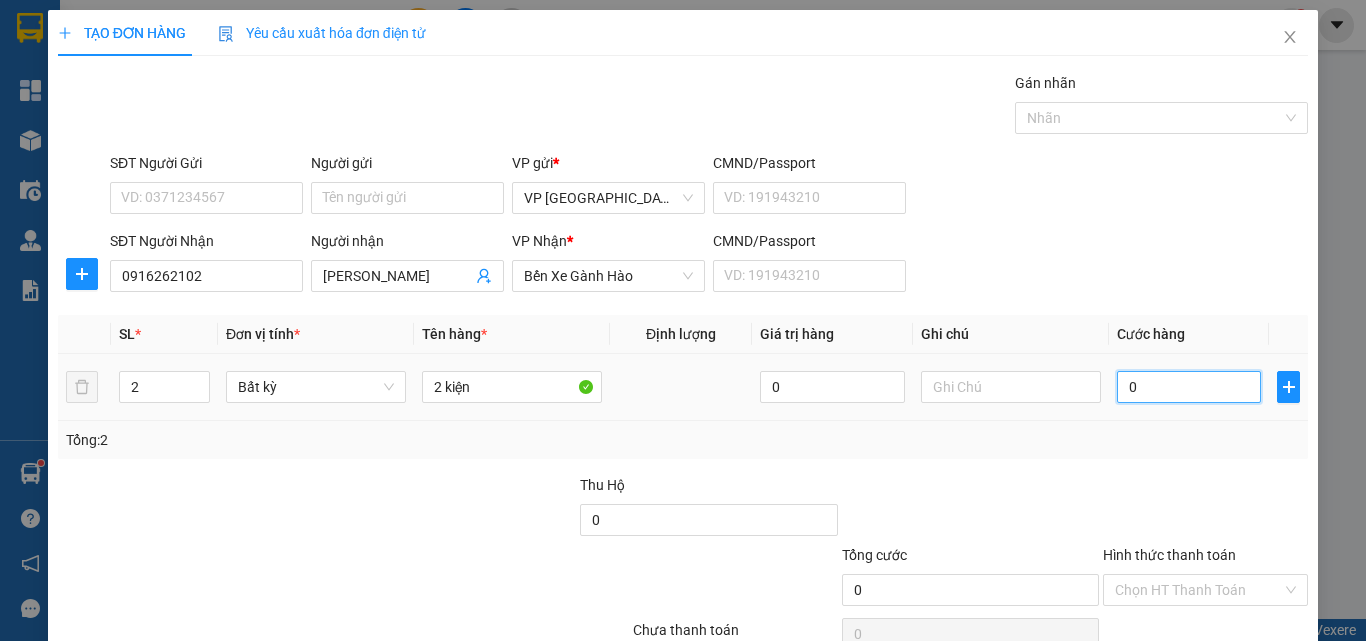 click on "0" at bounding box center (1189, 387) 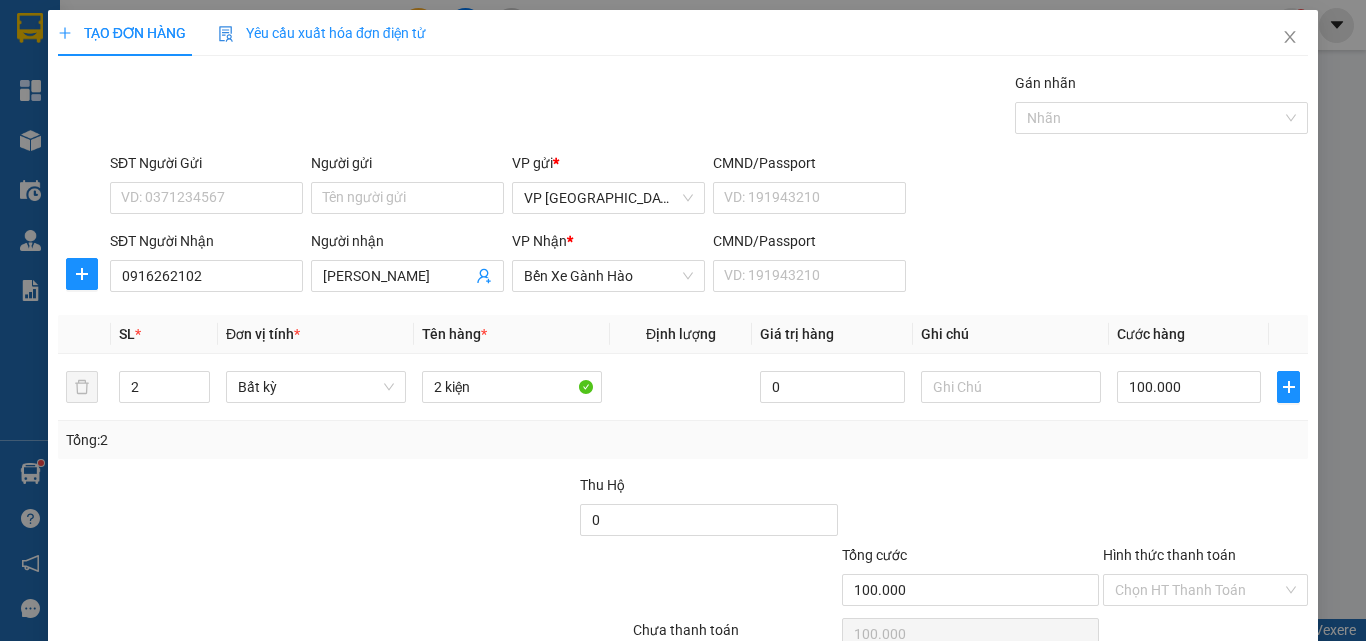 click on "Transit Pickup Surcharge Ids Transit Deliver Surcharge Ids Transit Deliver Surcharge Transit Deliver Surcharge Gói vận chuyển  * Tiêu chuẩn Gán nhãn   Nhãn SĐT Người Gửi VD: 0371234567 Người gửi Tên người gửi VP gửi  * VP [GEOGRAPHIC_DATA] CMND/Passport VD: [PASSPORT] SĐT Người Nhận 0916262102 Người nhận [PERSON_NAME] toàn VP Nhận  * Bến Xe Gành Hào CMND/Passport VD: [PASSPORT] SL  * Đơn vị tính  * Tên hàng  * Định lượng Giá trị hàng Ghi chú Cước hàng                   2 Bất kỳ 2 kiện 0 100.000 Tổng:  2 Thu Hộ 0 Tổng cước 100.000 Hình thức thanh toán Chọn HT Thanh Toán Số tiền thu trước 0 Chưa thanh toán 100.000 Chọn HT Thanh Toán Lưu nháp Xóa Thông tin Lưu Lưu và In 2 kiện" at bounding box center (683, 386) 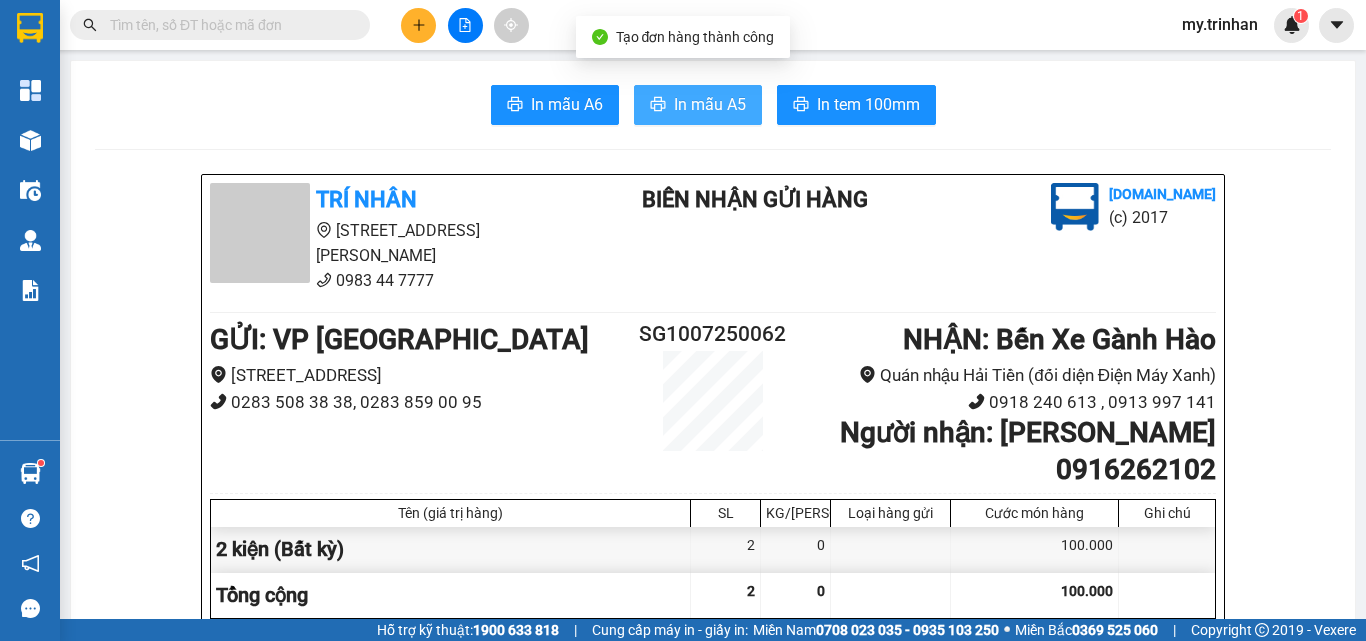 click on "In mẫu A5" at bounding box center (710, 104) 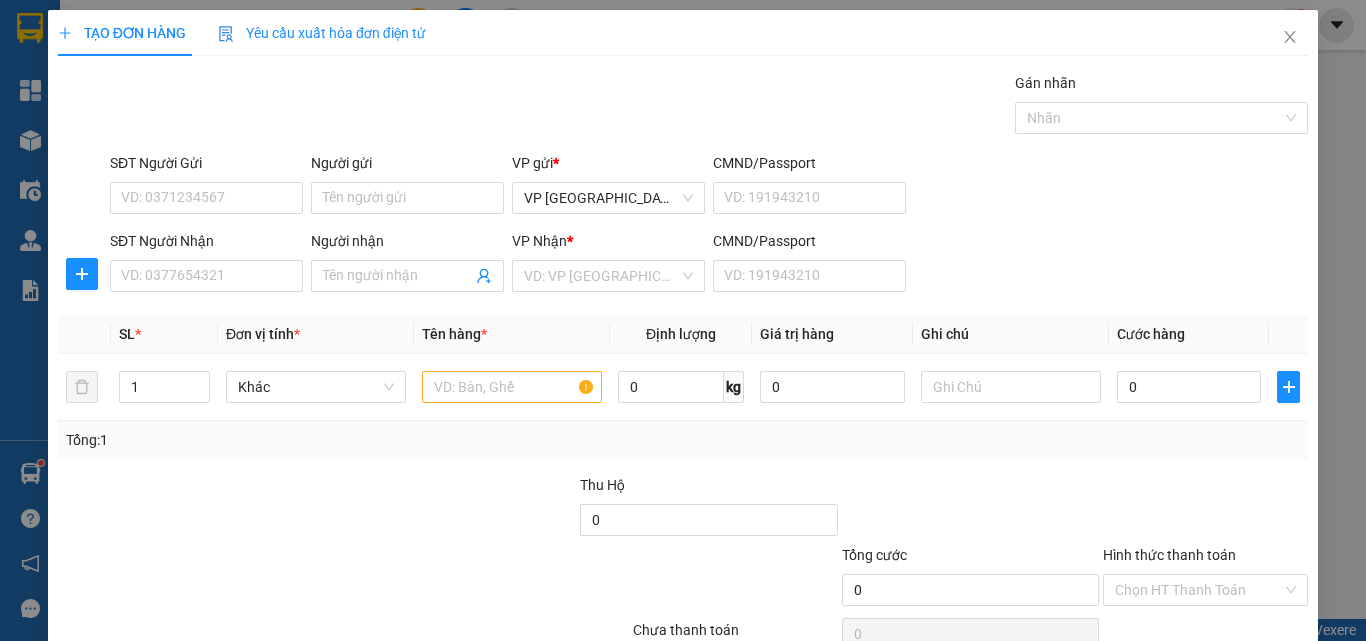 drag, startPoint x: 940, startPoint y: 253, endPoint x: 911, endPoint y: 265, distance: 31.38471 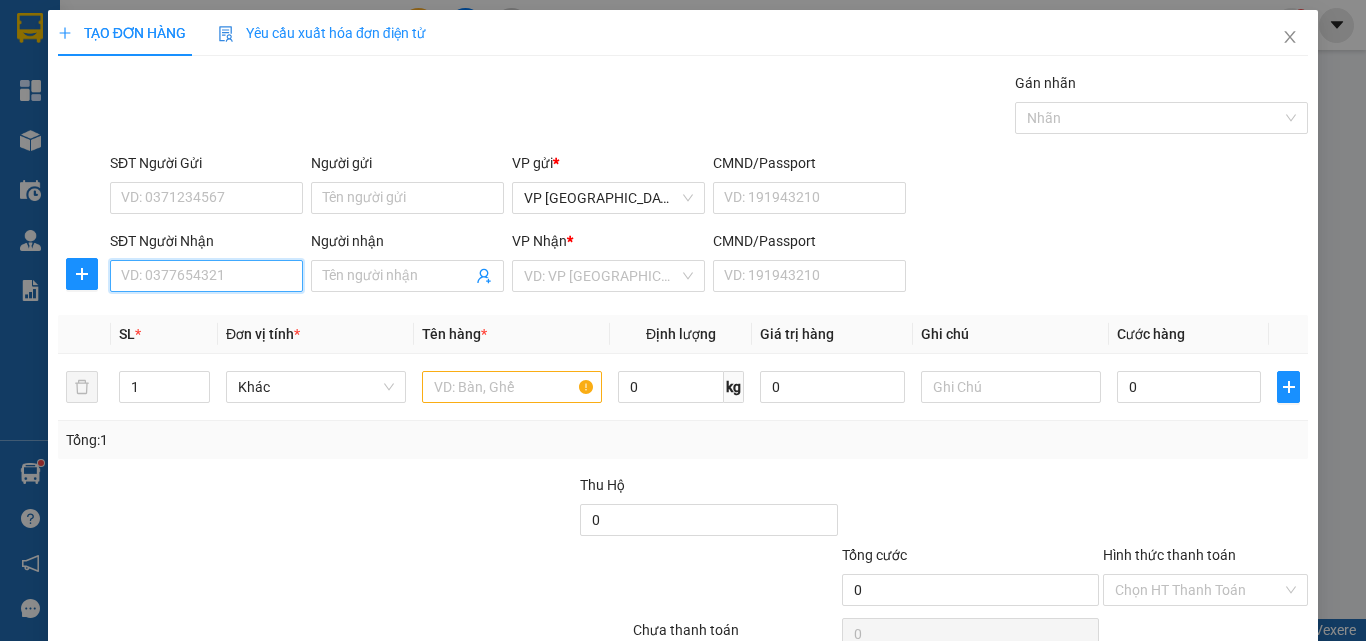 click on "SĐT Người Nhận" at bounding box center (206, 276) 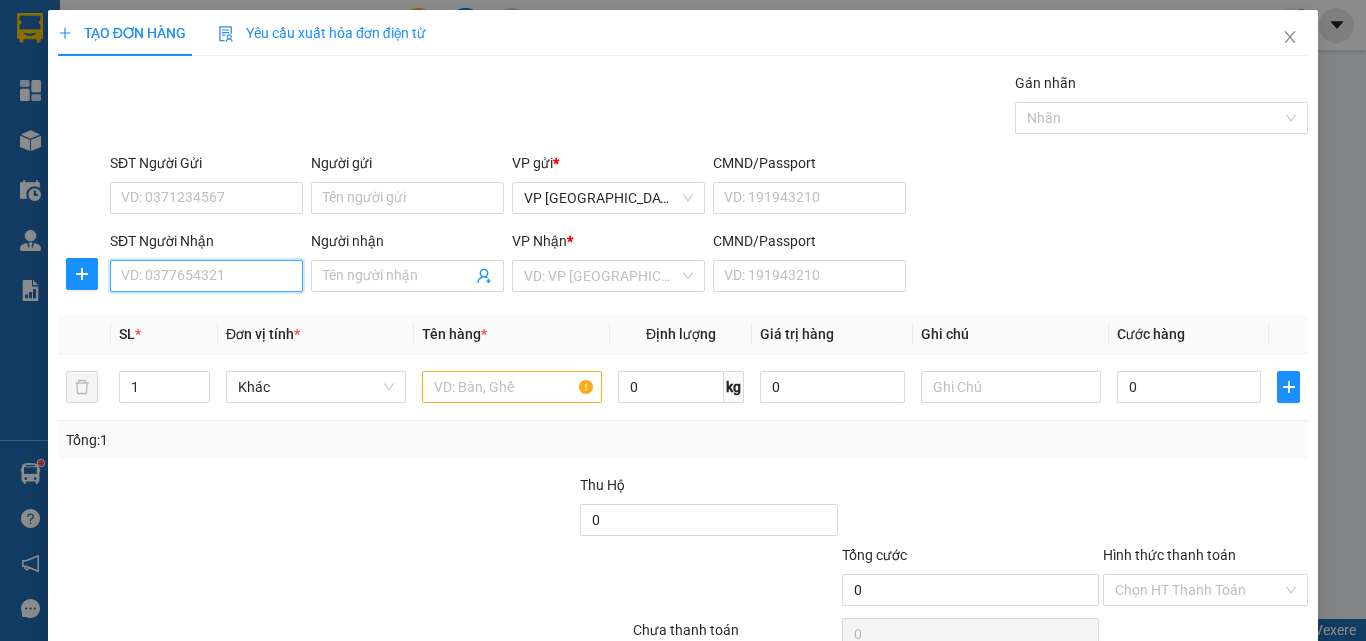 click on "SĐT Người Nhận" at bounding box center (206, 276) 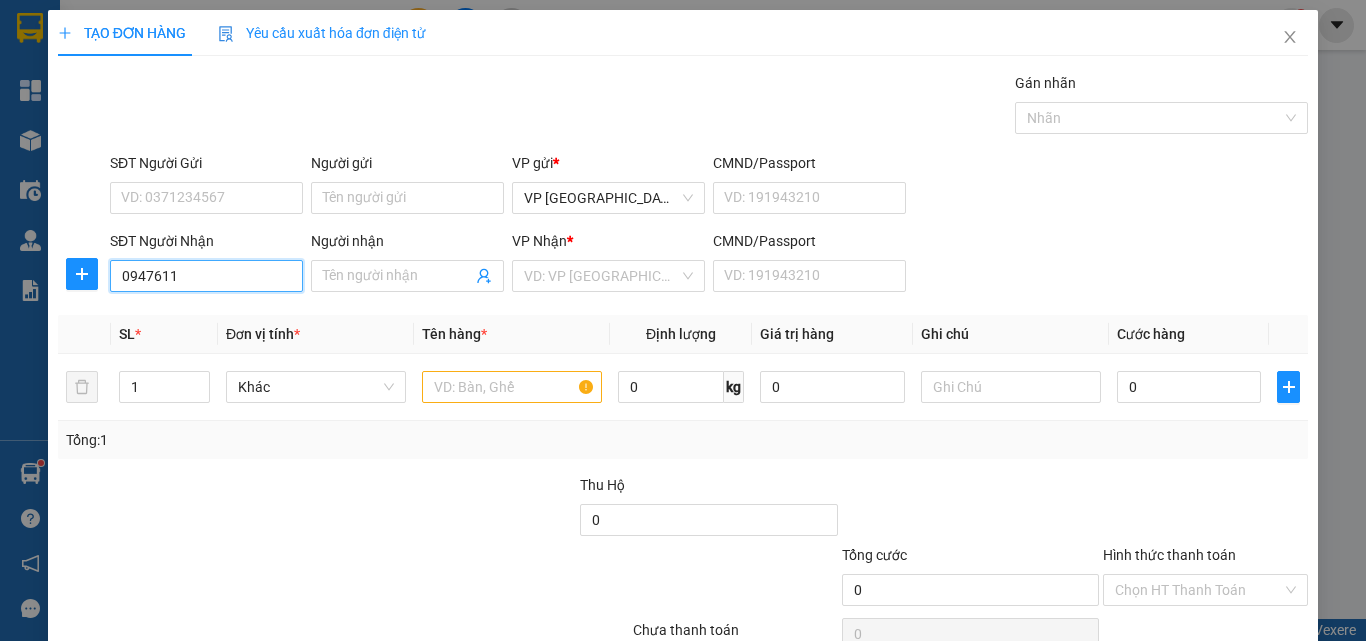 click on "0947611" at bounding box center [206, 276] 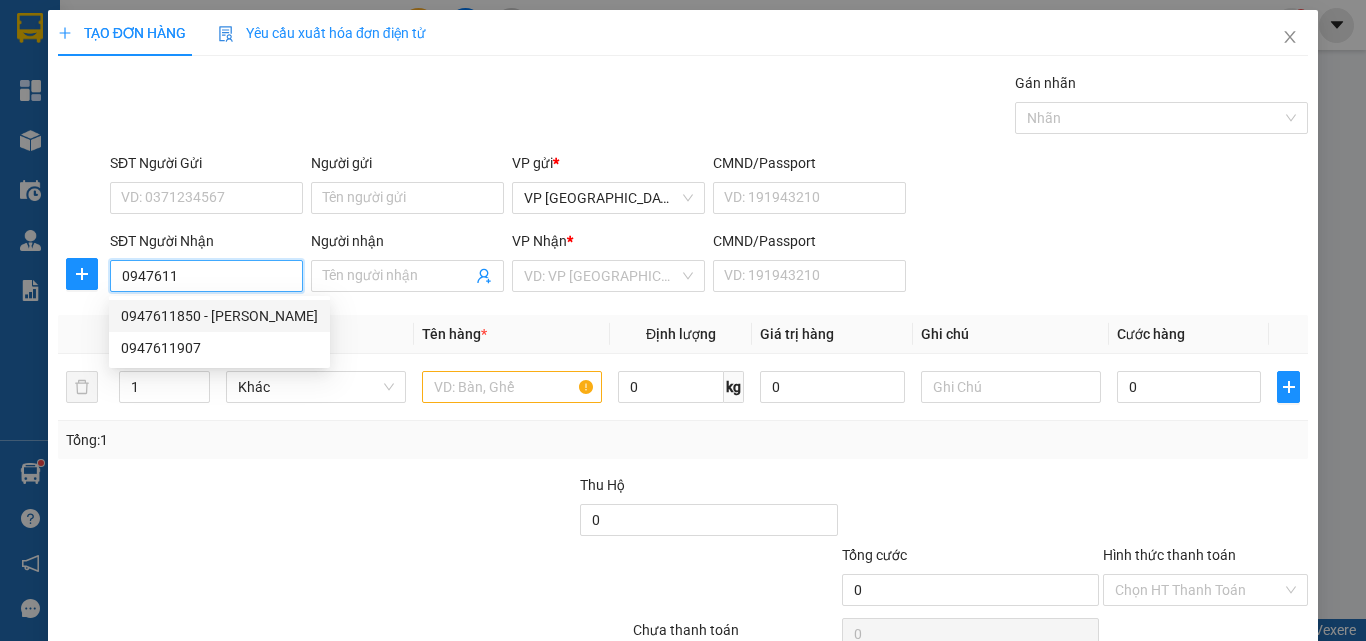 click on "0947611850 - [PERSON_NAME]" at bounding box center (219, 316) 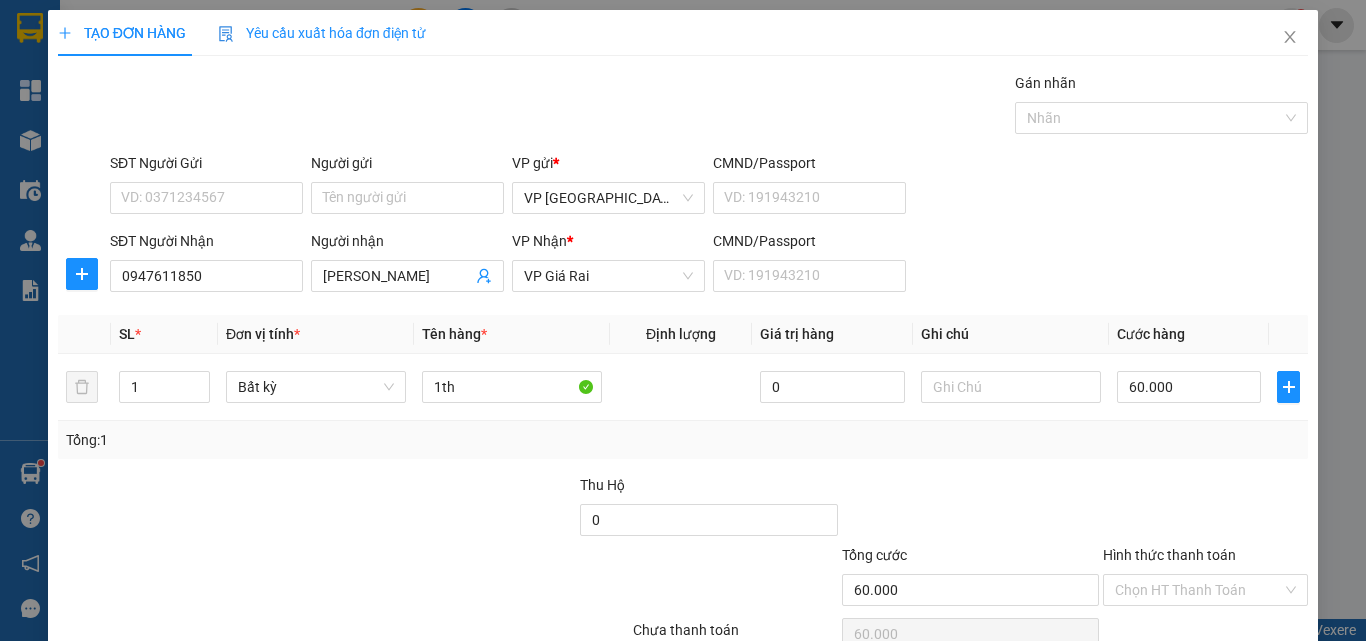 click on "Hình thức thanh toán Chọn HT Thanh Toán" at bounding box center [1205, 579] 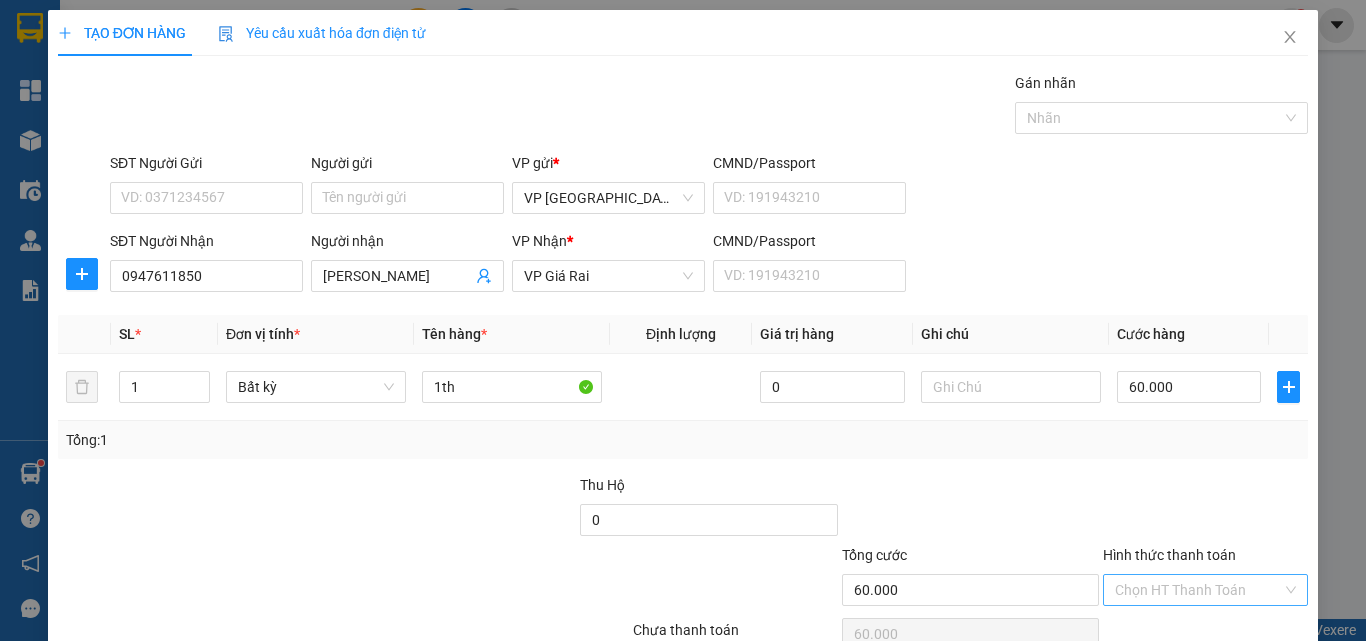click on "Hình thức thanh toán" at bounding box center (1198, 590) 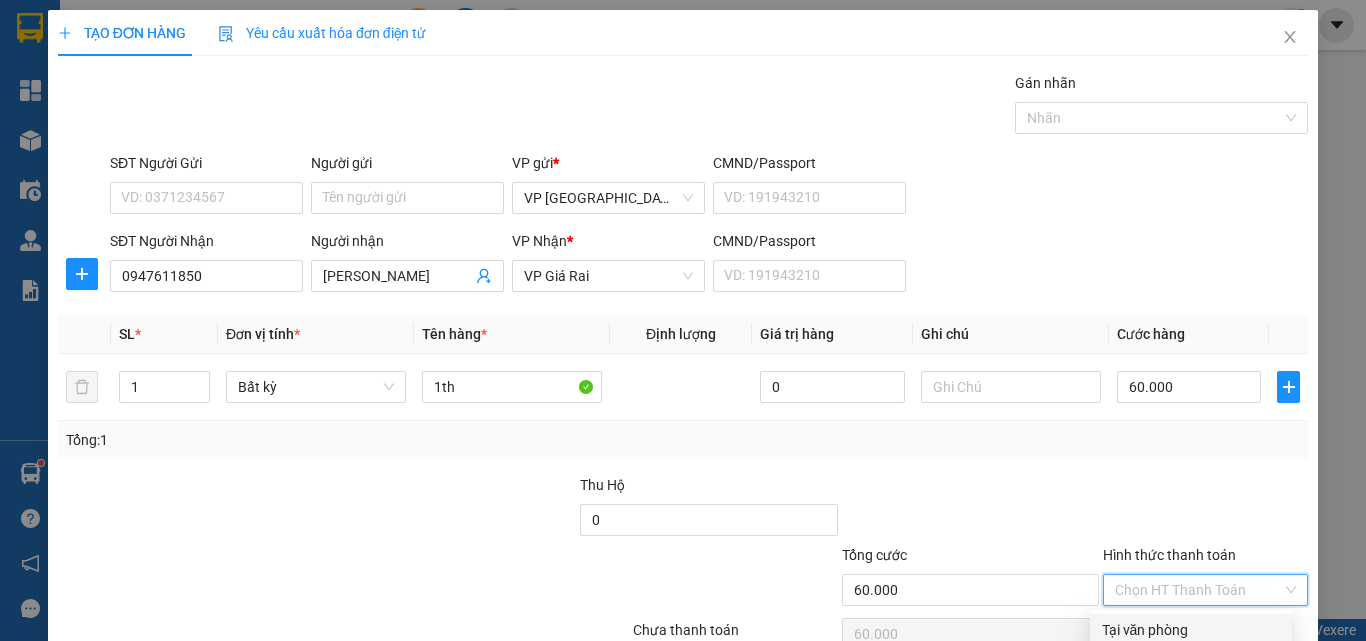 click on "Tại văn phòng" at bounding box center (1191, 630) 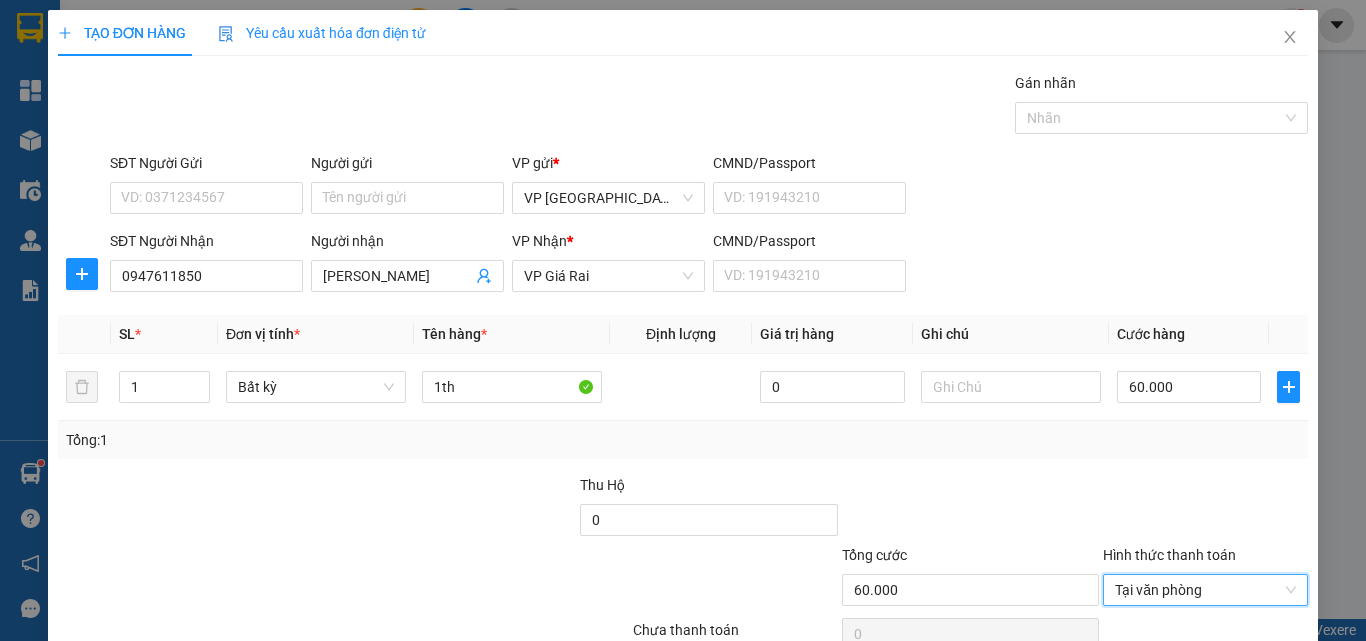 click on "[PERSON_NAME] và In" at bounding box center [1231, 685] 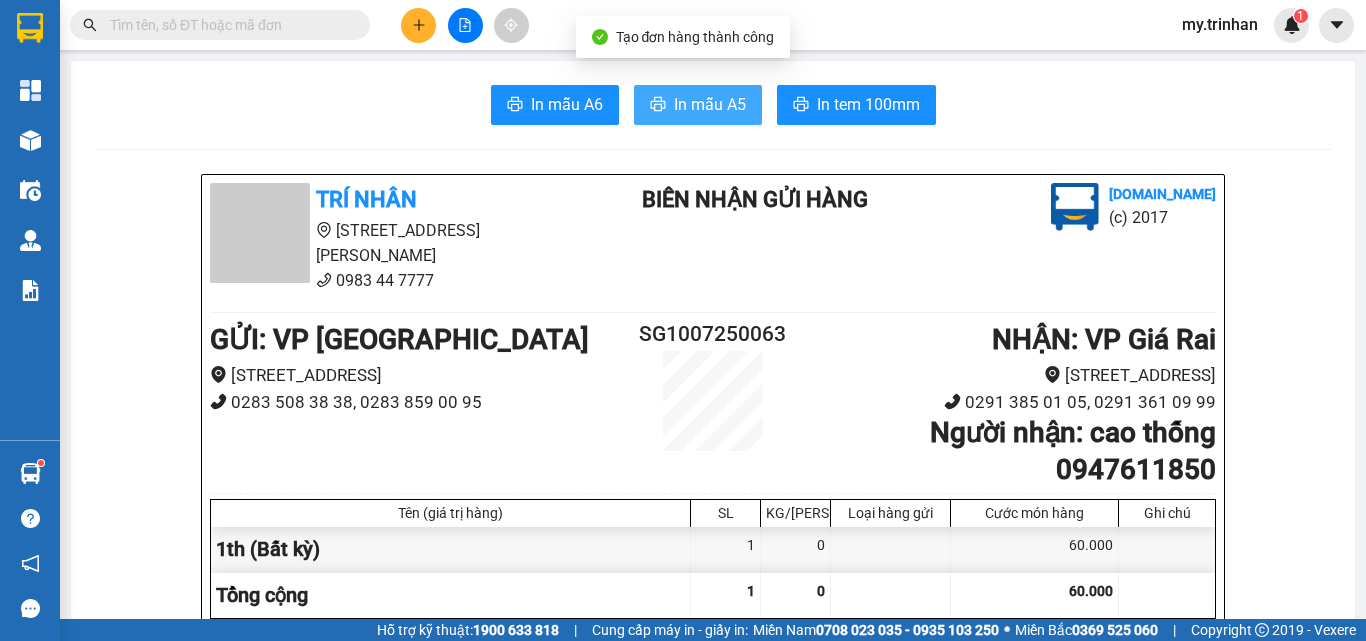 click on "In mẫu A5" at bounding box center (698, 105) 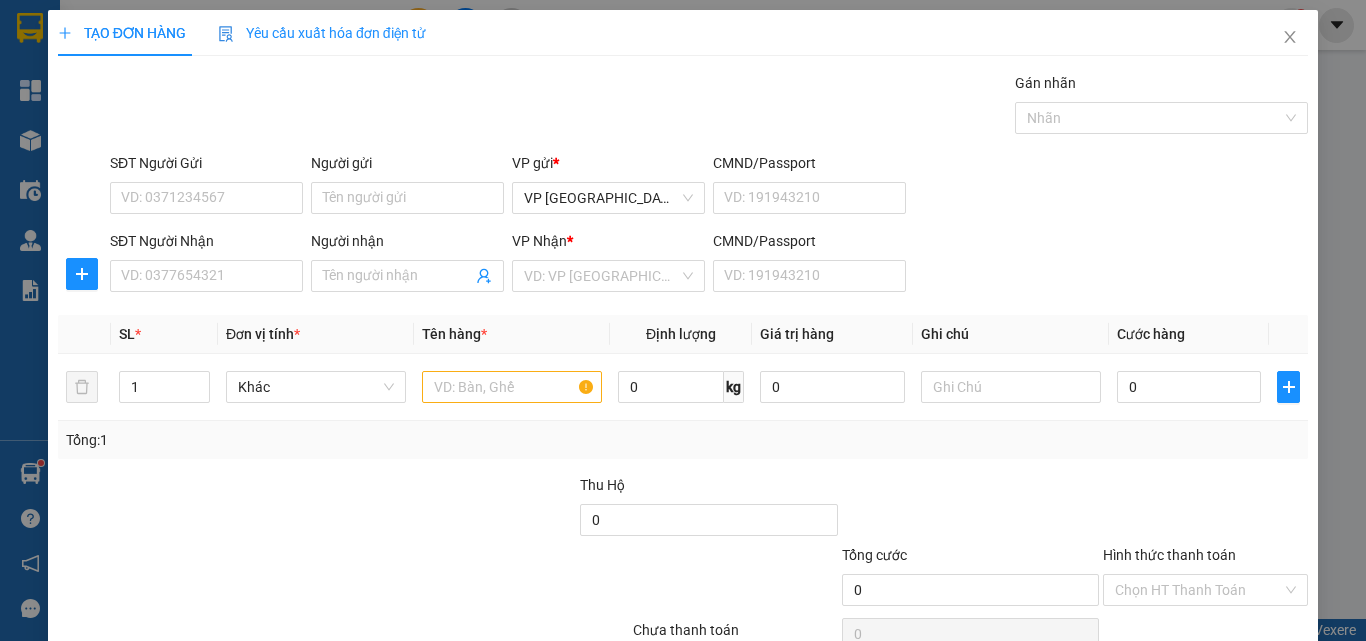 click on "SĐT Người Nhận VD: 0377654321 Người nhận Tên người nhận VP Nhận  * VD: VP Sài Gòn CMND/Passport VD: [PASSPORT]" at bounding box center [709, 265] 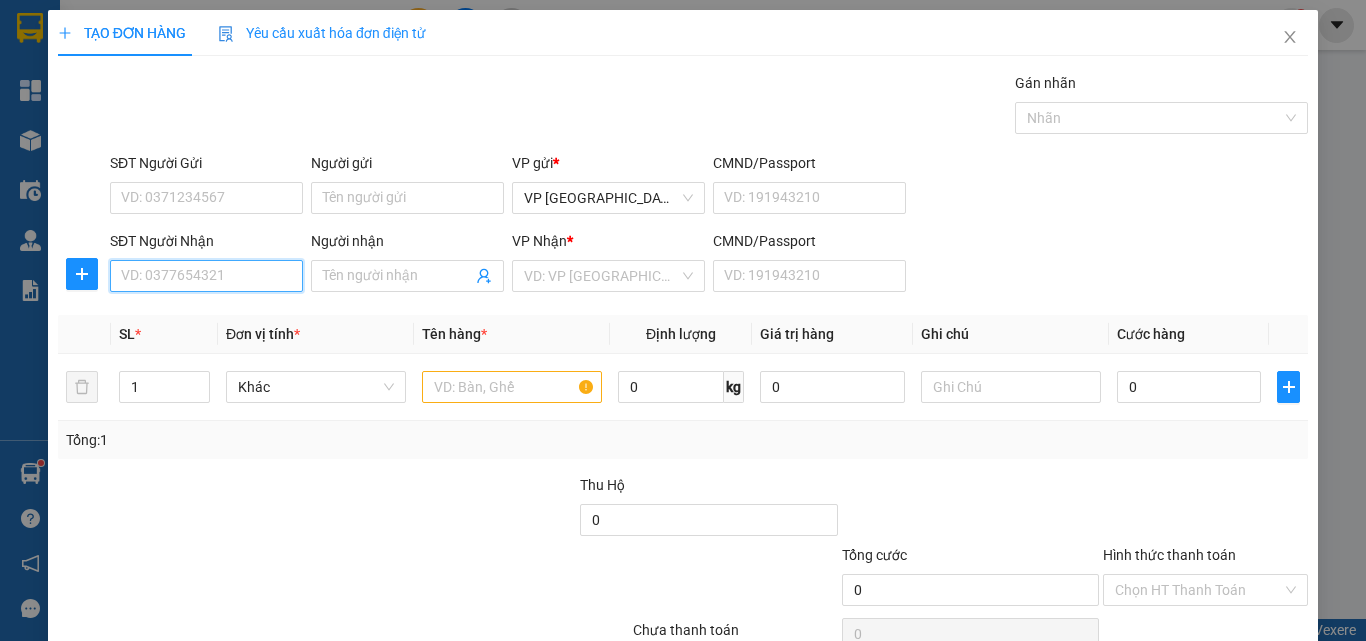 click on "SĐT Người Nhận" at bounding box center (206, 276) 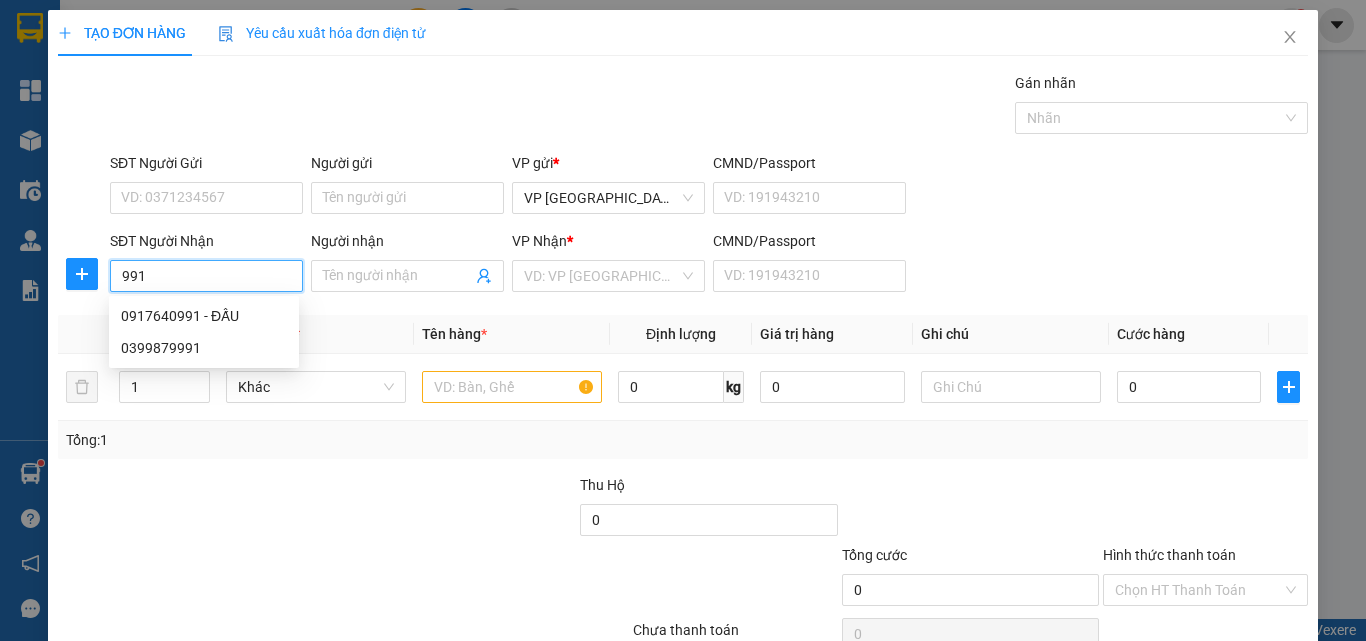click on "991" at bounding box center (206, 276) 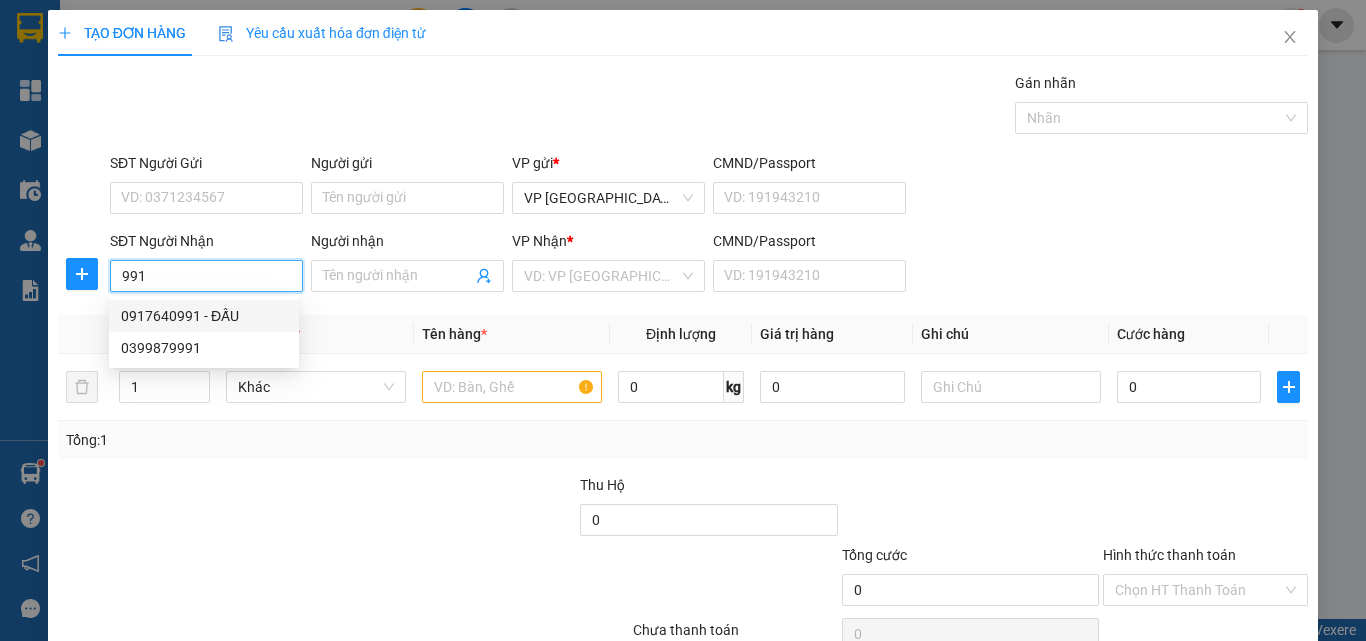 click on "0917640991 - ĐẤU" at bounding box center (204, 316) 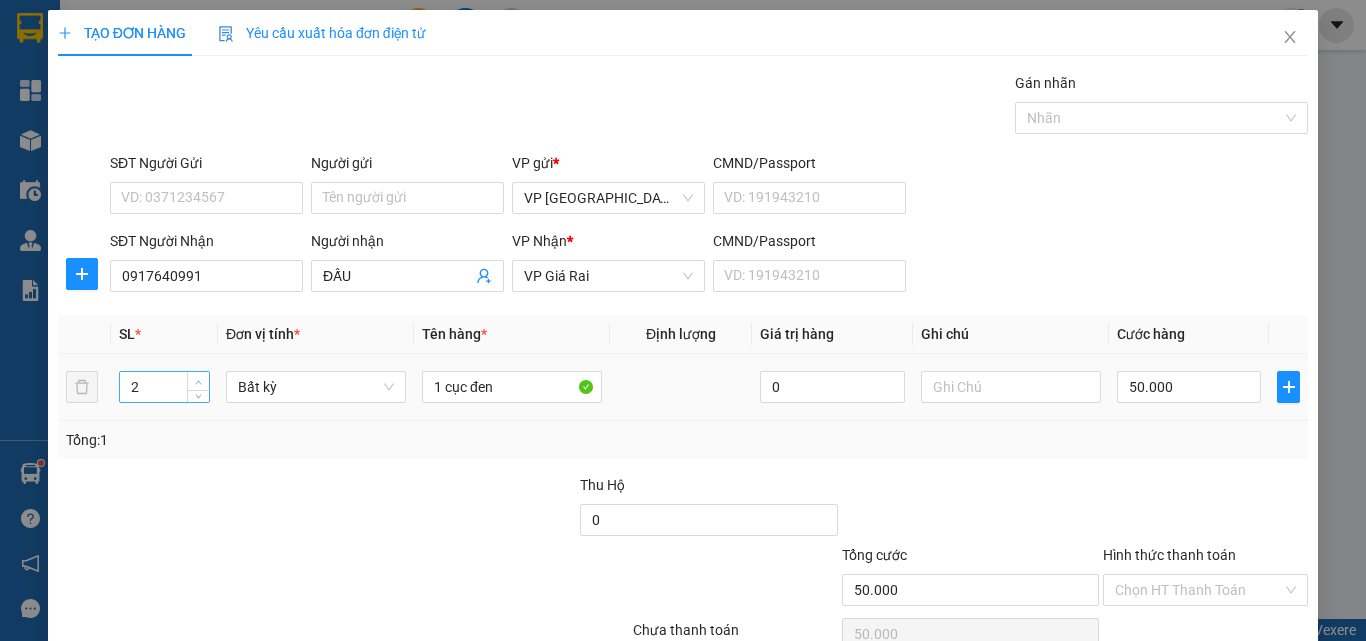 click 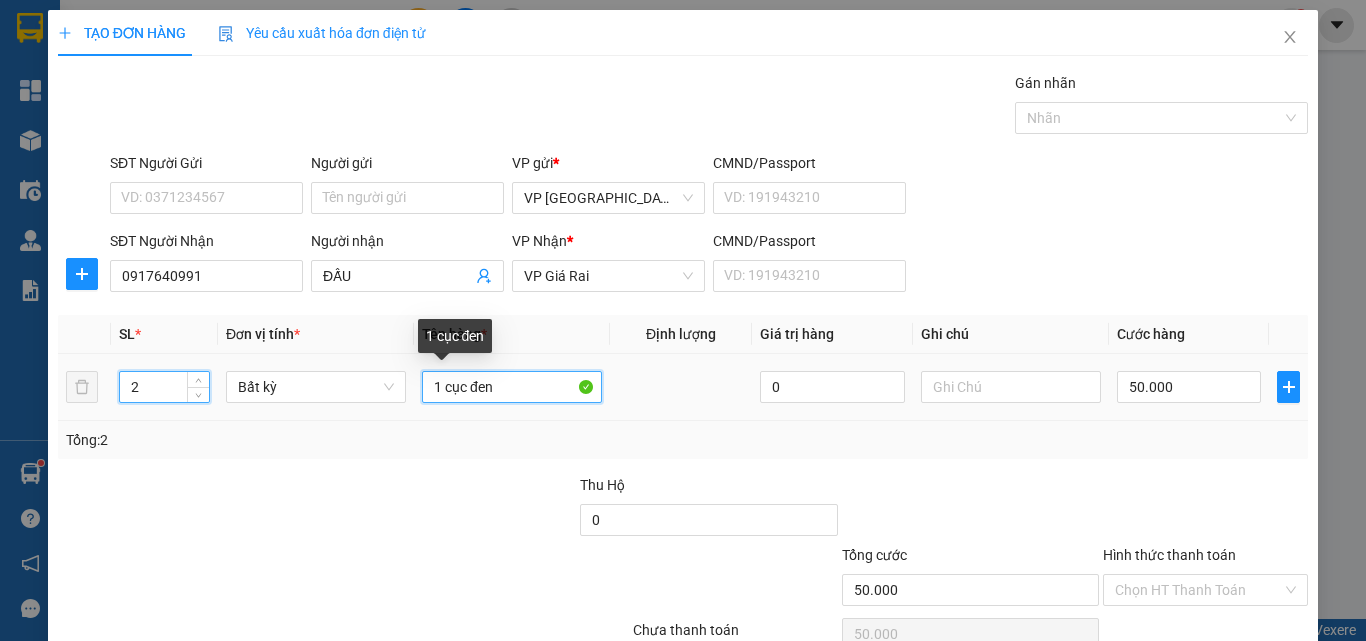 click on "1 cục đen" at bounding box center (512, 387) 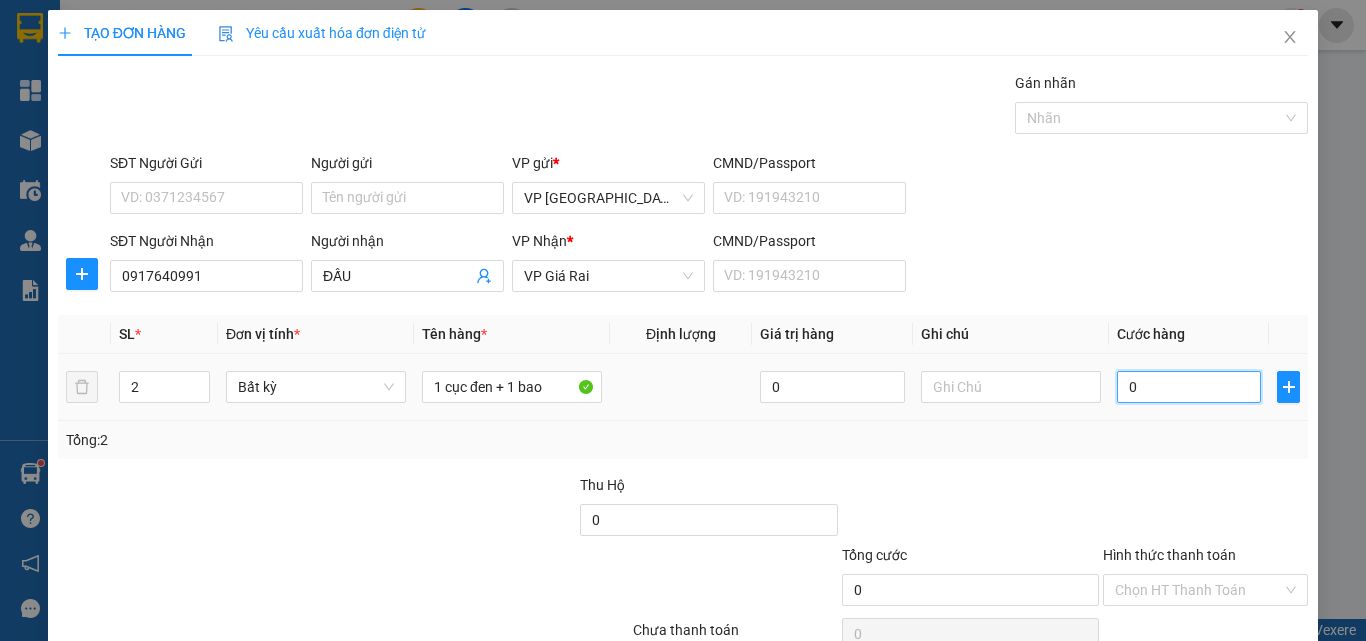 click on "0" at bounding box center [1189, 387] 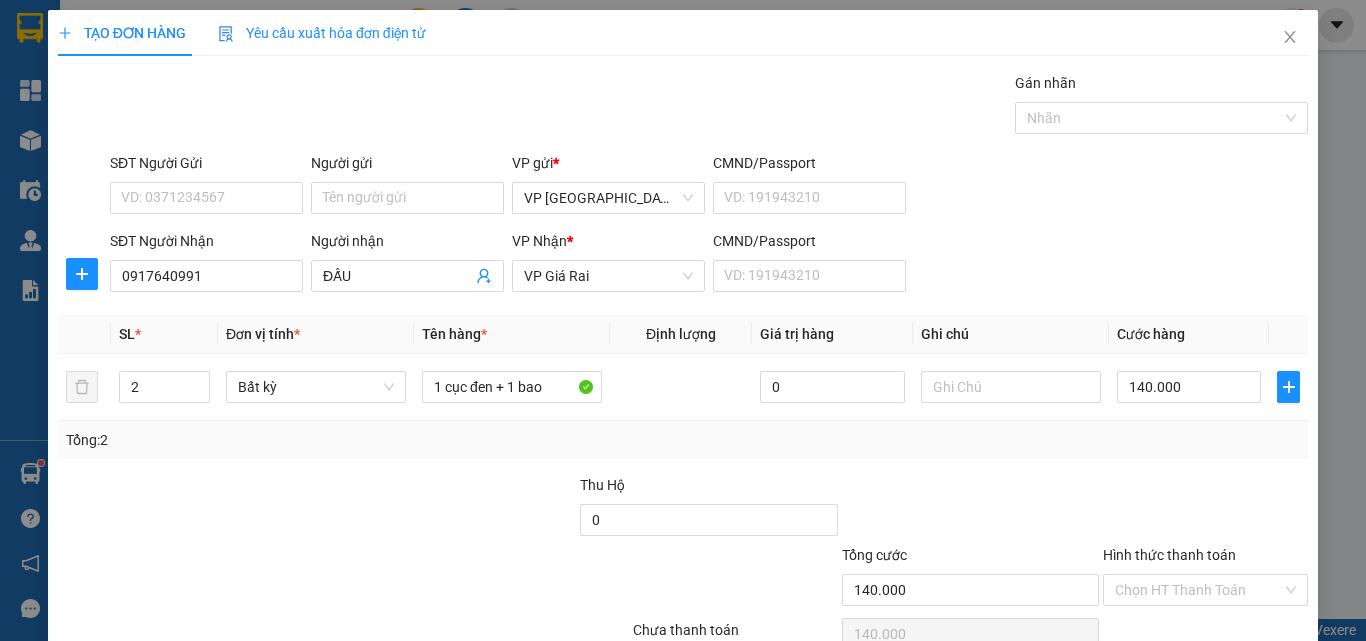 click on "[PERSON_NAME] và In" at bounding box center (1231, 685) 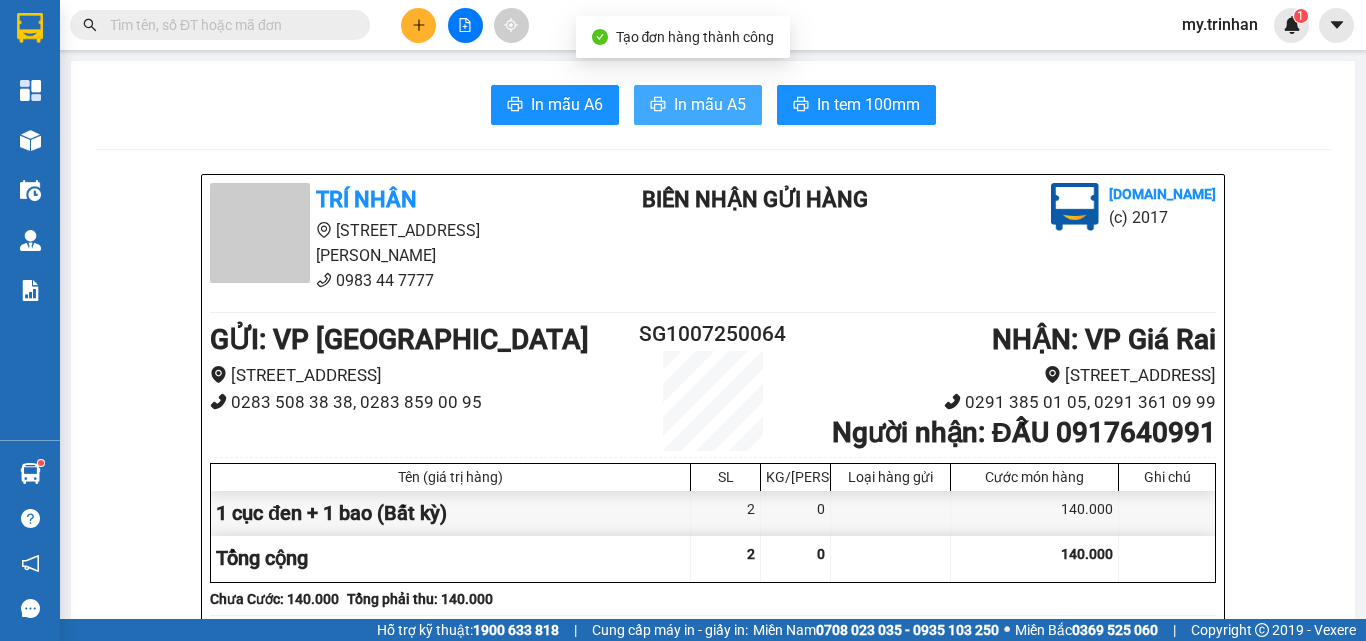 click on "In mẫu A5" at bounding box center [710, 104] 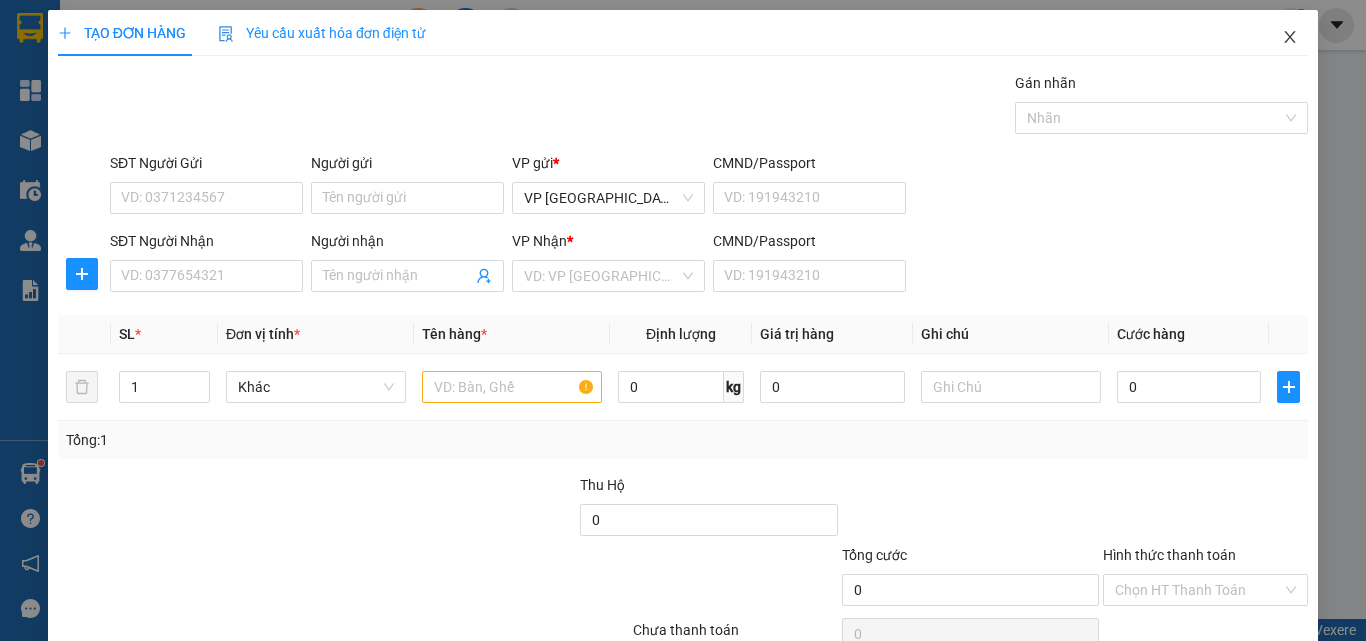 click 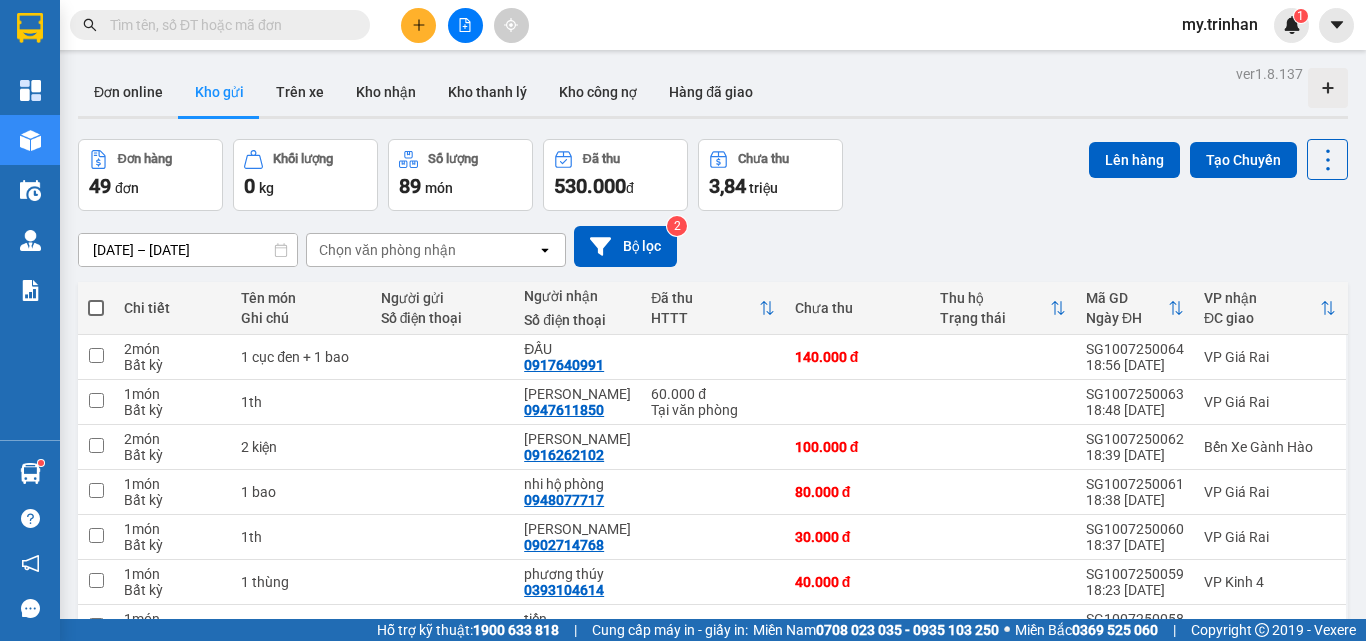 click on "Chọn văn phòng nhận" at bounding box center [422, 250] 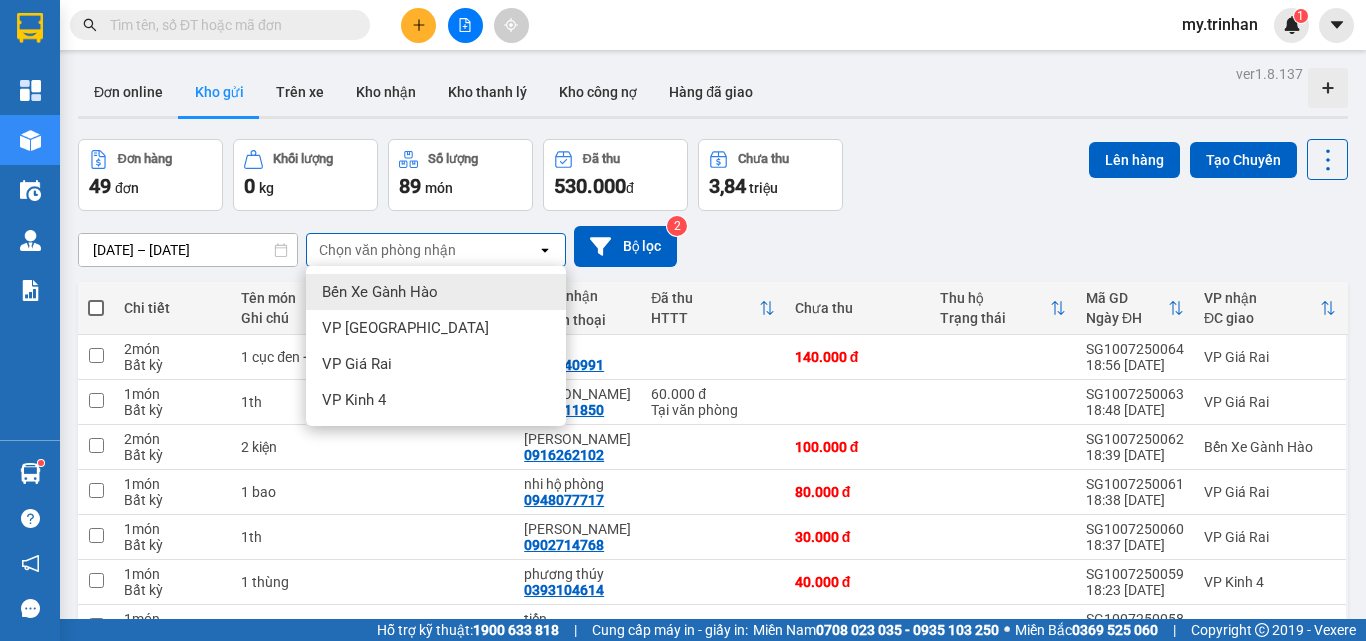 click on "Chọn văn phòng nhận" at bounding box center (422, 250) 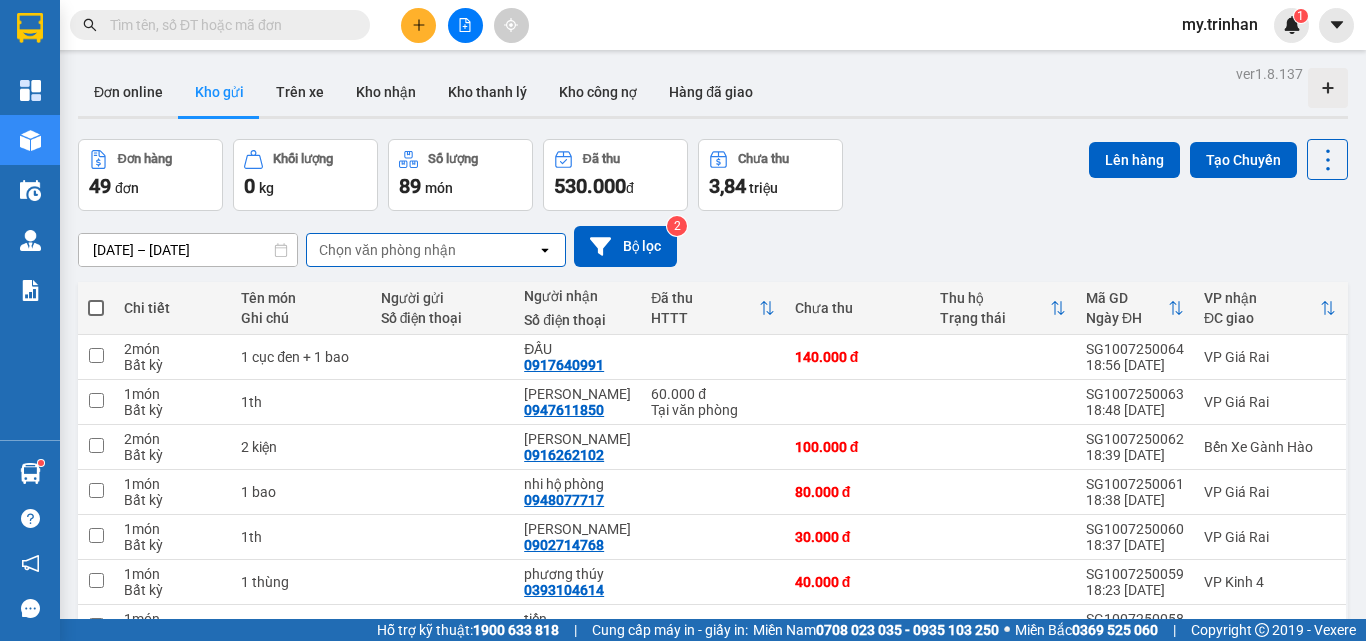 click on "[DATE] – [DATE] Press the down arrow key to interact with the calendar and select a date. Press the escape button to close the calendar. Selected date range is from [DATE] to [DATE]. Chọn văn phòng nhận open Bộ lọc 2" at bounding box center [713, 246] 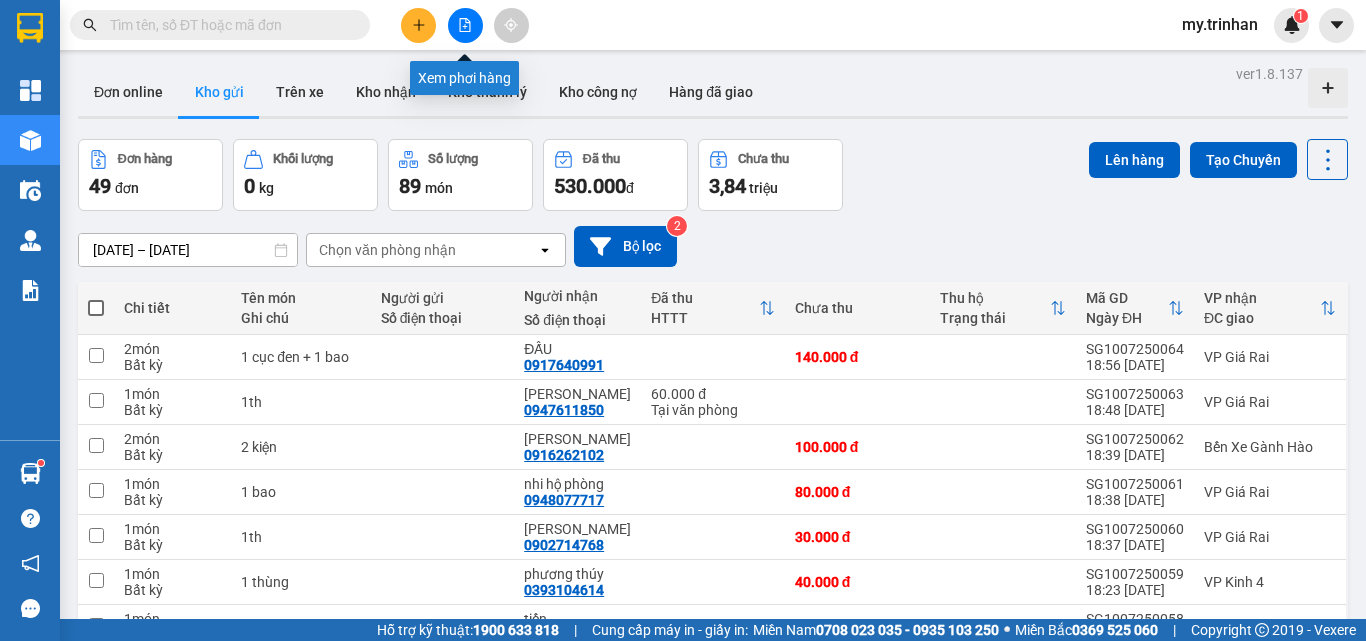 click 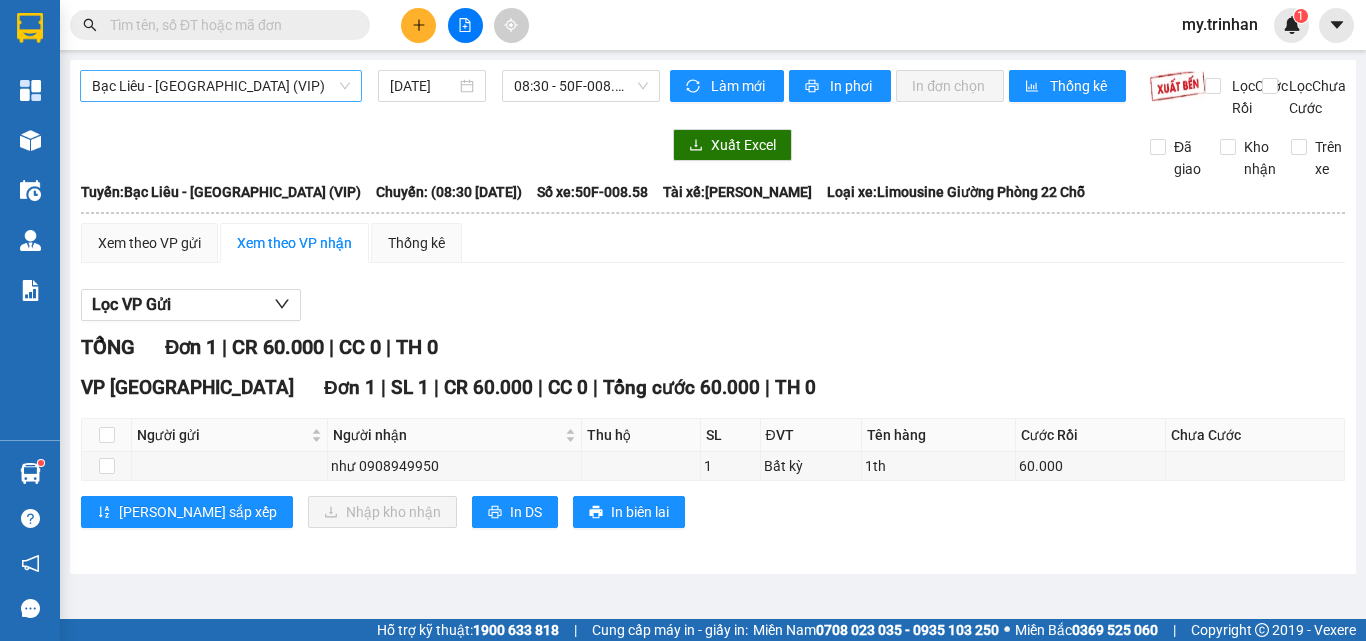 click on "Bạc Liêu - [GEOGRAPHIC_DATA] (VIP)" at bounding box center (221, 86) 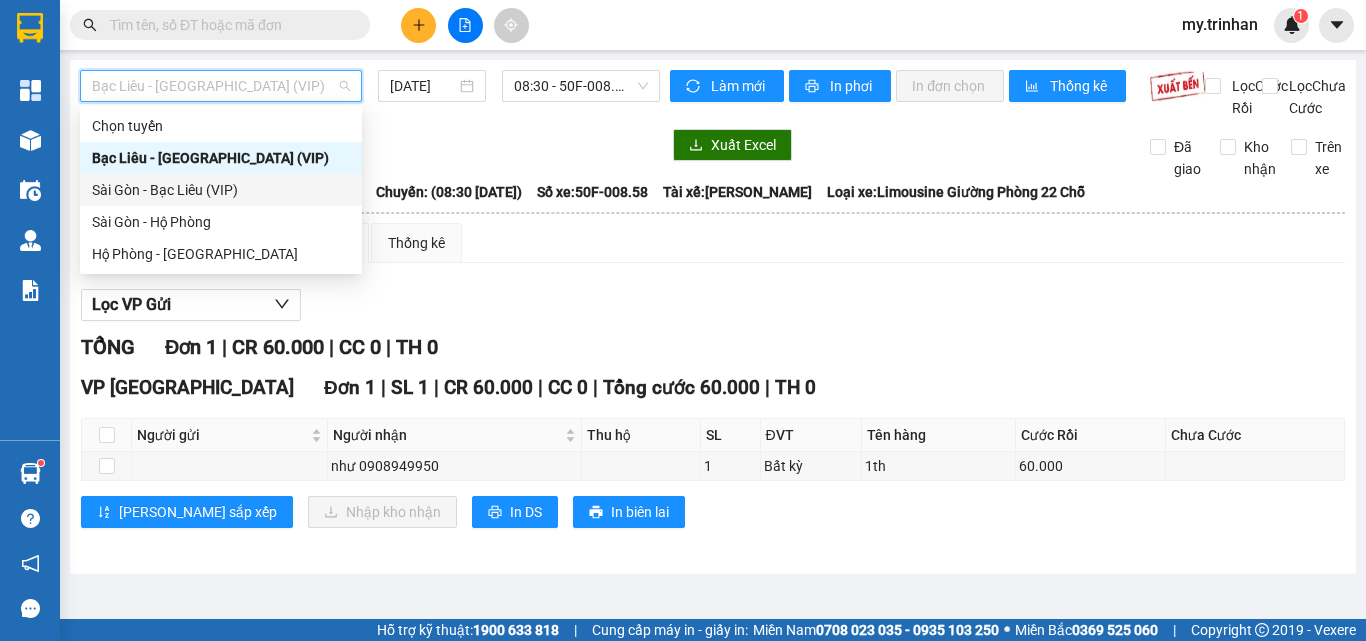 click on "Sài Gòn - Bạc Liêu (VIP)" at bounding box center (221, 190) 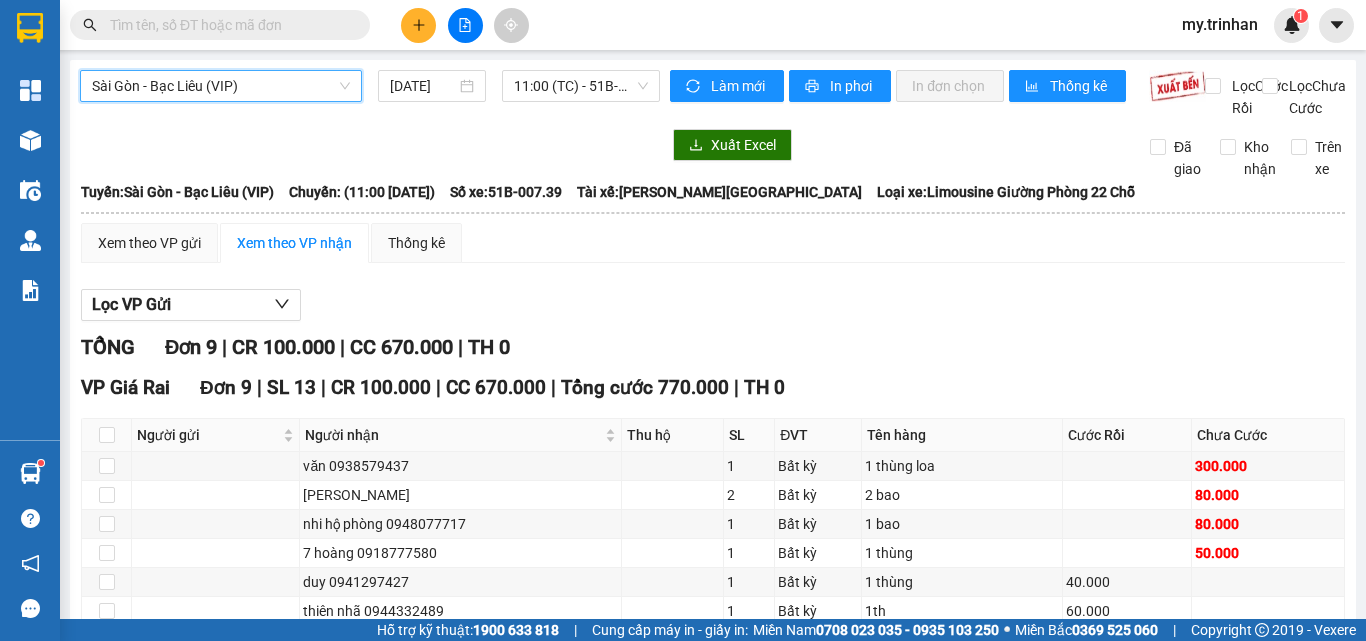 click on "Sài Gòn - Bạc Liêu (VIP)" at bounding box center [221, 86] 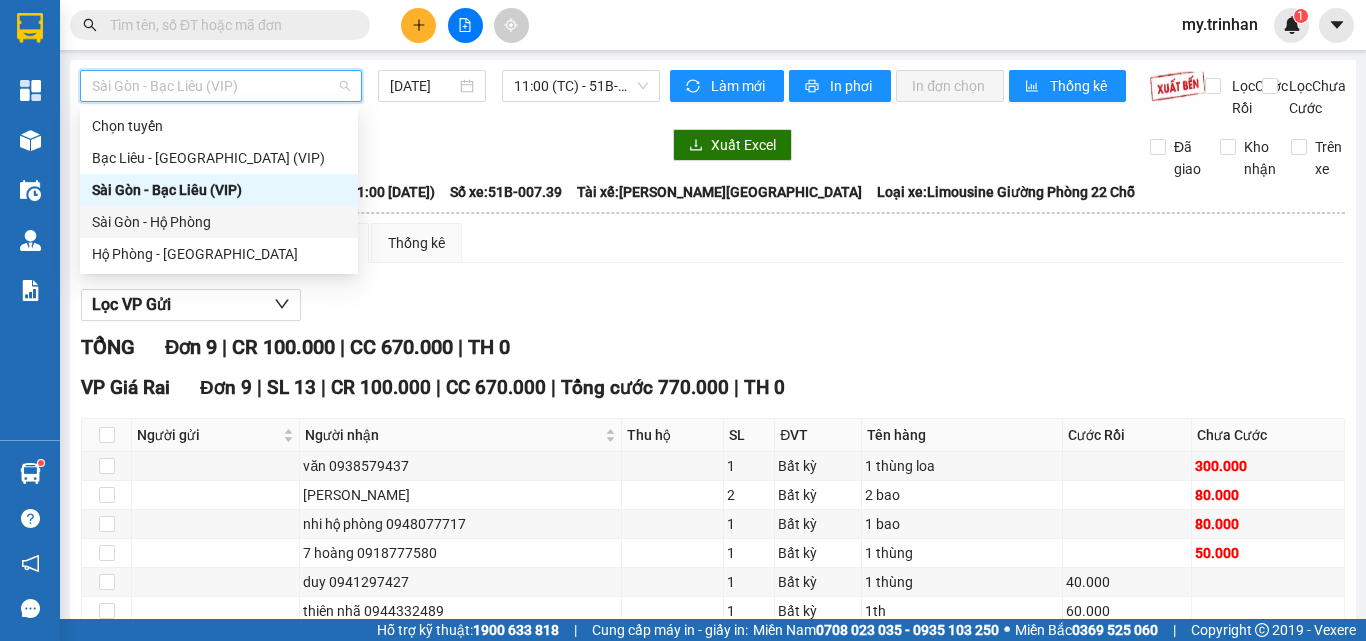 click on "Sài Gòn - Hộ Phòng" at bounding box center (219, 222) 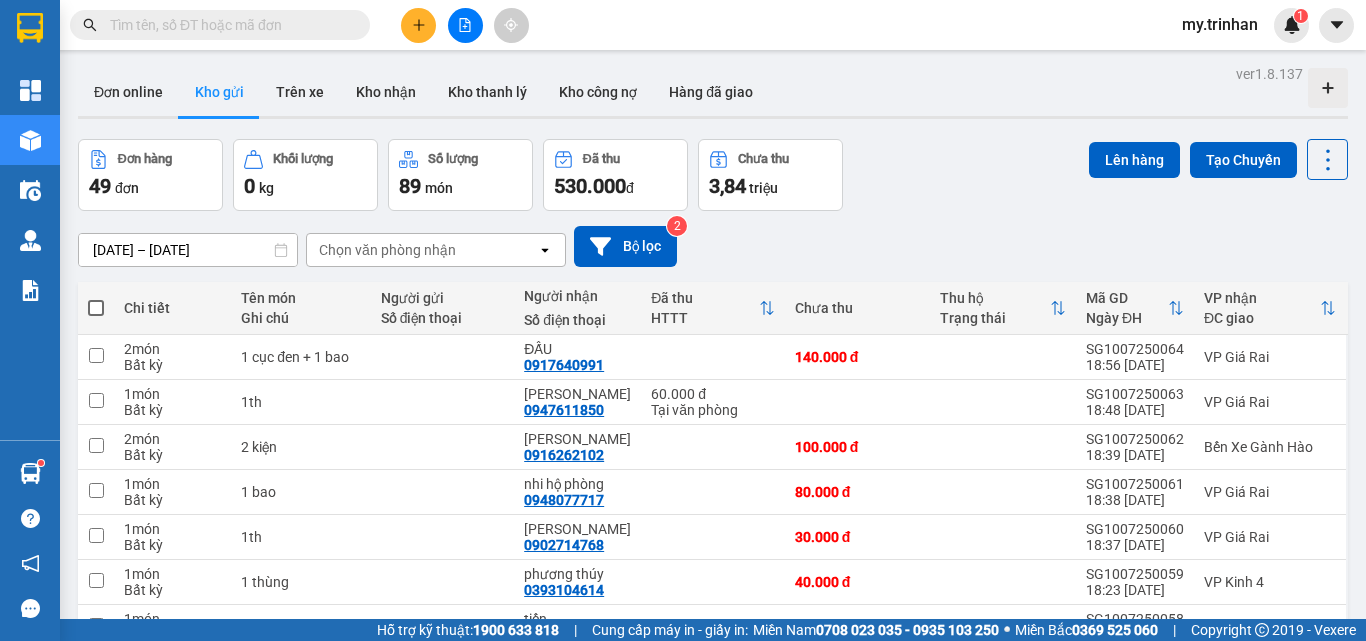 click on "Chọn văn phòng nhận" at bounding box center [422, 250] 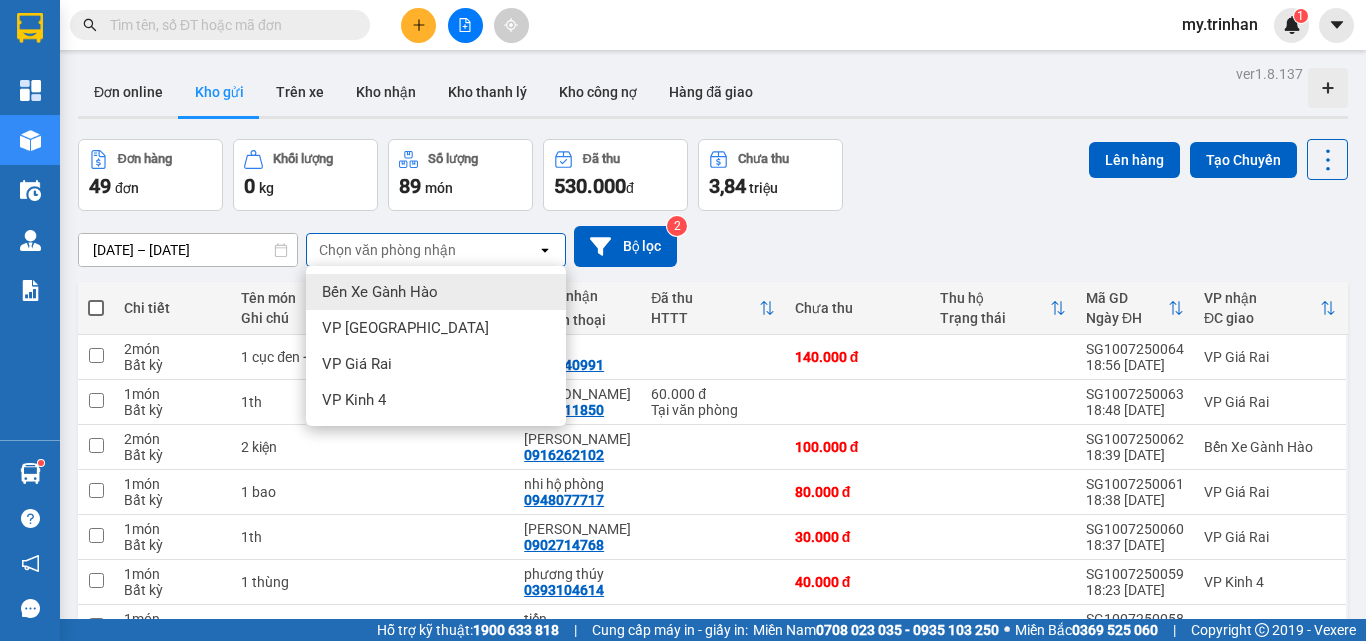 click on "Chọn văn phòng nhận" at bounding box center [422, 250] 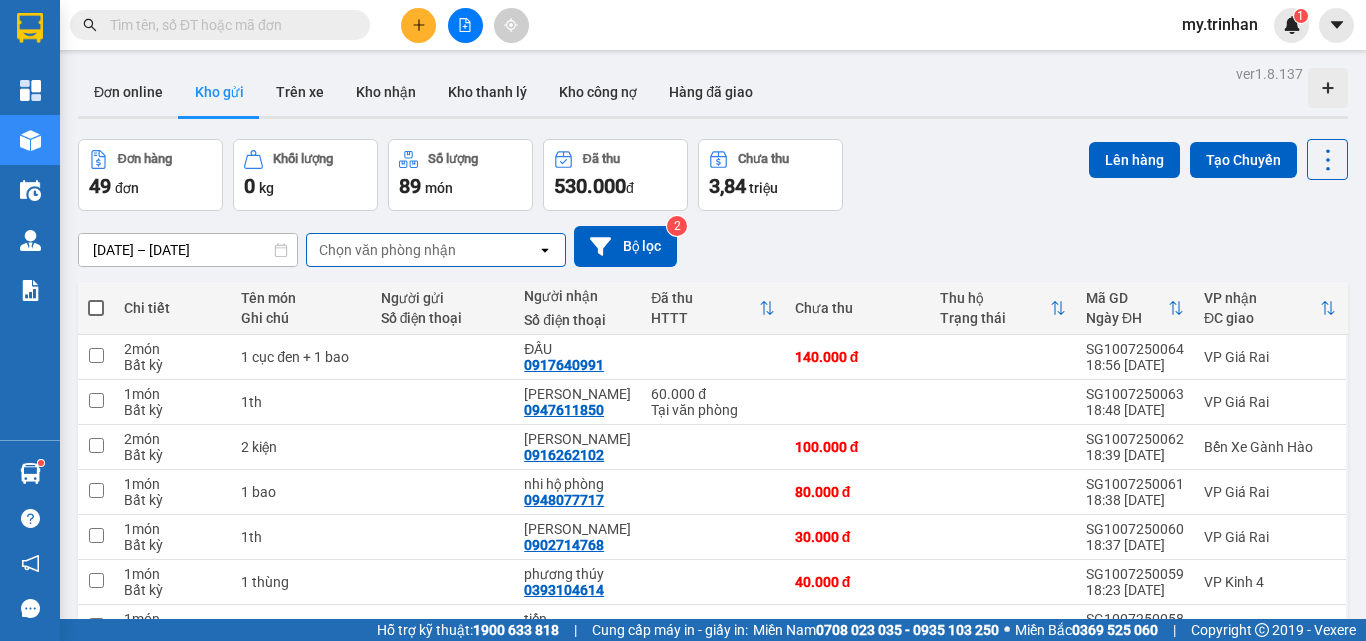 click on "[DATE] – [DATE] Press the down arrow key to interact with the calendar and select a date. Press the escape button to close the calendar. Selected date range is from [DATE] to [DATE]. Chọn văn phòng nhận open Bộ lọc 2" at bounding box center (713, 246) 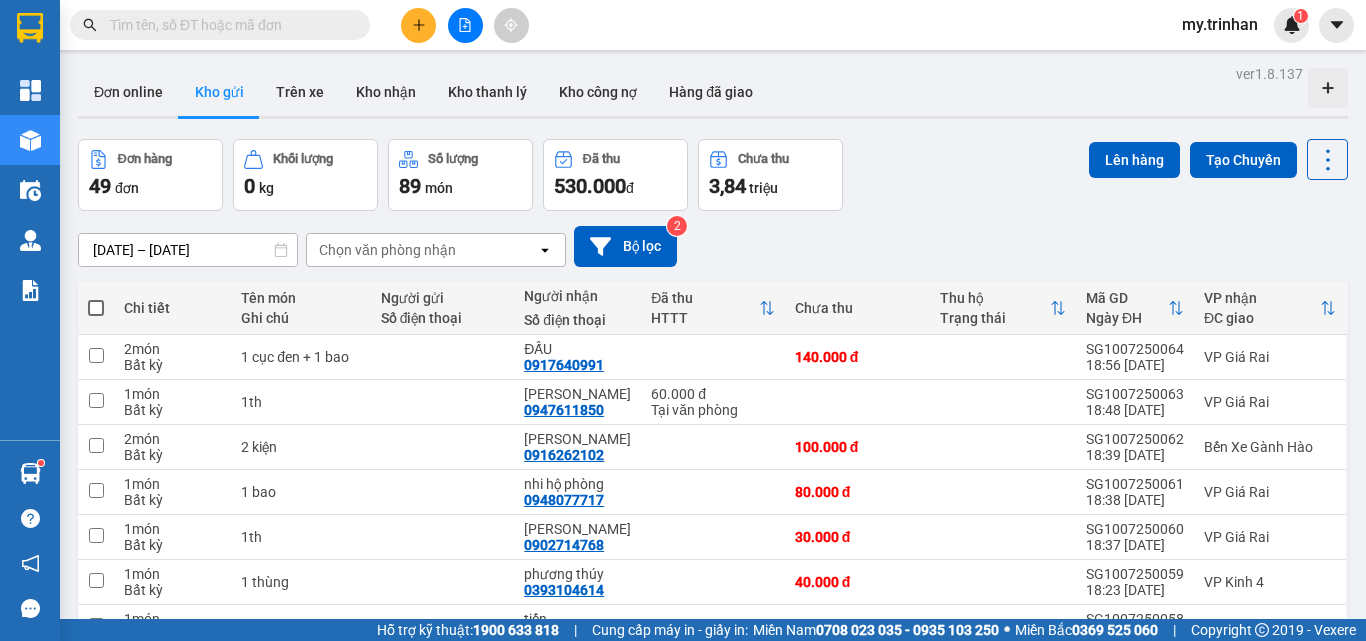 click on "Chọn văn phòng nhận" at bounding box center (422, 250) 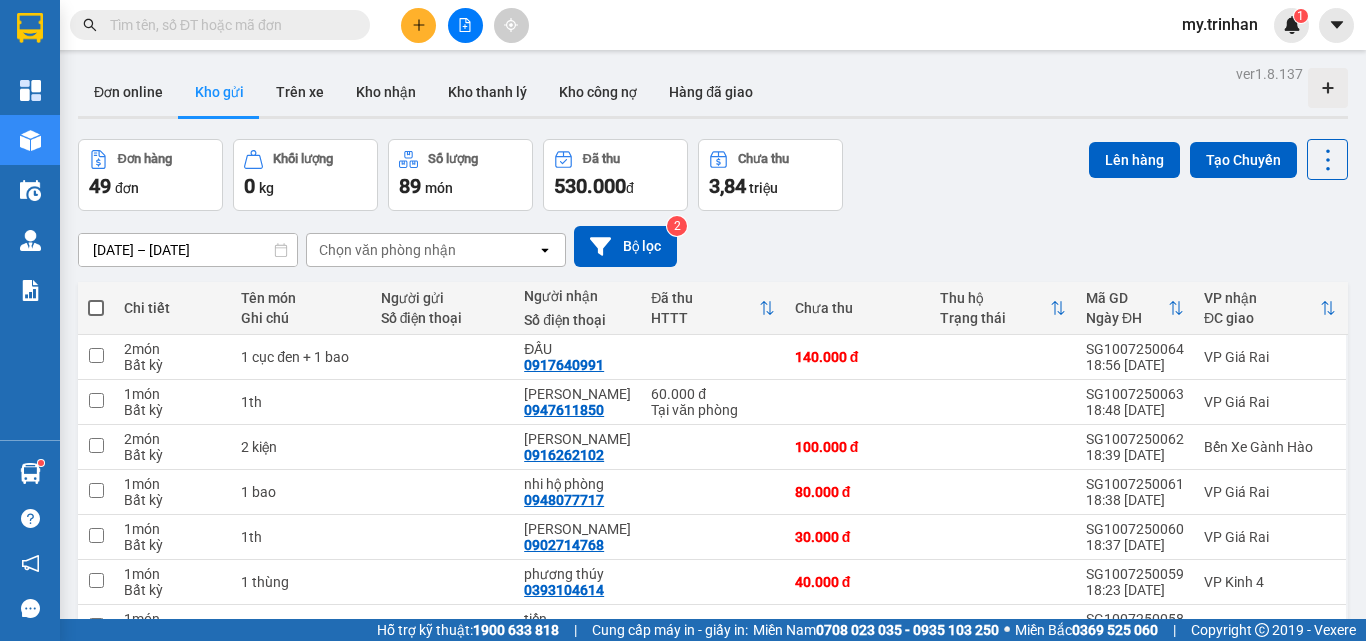 click on "Chọn văn phòng nhận" at bounding box center (422, 250) 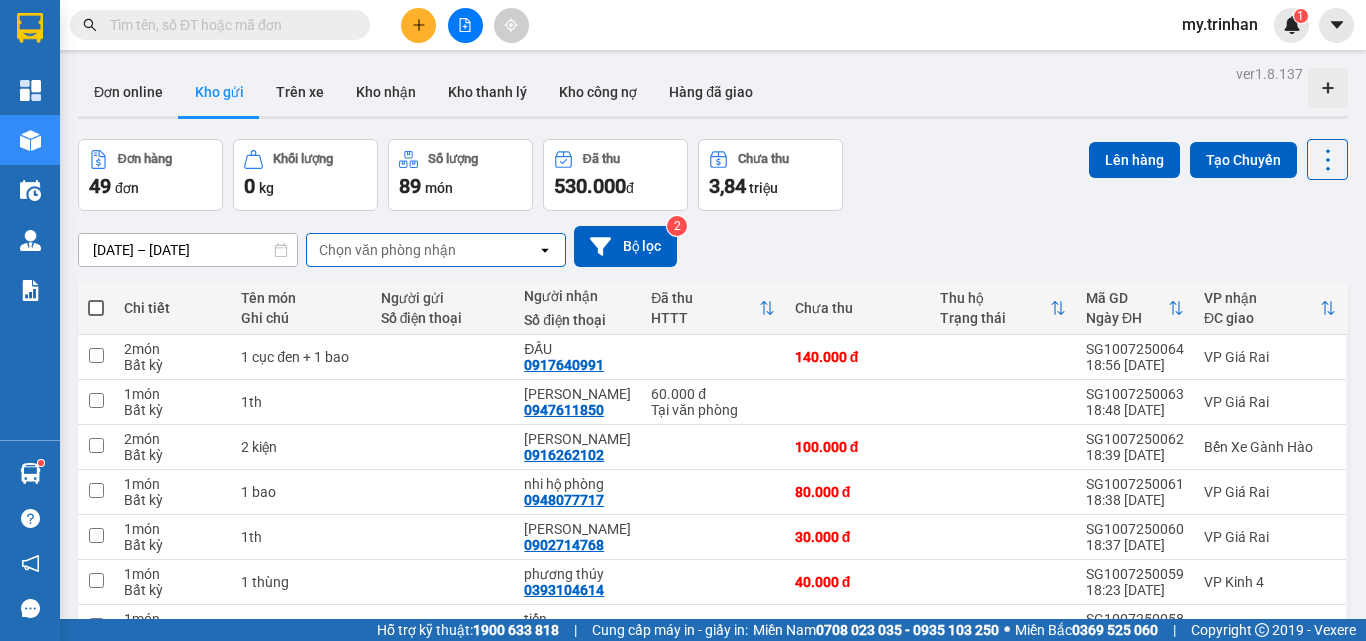 click on "[DATE] – [DATE] Press the down arrow key to interact with the calendar and select a date. Press the escape button to close the calendar. Selected date range is from [DATE] to [DATE]. Chọn văn phòng nhận open Bộ lọc 2" at bounding box center (713, 246) 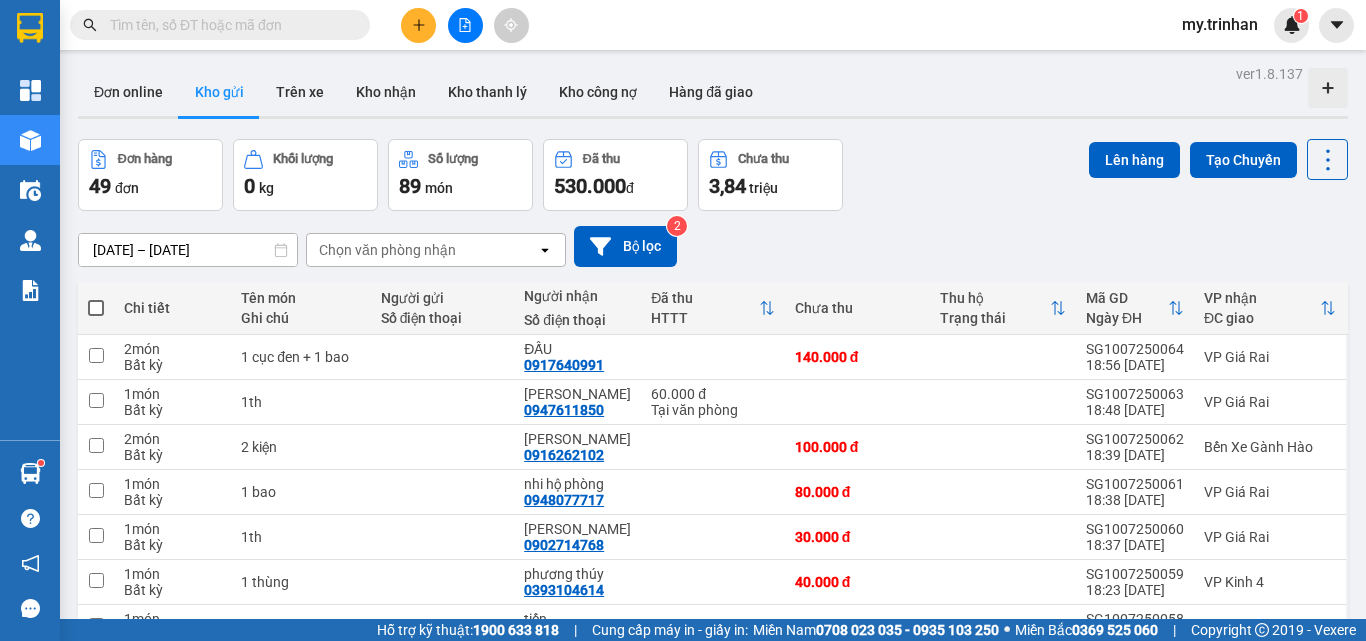 click on "Chọn văn phòng nhận" at bounding box center [422, 250] 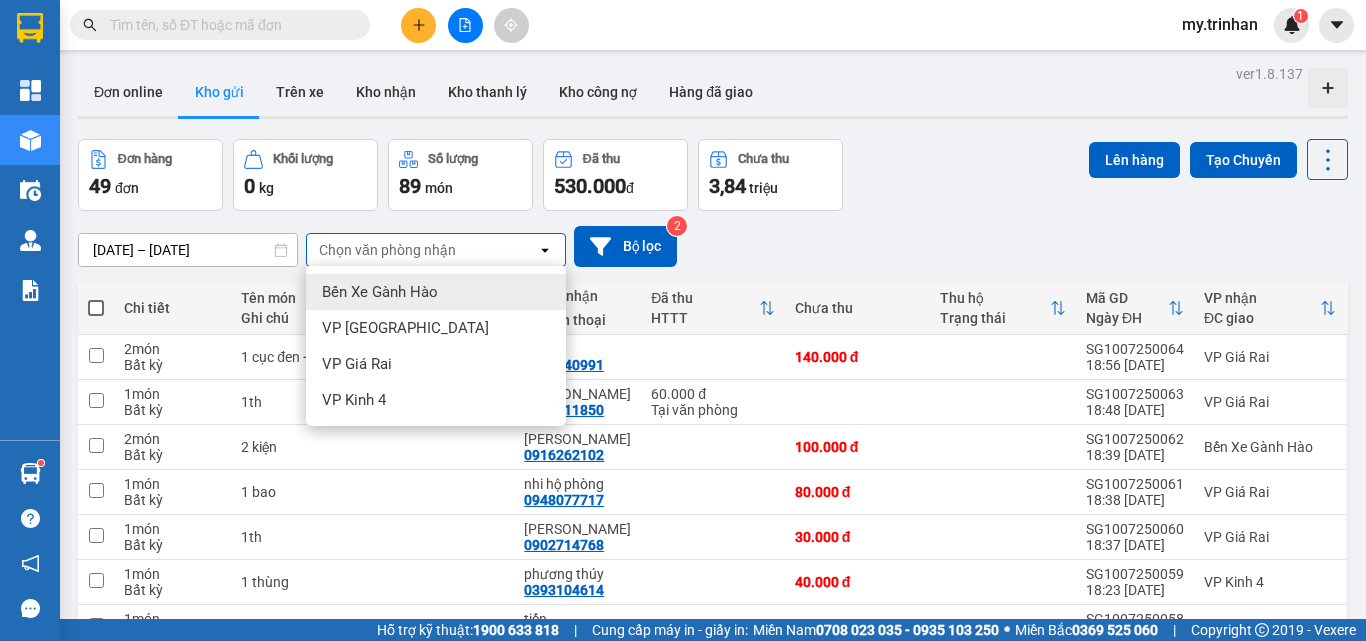click on "Chọn văn phòng nhận" at bounding box center (422, 250) 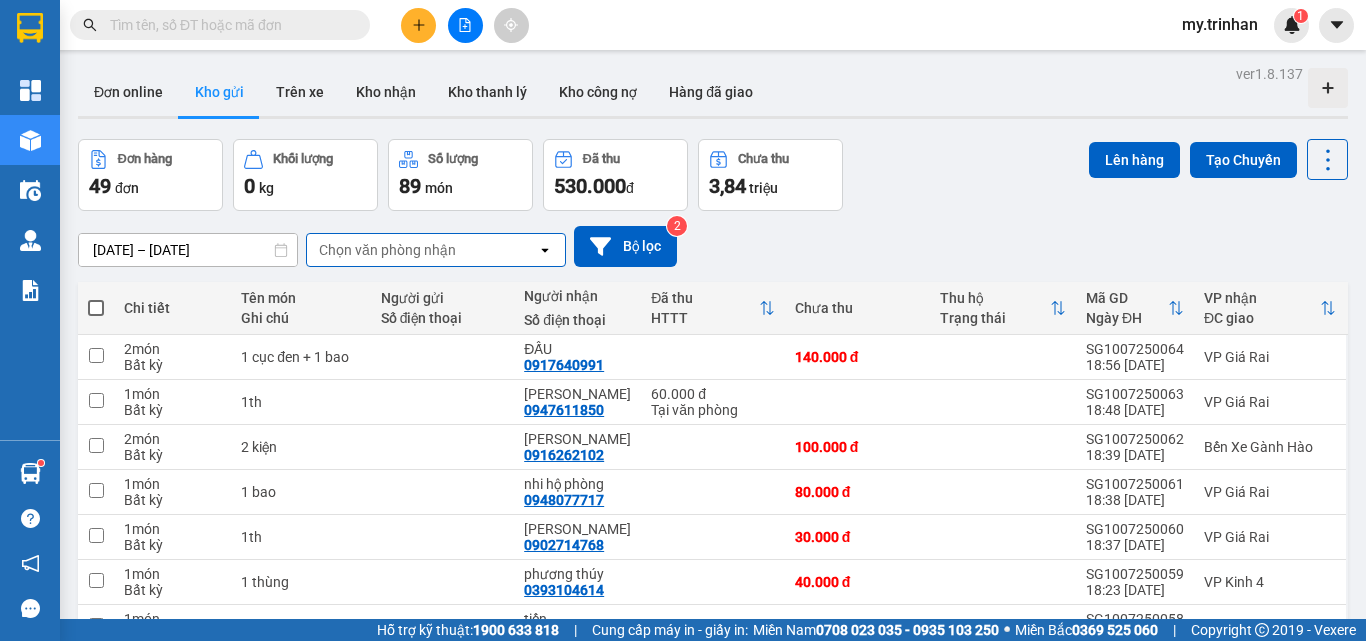 click on "[DATE] – [DATE] Press the down arrow key to interact with the calendar and select a date. Press the escape button to close the calendar. Selected date range is from [DATE] to [DATE]. Chọn văn phòng nhận open Bộ lọc 2" at bounding box center [713, 246] 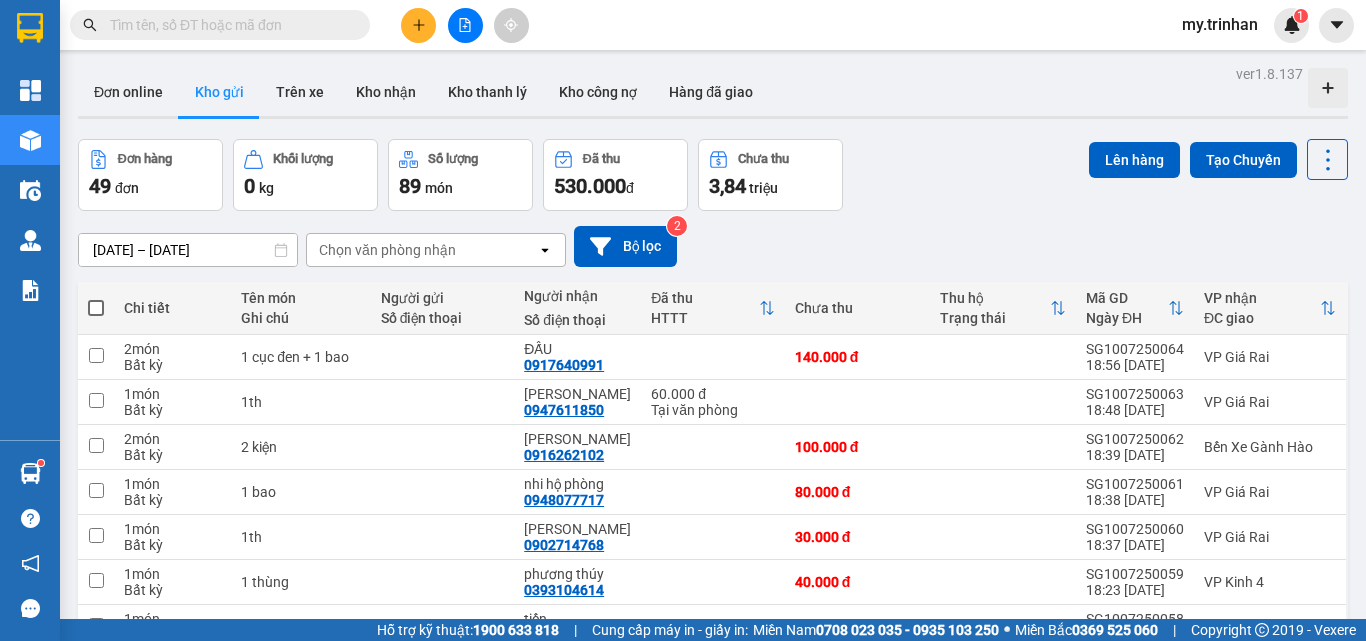 click on "Chọn văn phòng nhận" at bounding box center (422, 250) 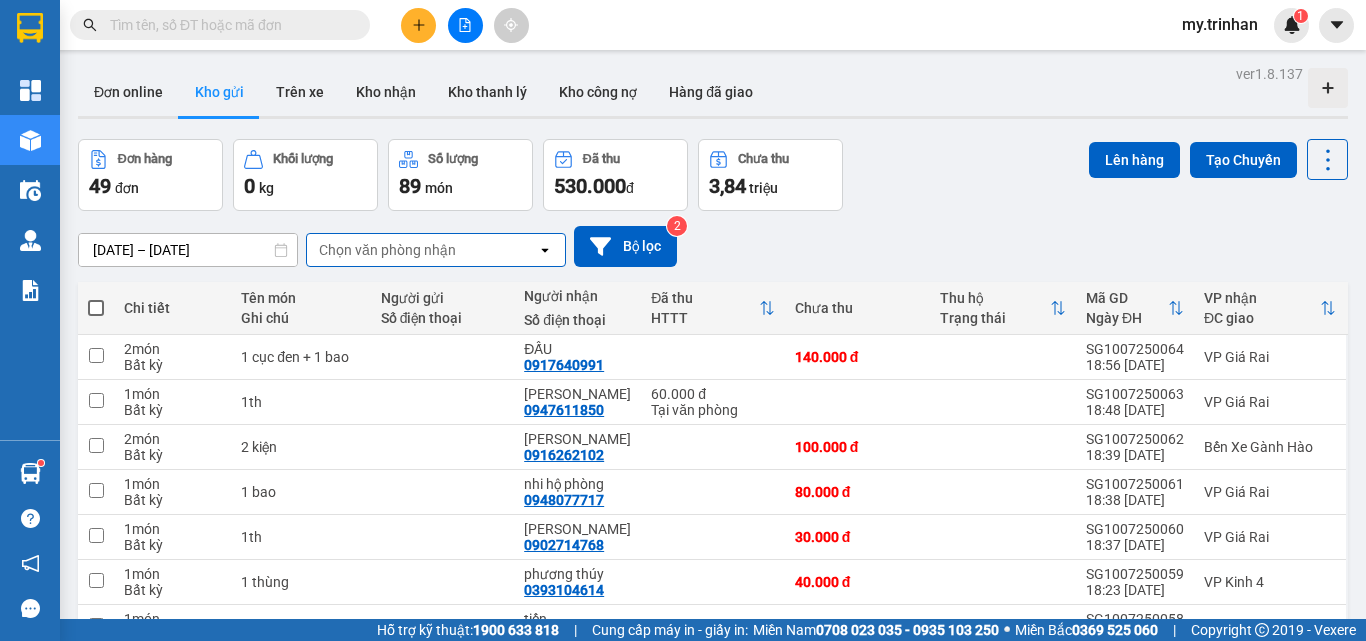 click on "Chọn văn phòng nhận" at bounding box center (422, 250) 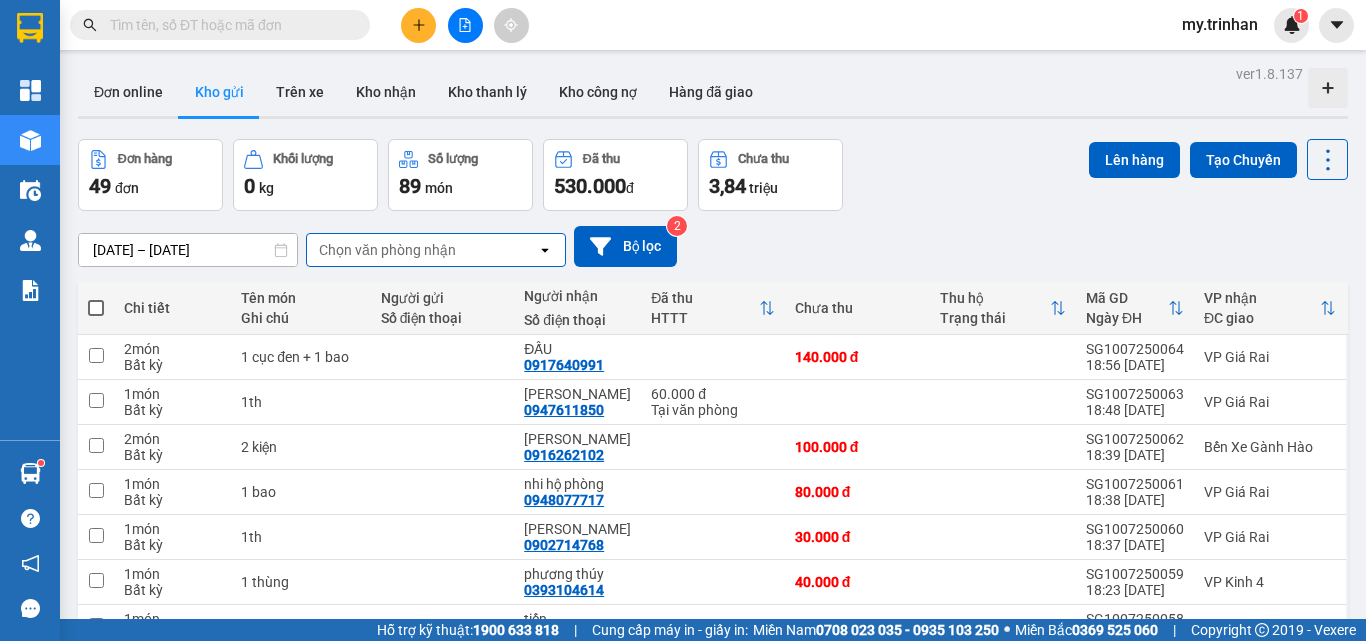 click on "[DATE] – [DATE] Press the down arrow key to interact with the calendar and select a date. Press the escape button to close the calendar. Selected date range is from [DATE] to [DATE]. Chọn văn phòng nhận open Bộ lọc 2" at bounding box center [713, 246] 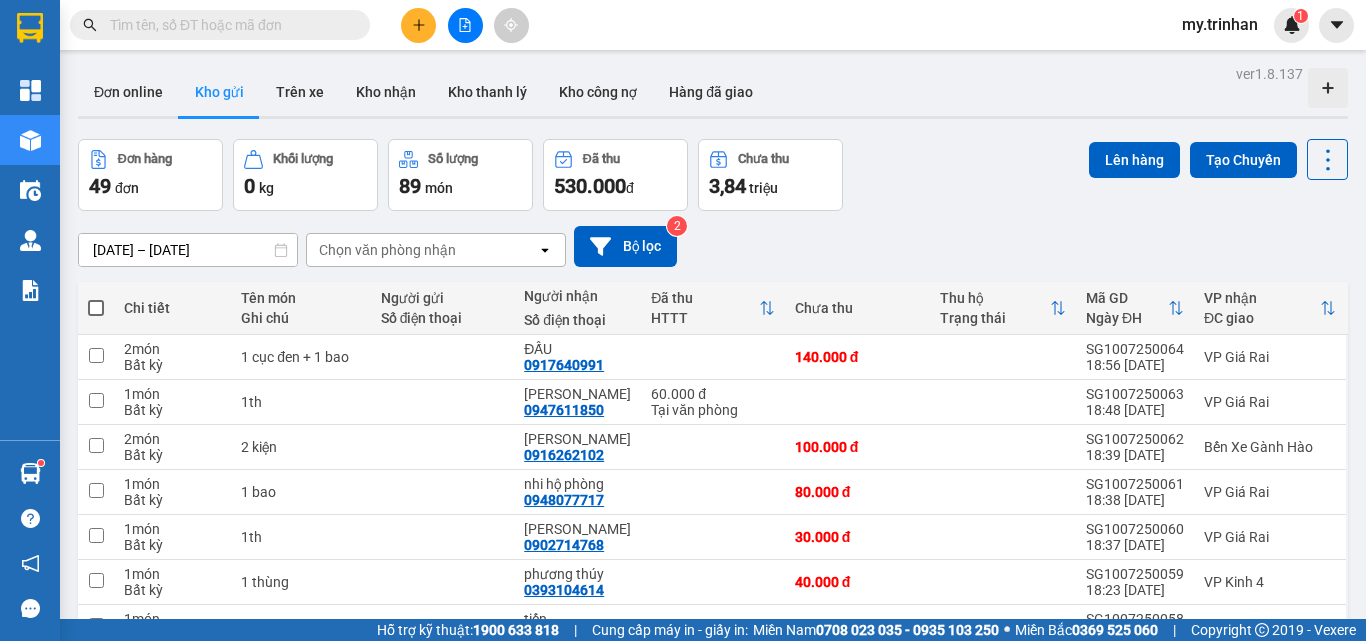 click on "Chọn văn phòng nhận" at bounding box center (422, 250) 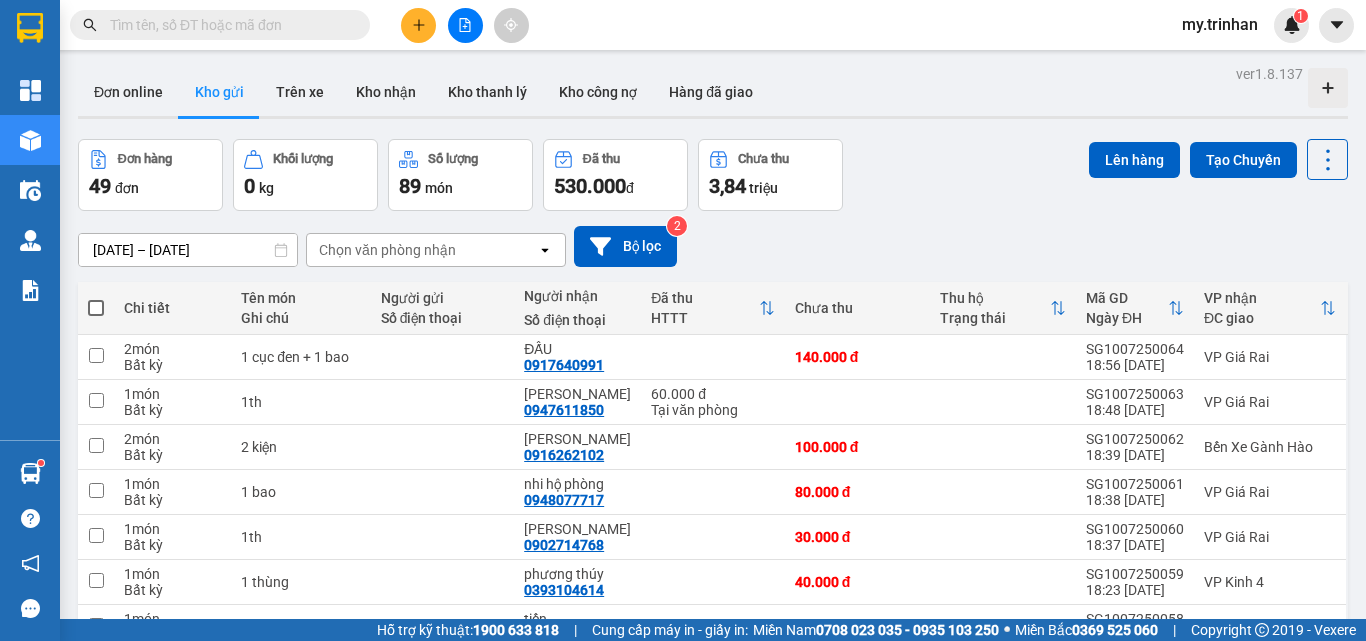 click on "Chọn văn phòng nhận" at bounding box center (422, 250) 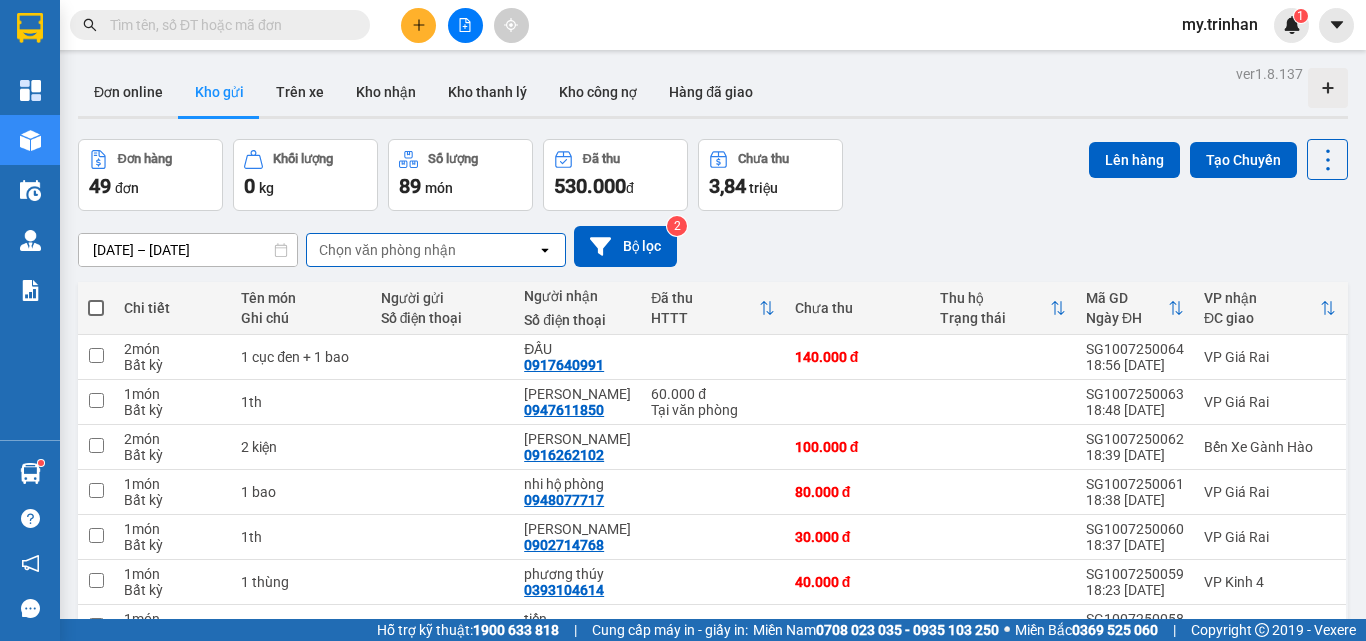 click on "[DATE] – [DATE] Press the down arrow key to interact with the calendar and select a date. Press the escape button to close the calendar. Selected date range is from [DATE] to [DATE]. Chọn văn phòng nhận open Bộ lọc 2" at bounding box center (713, 246) 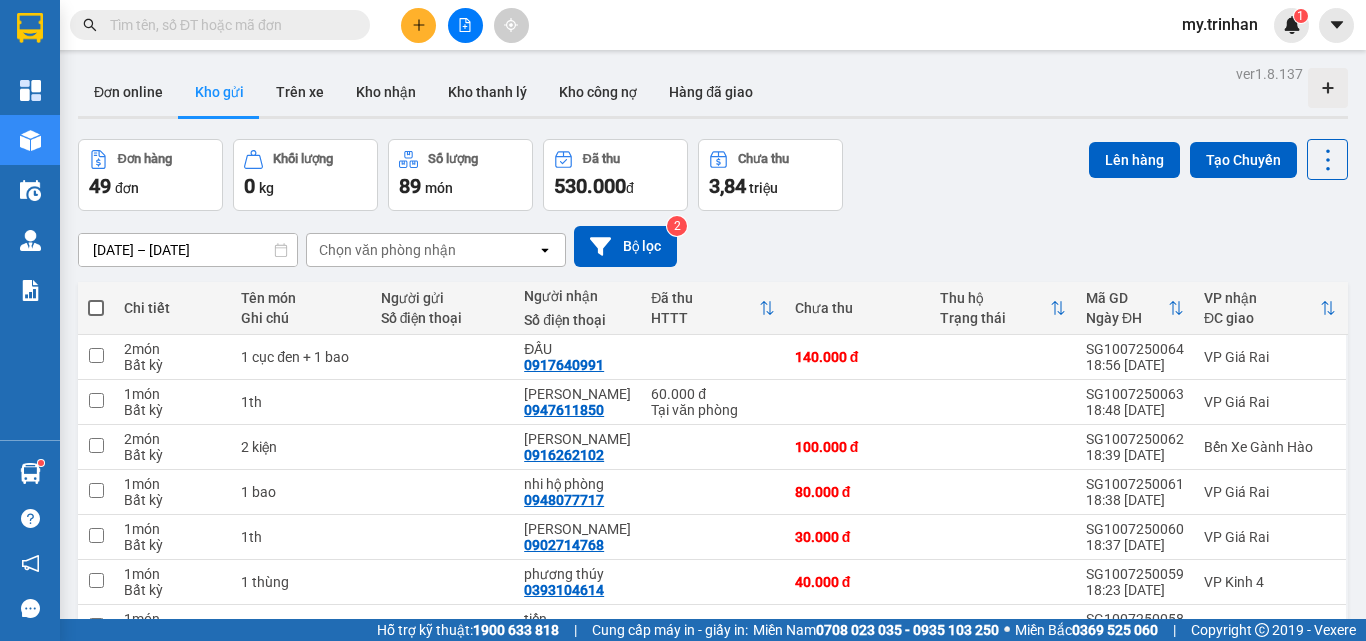 click on "[DATE] – [DATE] Press the down arrow key to interact with the calendar and select a date. Press the escape button to close the calendar. Selected date range is from [DATE] to [DATE]. Chọn văn phòng nhận open Bộ lọc 2" at bounding box center [713, 246] 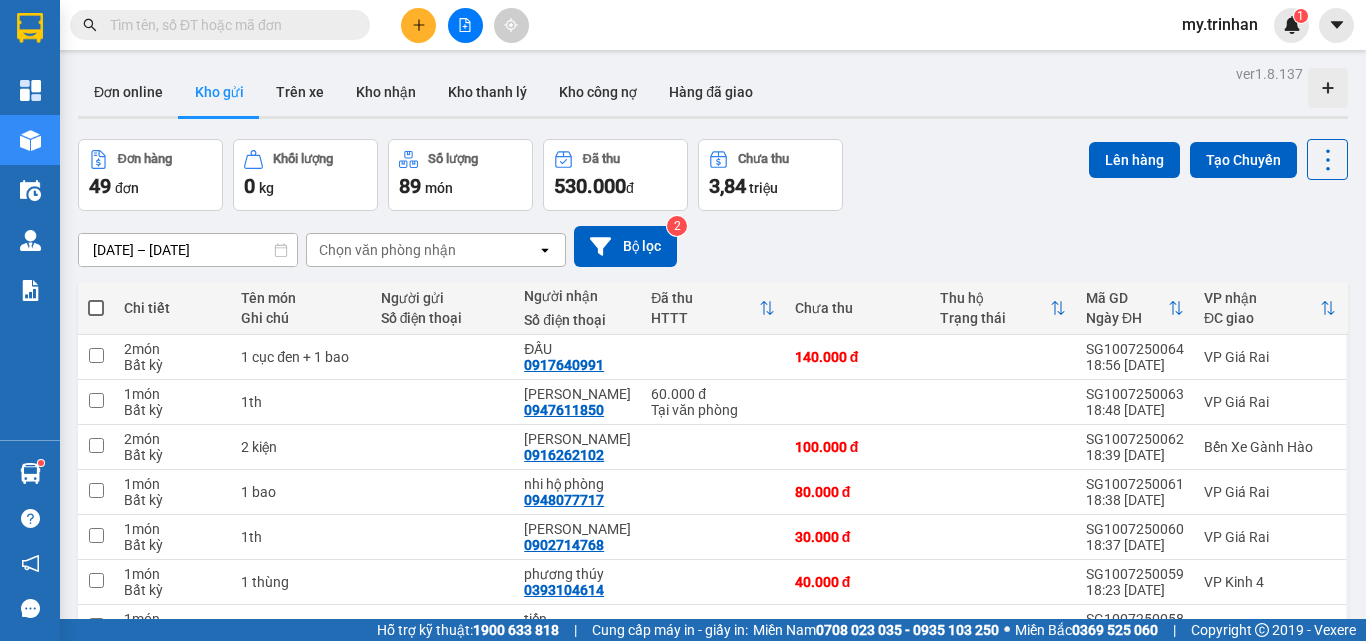 click on "Chọn văn phòng nhận" at bounding box center [422, 250] 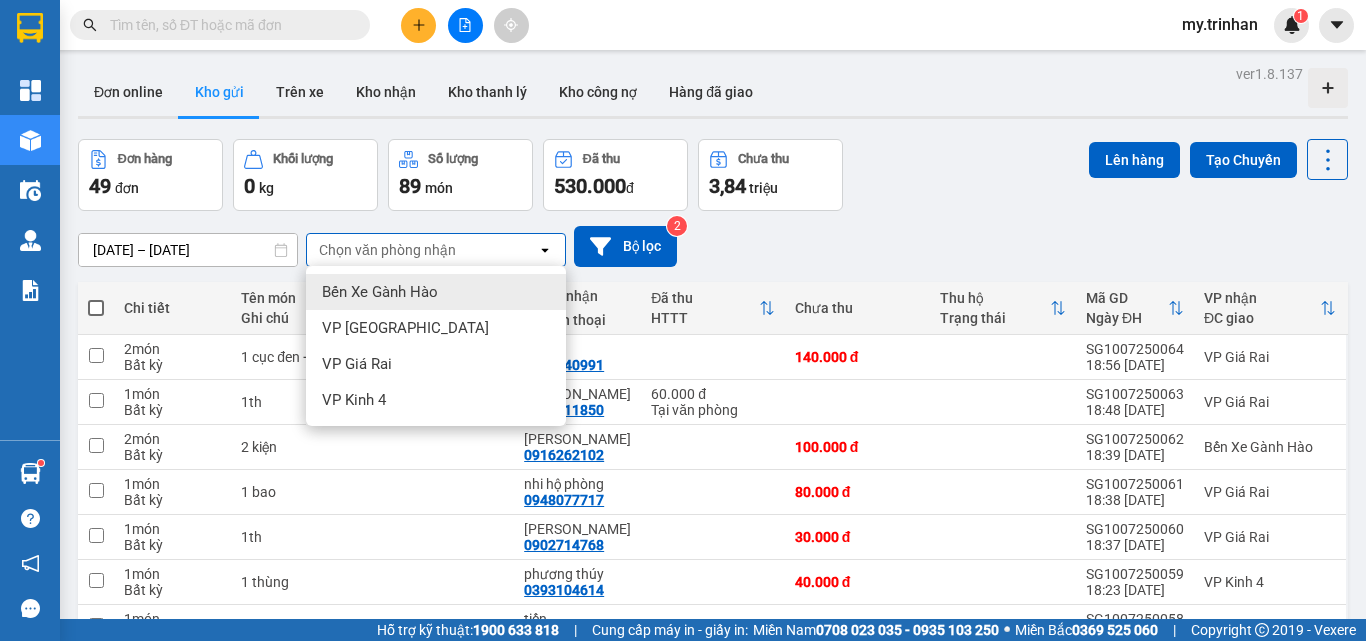 click on "Chọn văn phòng nhận" at bounding box center [422, 250] 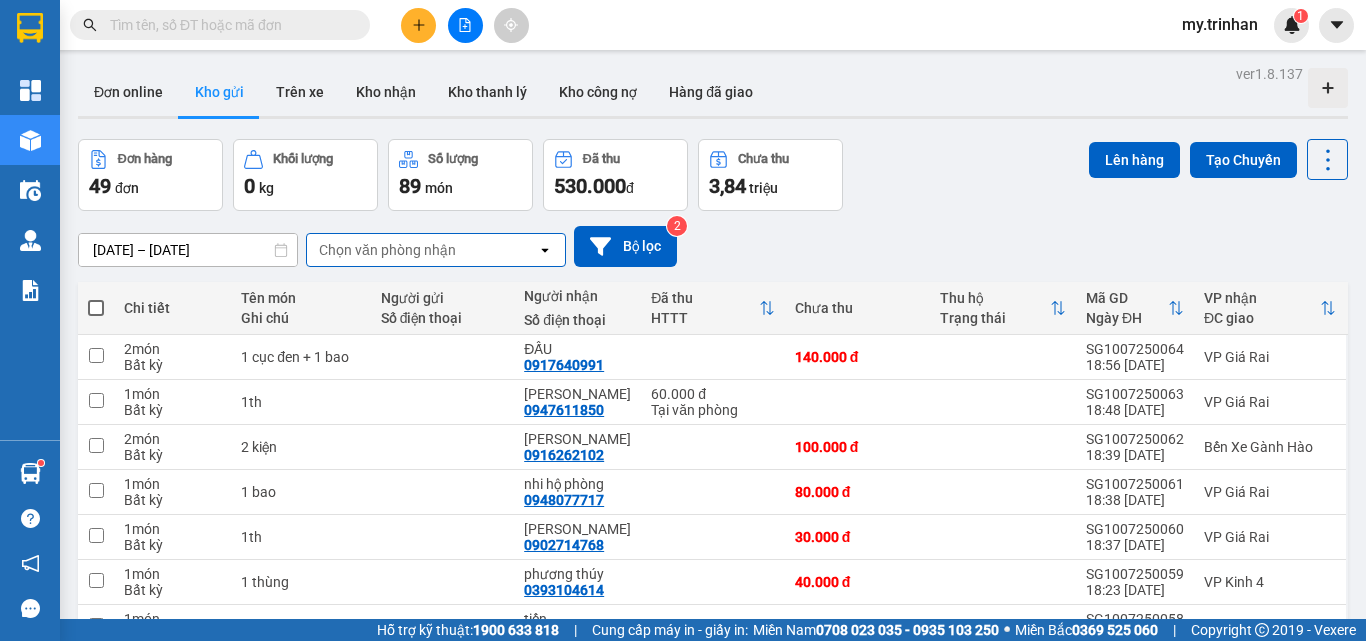 click on "[DATE] – [DATE] Press the down arrow key to interact with the calendar and select a date. Press the escape button to close the calendar. Selected date range is from [DATE] to [DATE]. Chọn văn phòng nhận open Bộ lọc 2" at bounding box center (713, 246) 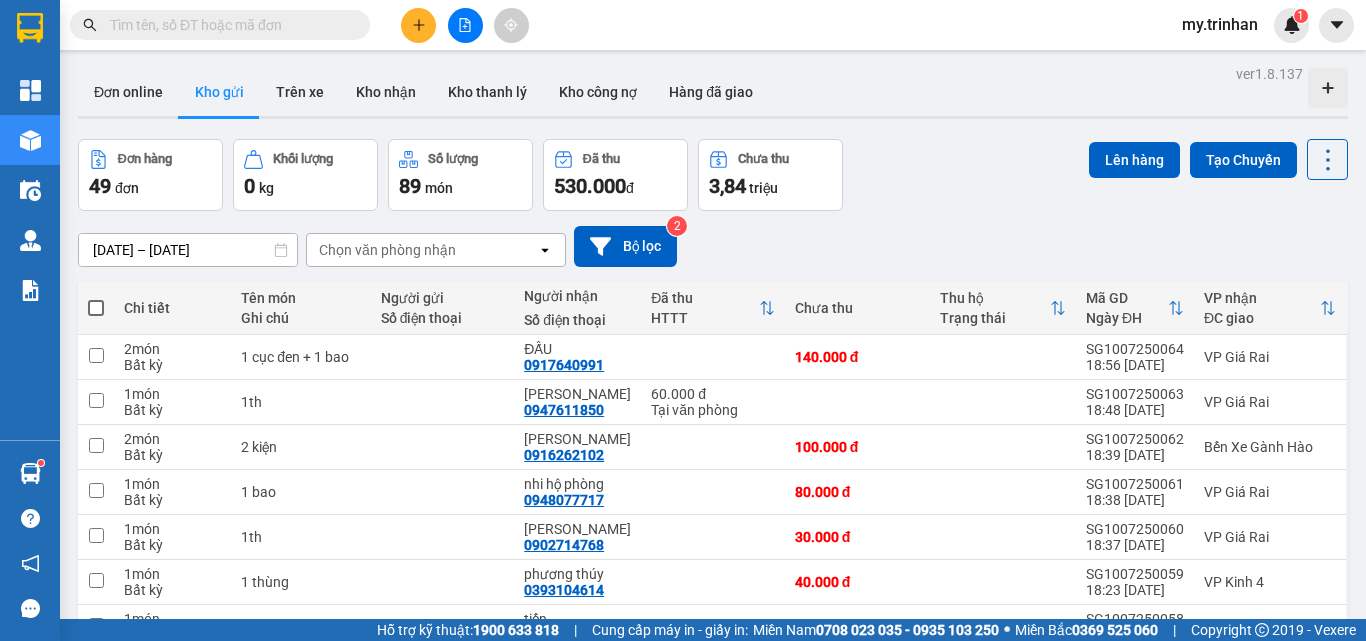 click on "Chọn văn phòng nhận" at bounding box center [422, 250] 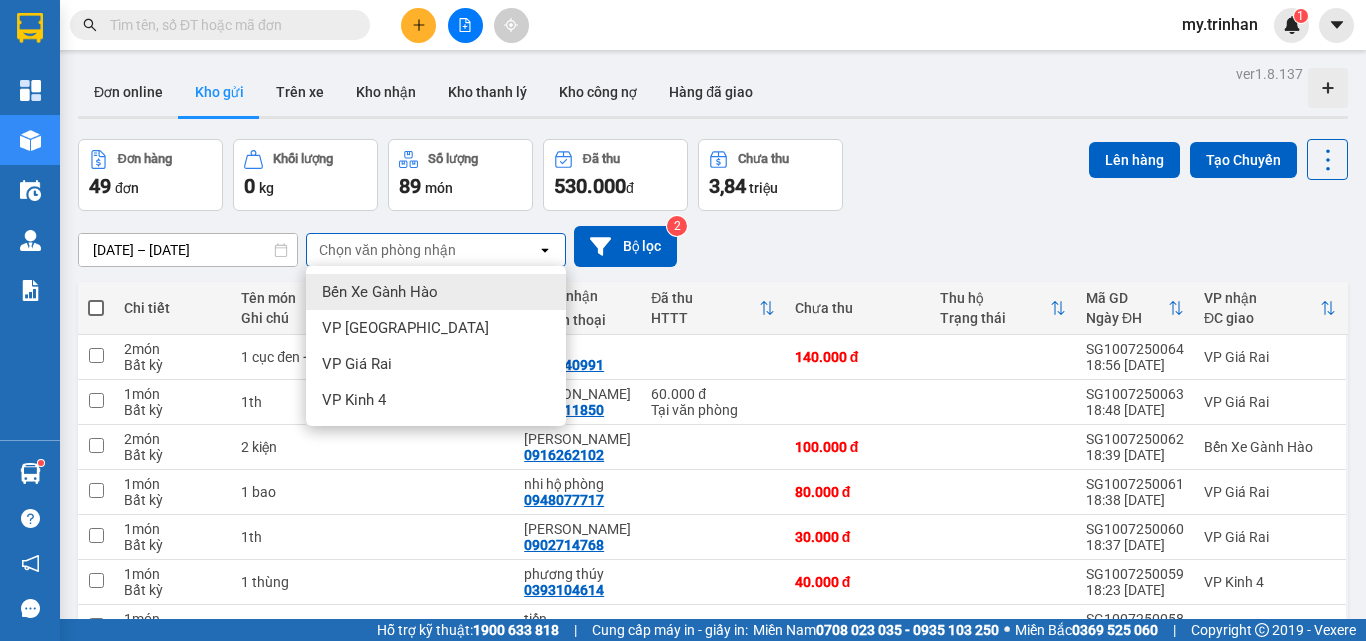 click on "Chọn văn phòng nhận" at bounding box center [422, 250] 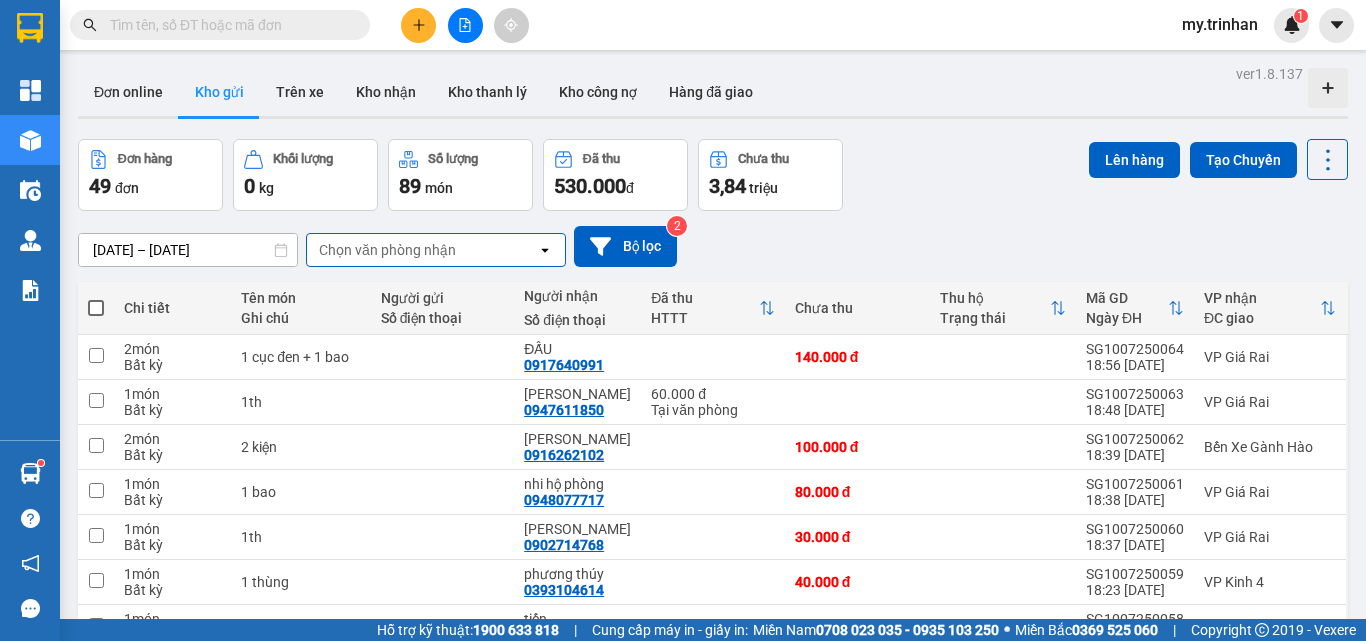 click on "[DATE] – [DATE] Press the down arrow key to interact with the calendar and select a date. Press the escape button to close the calendar. Selected date range is from [DATE] to [DATE]. Chọn văn phòng nhận open Bộ lọc 2" at bounding box center [713, 246] 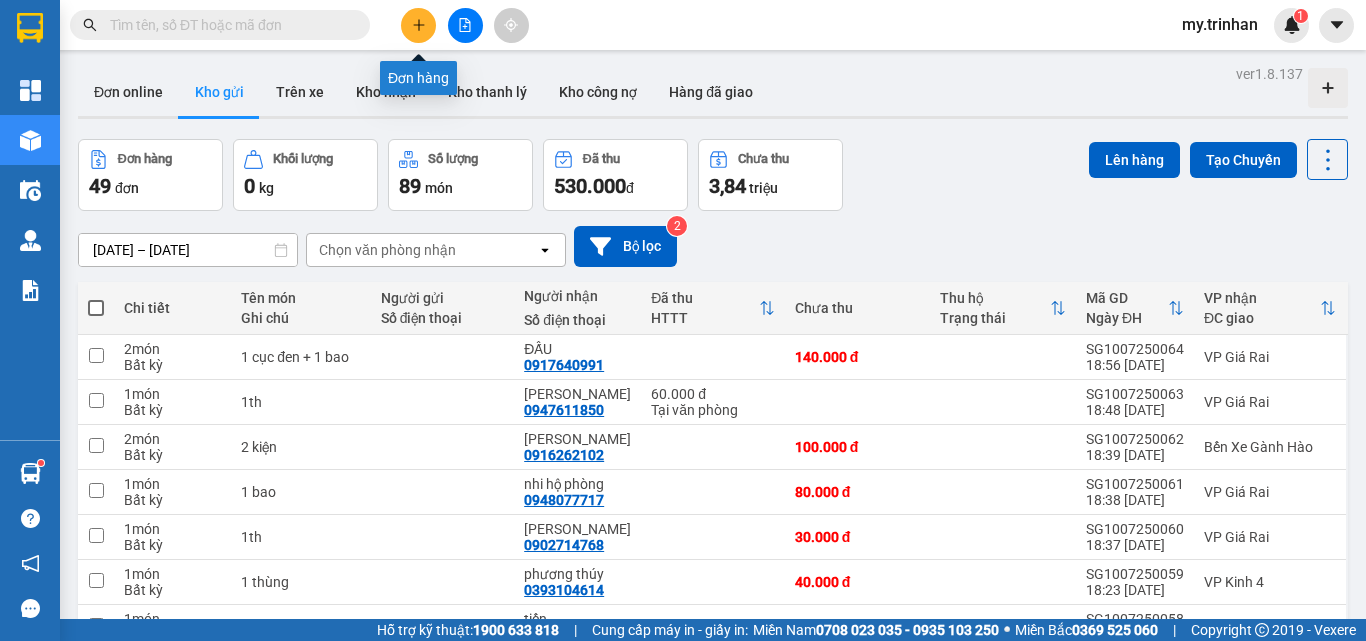 click at bounding box center [418, 25] 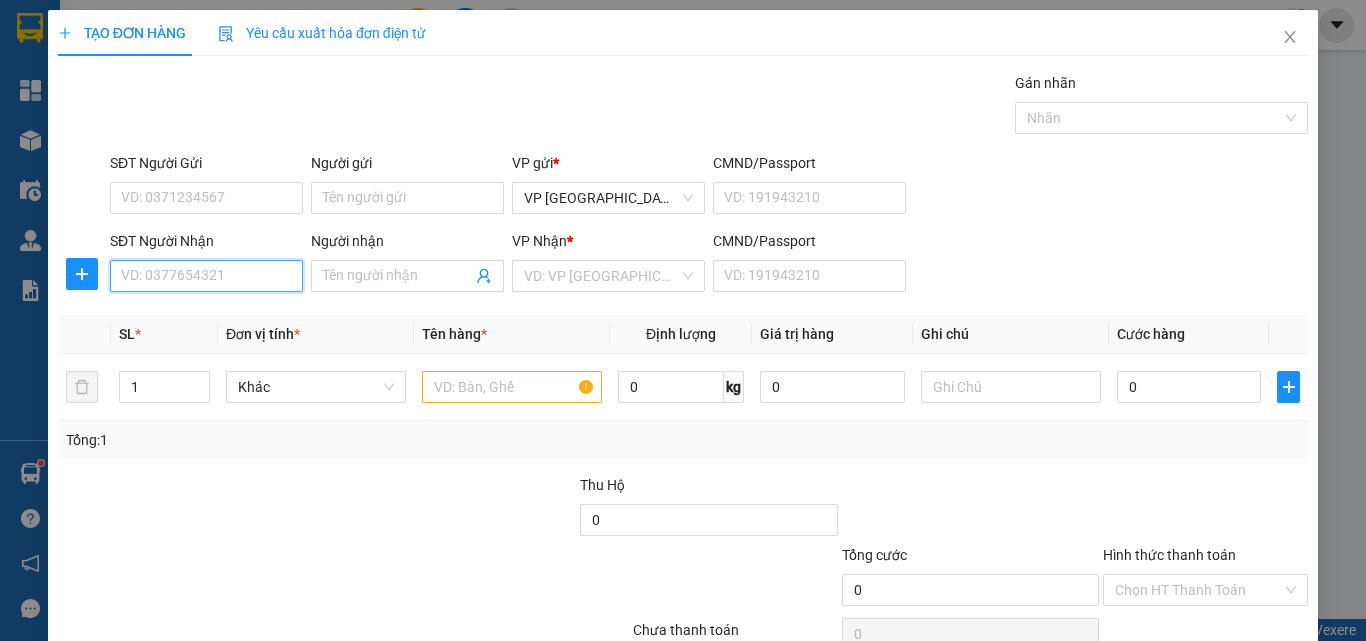 click on "SĐT Người Nhận" at bounding box center [206, 276] 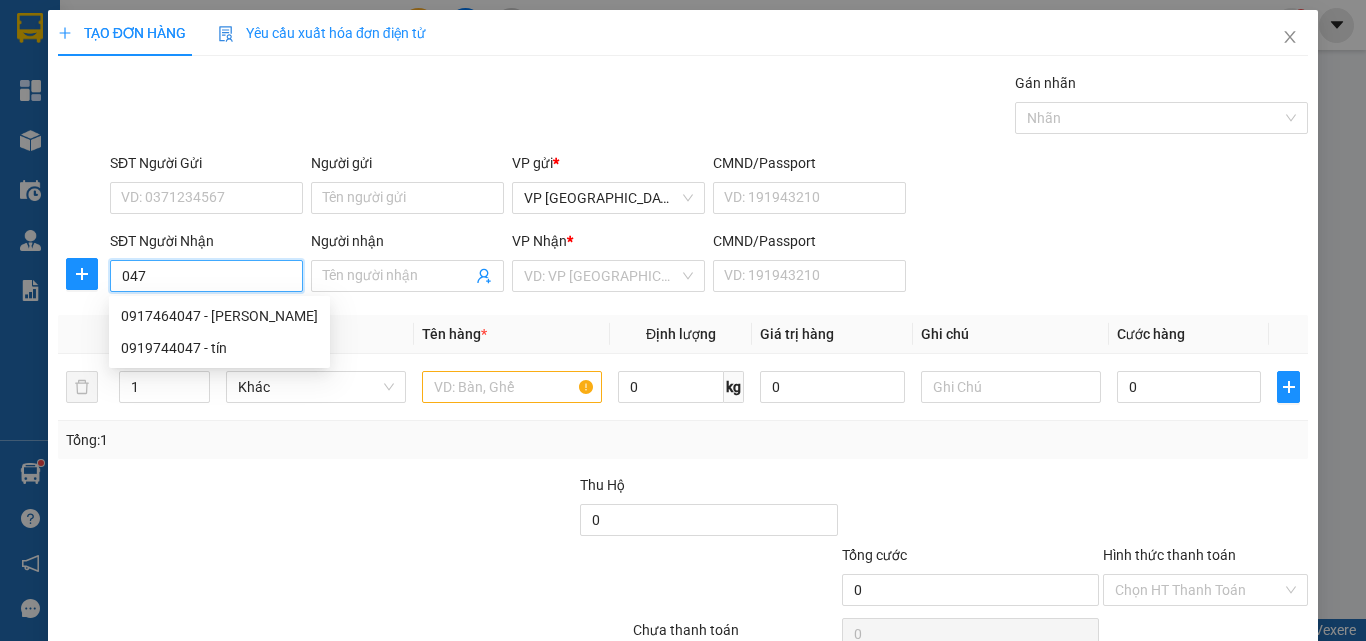 click on "047" at bounding box center (206, 276) 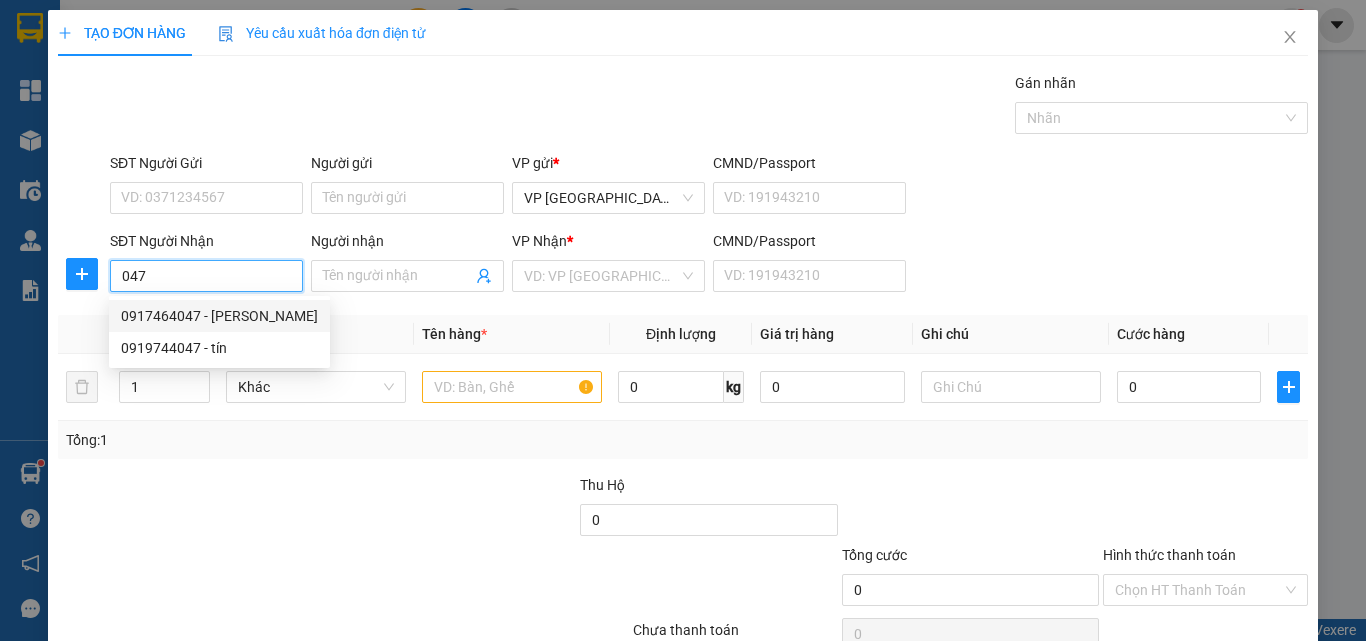 click on "0917464047 - [PERSON_NAME]" at bounding box center [219, 316] 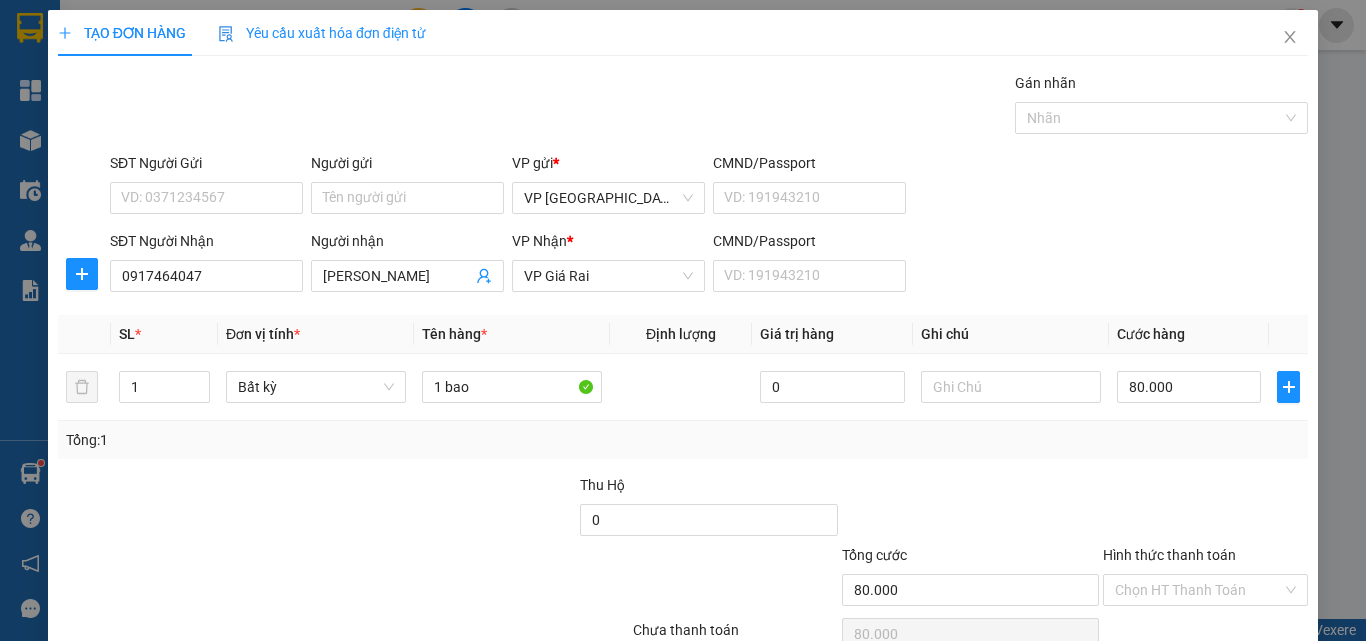 click 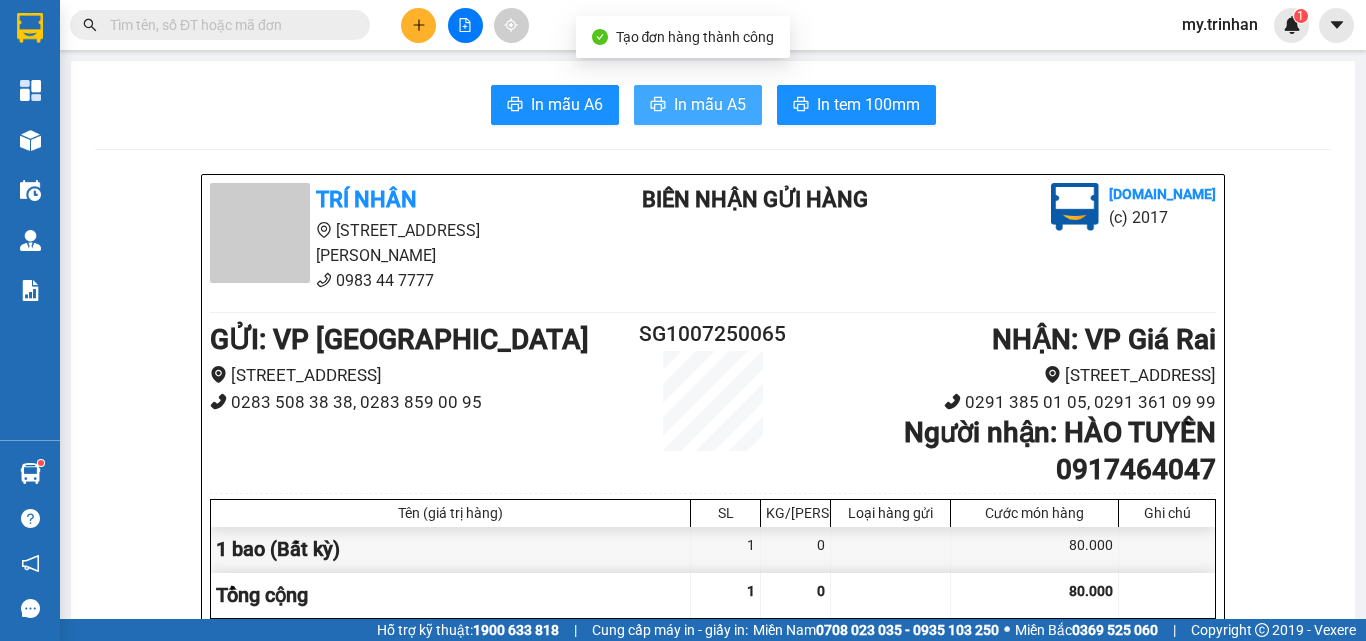 click on "In mẫu A5" at bounding box center [710, 104] 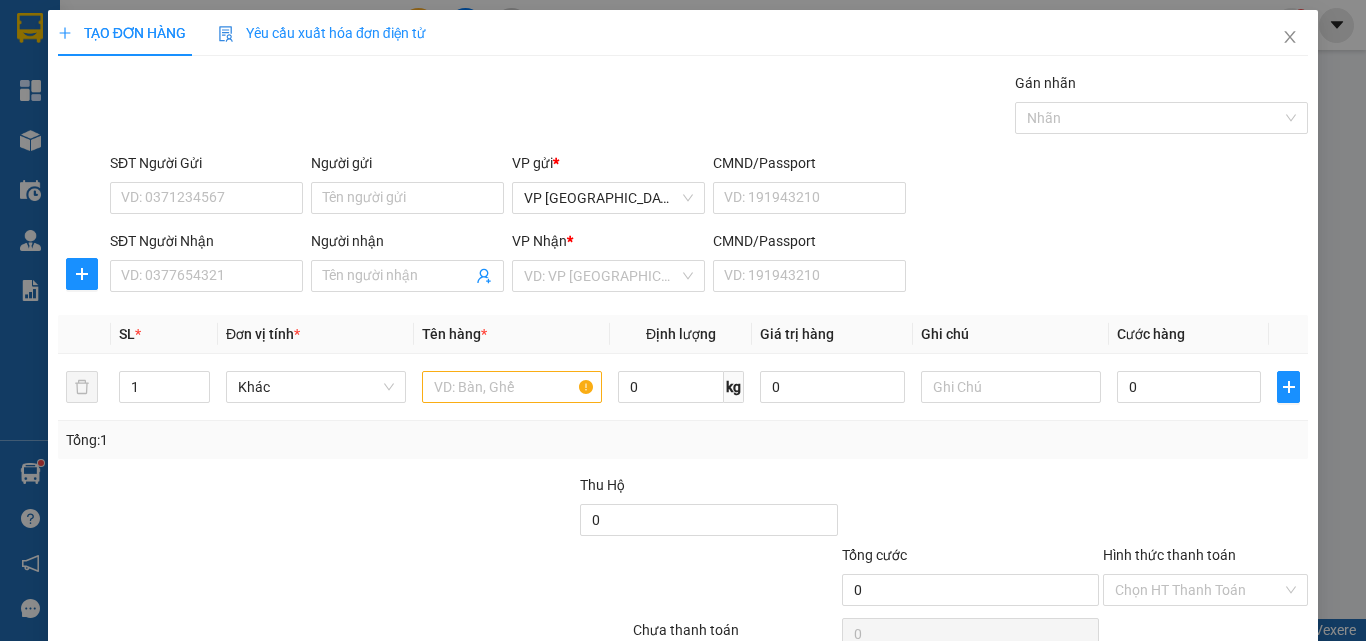 click on "SĐT Người Nhận VD: 0377654321 Người nhận Tên người nhận VP Nhận  * VD: VP Sài Gòn CMND/Passport VD: [PASSPORT]" at bounding box center [709, 265] 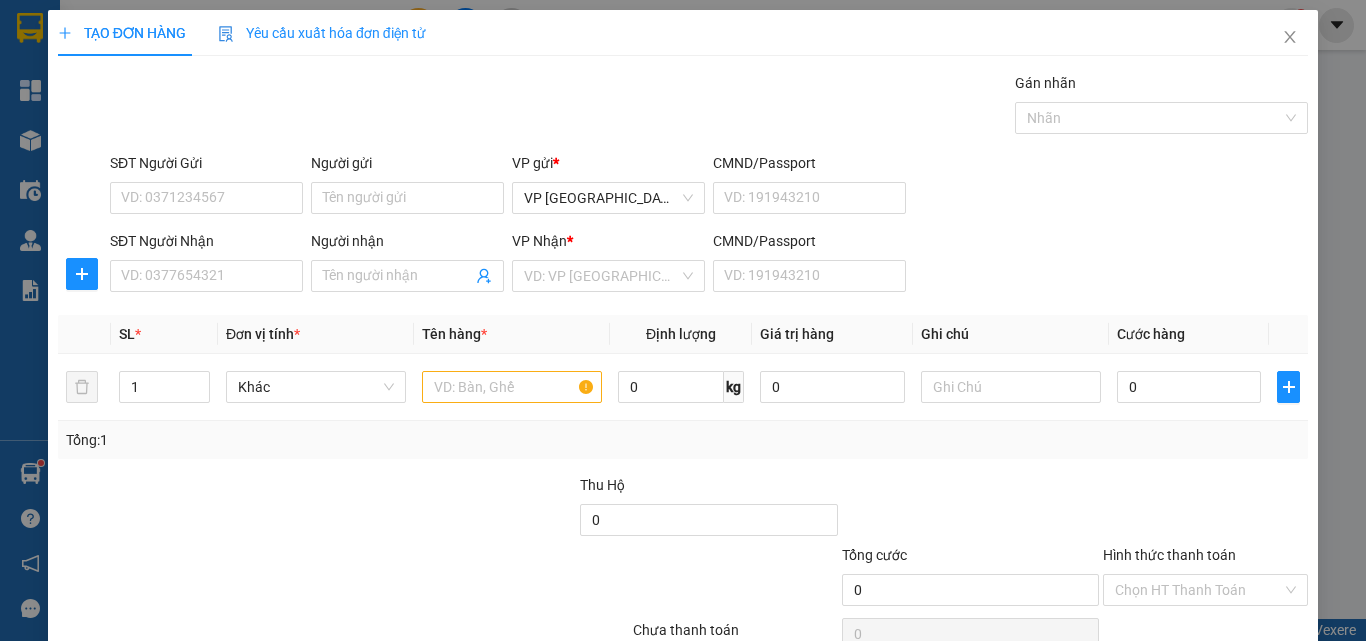 click on "SĐT Người Nhận VD: 0377654321 Người nhận Tên người nhận VP Nhận  * VD: VP Sài Gòn CMND/Passport VD: [PASSPORT]" at bounding box center (709, 265) 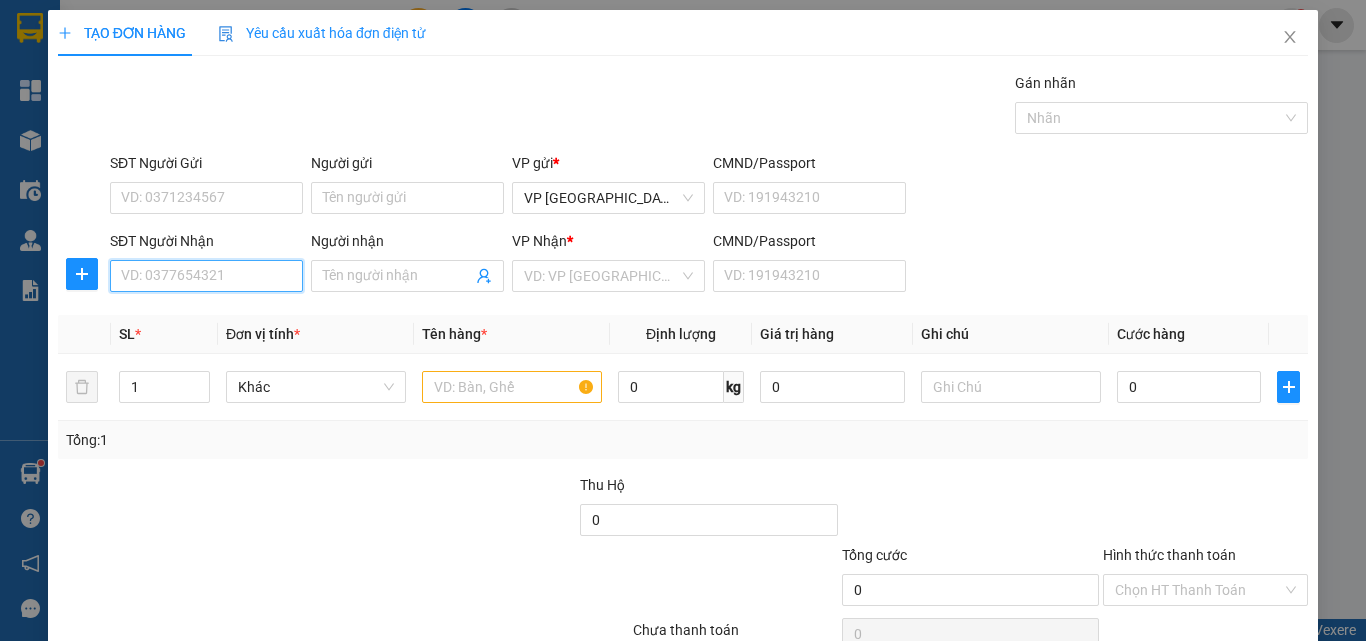 click on "SĐT Người Nhận" at bounding box center [206, 276] 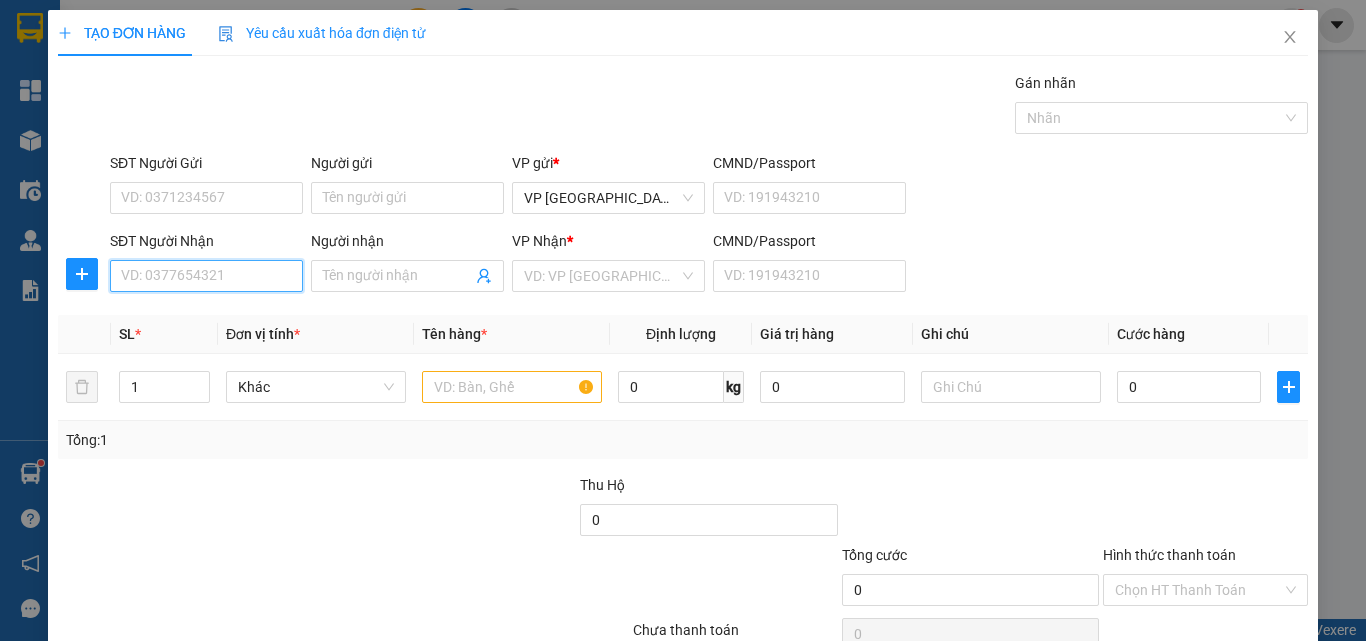 click on "SĐT Người Nhận" at bounding box center (206, 276) 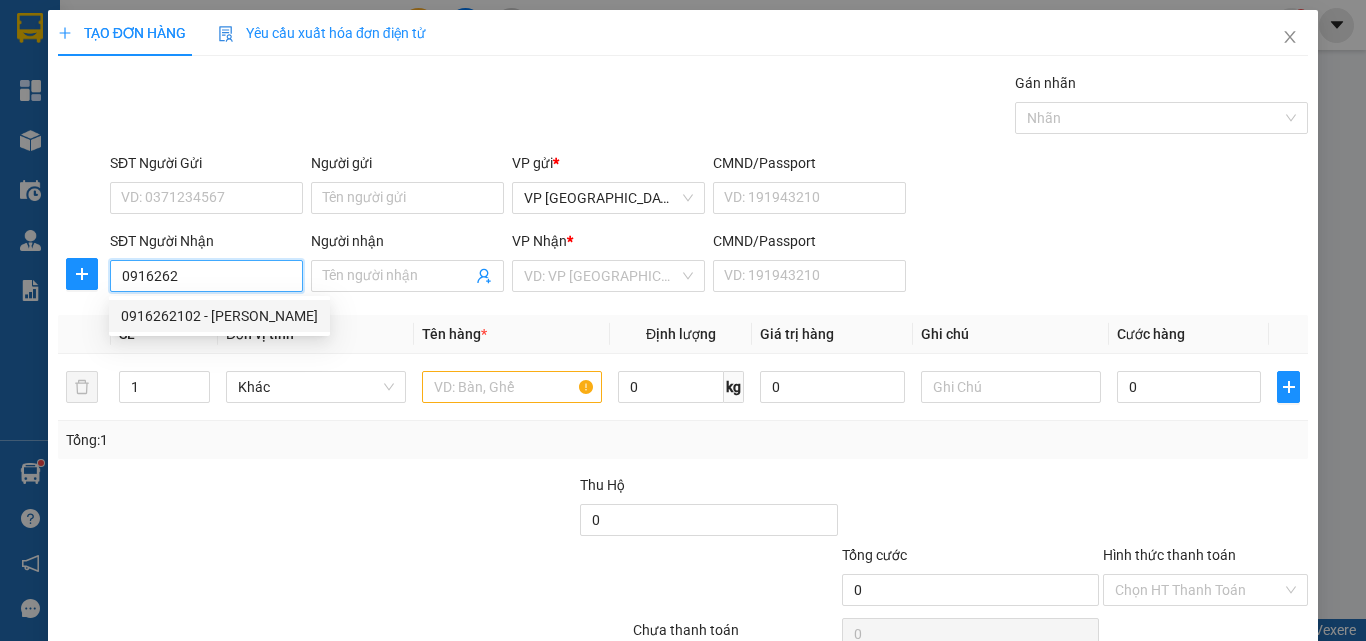 click on "0916262102 - [PERSON_NAME]" at bounding box center [219, 316] 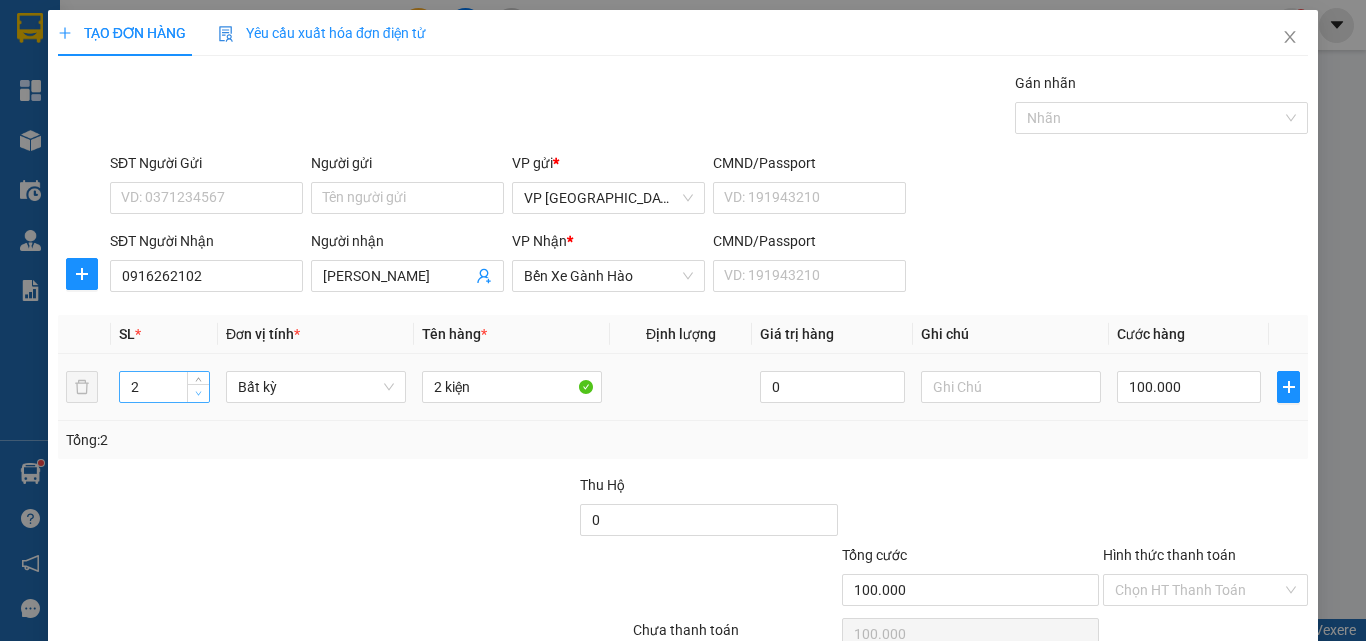 click 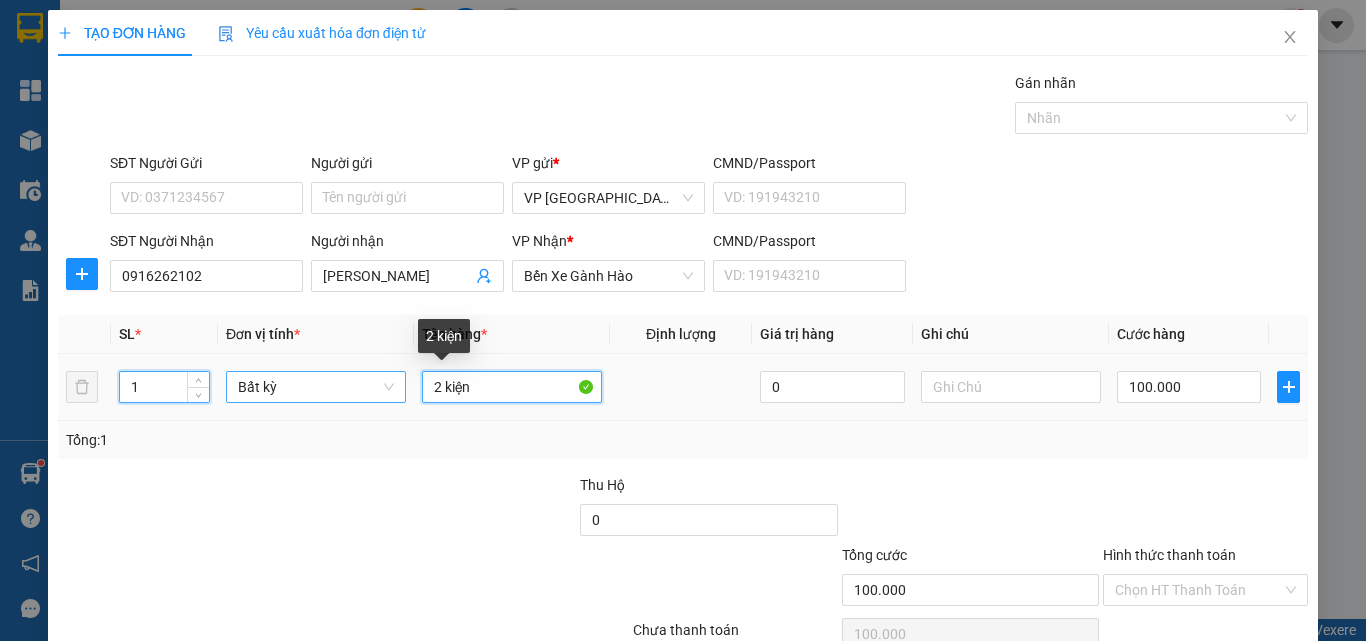 drag, startPoint x: 436, startPoint y: 393, endPoint x: 366, endPoint y: 374, distance: 72.53275 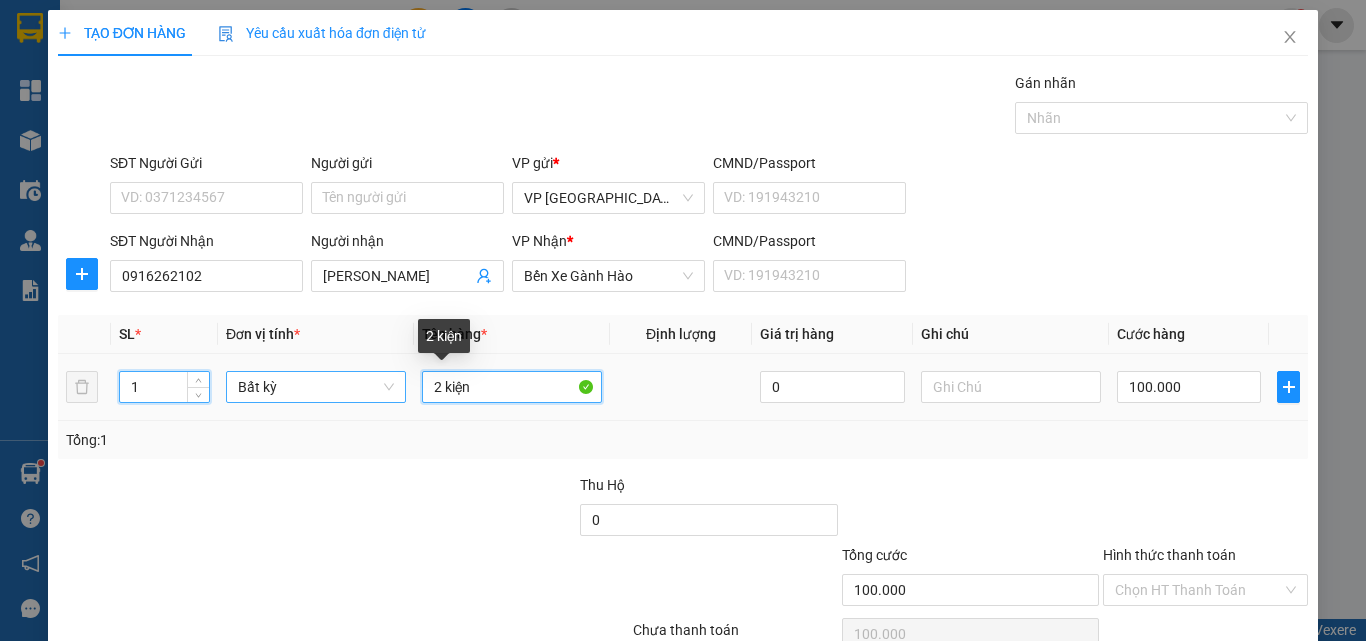 click on "1 Bất kỳ 2 kiện 0 100.000" at bounding box center (683, 387) 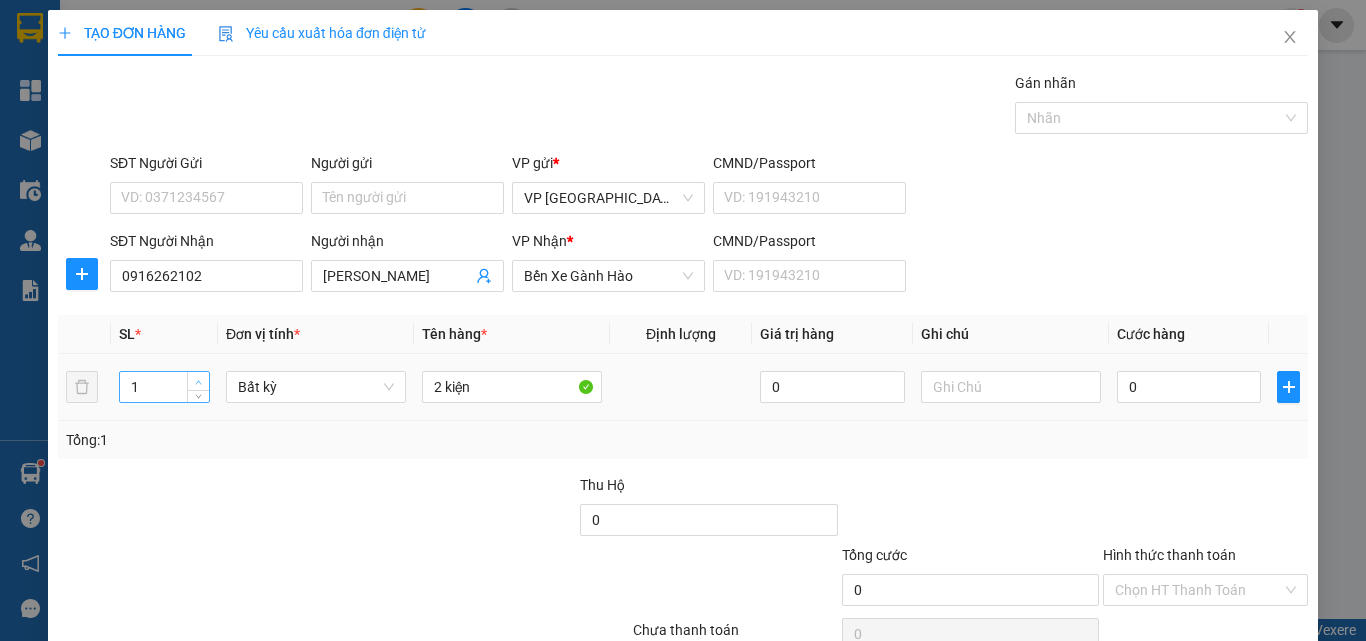 click 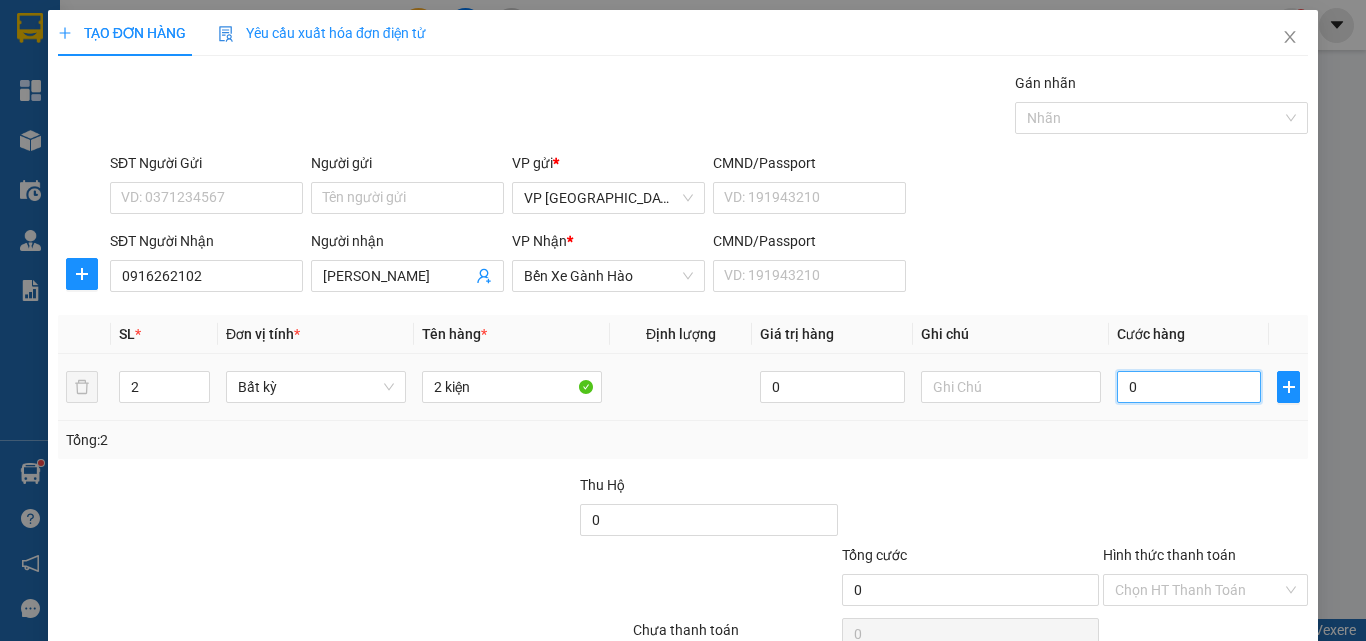 click on "0" at bounding box center [1189, 387] 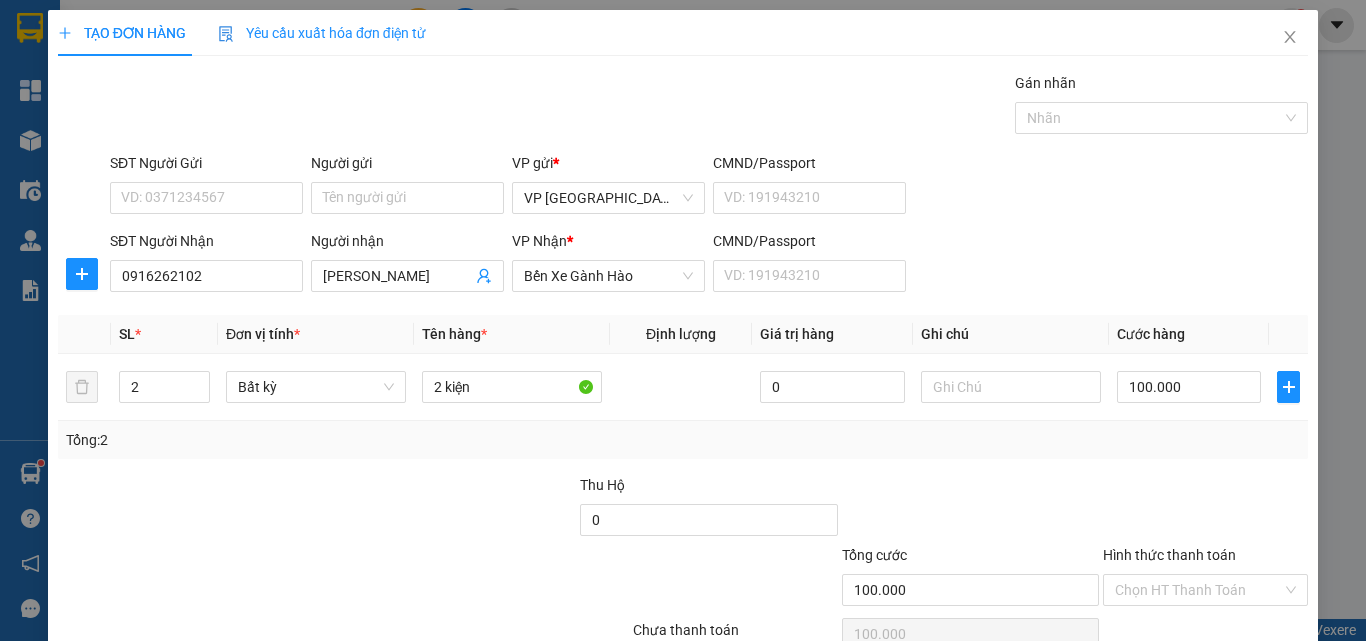 click on "[PERSON_NAME] và In" at bounding box center [1263, 685] 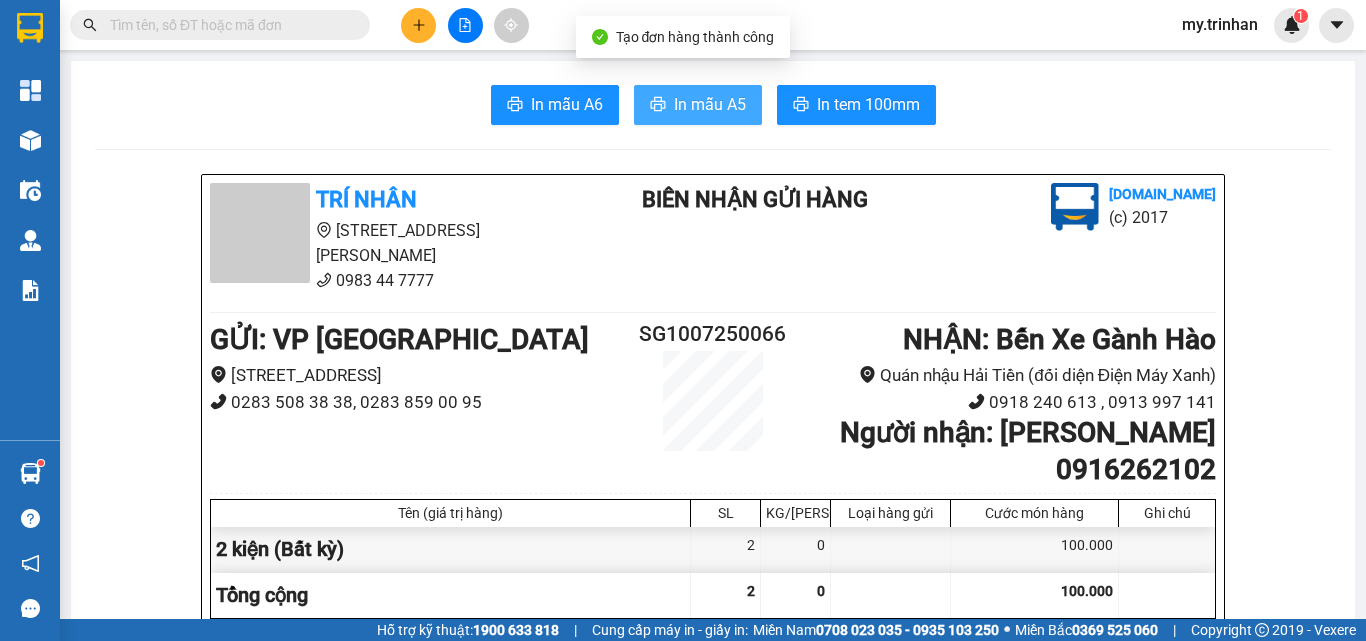 click on "In mẫu A5" at bounding box center [710, 104] 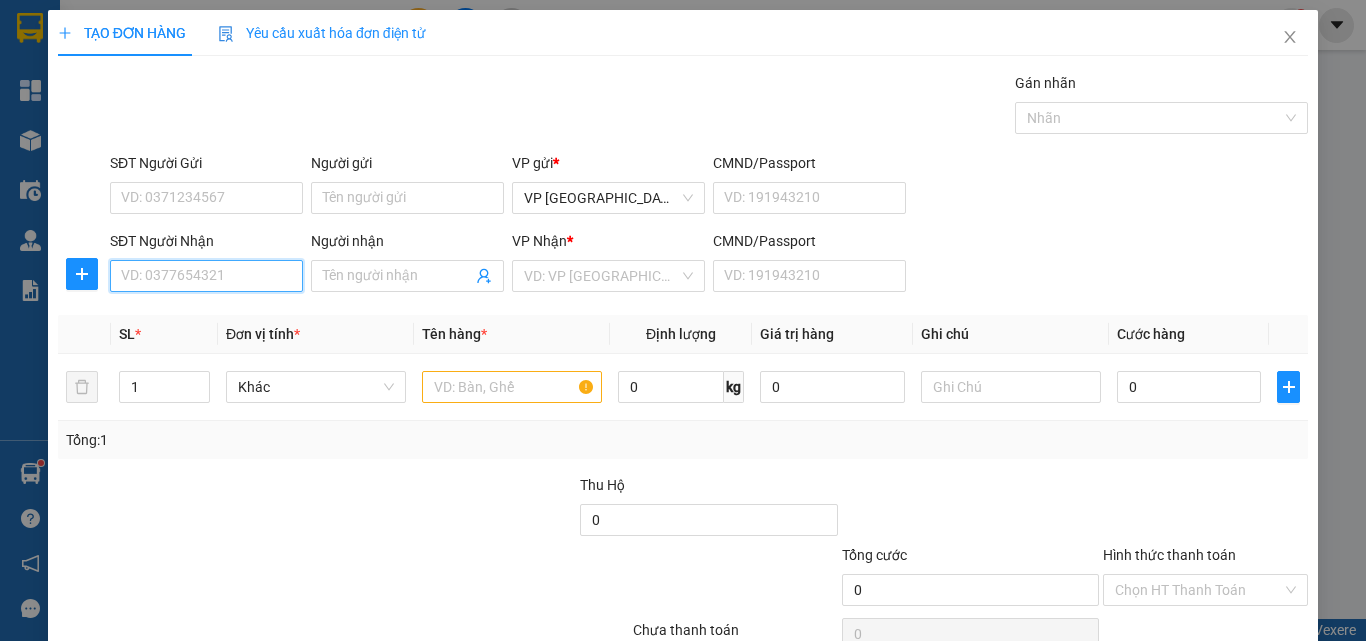 click on "SĐT Người Nhận" at bounding box center (206, 276) 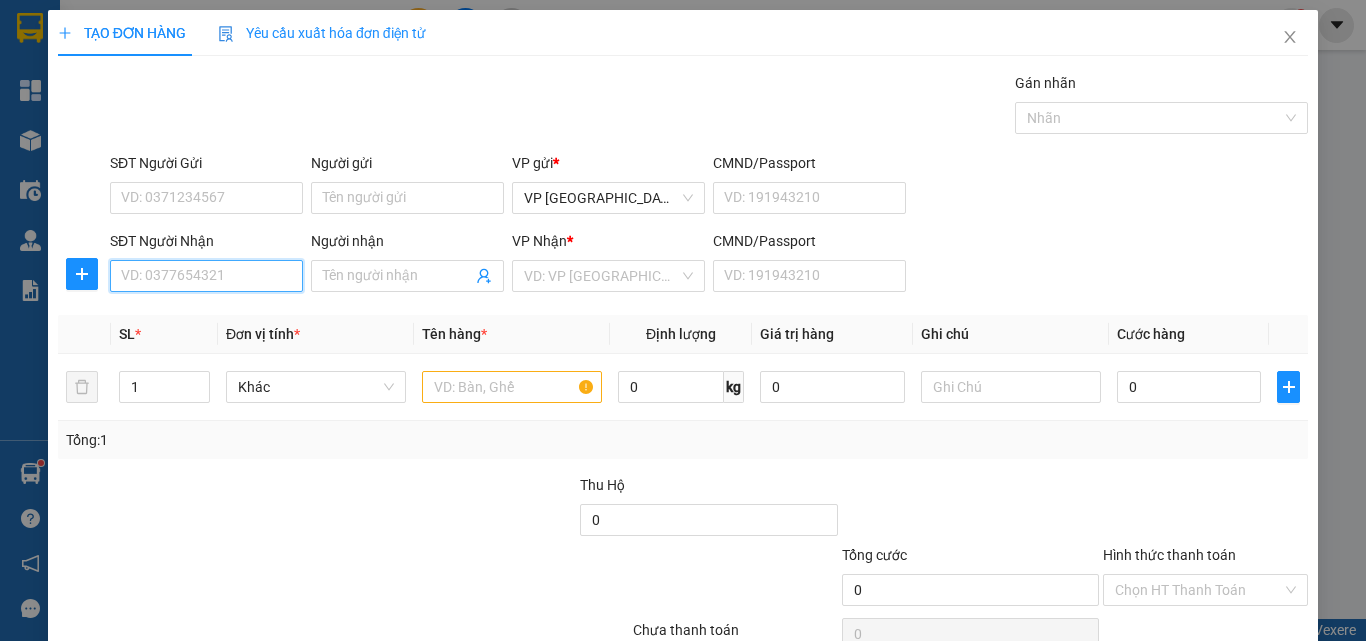 click on "SĐT Người Nhận" at bounding box center (206, 276) 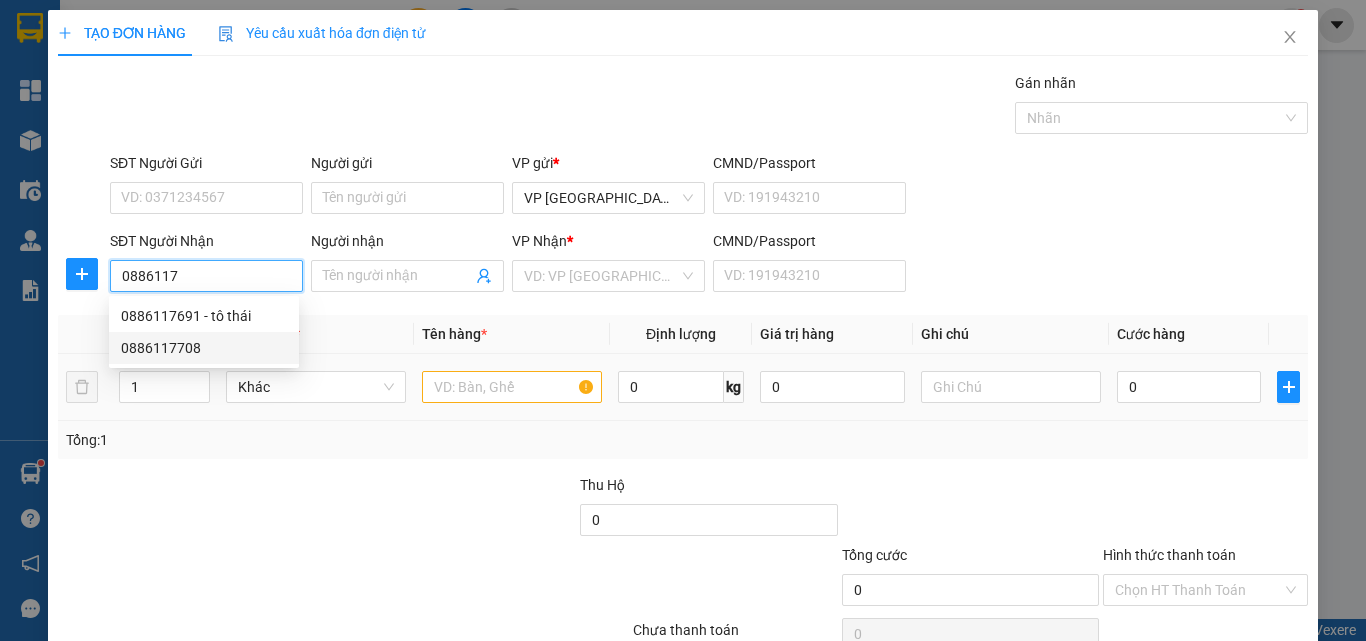 click on "0886117708" at bounding box center [204, 348] 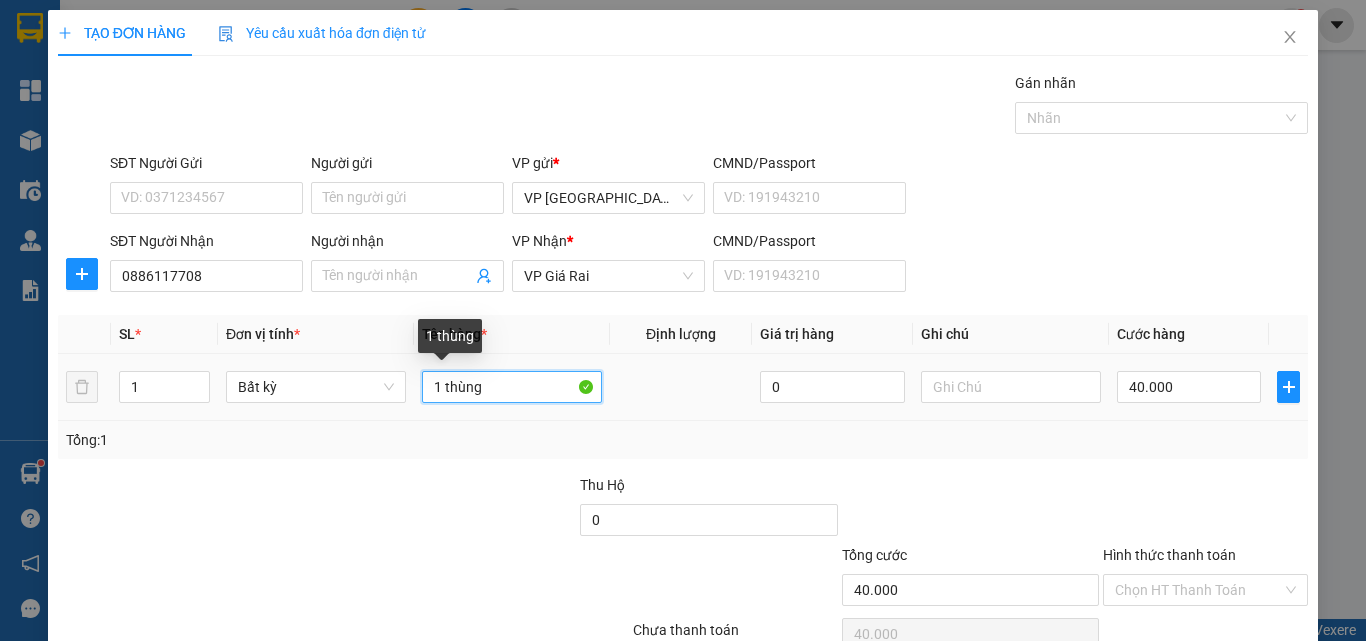 drag, startPoint x: 495, startPoint y: 381, endPoint x: 280, endPoint y: 413, distance: 217.36835 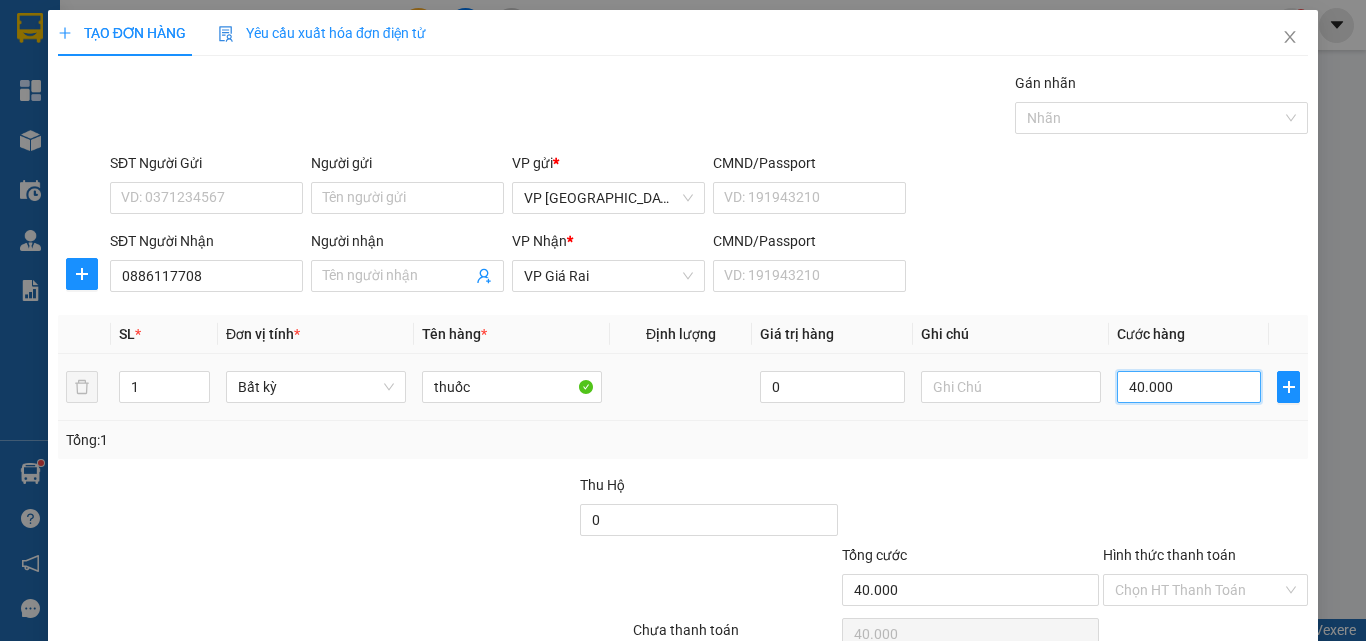 click on "40.000" at bounding box center [1189, 387] 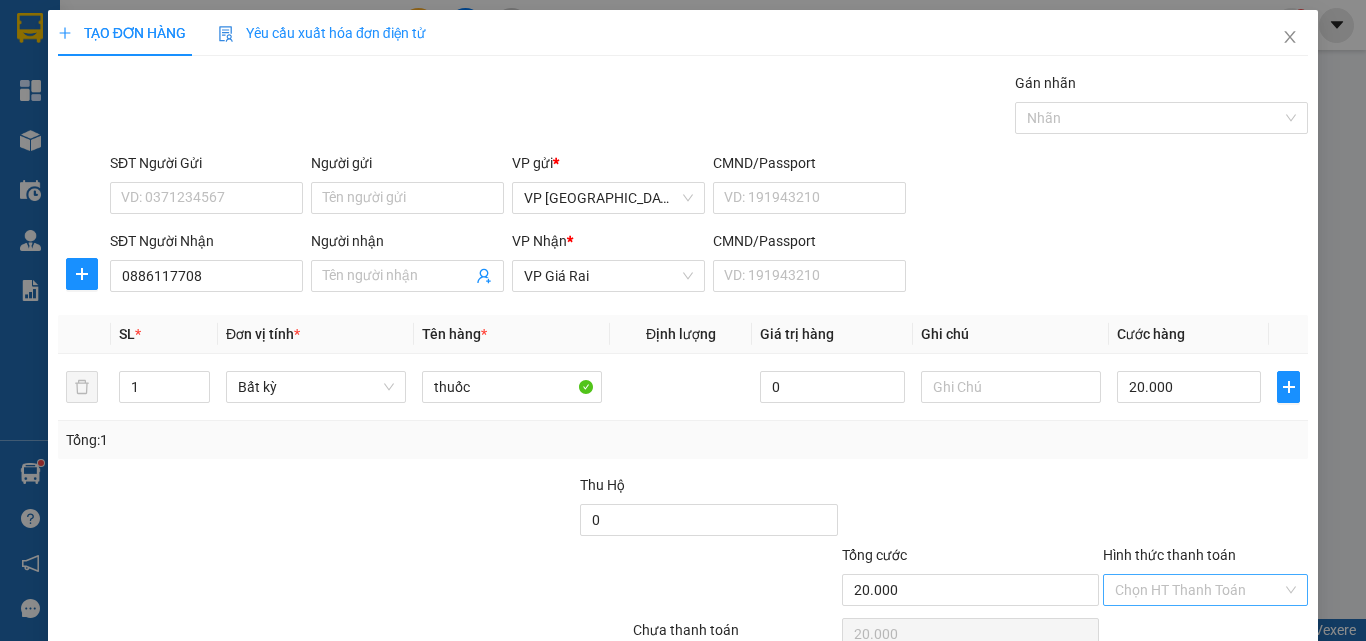 click on "Hình thức thanh toán" at bounding box center [1198, 590] 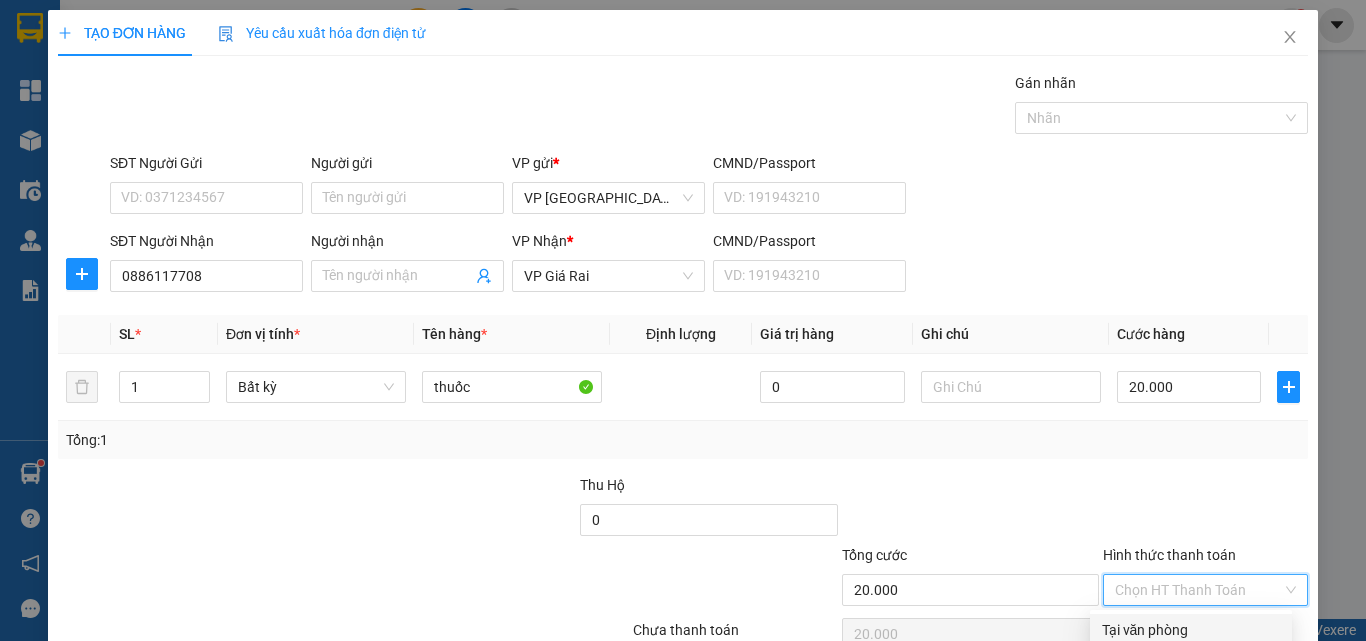 click on "Tại văn phòng" at bounding box center (1191, 630) 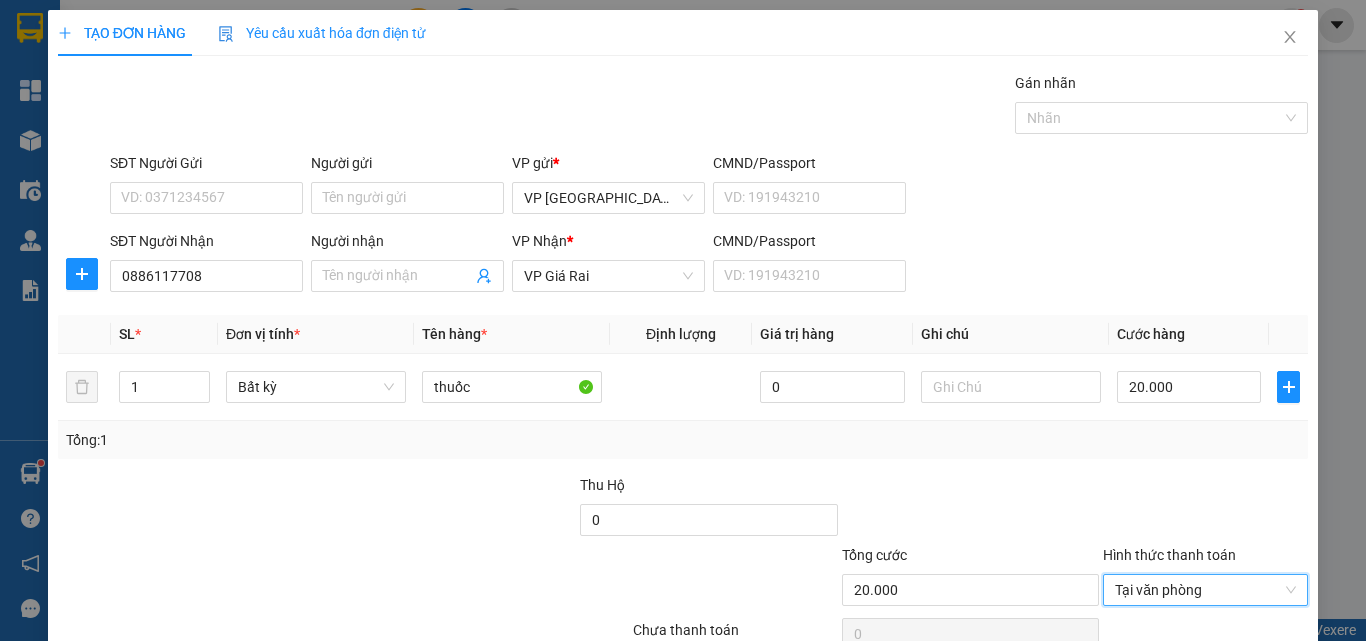 click on "[PERSON_NAME] và In" at bounding box center (1231, 685) 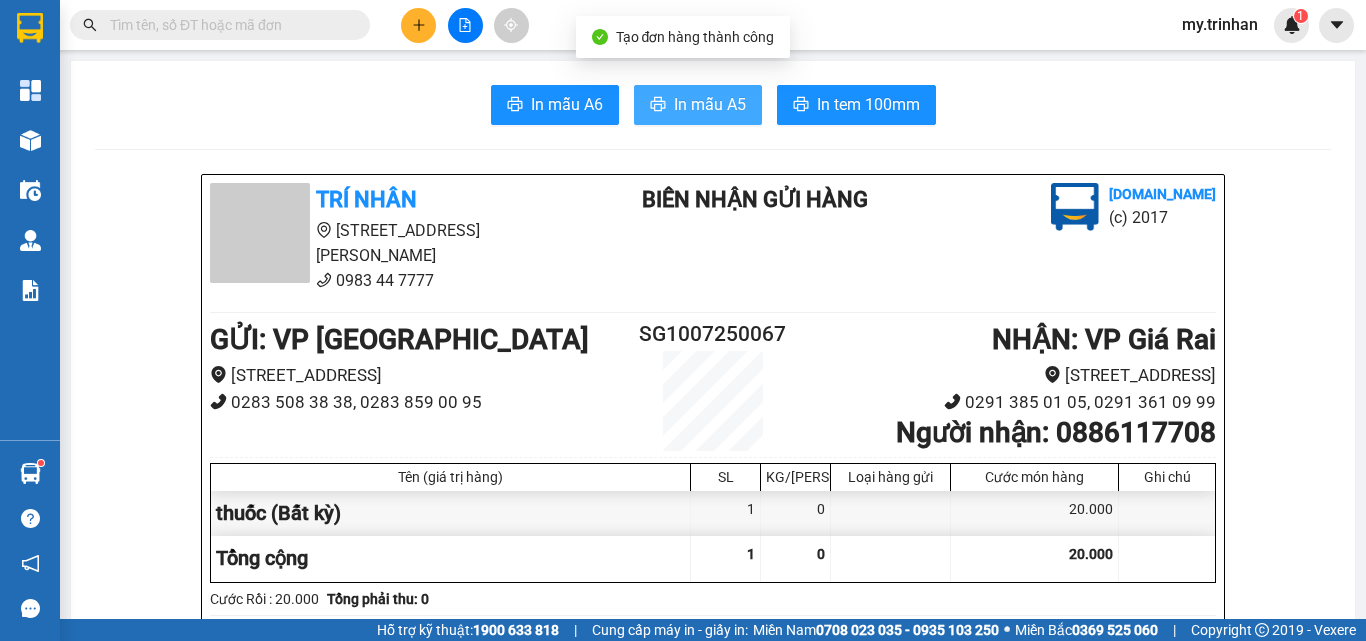 click on "In mẫu A5" at bounding box center [710, 104] 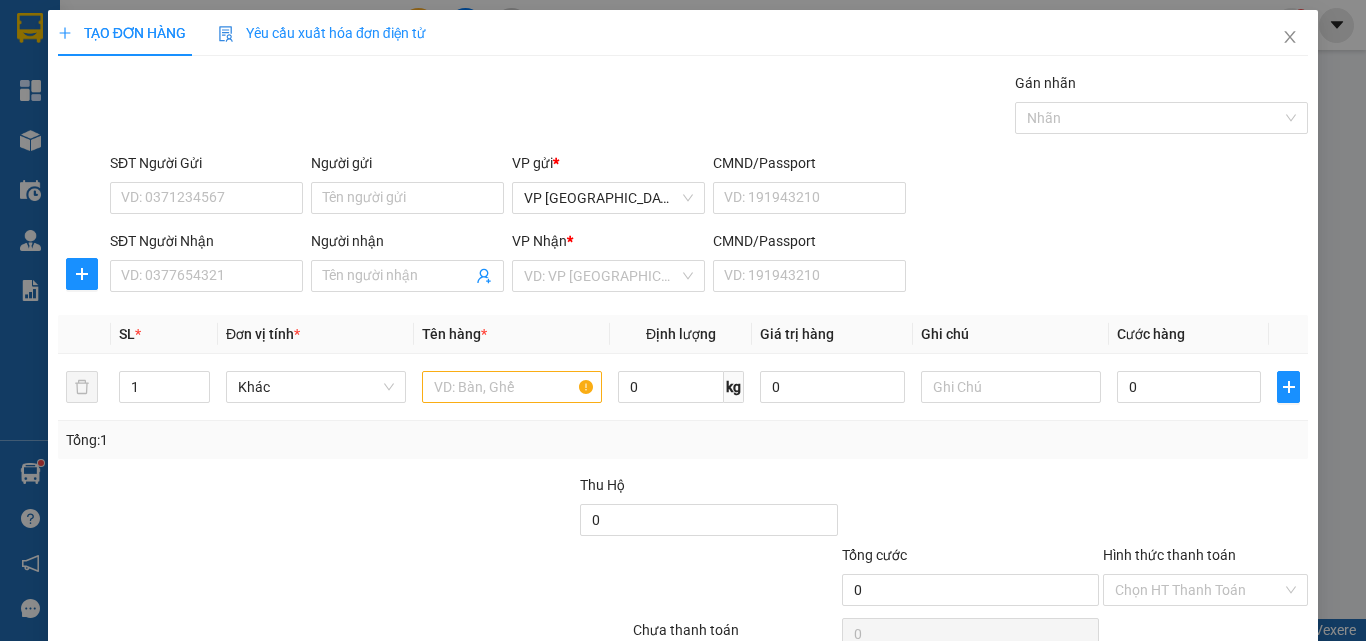 click on "SĐT Người Nhận VD: 0377654321 Người nhận Tên người nhận VP Nhận  * VD: VP Sài Gòn CMND/Passport VD: [PASSPORT]" at bounding box center [709, 265] 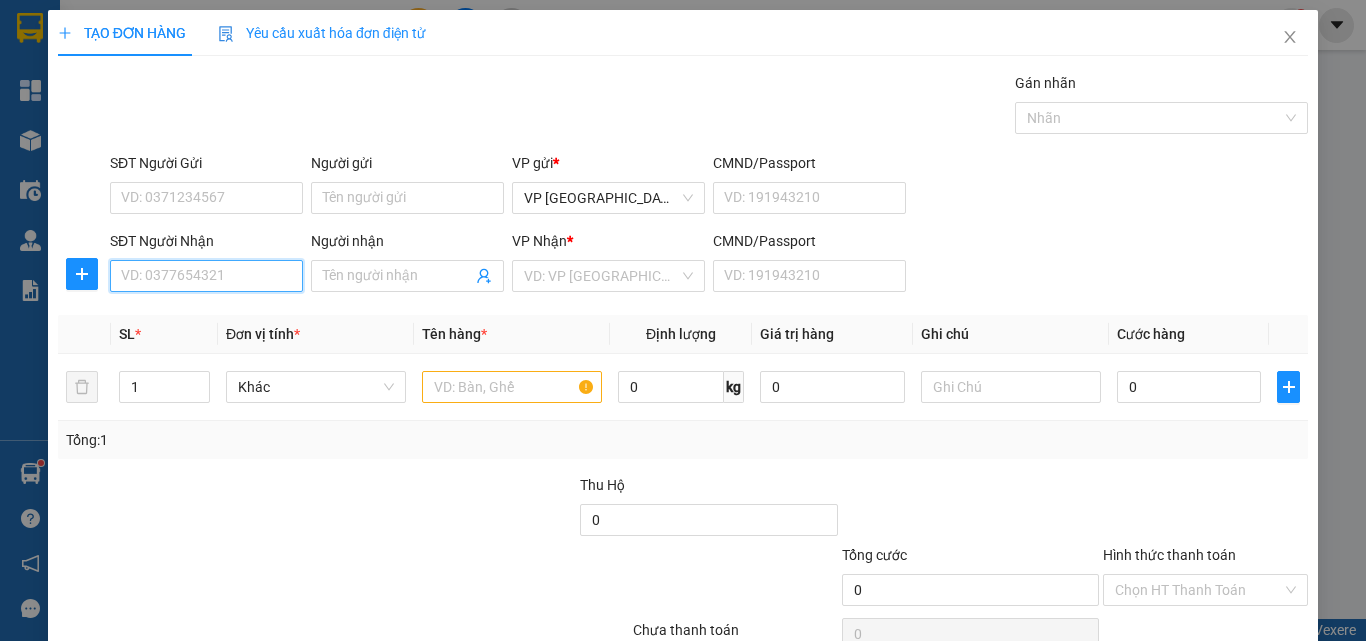 click on "SĐT Người Nhận" at bounding box center [206, 276] 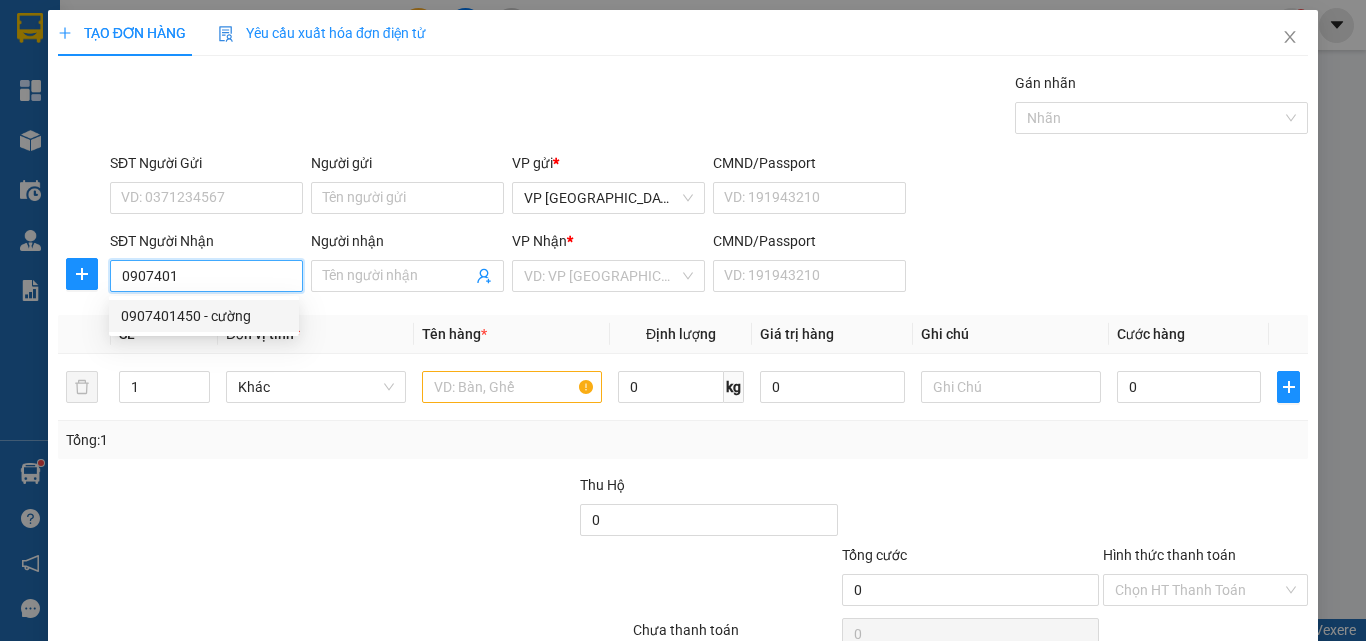 click on "0907401450 - cường" at bounding box center (204, 316) 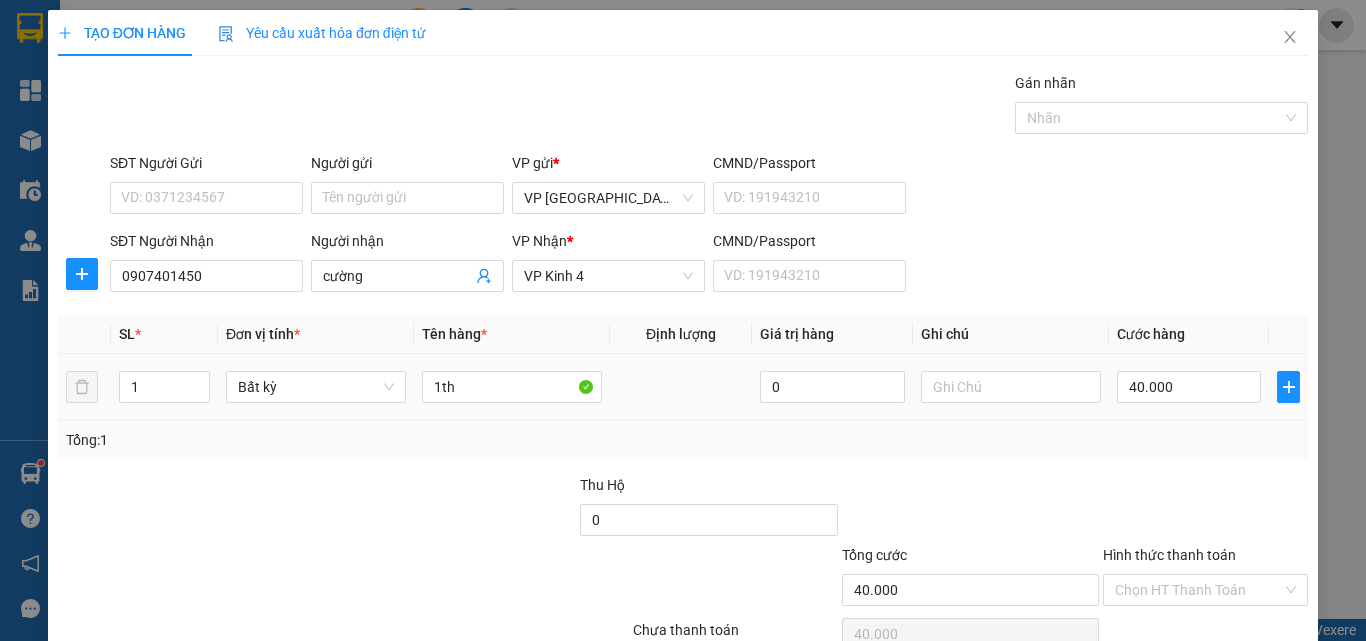 click on "1th" at bounding box center [512, 387] 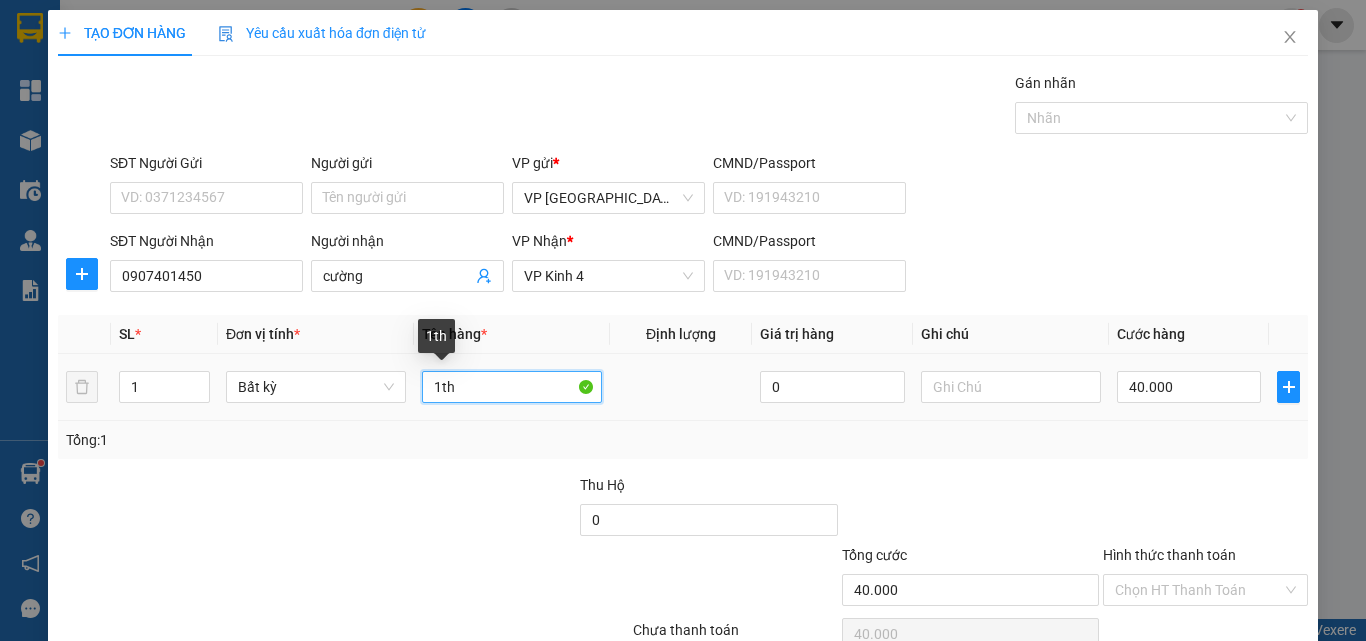 click on "1th" at bounding box center (512, 387) 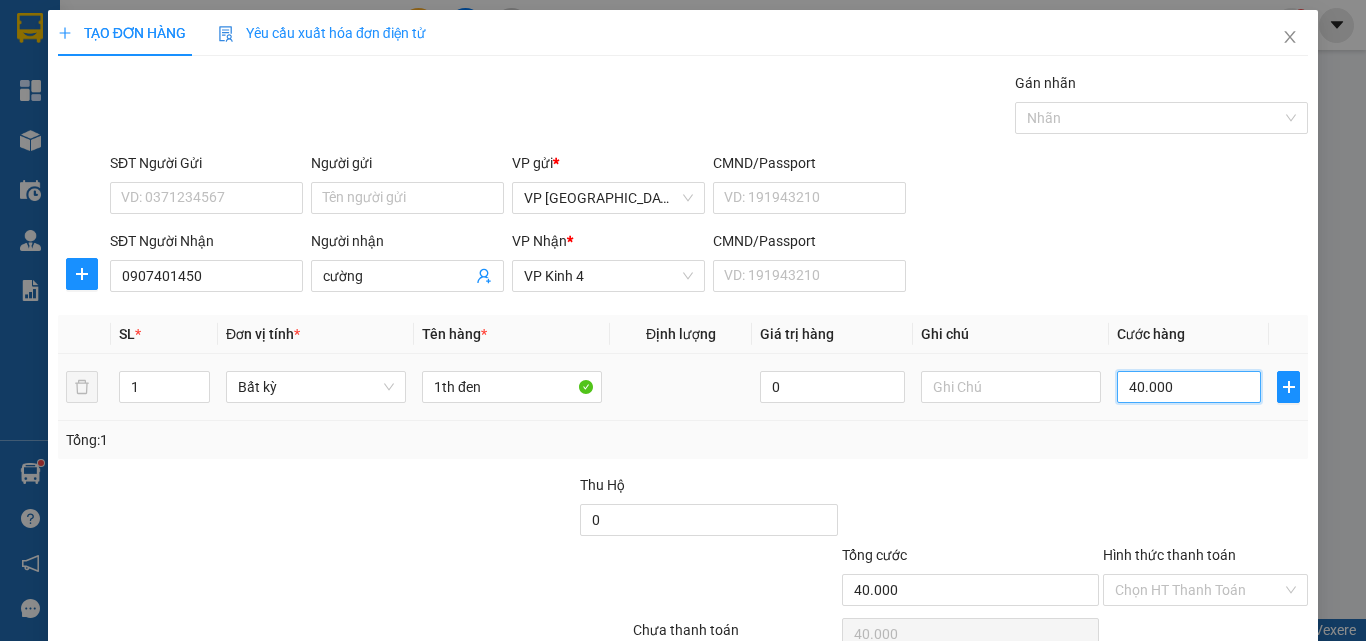 click on "40.000" at bounding box center [1189, 387] 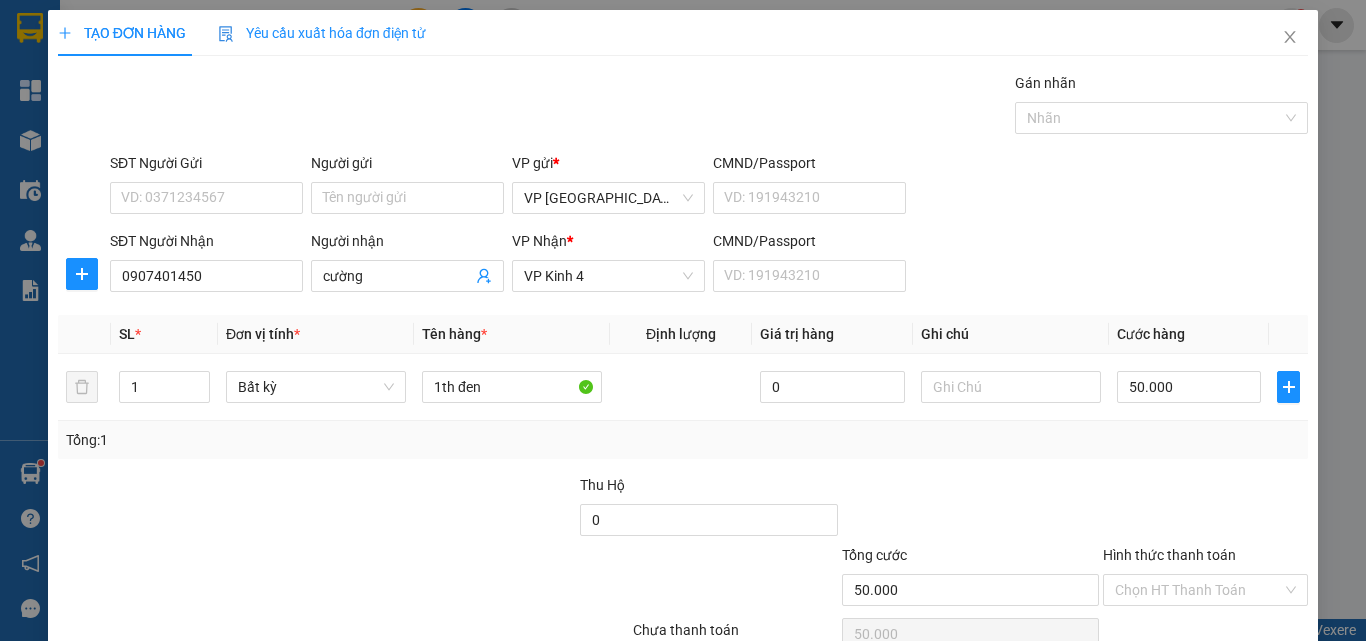 click on "[PERSON_NAME] và In" at bounding box center [1263, 685] 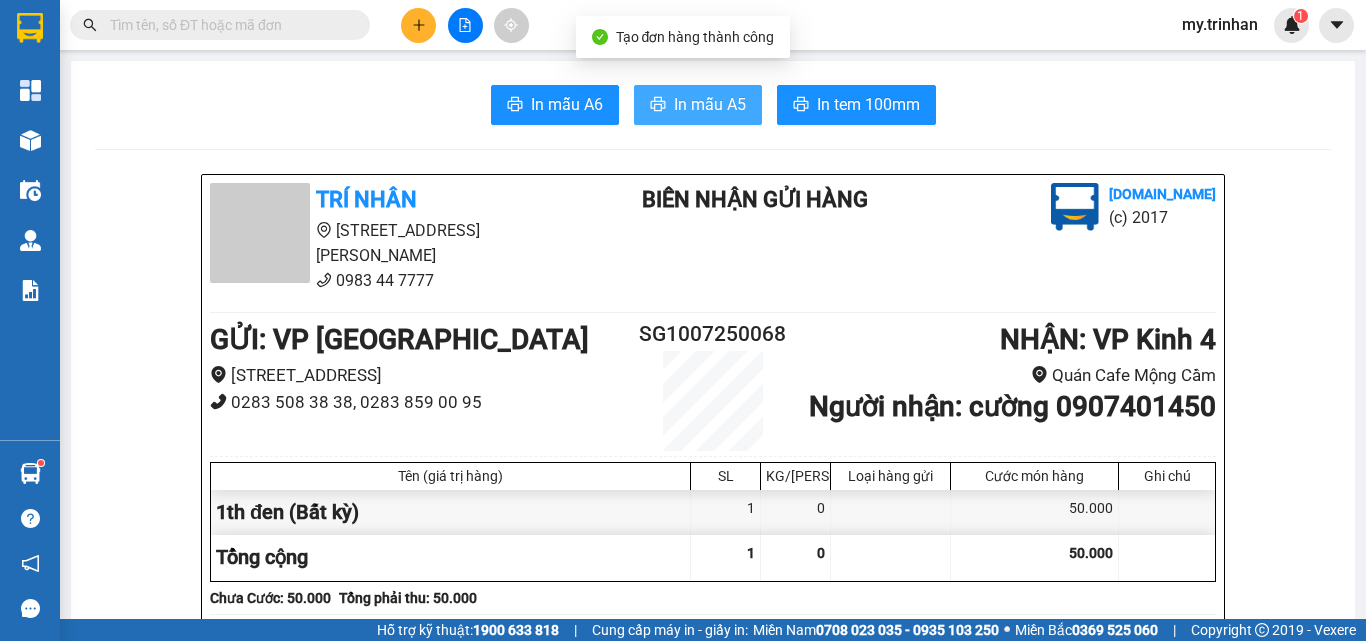 click on "In mẫu A5" at bounding box center (710, 104) 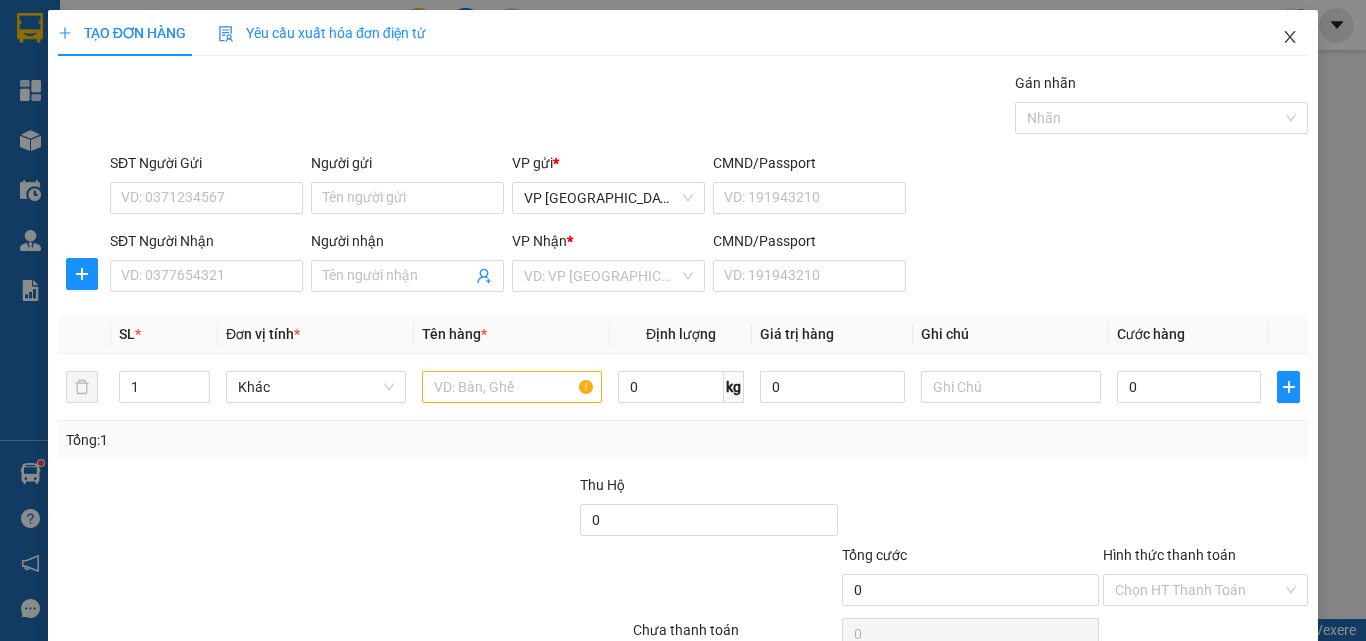 click 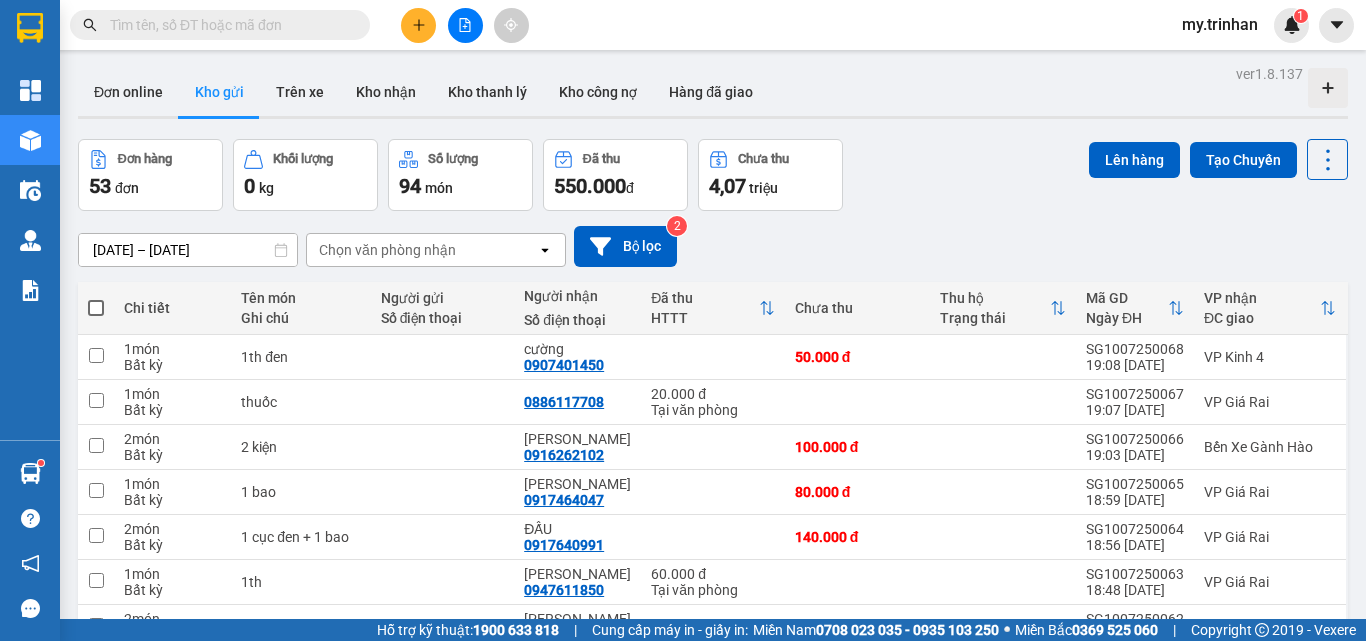 click on "Chọn văn phòng nhận" at bounding box center (387, 250) 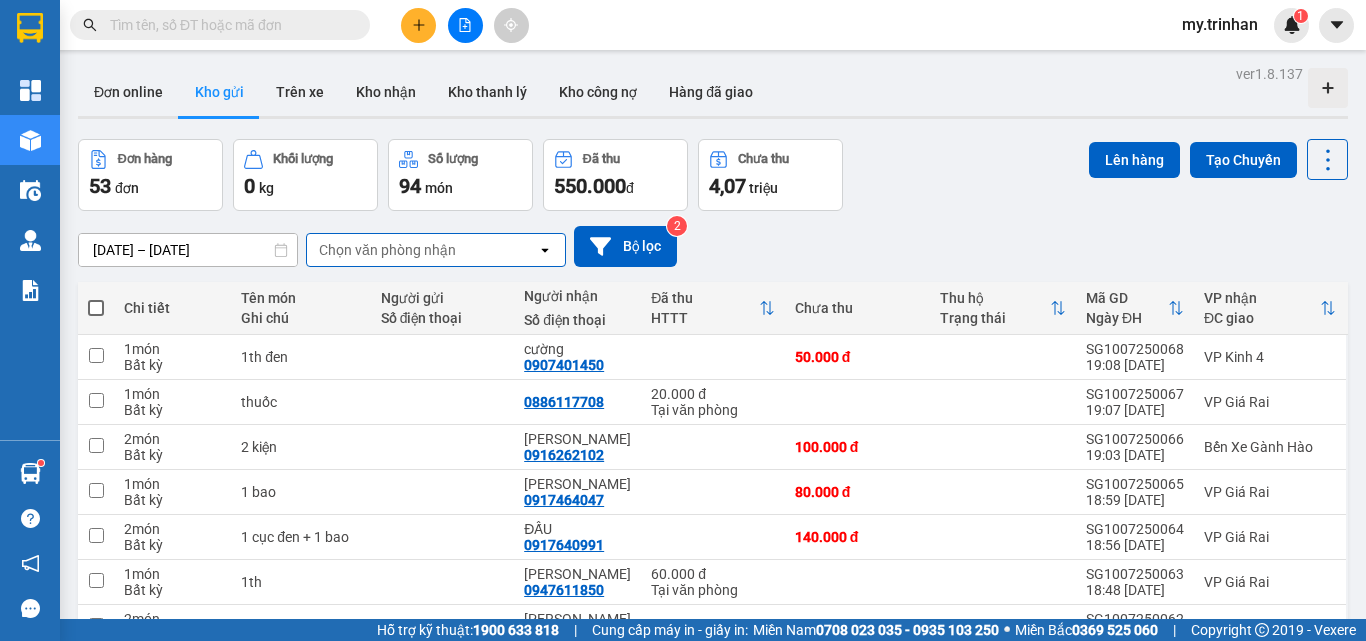 click on "[DATE] – [DATE] Press the down arrow key to interact with the calendar and select a date. Press the escape button to close the calendar. Selected date range is from [DATE] to [DATE]. Chọn văn phòng nhận open Bộ lọc 2" at bounding box center [713, 246] 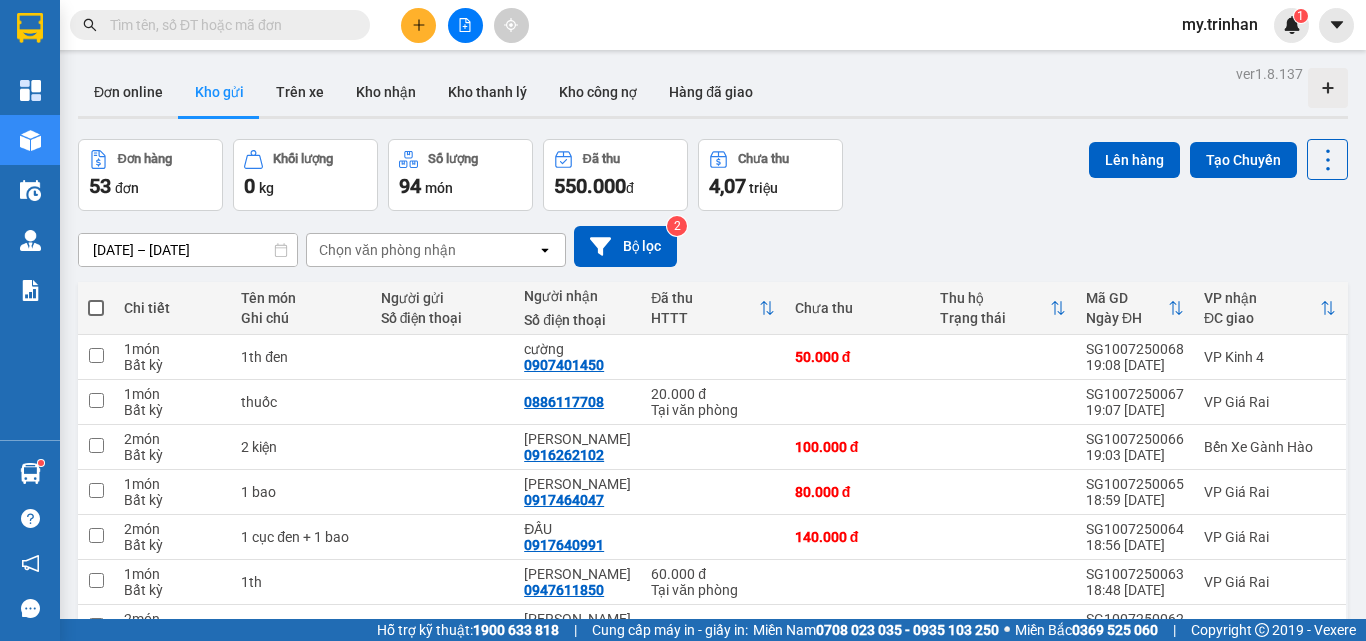 click on "Chọn văn phòng nhận" at bounding box center [422, 250] 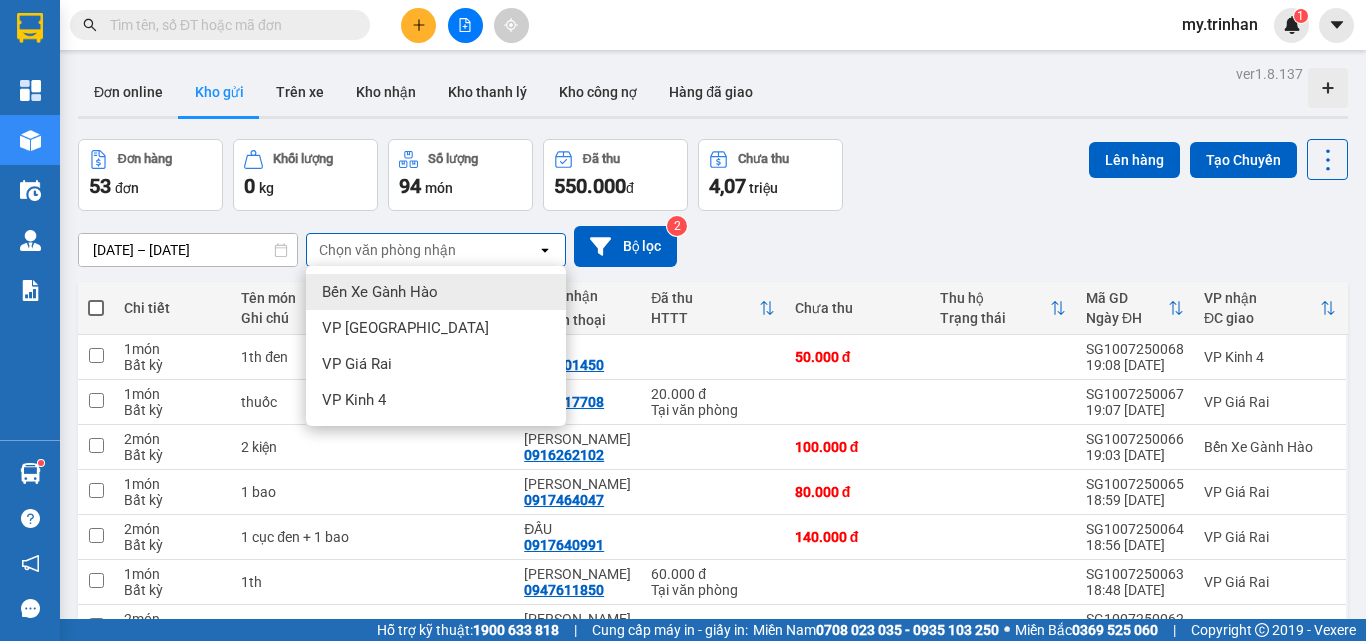 click on "Chọn văn phòng nhận" at bounding box center [422, 250] 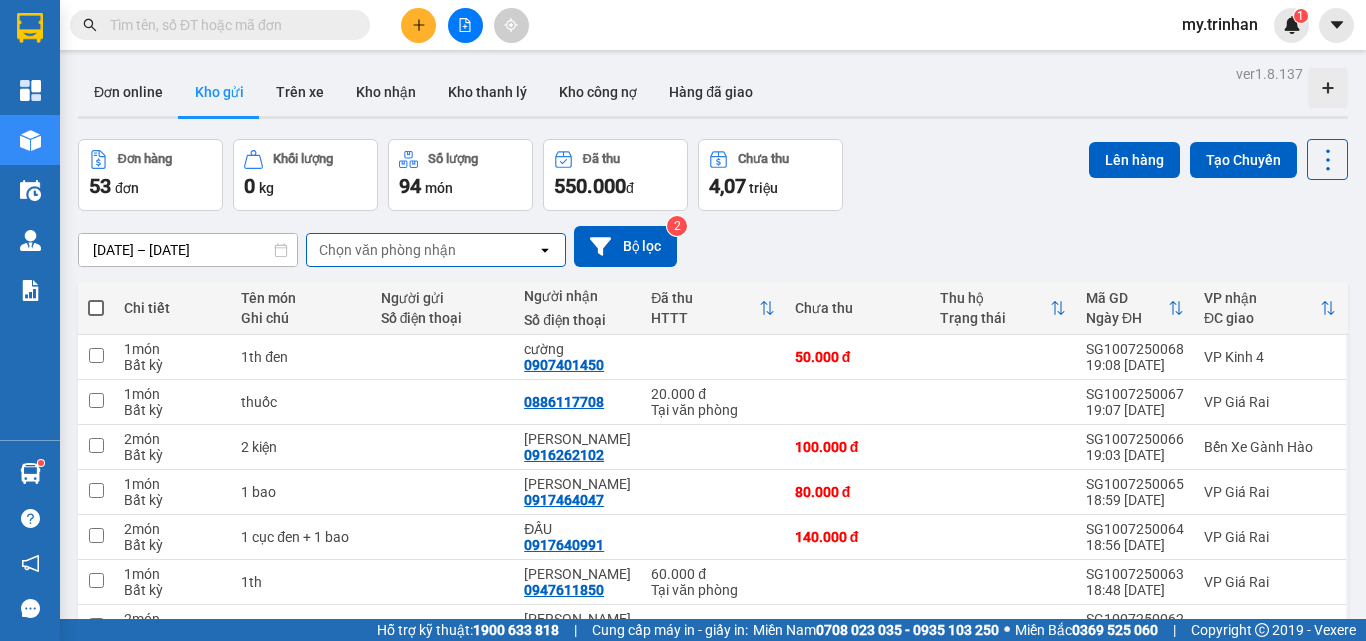 click on "[DATE] – [DATE] Press the down arrow key to interact with the calendar and select a date. Press the escape button to close the calendar. Selected date range is from [DATE] to [DATE]. Chọn văn phòng nhận open Bộ lọc 2" at bounding box center [713, 246] 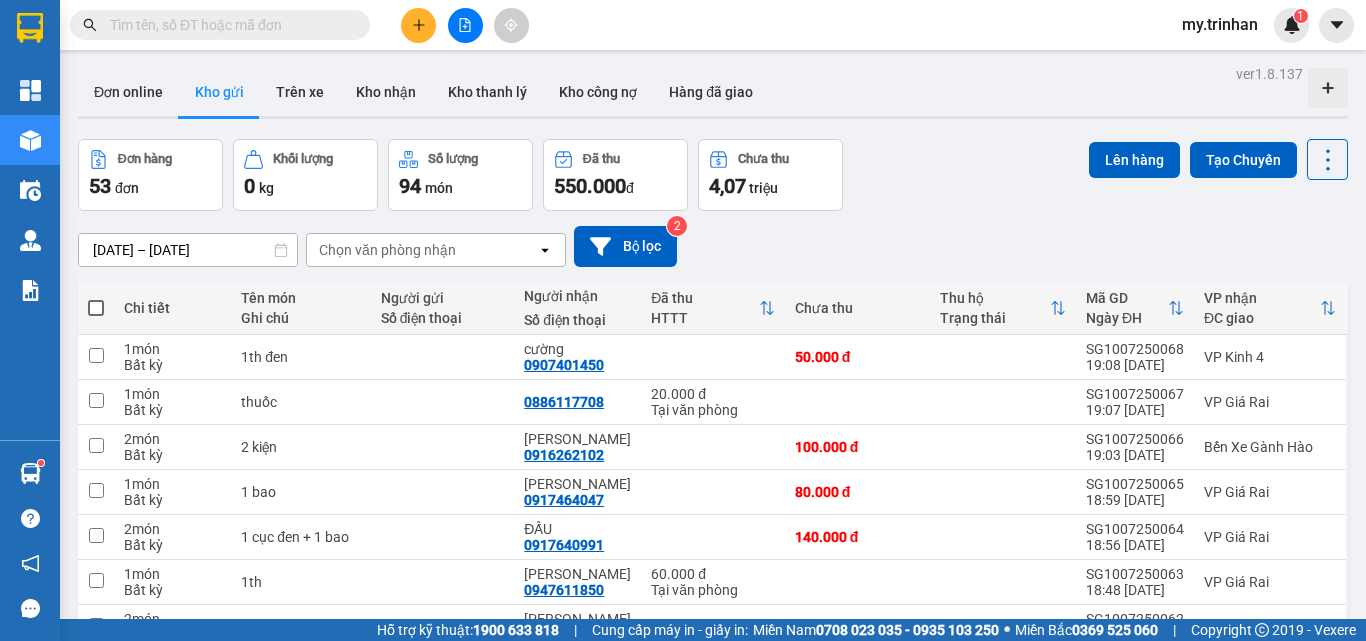 click on "Chọn văn phòng nhận" at bounding box center (422, 250) 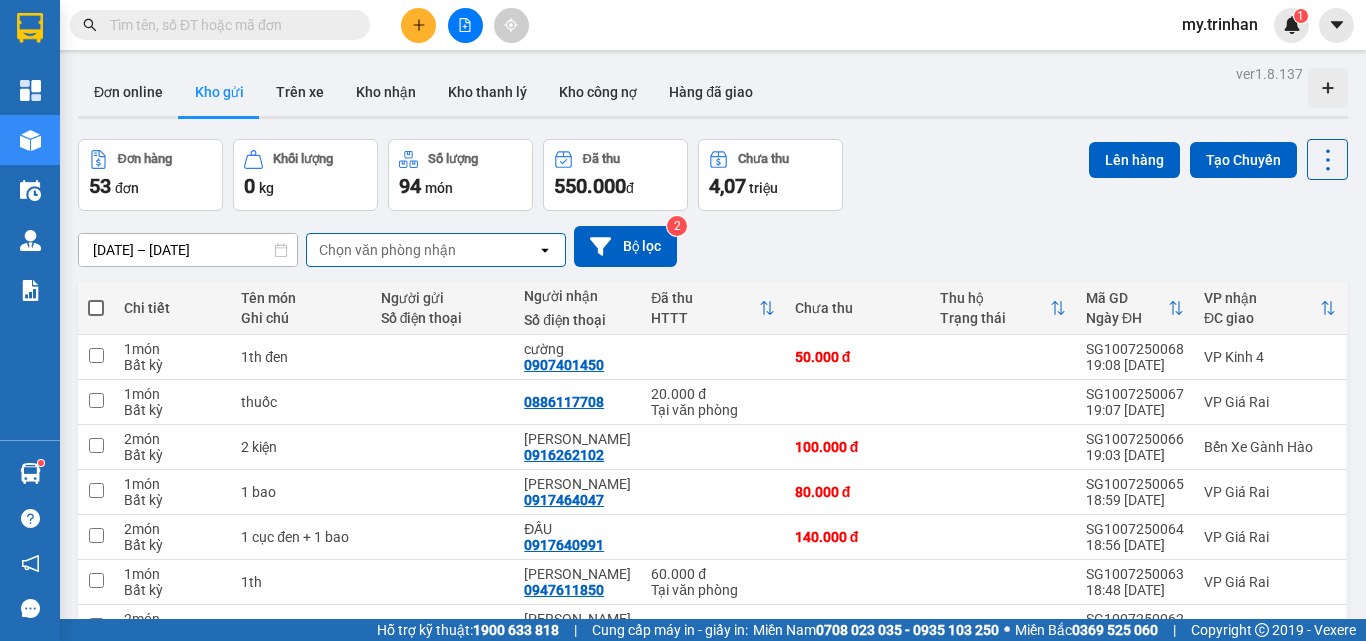 click on "[DATE] – [DATE] Press the down arrow key to interact with the calendar and select a date. Press the escape button to close the calendar. Selected date range is from [DATE] to [DATE]. Chọn văn phòng nhận open Bộ lọc 2" at bounding box center [713, 246] 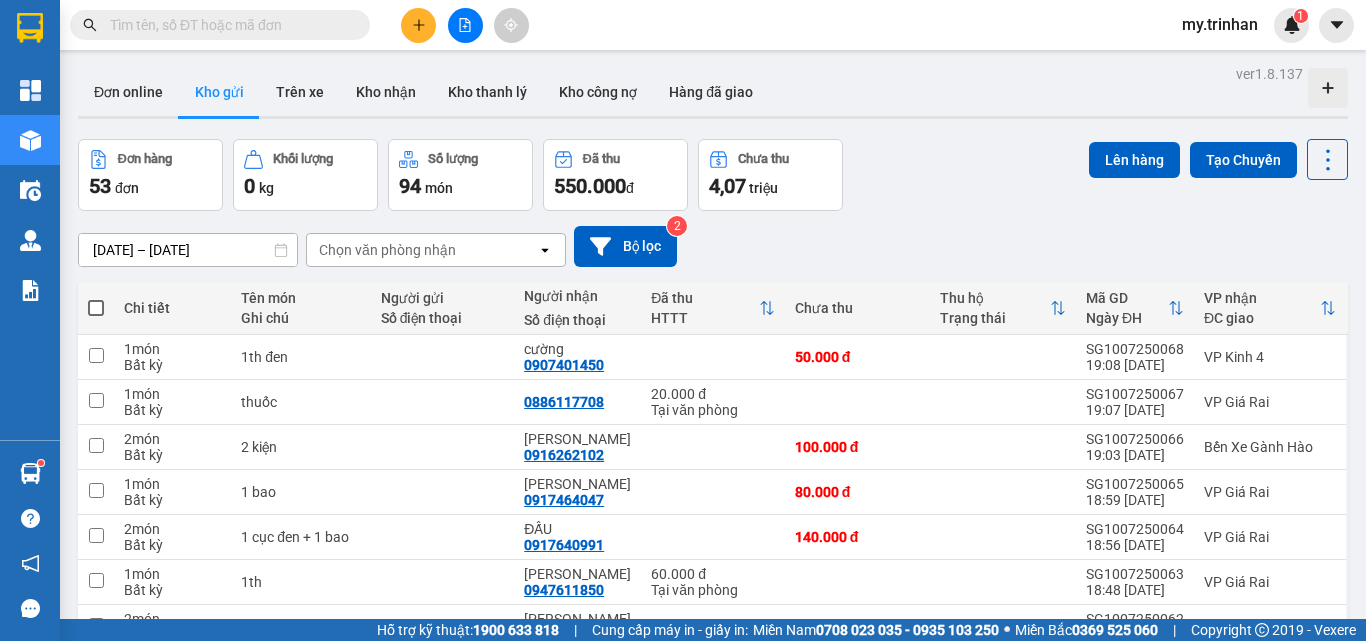 drag, startPoint x: 450, startPoint y: 249, endPoint x: 441, endPoint y: 261, distance: 15 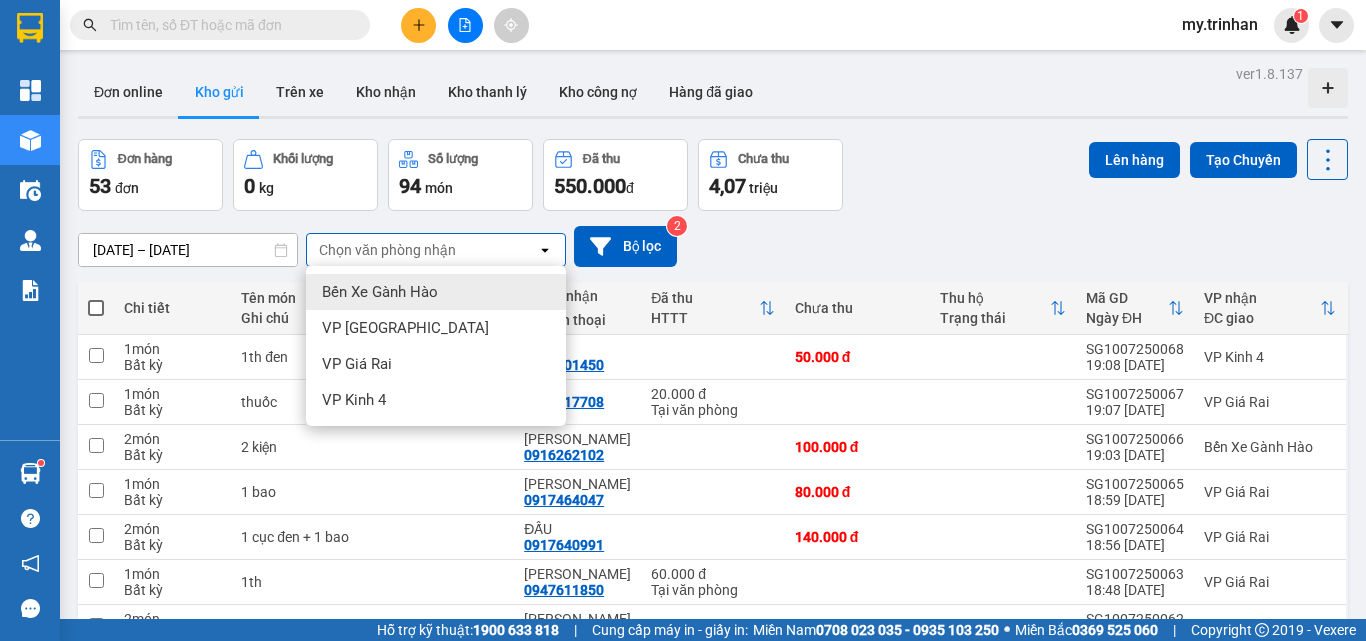 click on "Bến Xe Gành Hào" at bounding box center (380, 292) 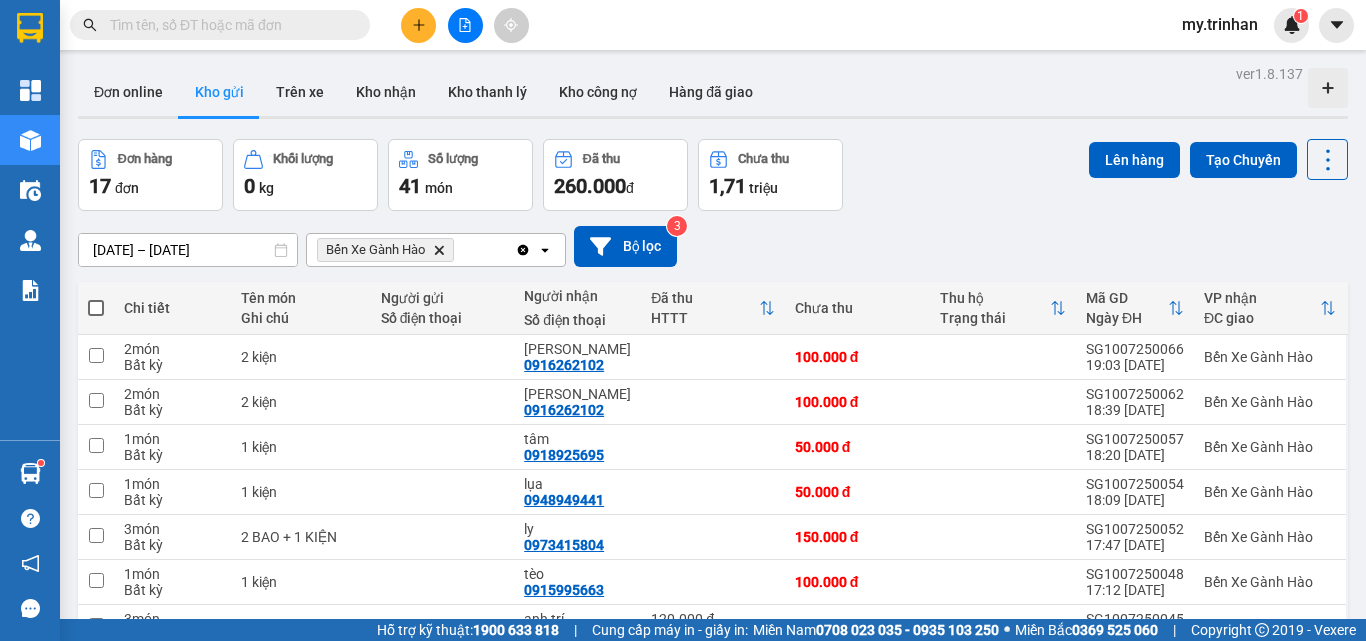 click on "Delete" 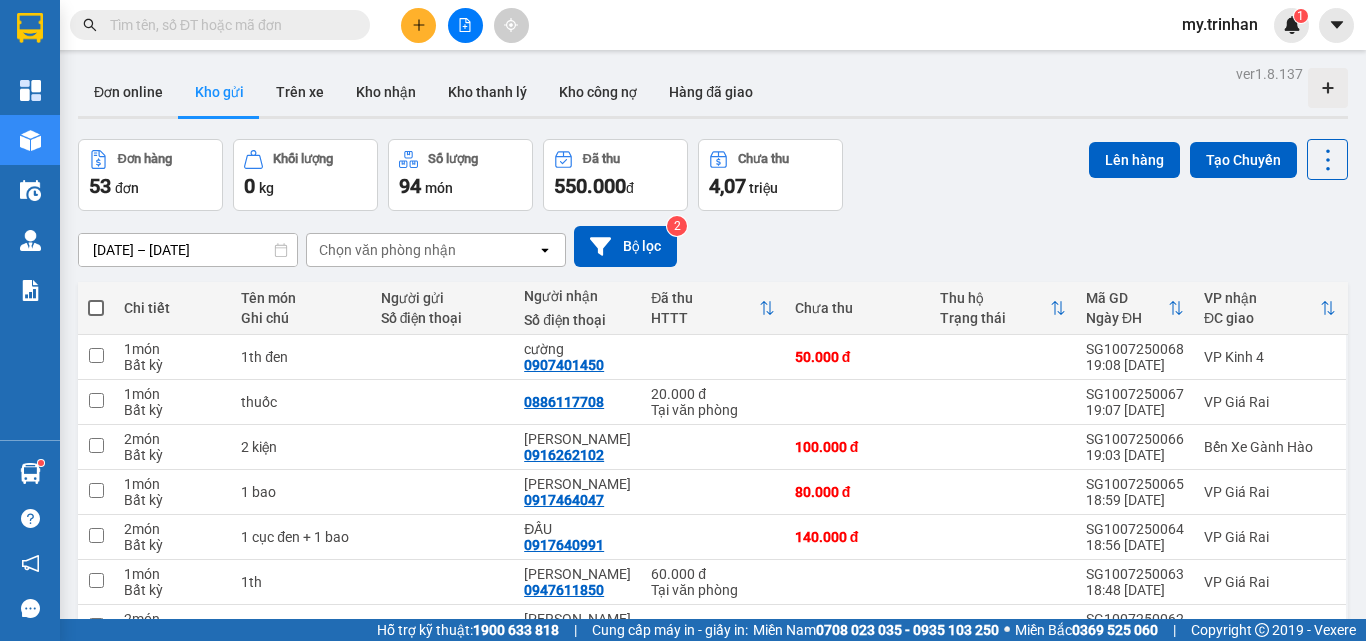 click on "[DATE] – [DATE] Press the down arrow key to interact with the calendar and select a date. Press the escape button to close the calendar. Selected date range is from [DATE] to [DATE]. Chọn văn phòng nhận open Bộ lọc 2" at bounding box center [713, 246] 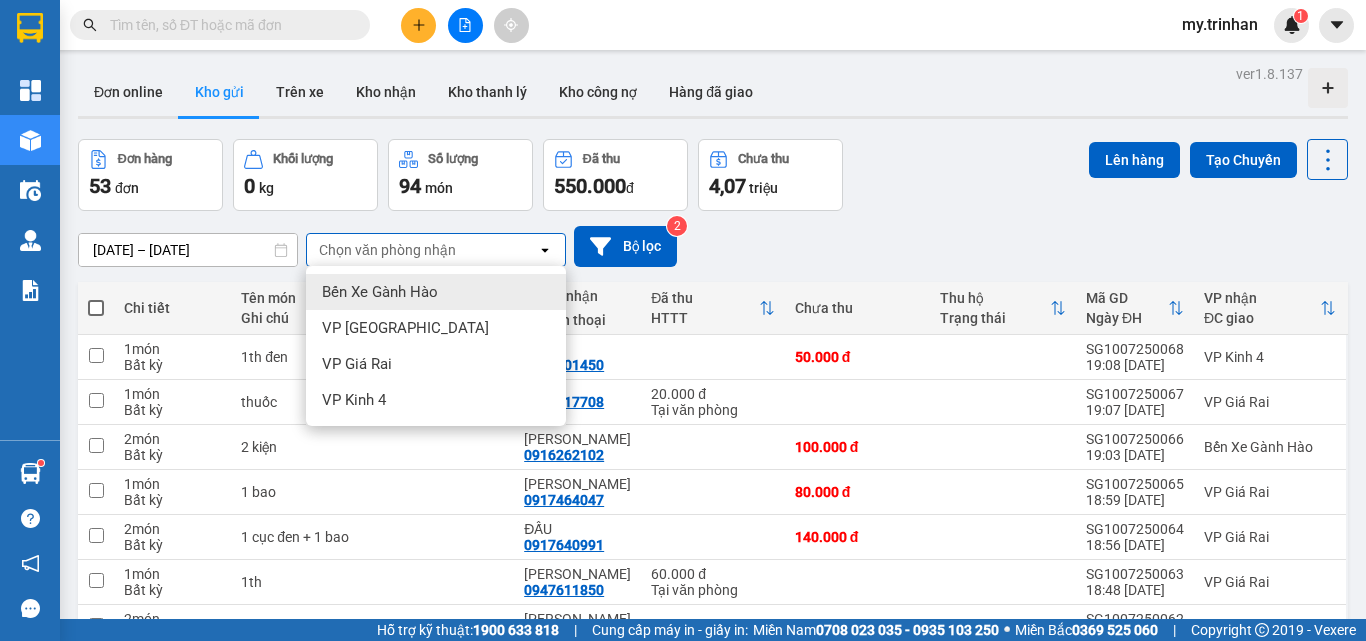 click on "Chọn văn phòng nhận" at bounding box center [387, 250] 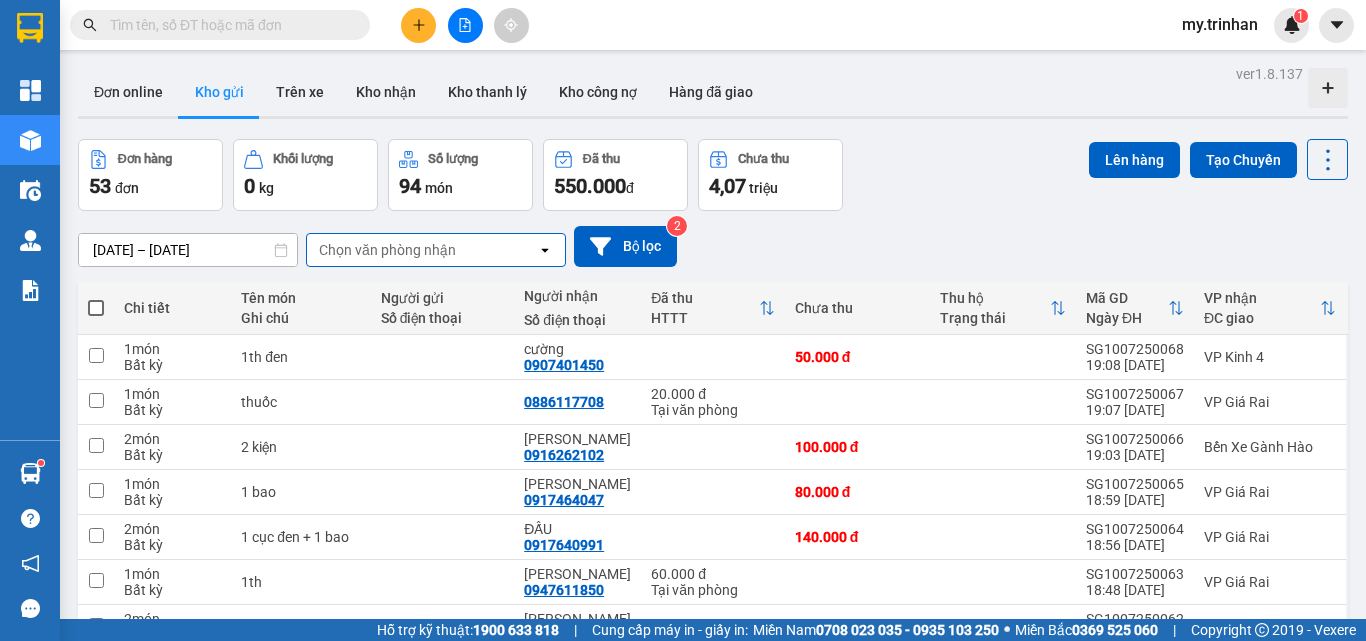 click on "[DATE] – [DATE] Press the down arrow key to interact with the calendar and select a date. Press the escape button to close the calendar. Selected date range is from [DATE] to [DATE]. Chọn văn phòng nhận open Bộ lọc 2" at bounding box center (713, 246) 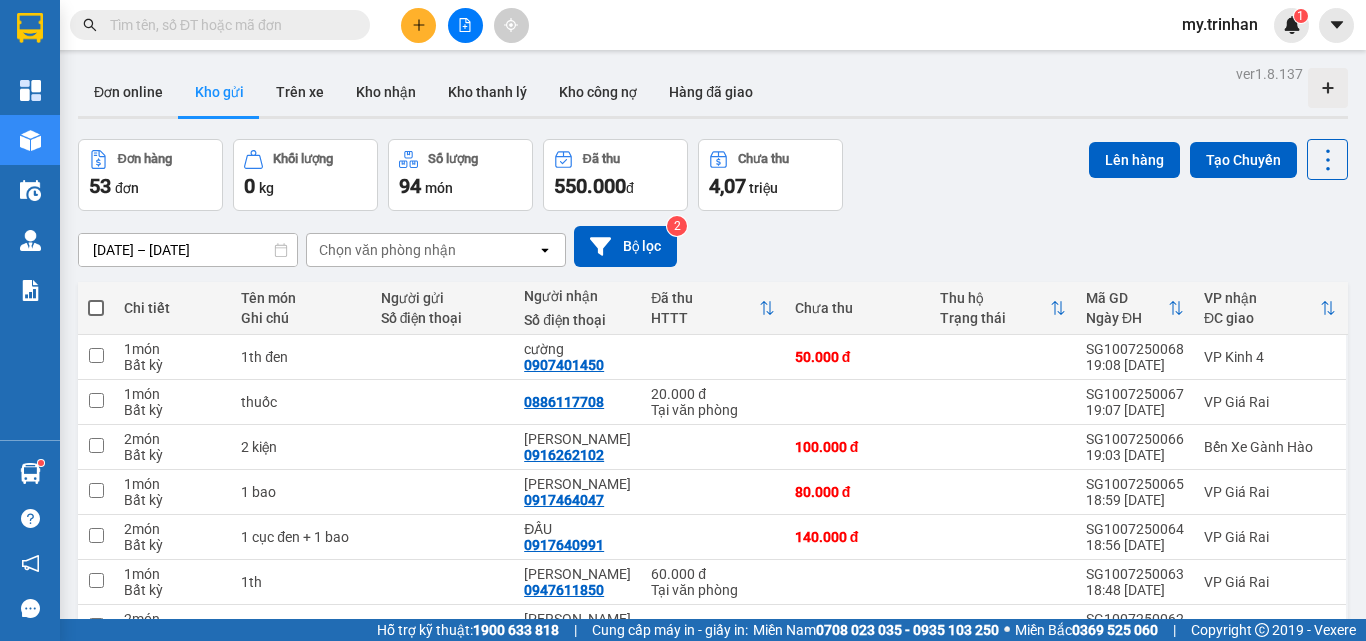 click on "2" at bounding box center [990, 817] 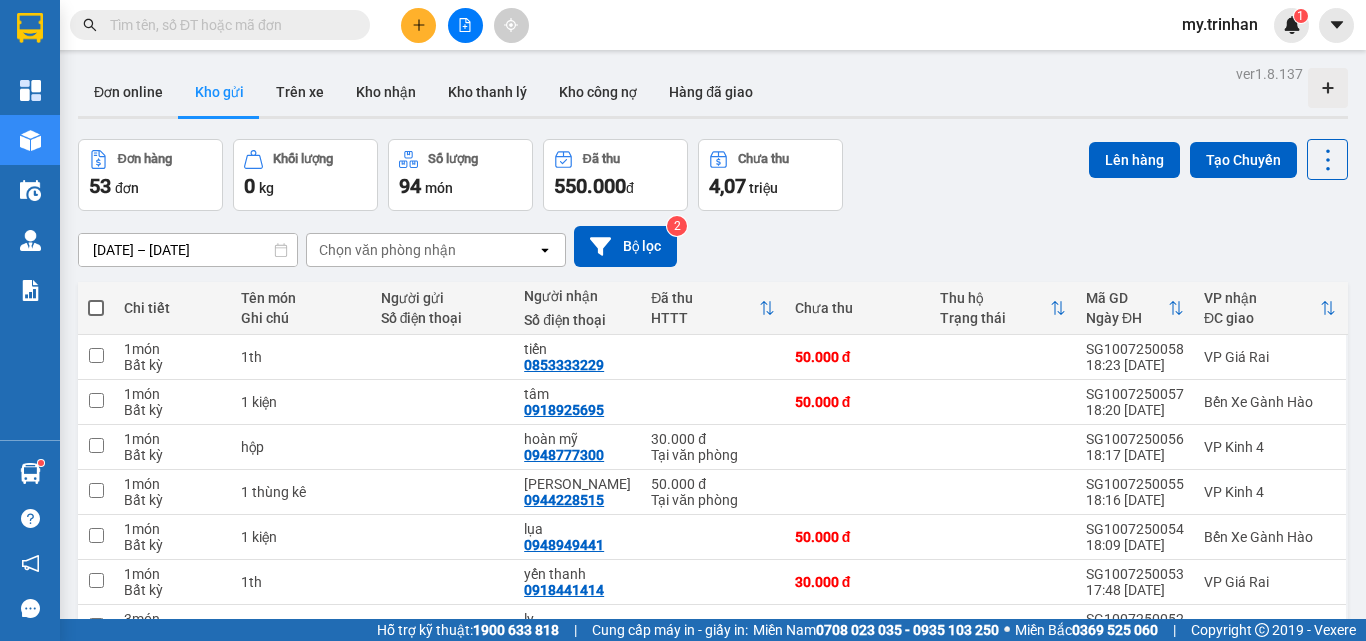 click on "3" at bounding box center (1025, 817) 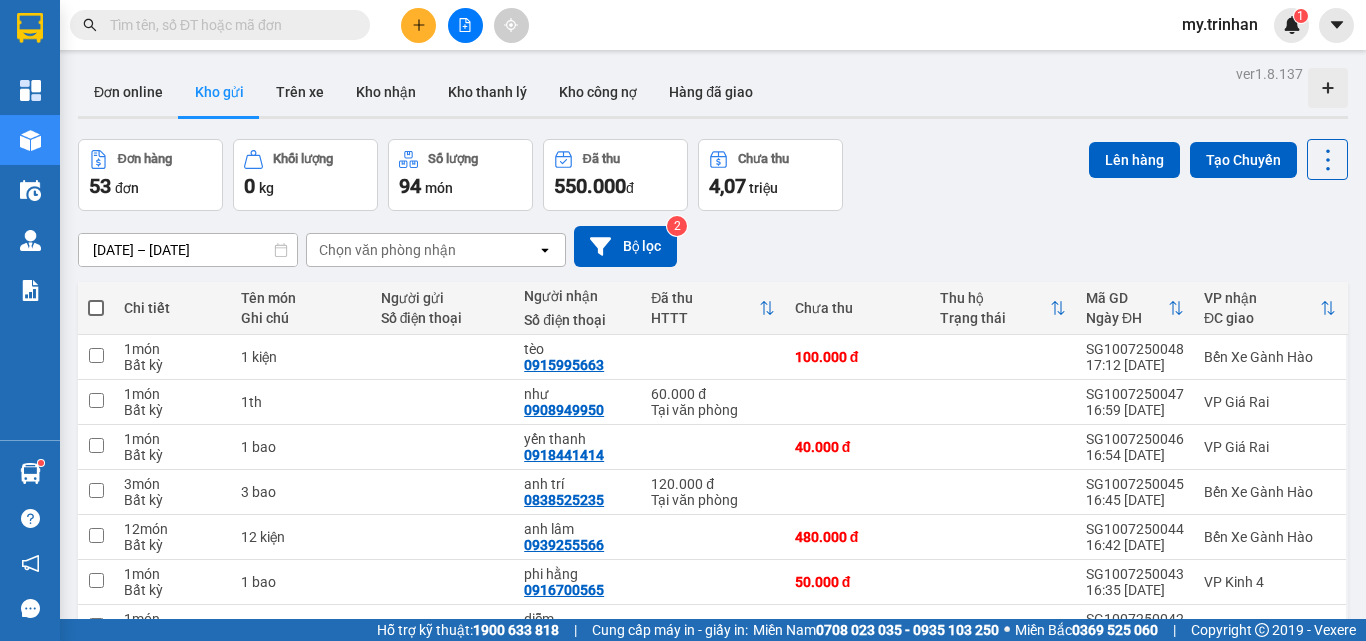 click on "4" at bounding box center [1060, 817] 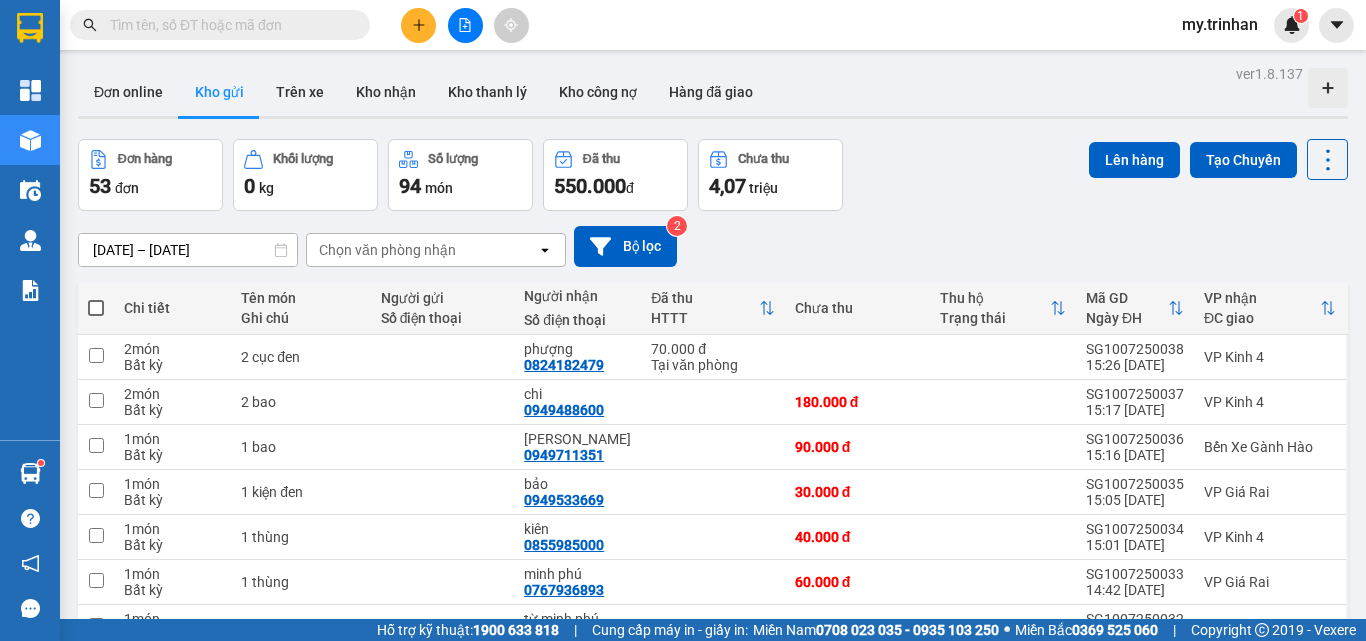 click on "3" at bounding box center [1025, 817] 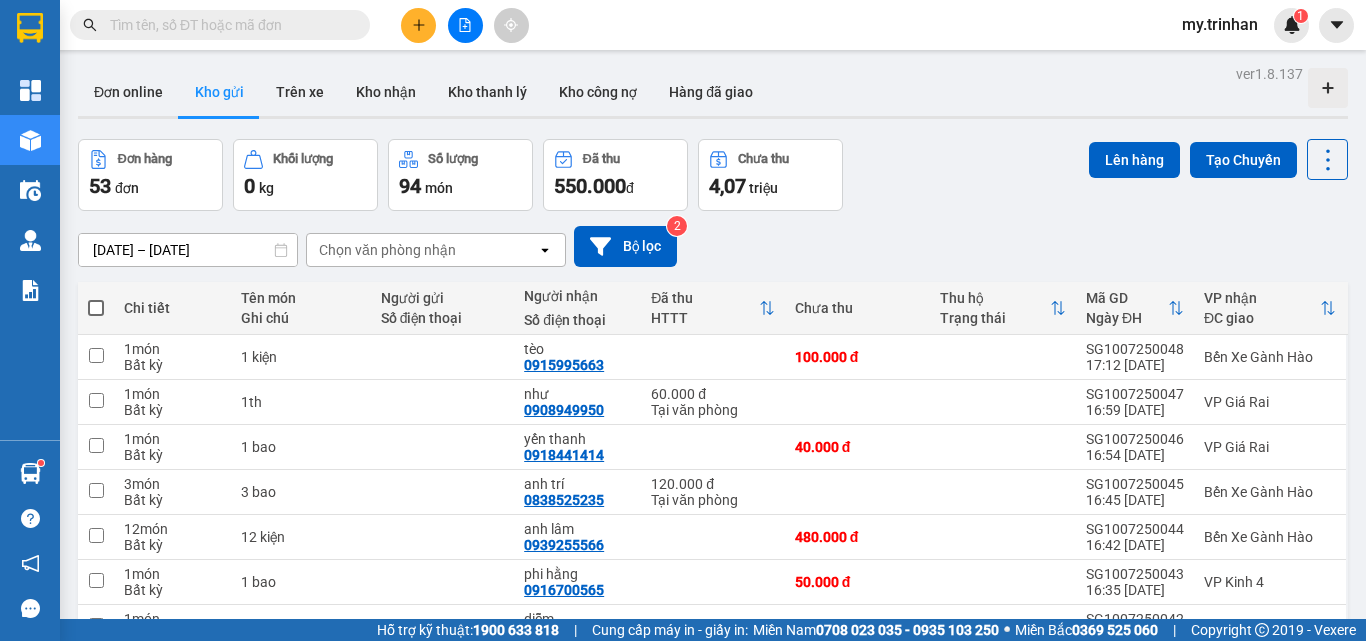 click on "6" at bounding box center (1130, 817) 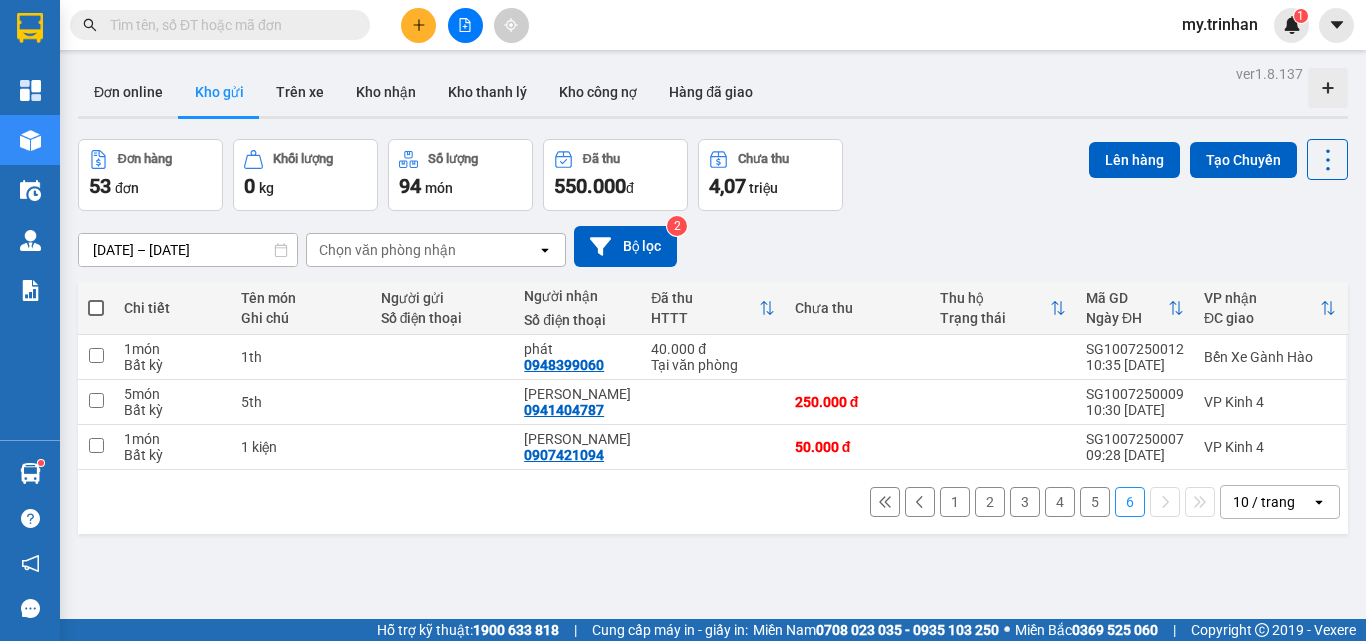 click on "1" at bounding box center [955, 502] 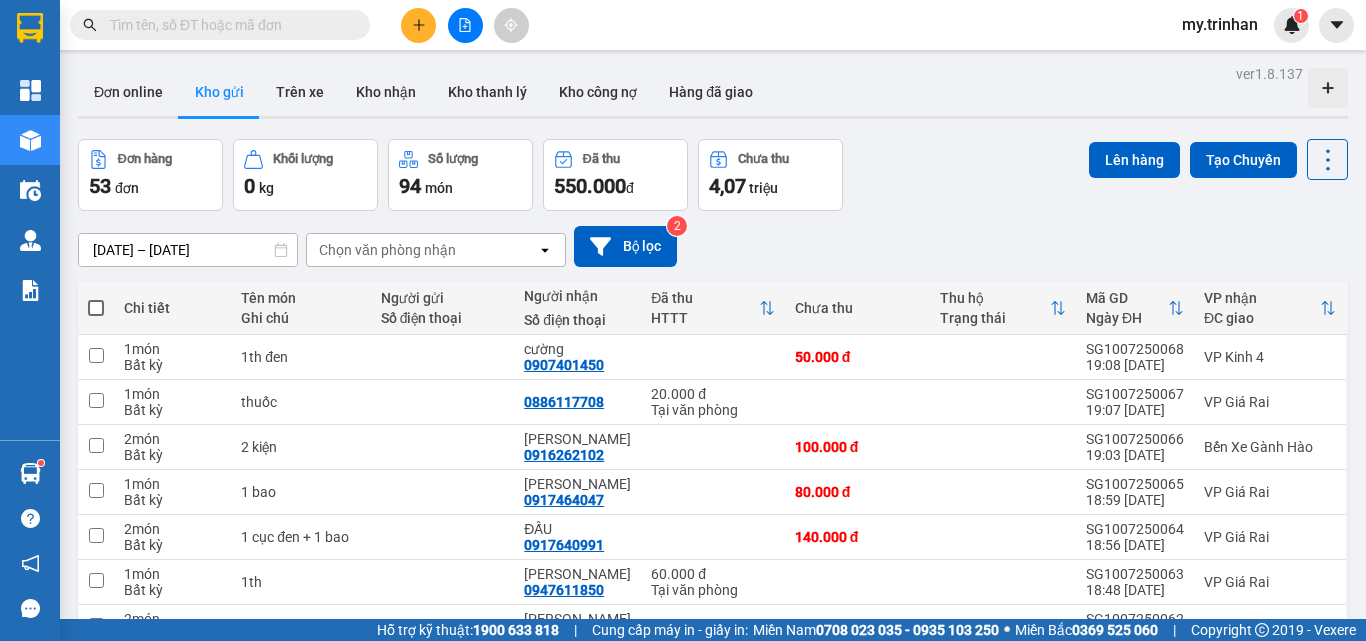 click at bounding box center [96, 308] 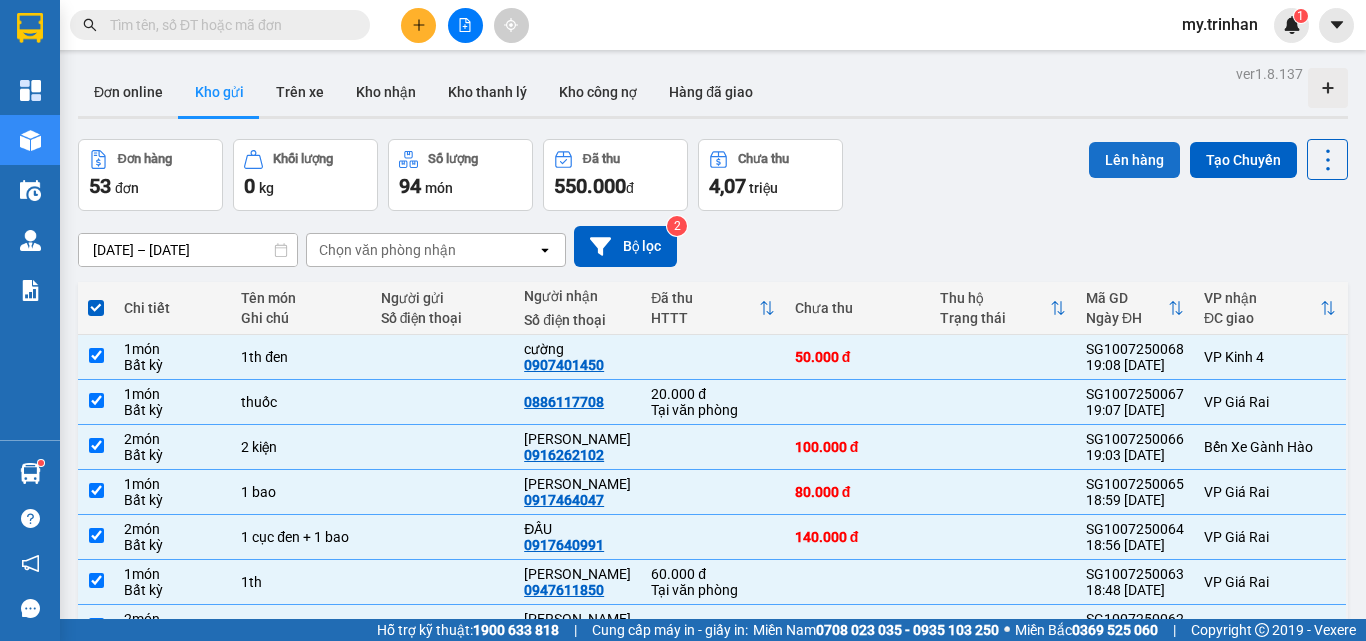 click on "Lên hàng" at bounding box center (1134, 160) 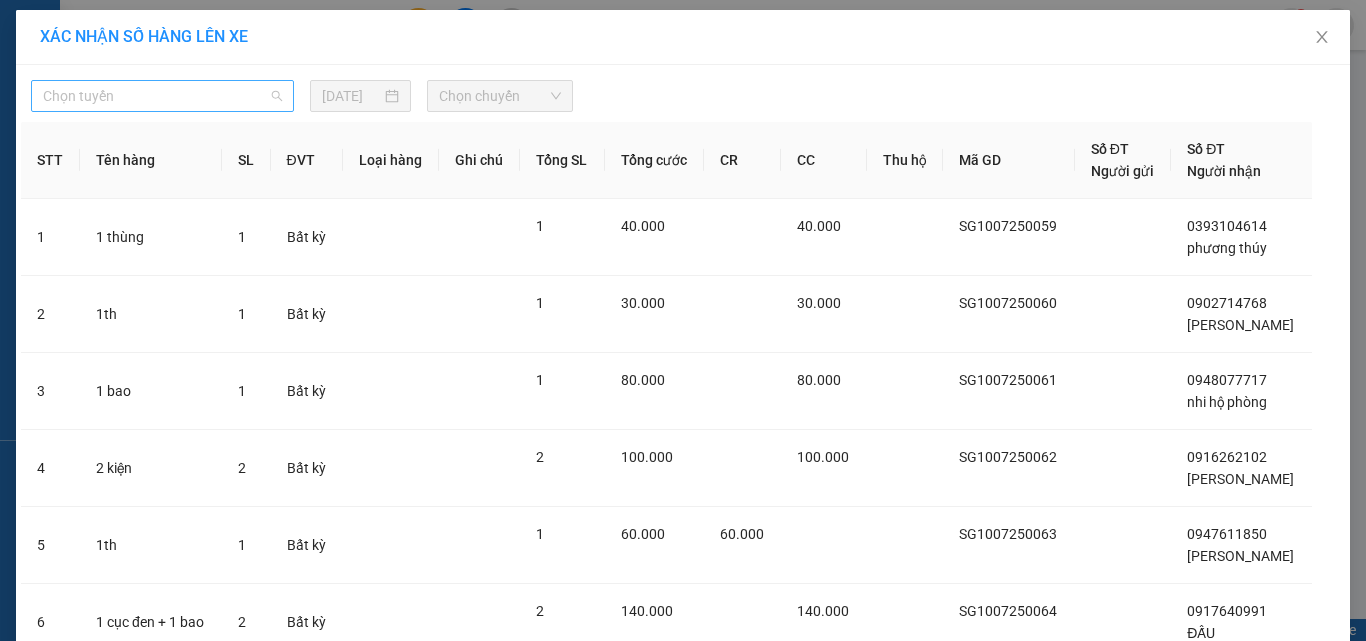 click on "Chọn tuyến" at bounding box center (162, 96) 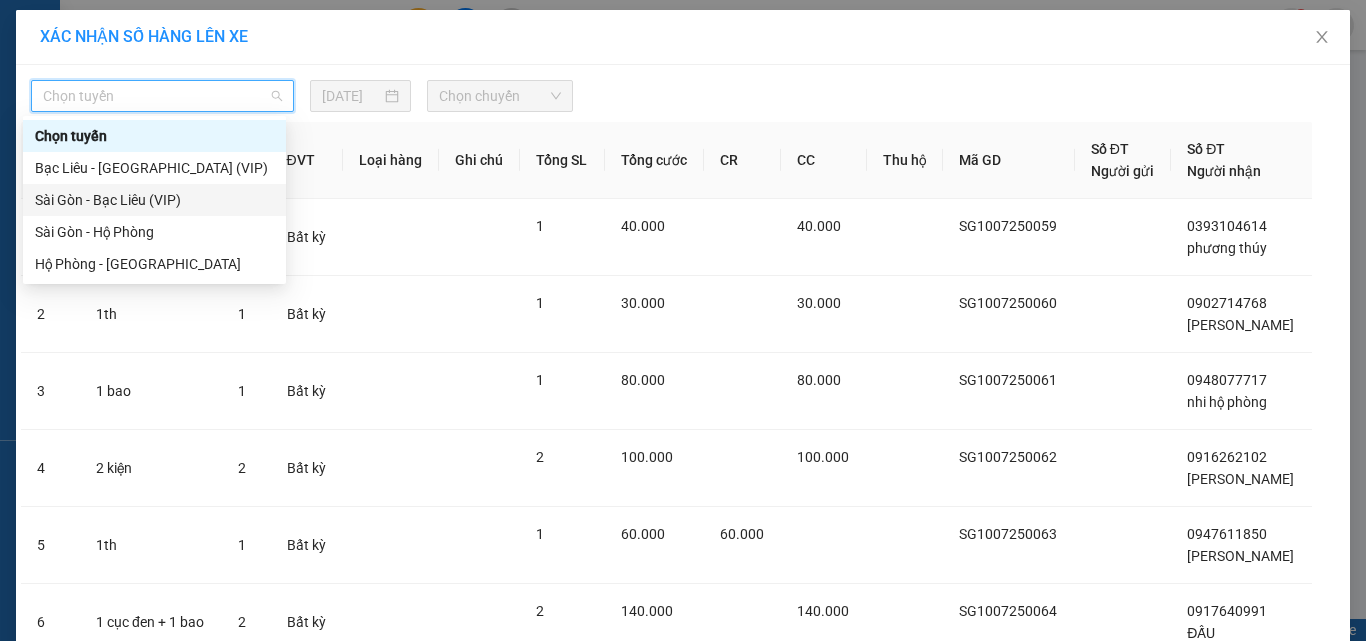 click on "Sài Gòn - Bạc Liêu (VIP)" at bounding box center (154, 200) 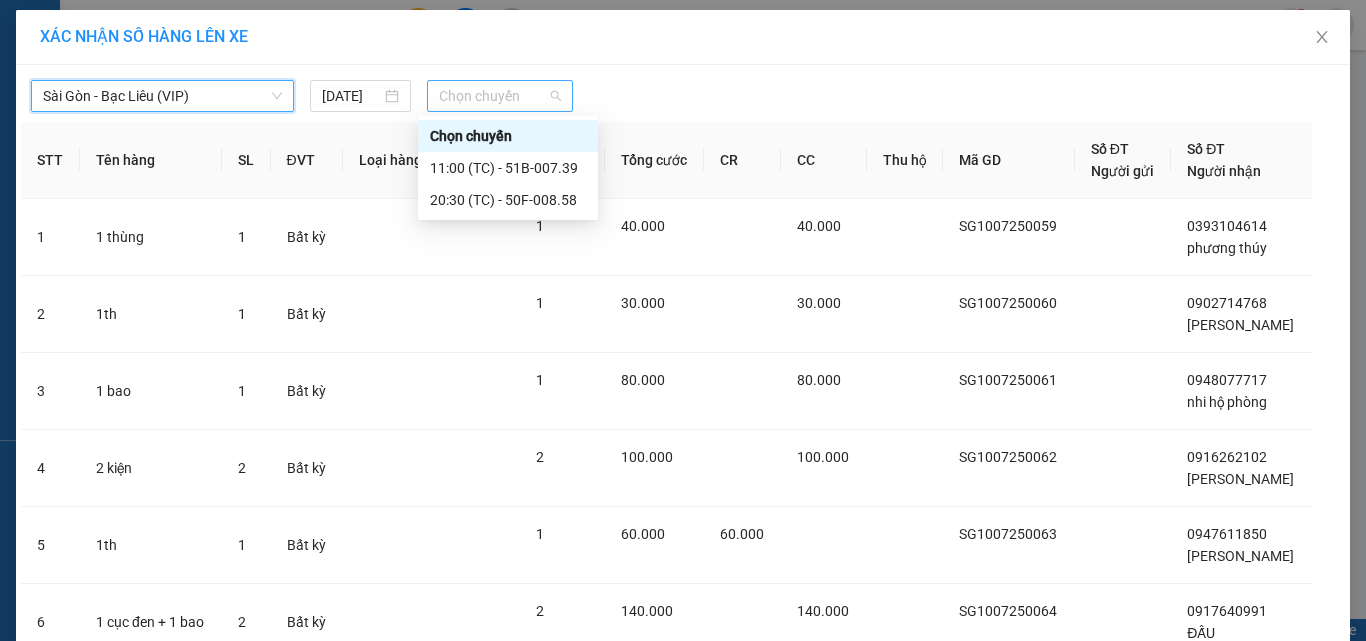 click on "Chọn chuyến" at bounding box center [500, 96] 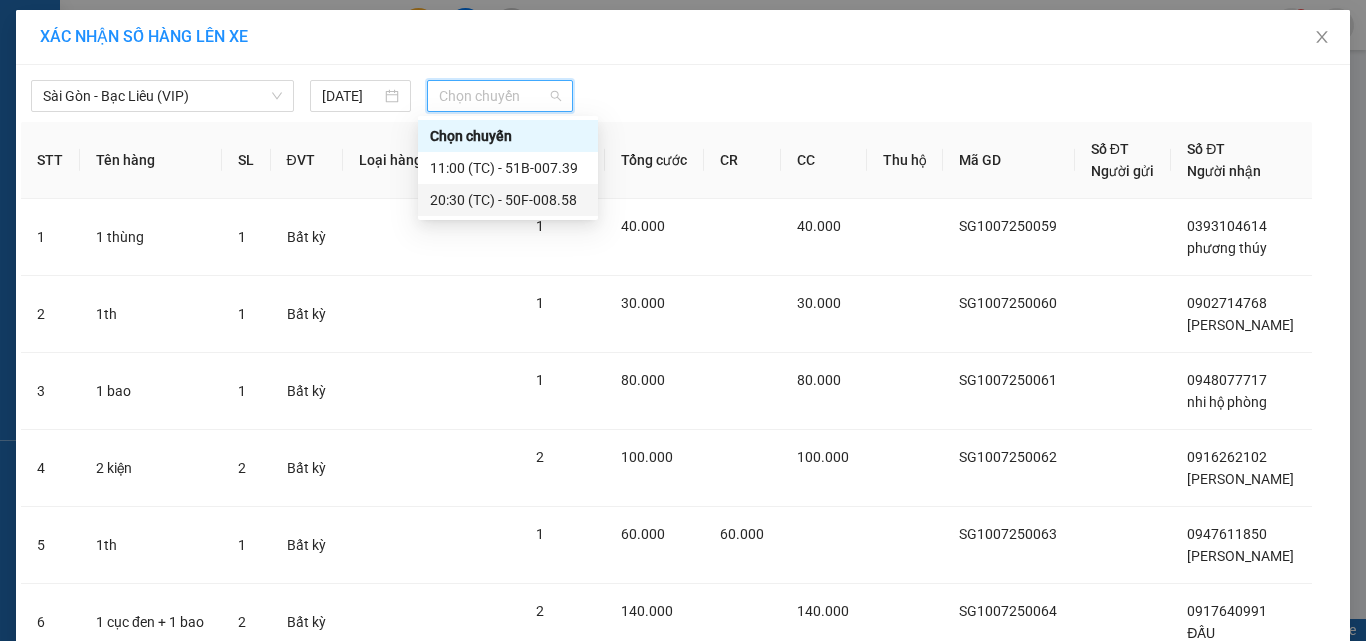 click on "20:30   (TC)   - 50F-008.58" at bounding box center (508, 200) 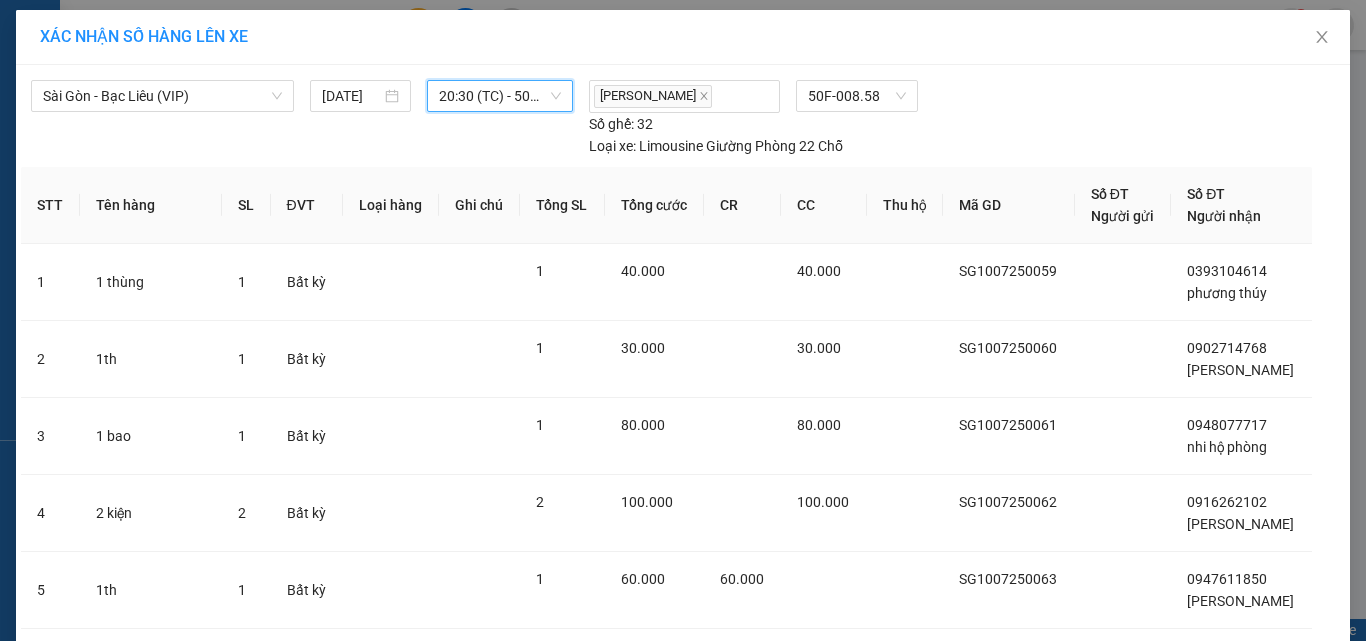 click on "Lên hàng" at bounding box center [745, 1083] 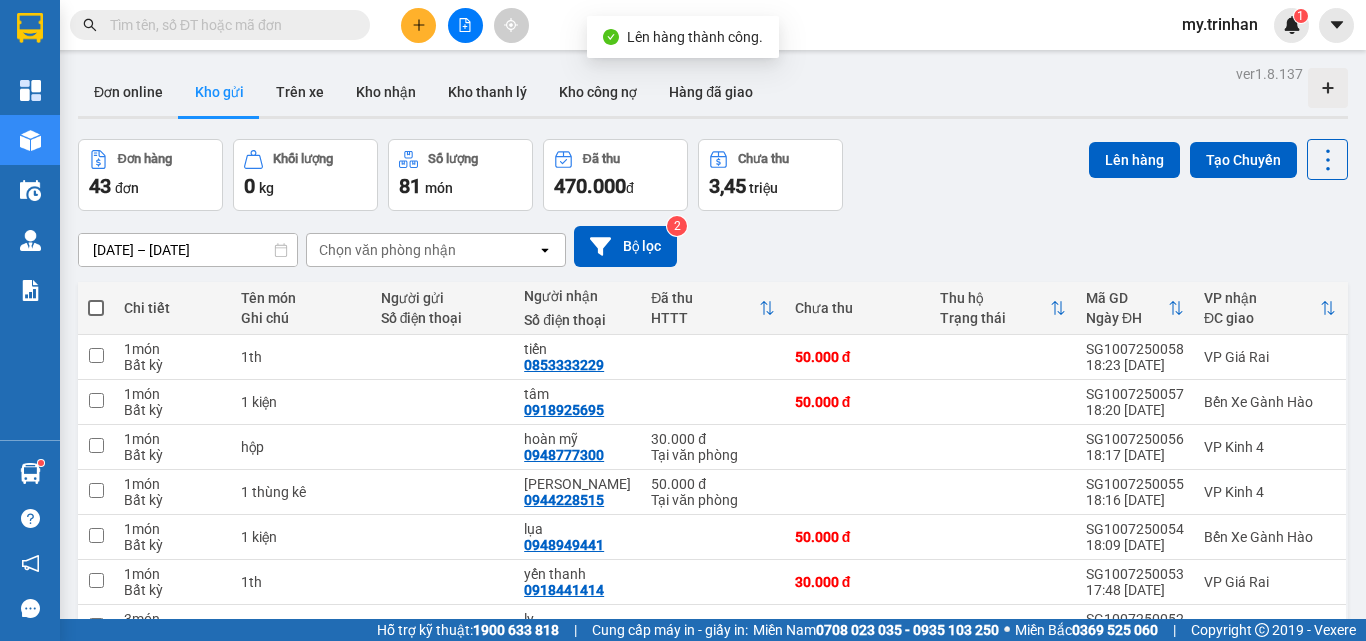click at bounding box center (96, 308) 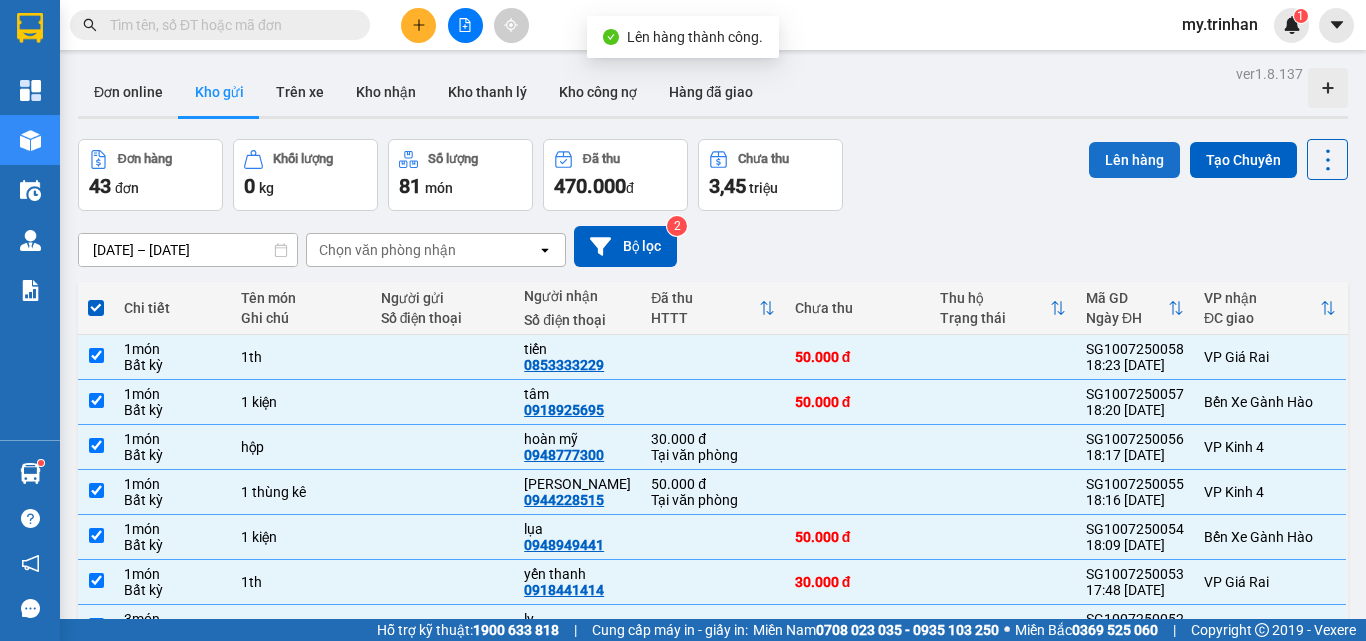 click on "Lên hàng" at bounding box center (1134, 160) 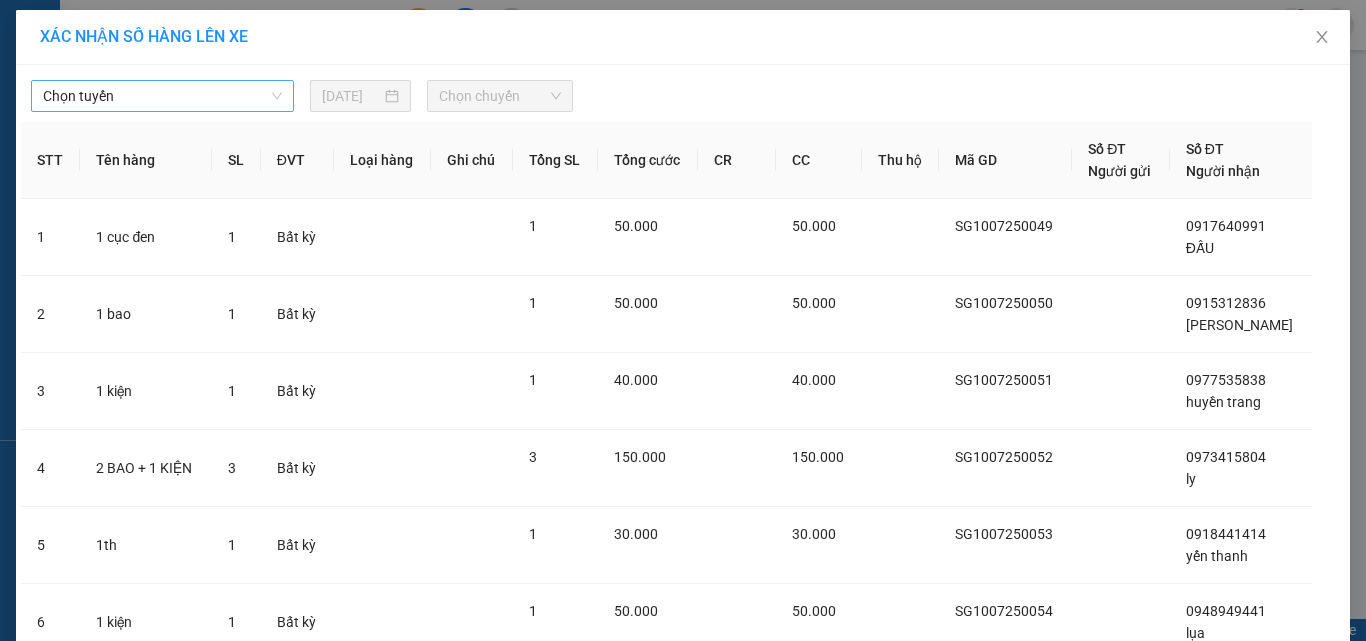 click on "Chọn tuyến" at bounding box center [162, 96] 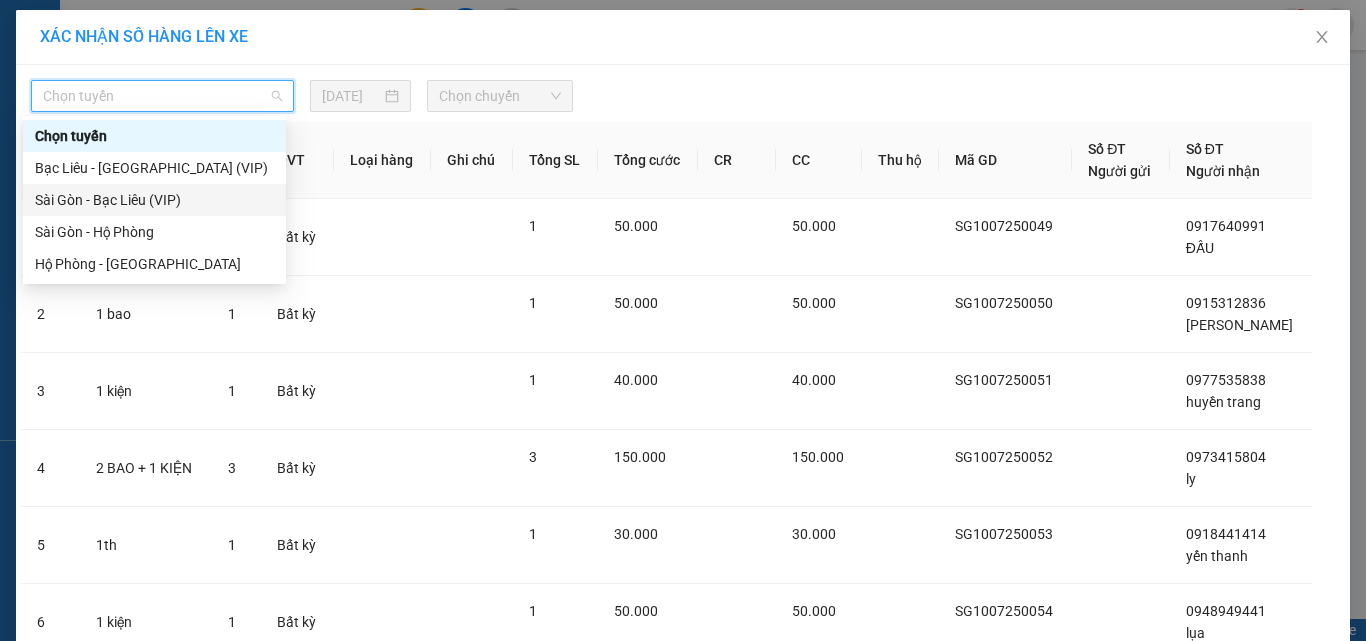 click on "Sài Gòn - Bạc Liêu (VIP)" at bounding box center [154, 200] 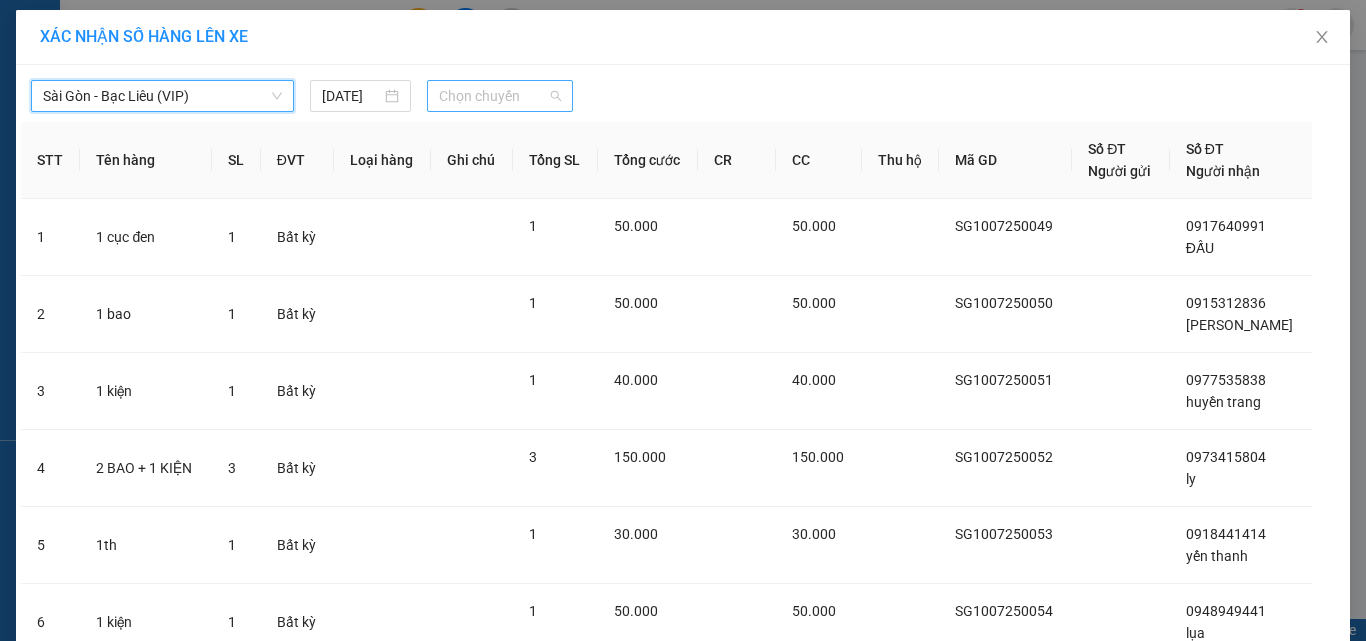 click on "Chọn chuyến" at bounding box center [500, 96] 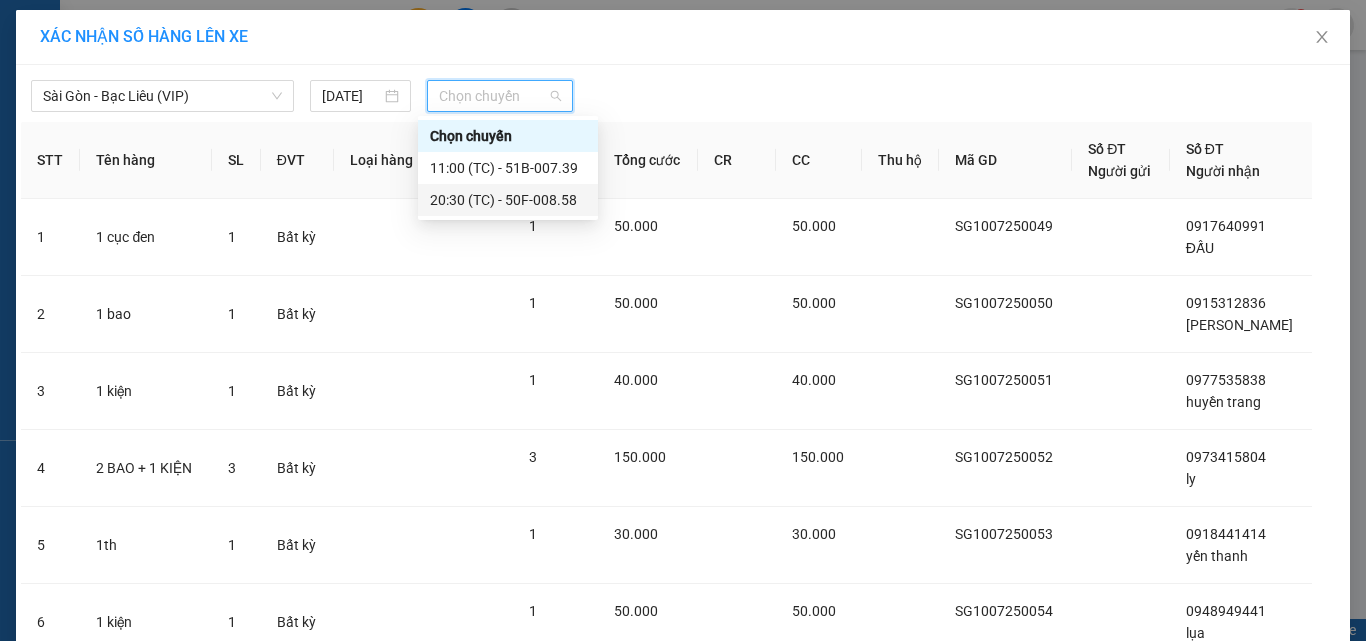 click on "20:30   (TC)   - 50F-008.58" at bounding box center [508, 200] 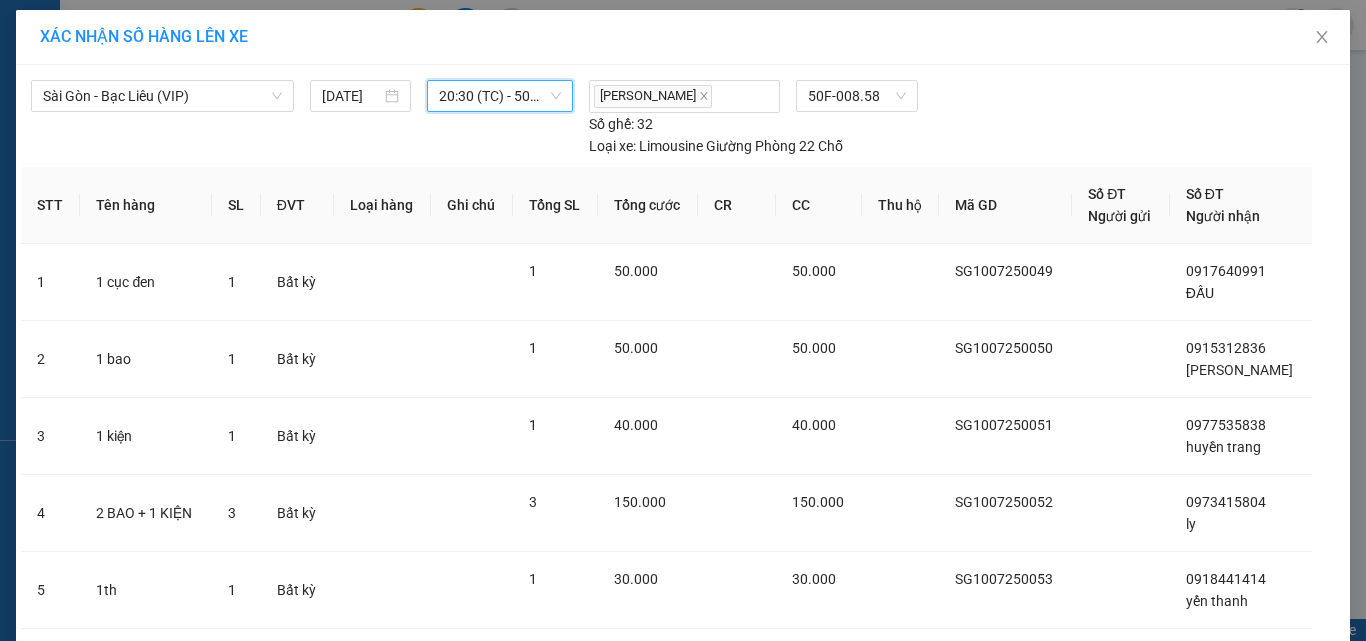 click on "Lên hàng" at bounding box center (745, 1105) 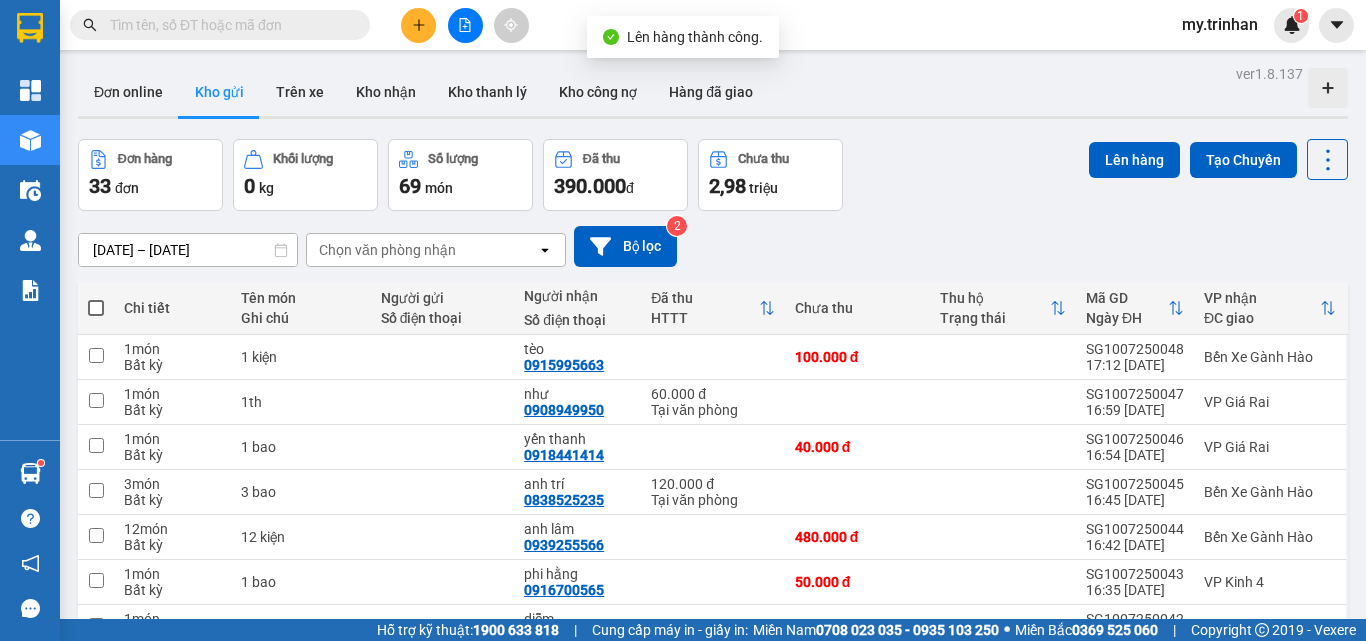 click at bounding box center [96, 308] 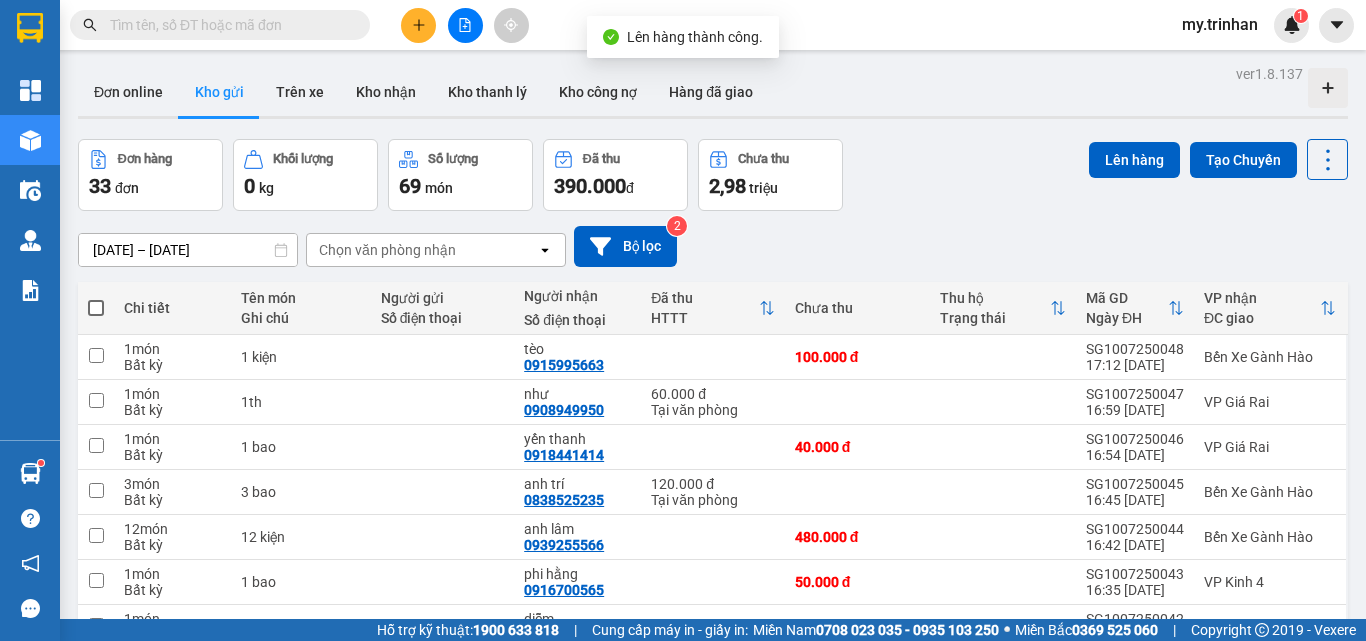 click at bounding box center [96, 298] 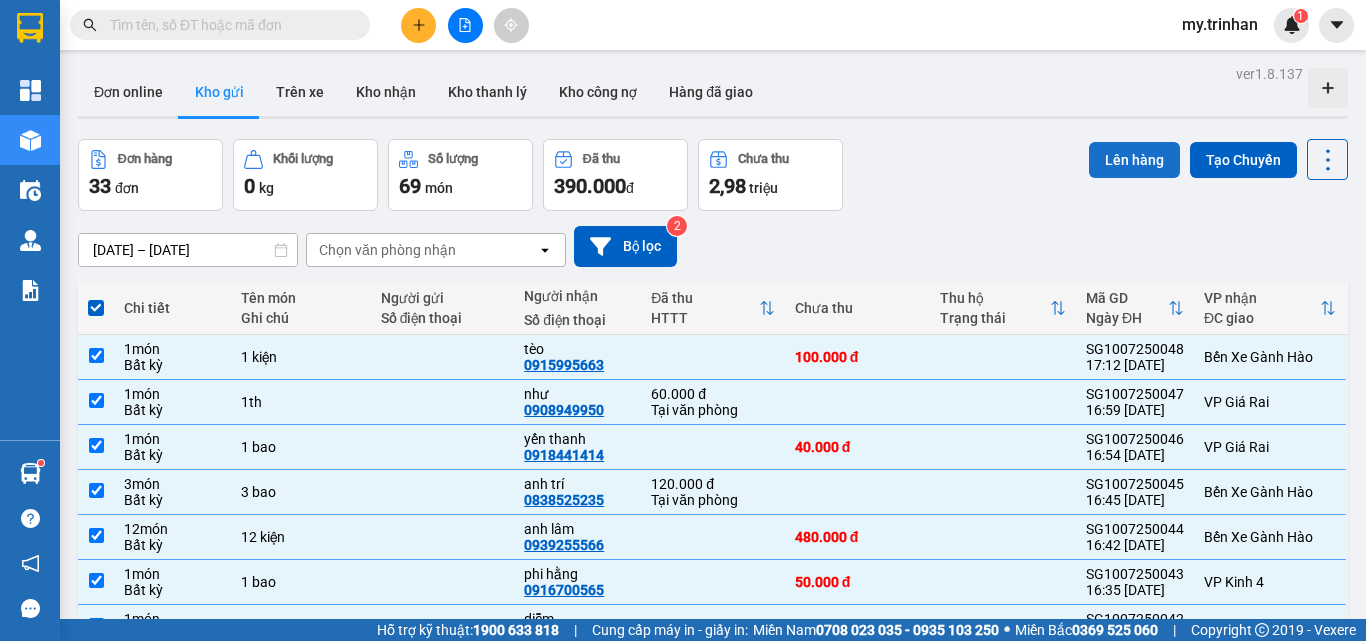 click on "Lên hàng" at bounding box center [1134, 160] 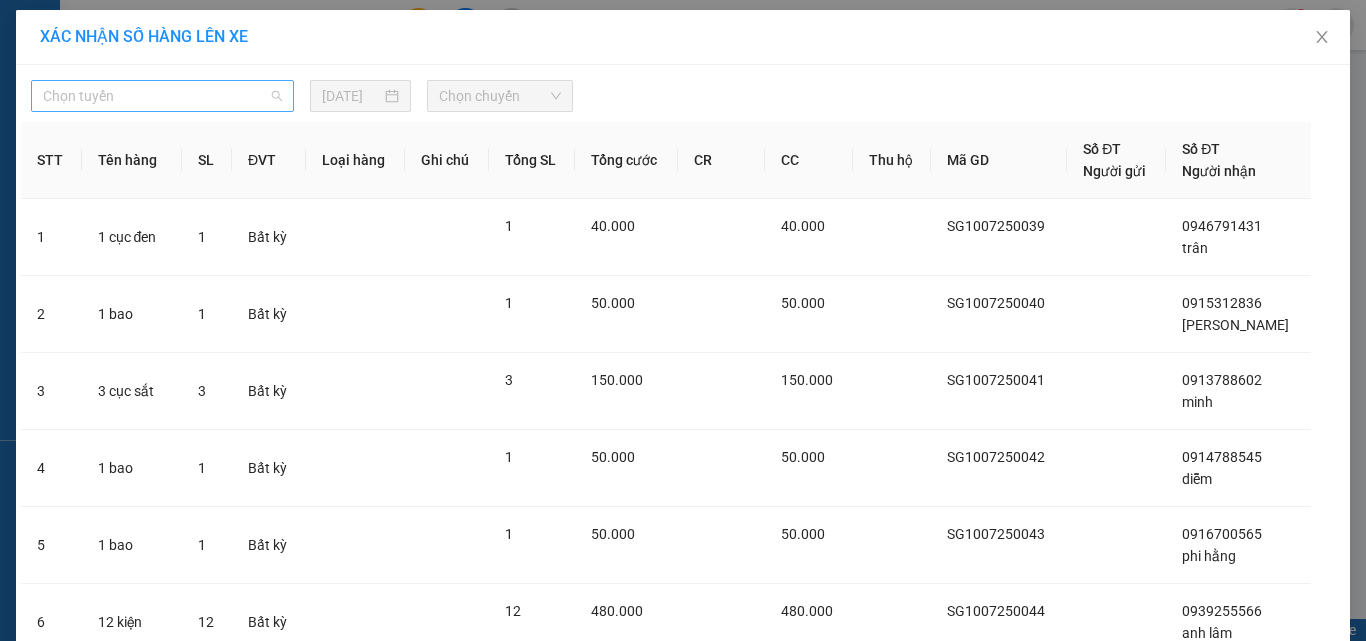 click on "Chọn tuyến" at bounding box center [162, 96] 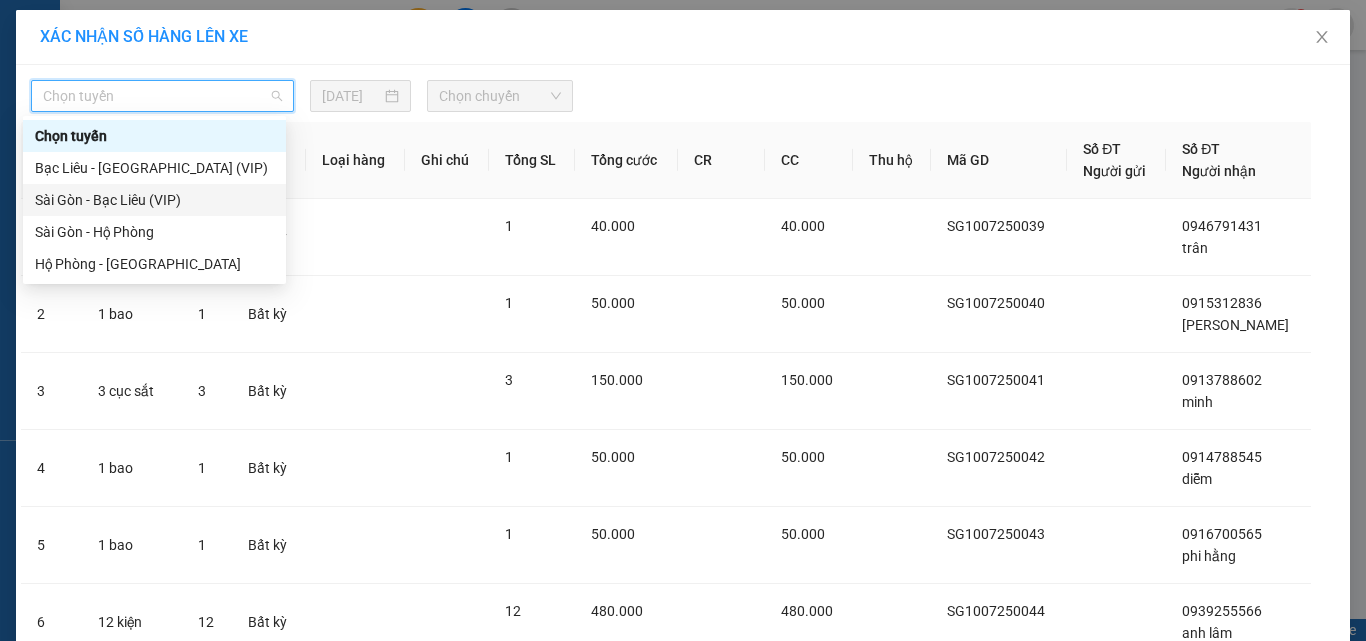 click on "Sài Gòn - Bạc Liêu (VIP)" at bounding box center [154, 200] 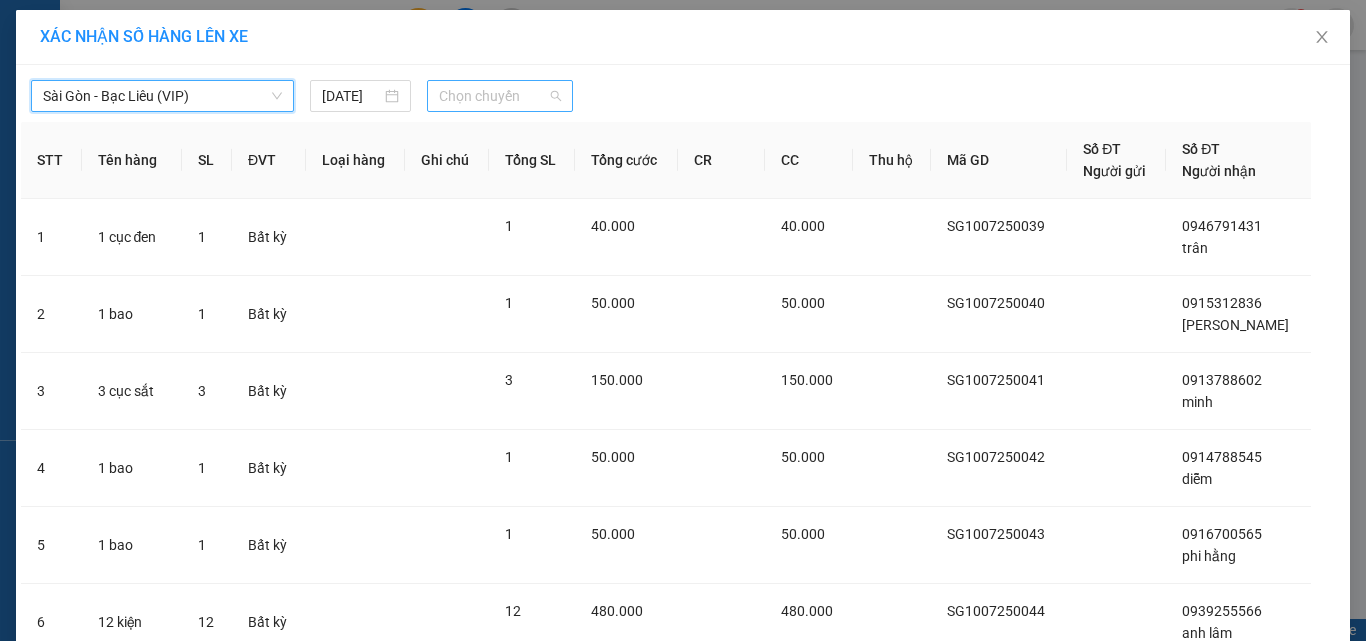 click on "Chọn chuyến" at bounding box center (500, 96) 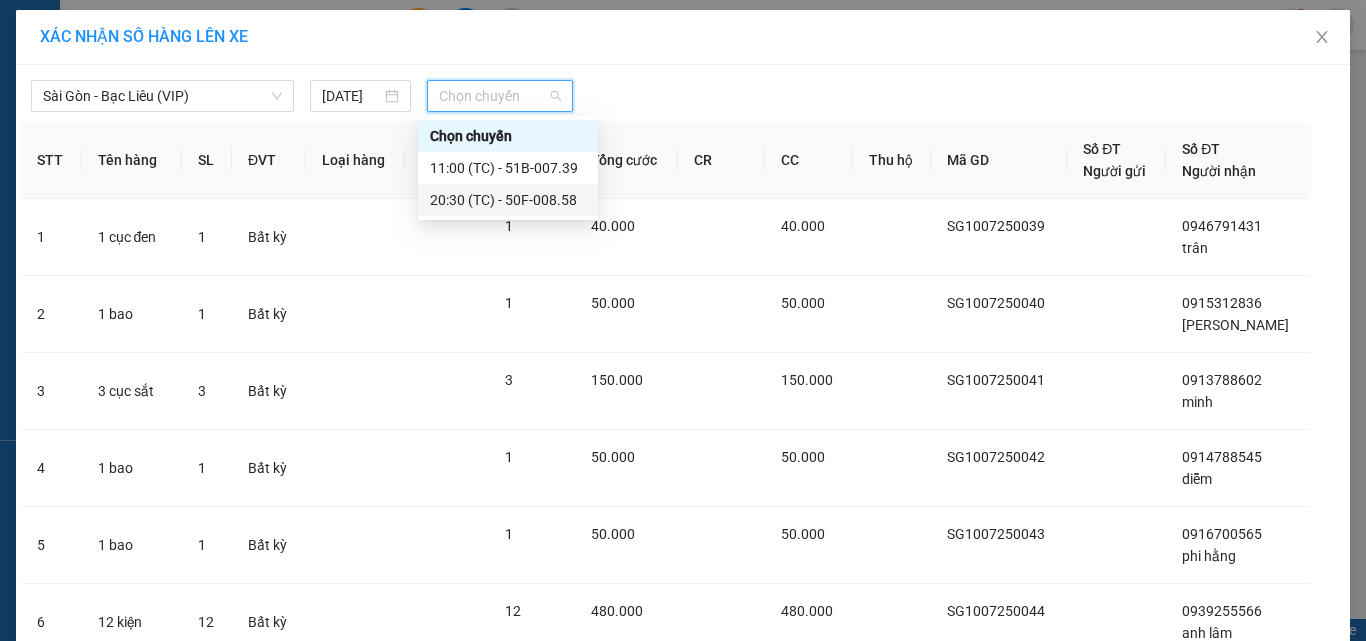 click on "20:30   (TC)   - 50F-008.58" at bounding box center (508, 200) 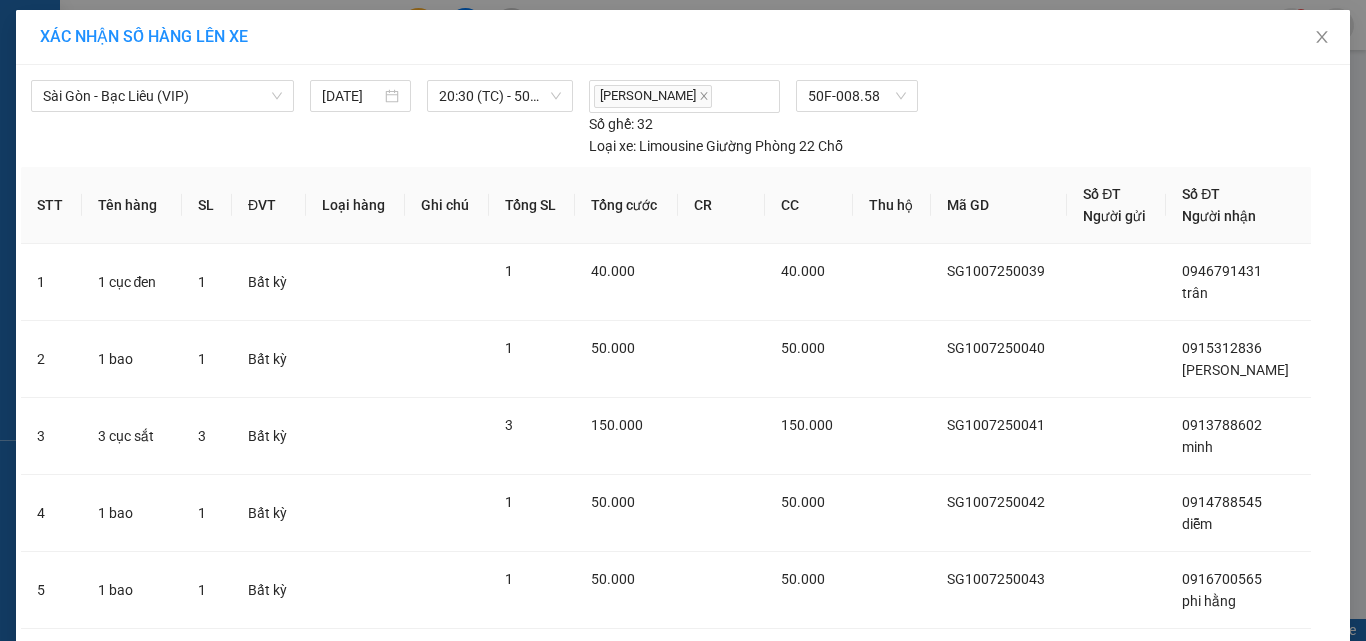 click on "Lên hàng" at bounding box center (756, 1105) 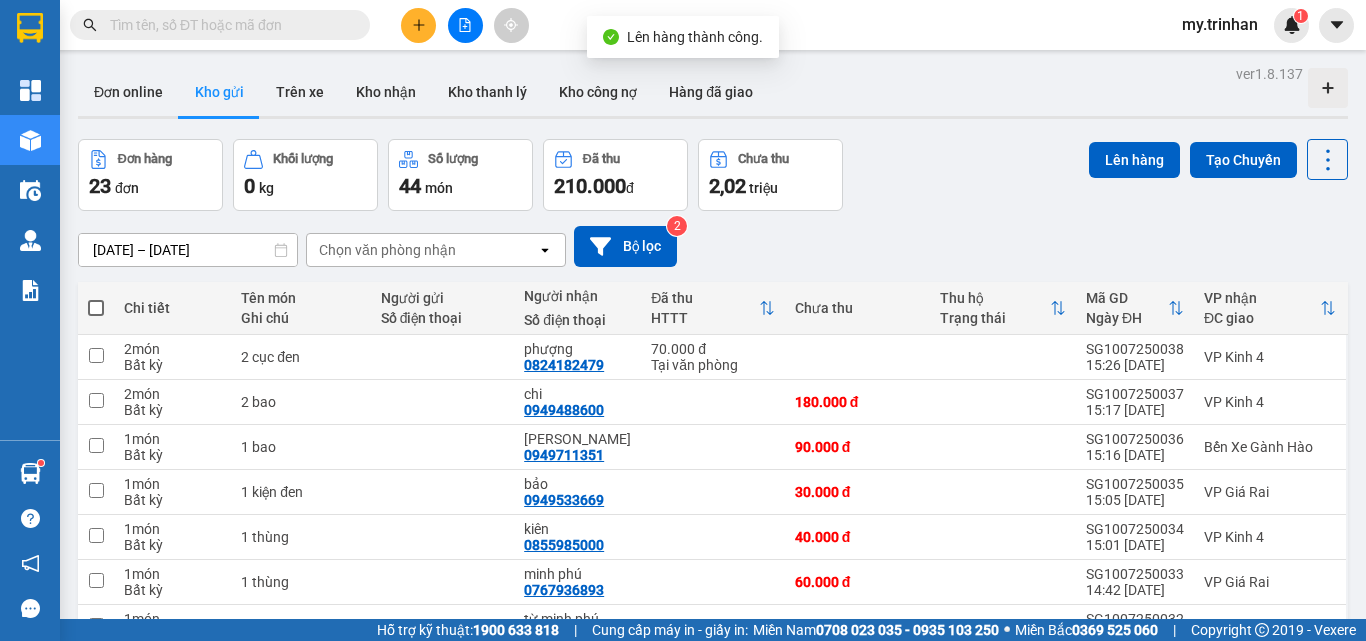 click at bounding box center (96, 308) 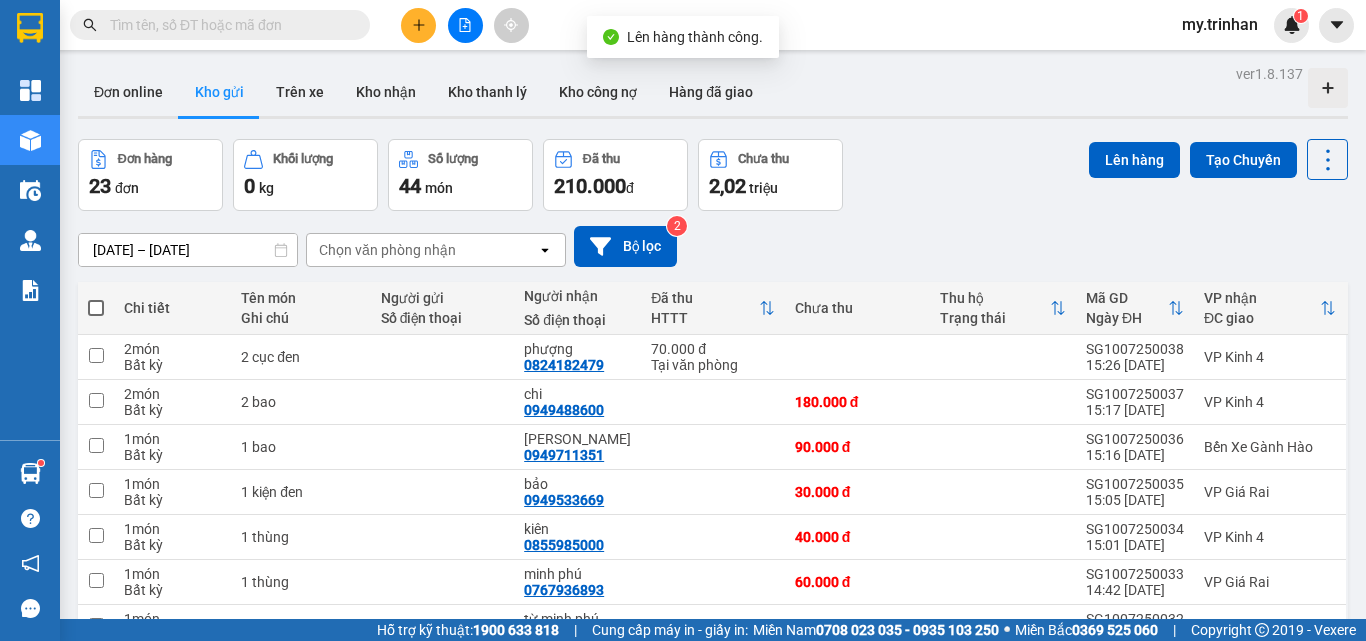 click at bounding box center [96, 298] 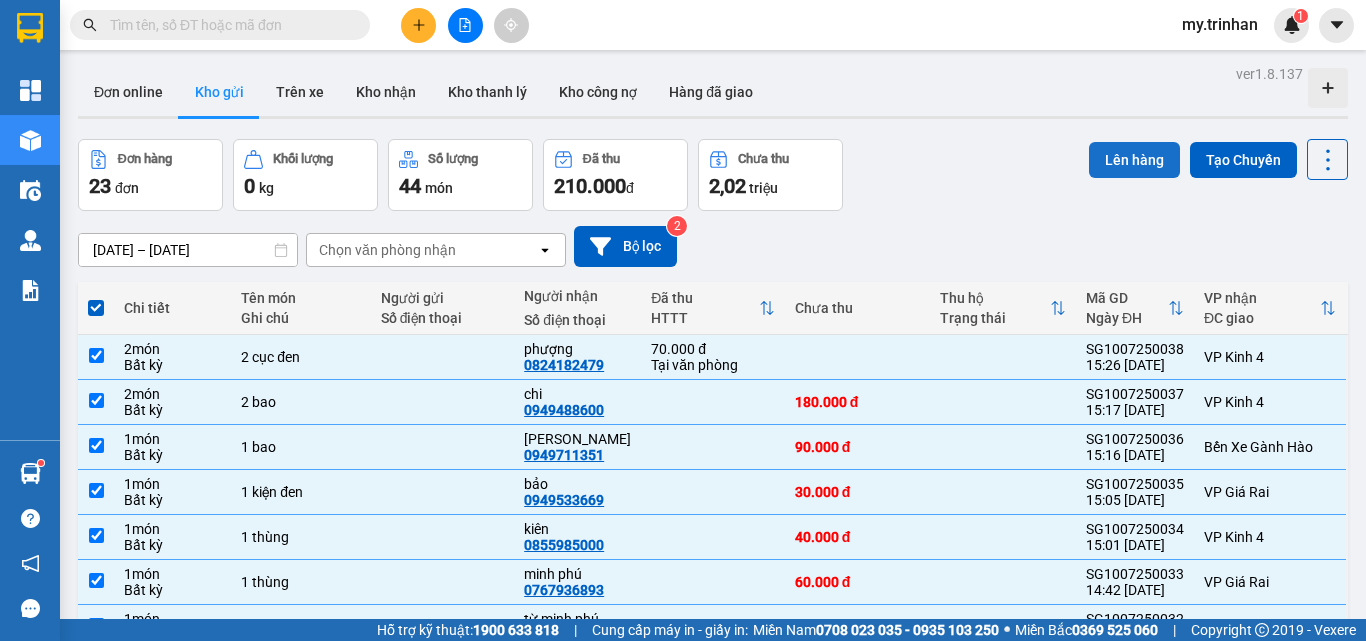 click on "Lên hàng" at bounding box center [1134, 160] 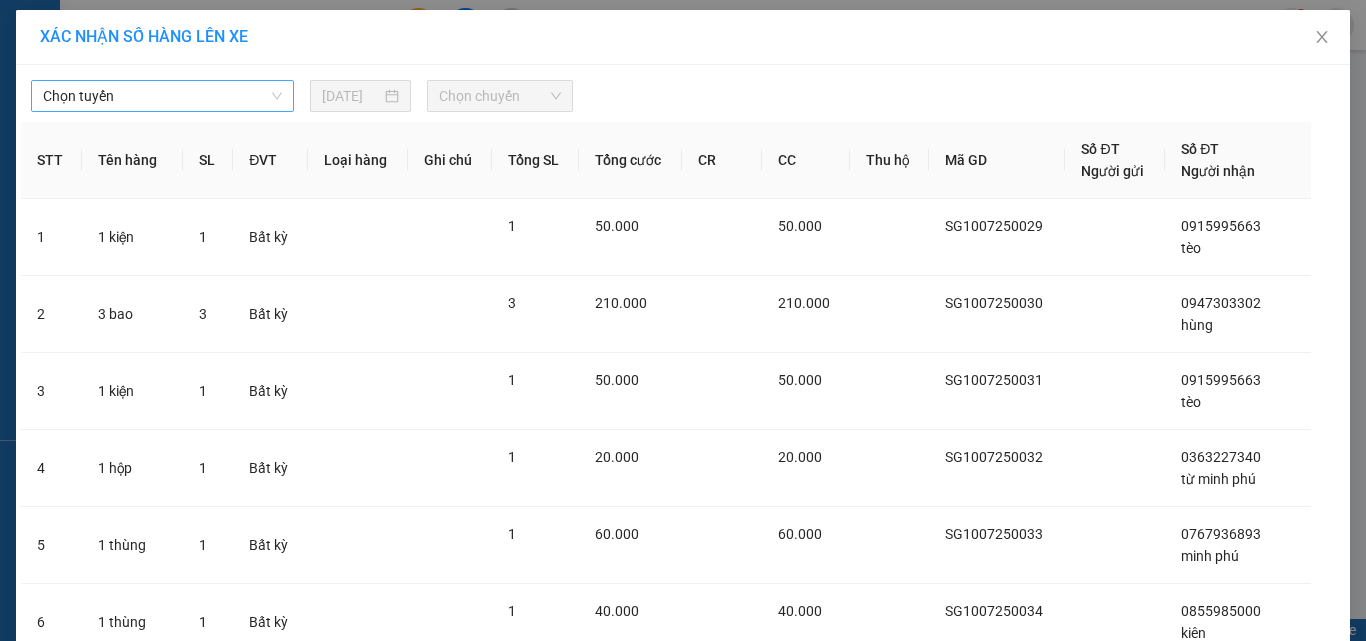 click on "Chọn tuyến" at bounding box center (162, 96) 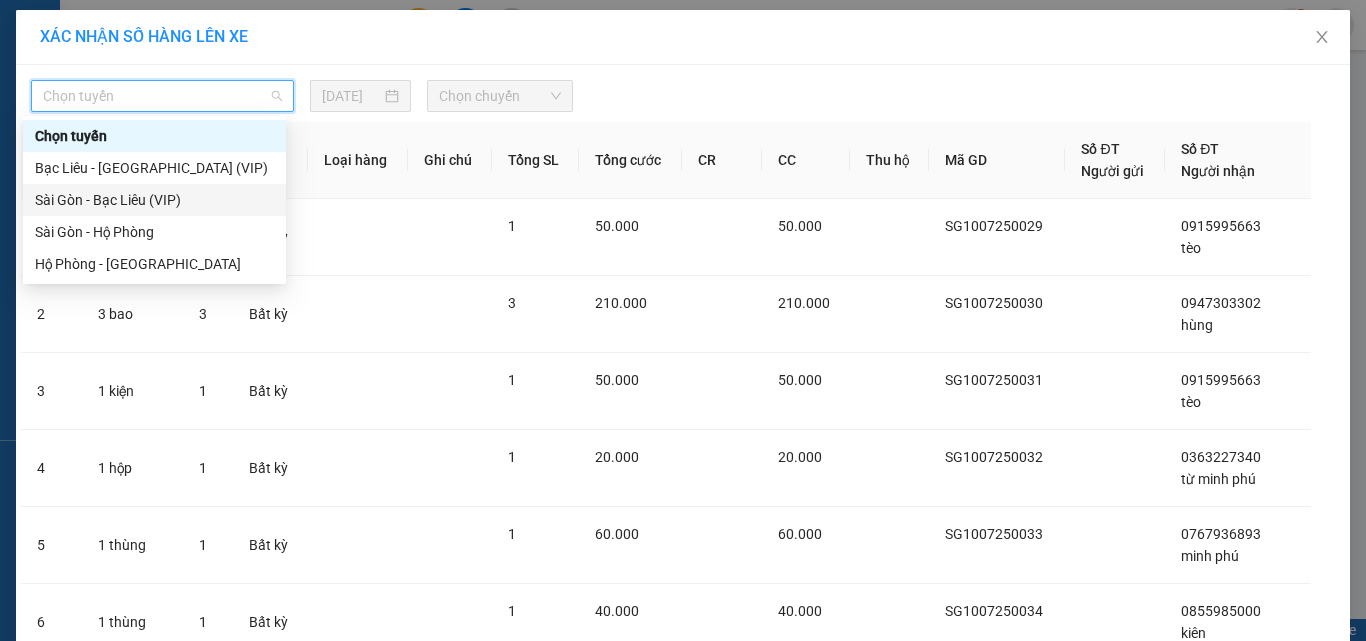 click on "Sài Gòn - Bạc Liêu (VIP)" at bounding box center [154, 200] 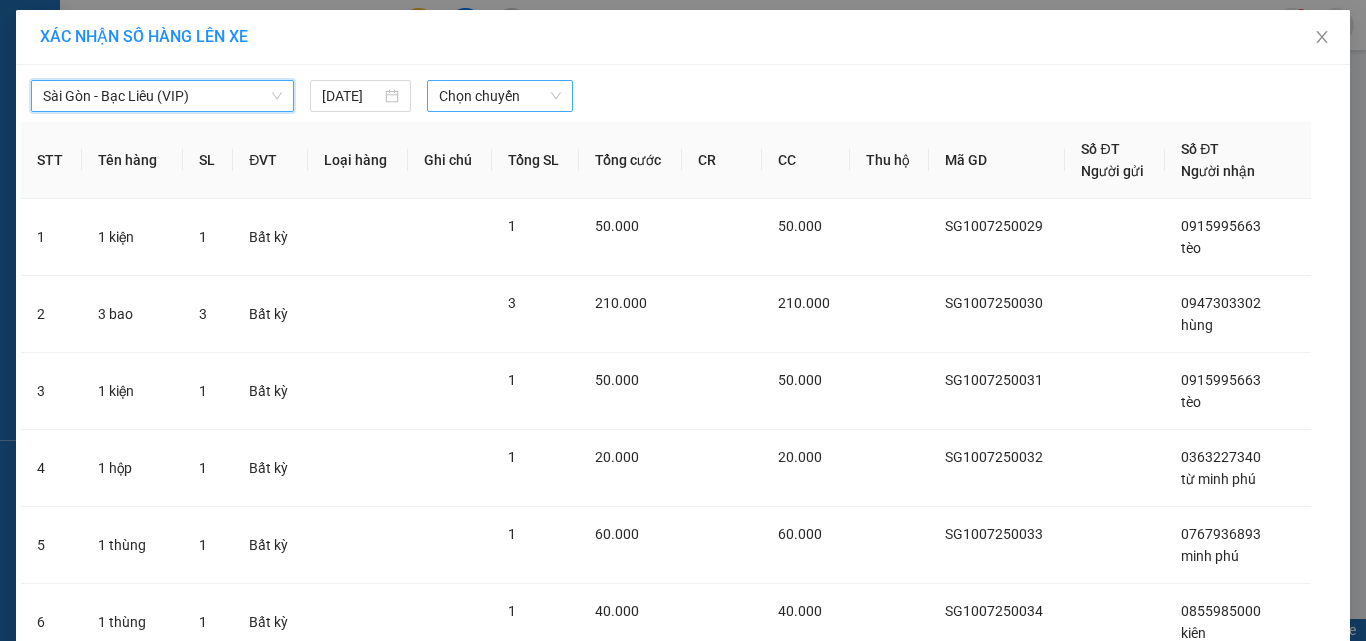 click on "Chọn chuyến" at bounding box center [500, 96] 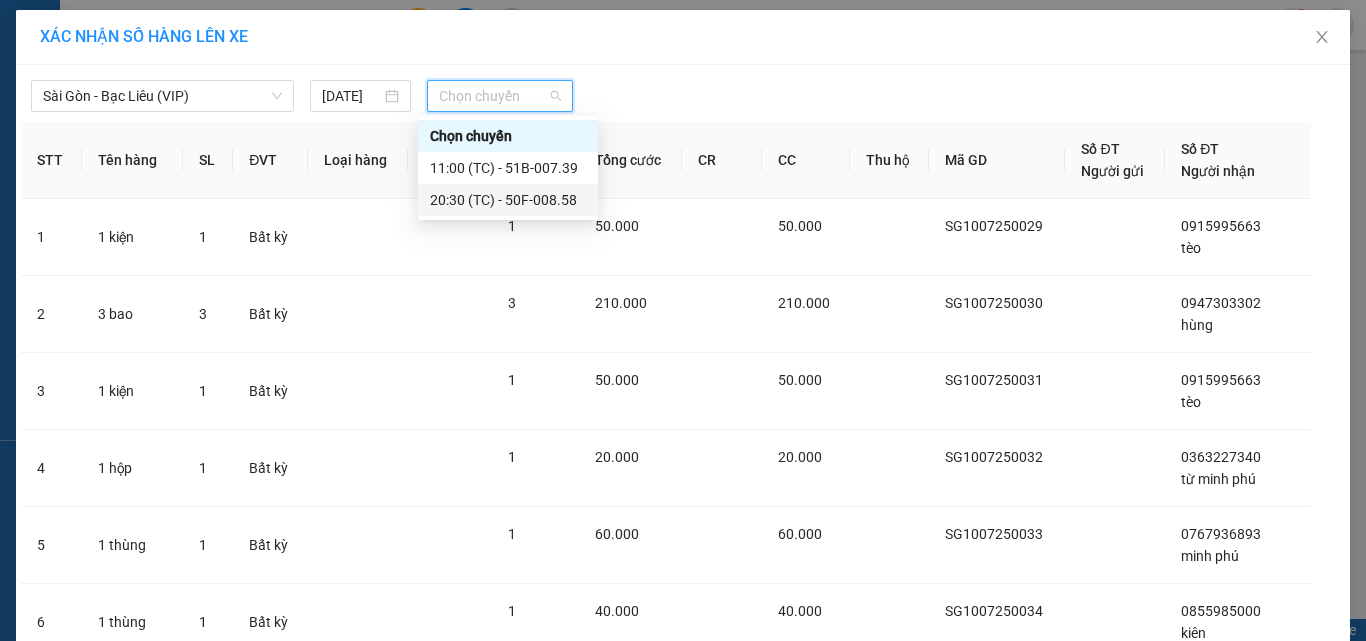 click on "20:30   (TC)   - 50F-008.58" at bounding box center [508, 200] 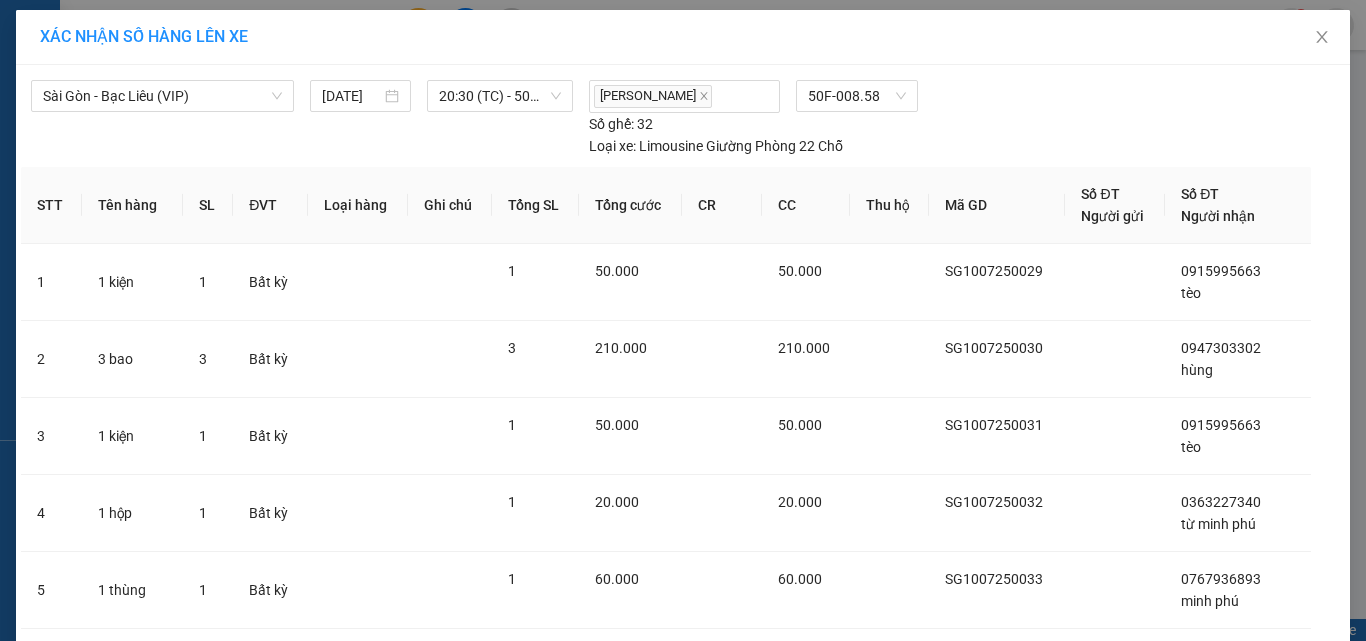 click on "Lên hàng" at bounding box center (756, 1105) 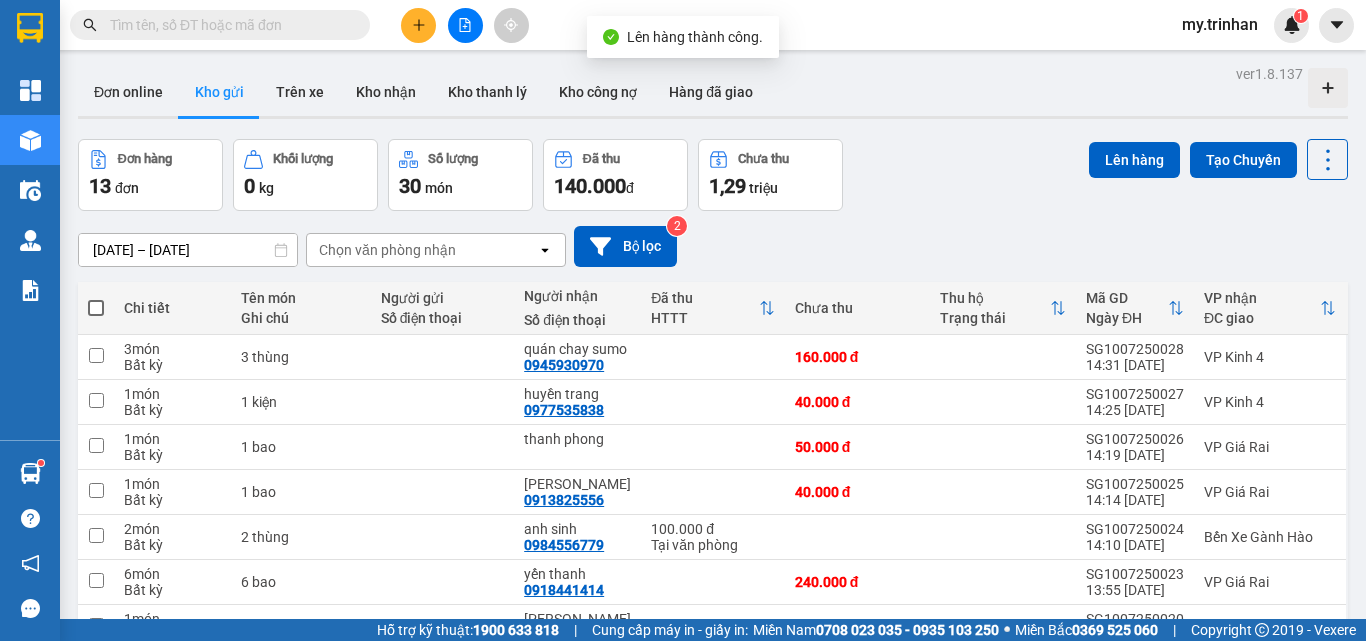 click at bounding box center [96, 308] 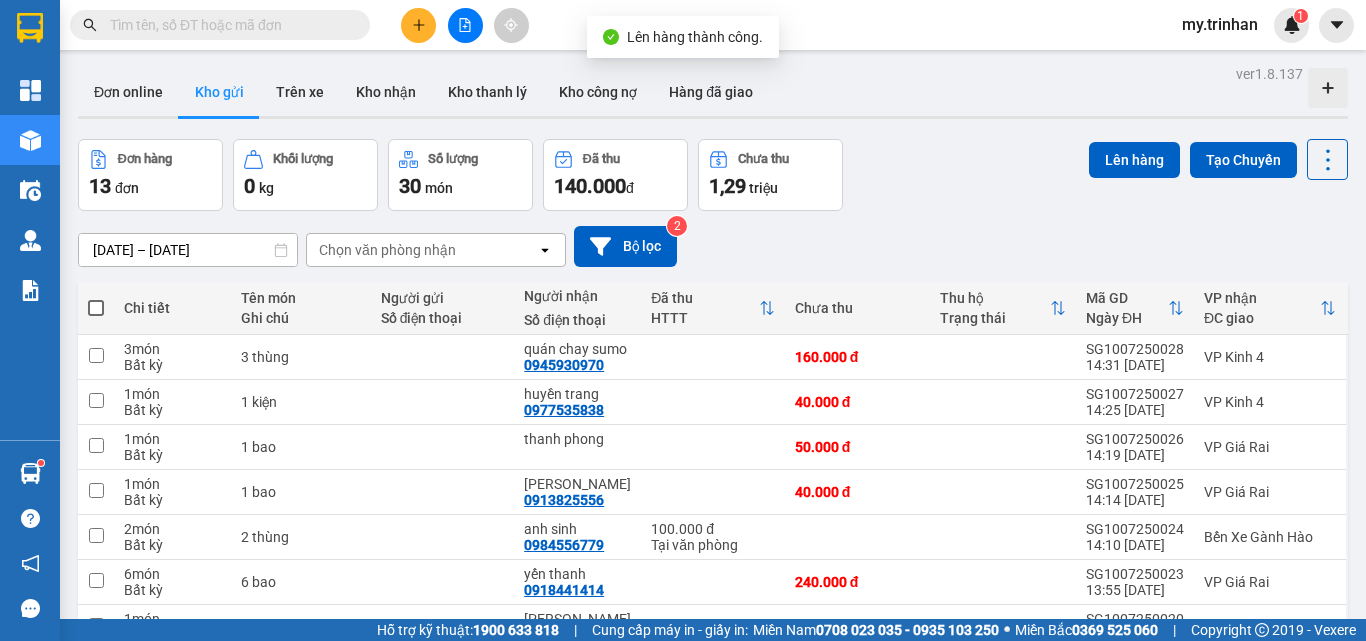 click at bounding box center [96, 298] 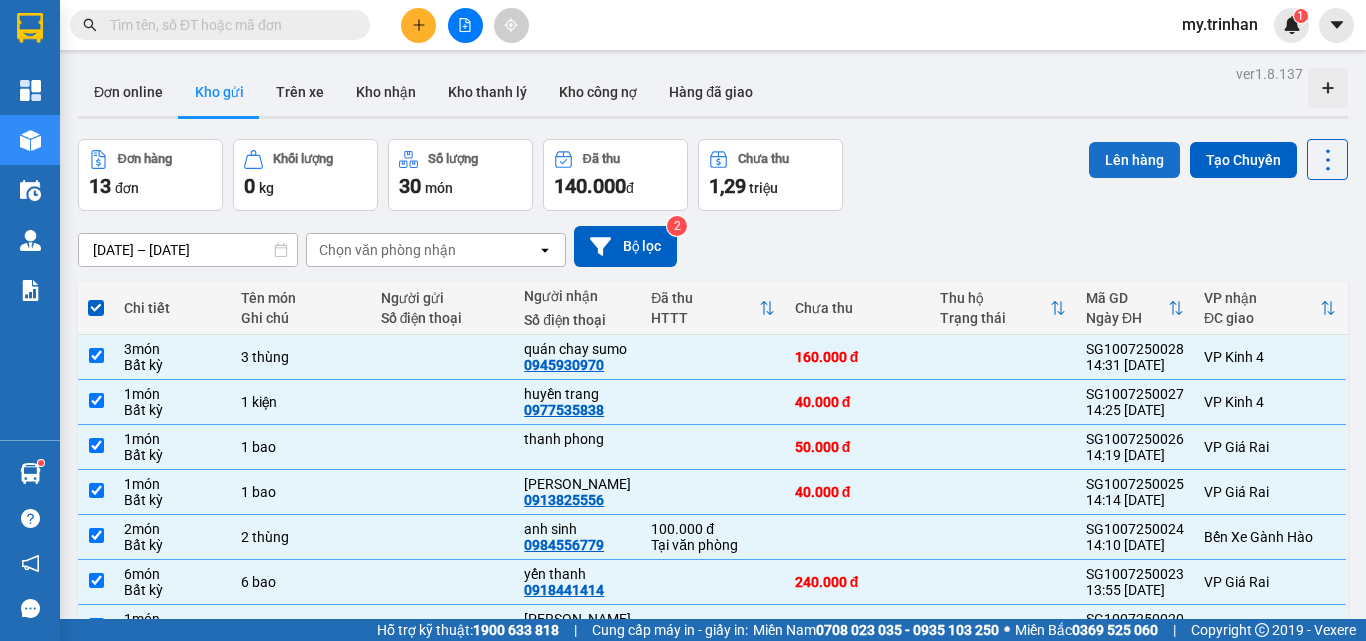 click on "Lên hàng" at bounding box center (1134, 160) 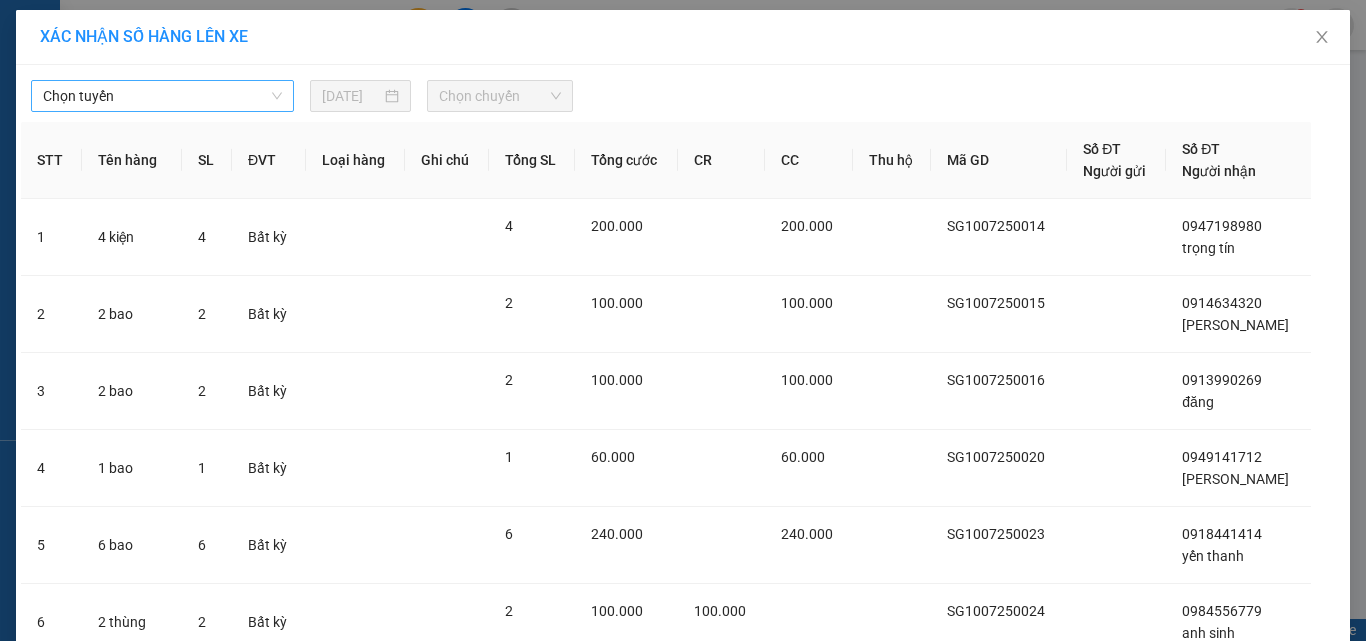 click on "Chọn tuyến" at bounding box center (162, 96) 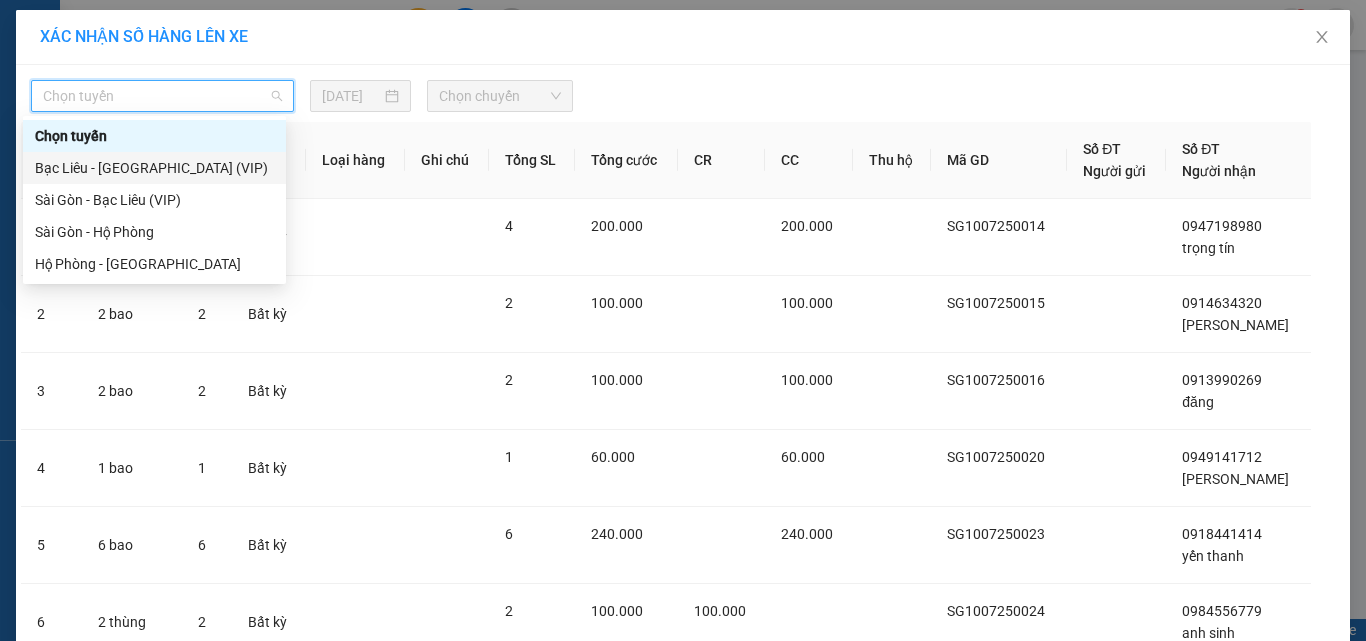 click on "Sài Gòn - Bạc Liêu (VIP)" at bounding box center (154, 200) 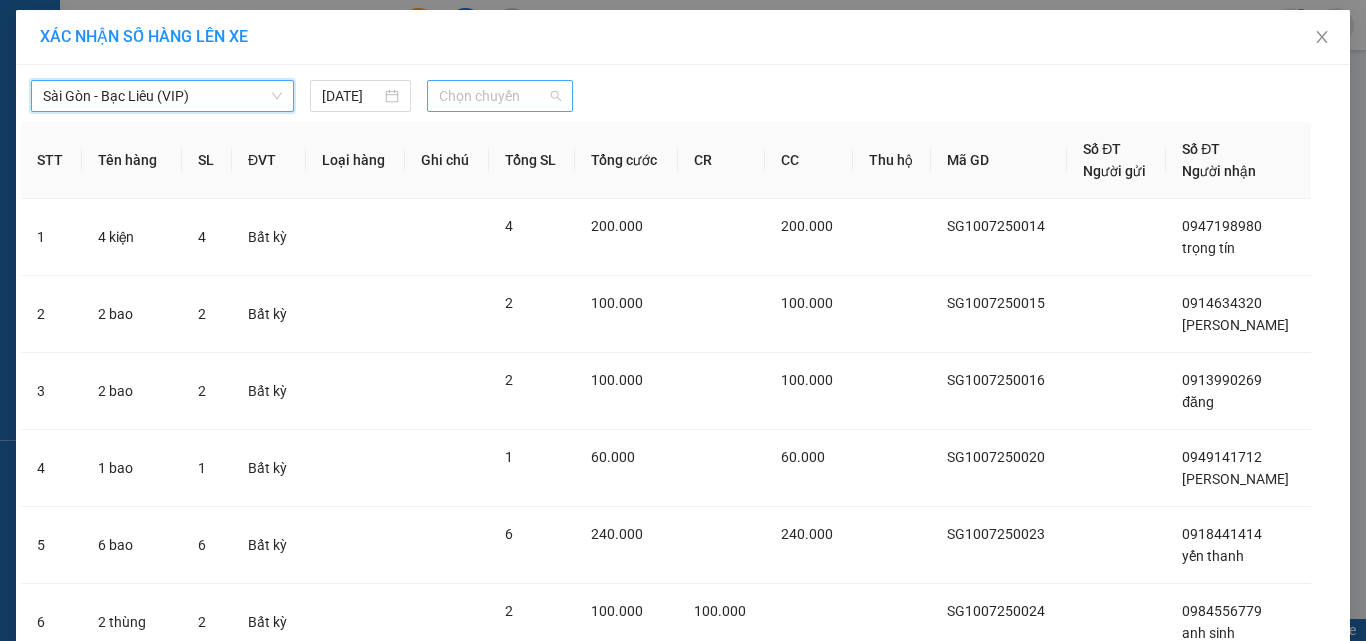 click on "Chọn chuyến" at bounding box center [500, 96] 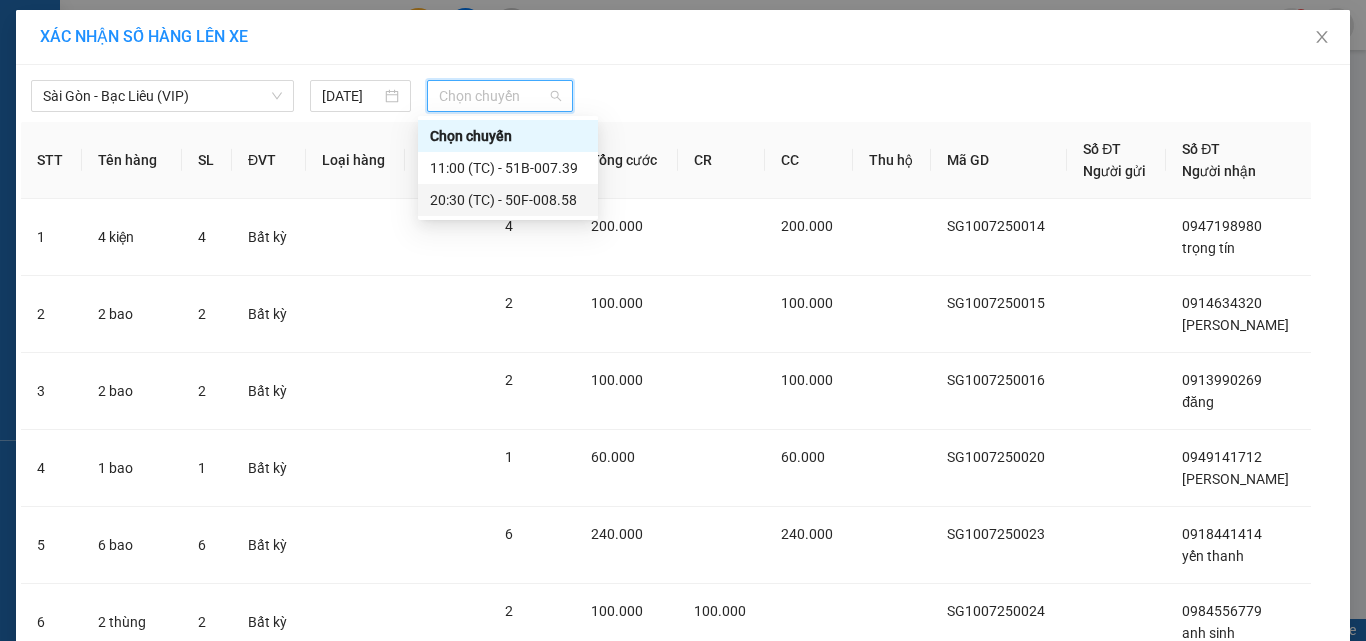 click on "20:30   (TC)   - 50F-008.58" at bounding box center [508, 200] 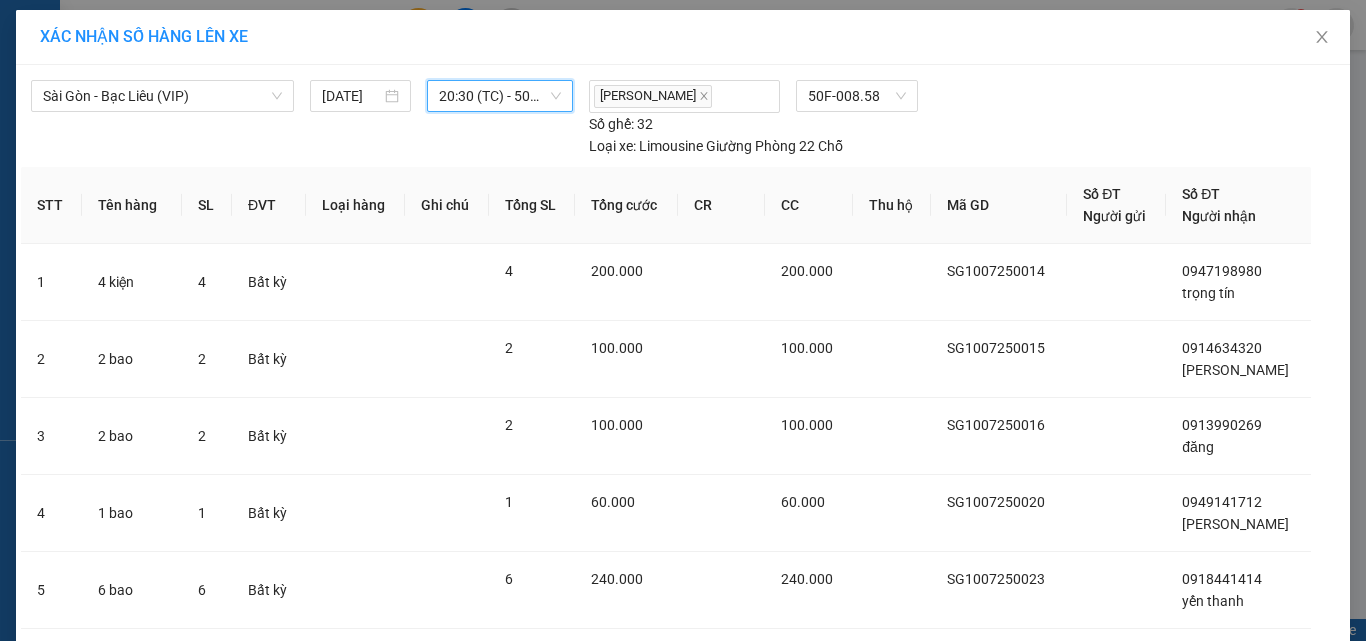 click on "Lên hàng" at bounding box center (756, 1105) 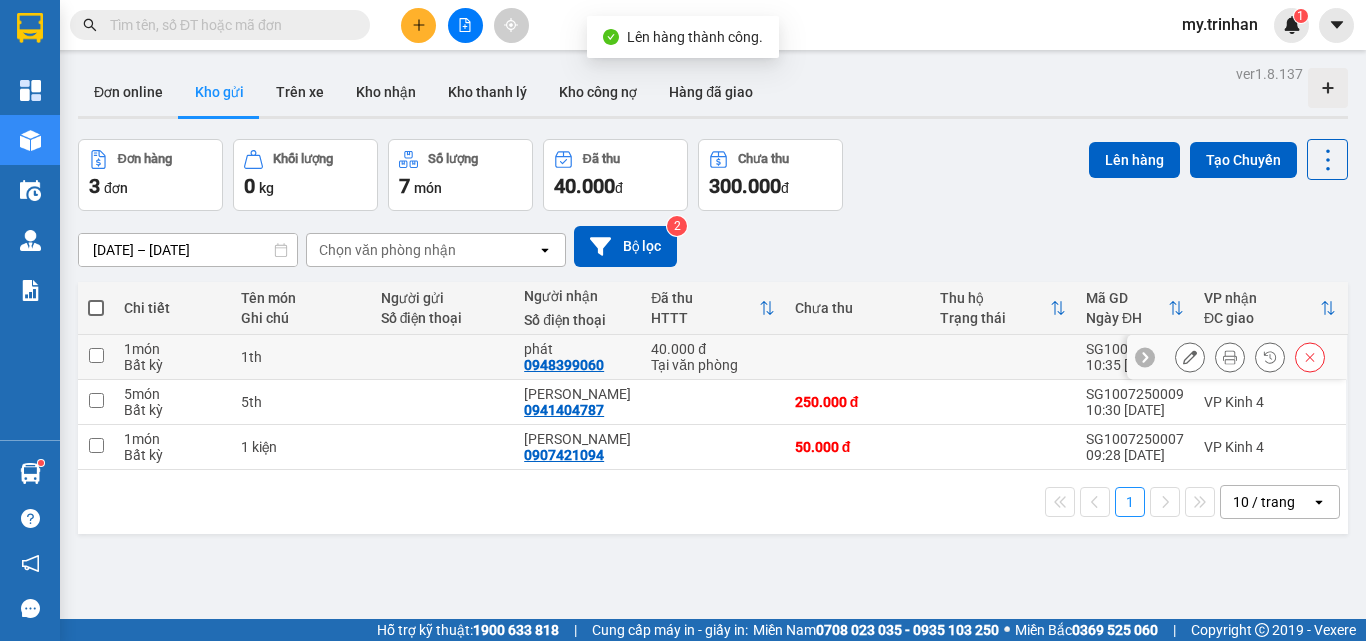 click on "1th" at bounding box center [300, 357] 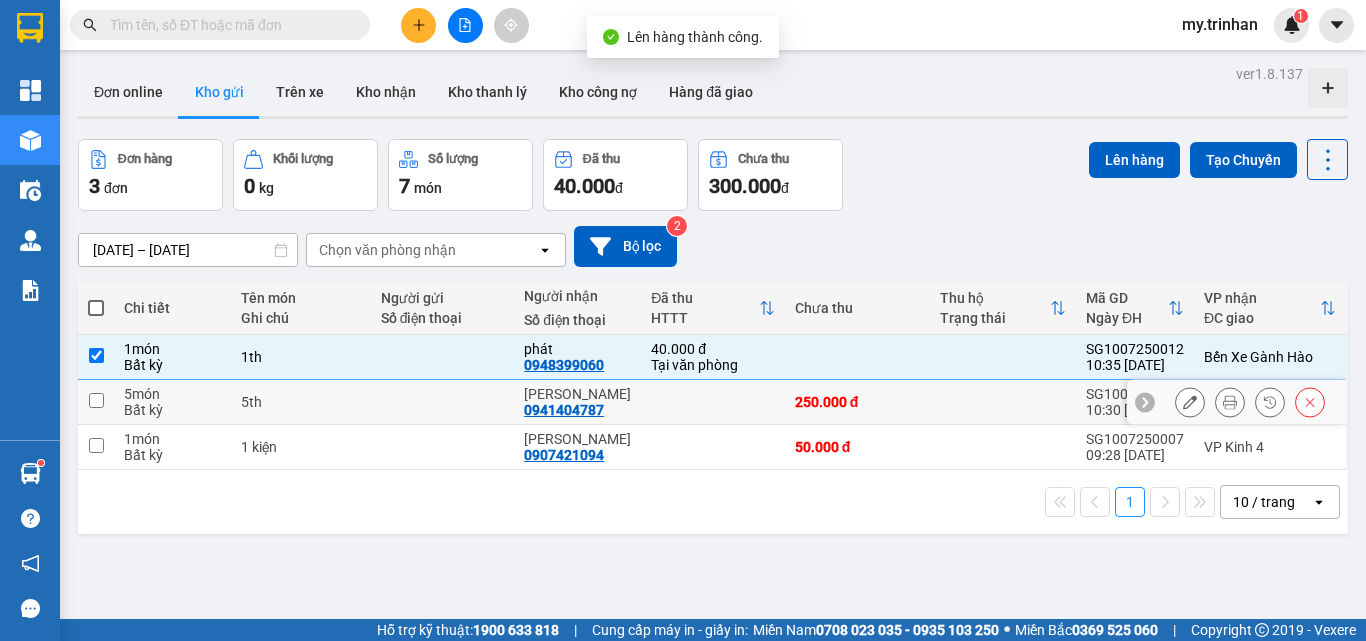 click on "5th" at bounding box center [300, 402] 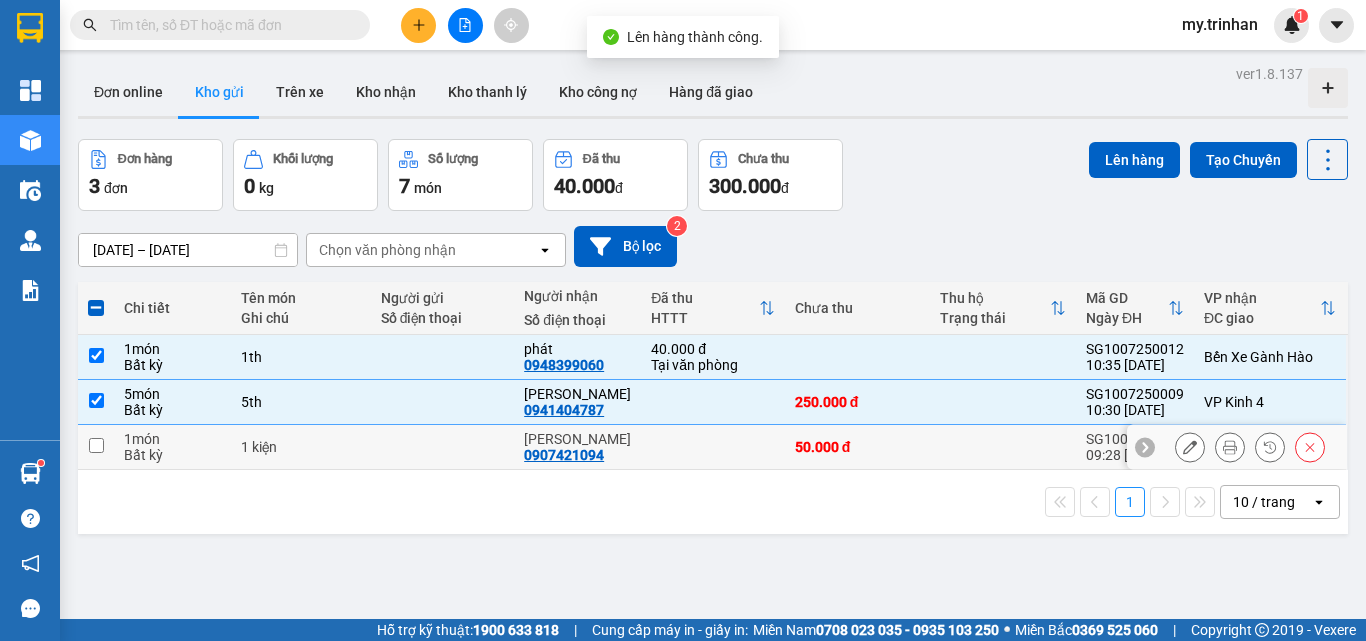 click on "1 kiện" at bounding box center [300, 447] 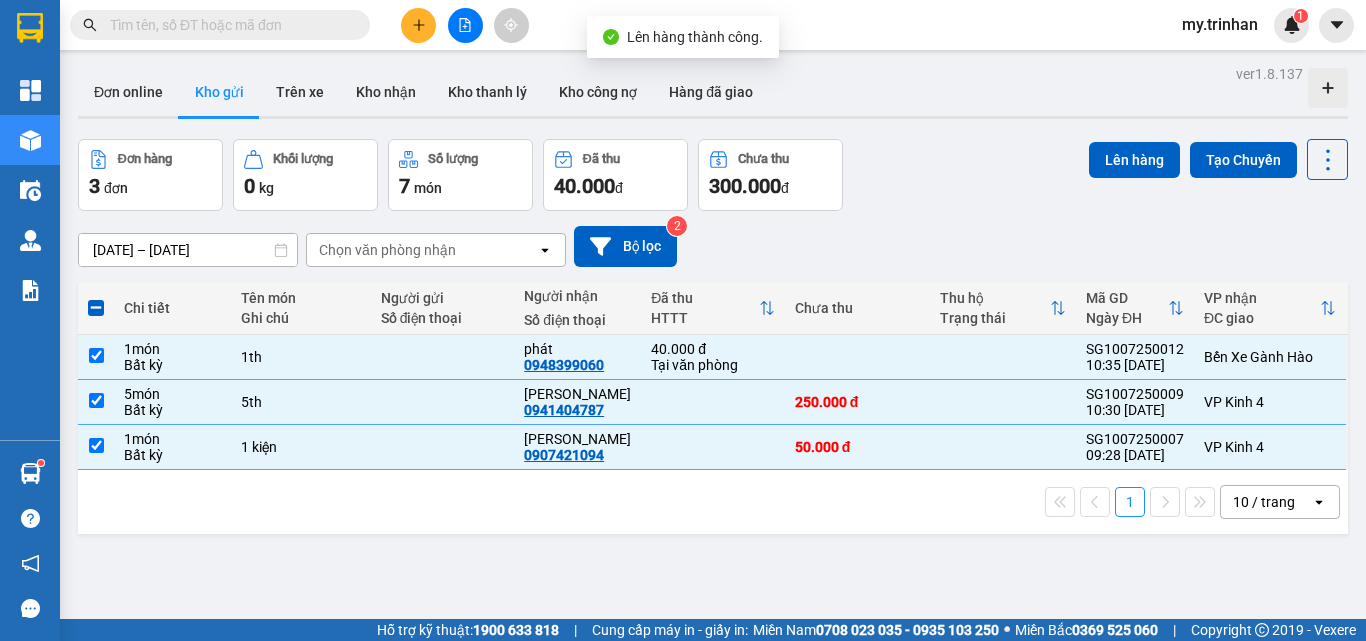 click on "Lên hàng Tạo Chuyến" at bounding box center [1218, 159] 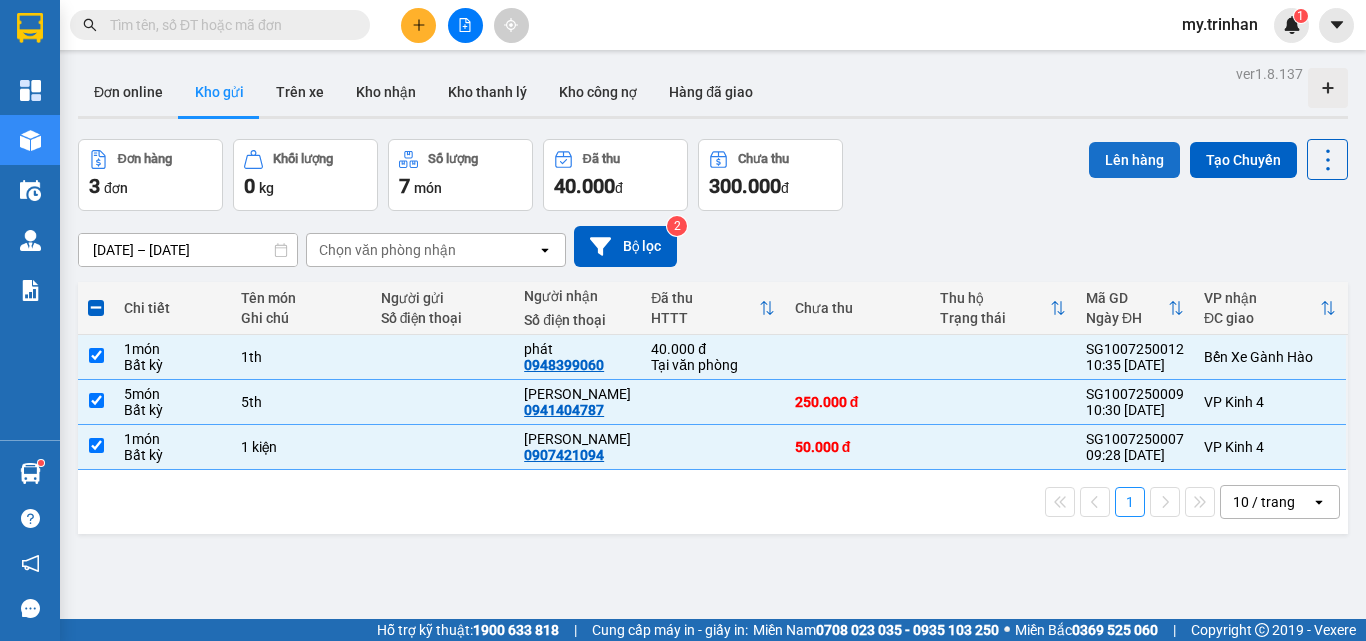 click on "Lên hàng" at bounding box center [1134, 160] 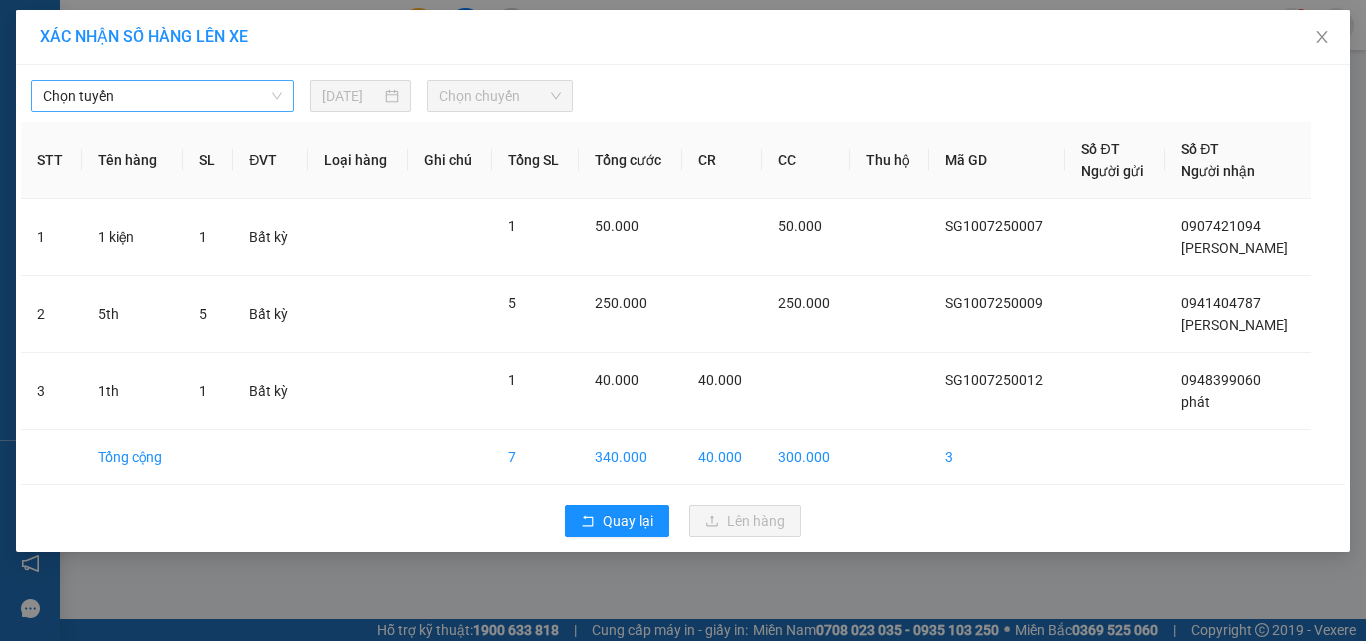click on "Chọn tuyến" at bounding box center [162, 96] 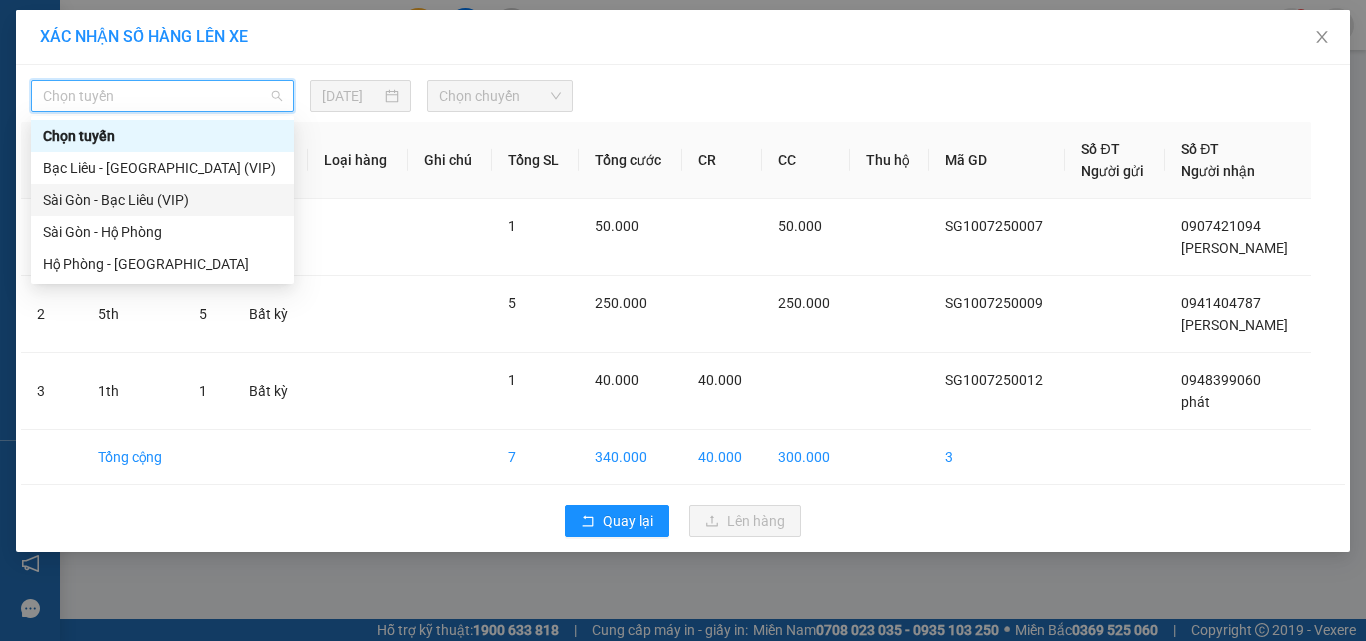 click on "Sài Gòn - Bạc Liêu (VIP)" at bounding box center [162, 200] 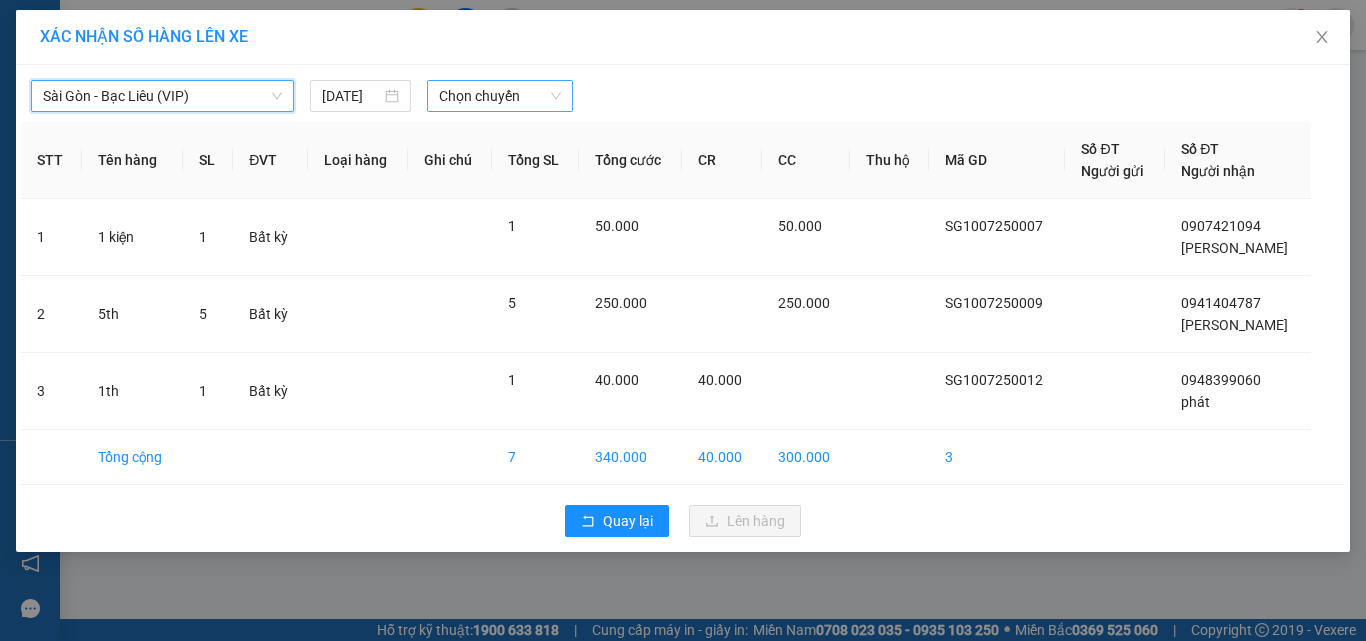 click on "Chọn chuyến" at bounding box center (500, 96) 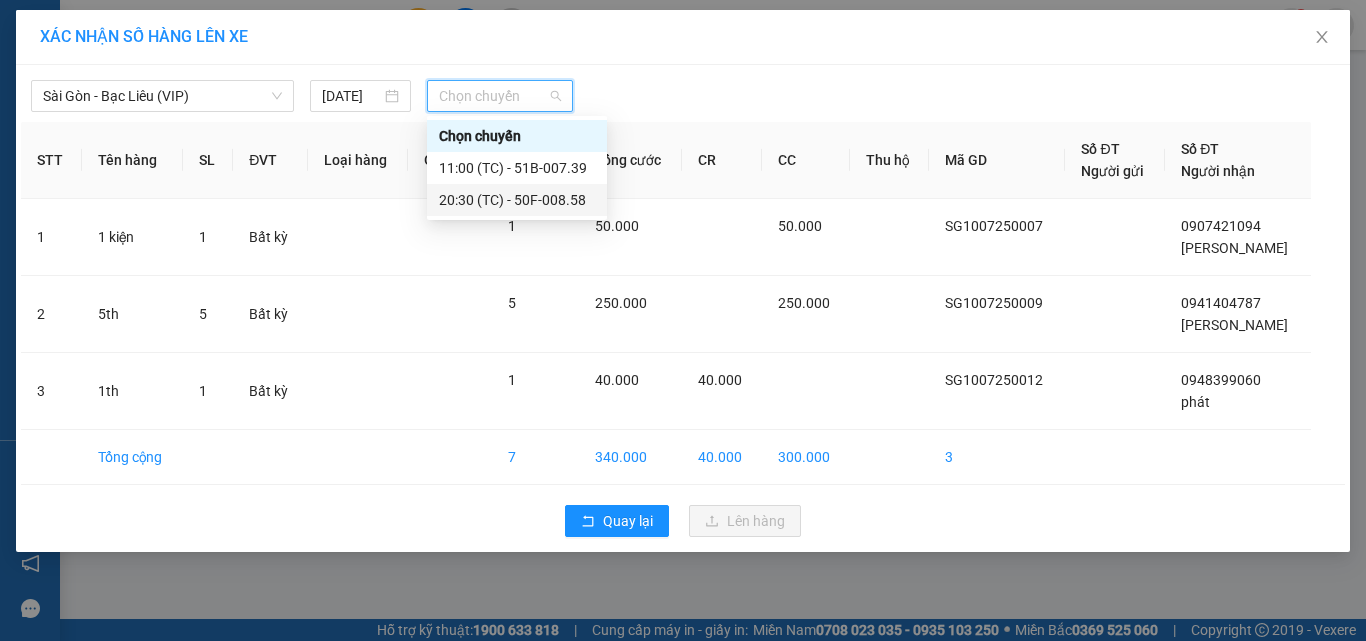 click on "20:30   (TC)   - 50F-008.58" at bounding box center (517, 200) 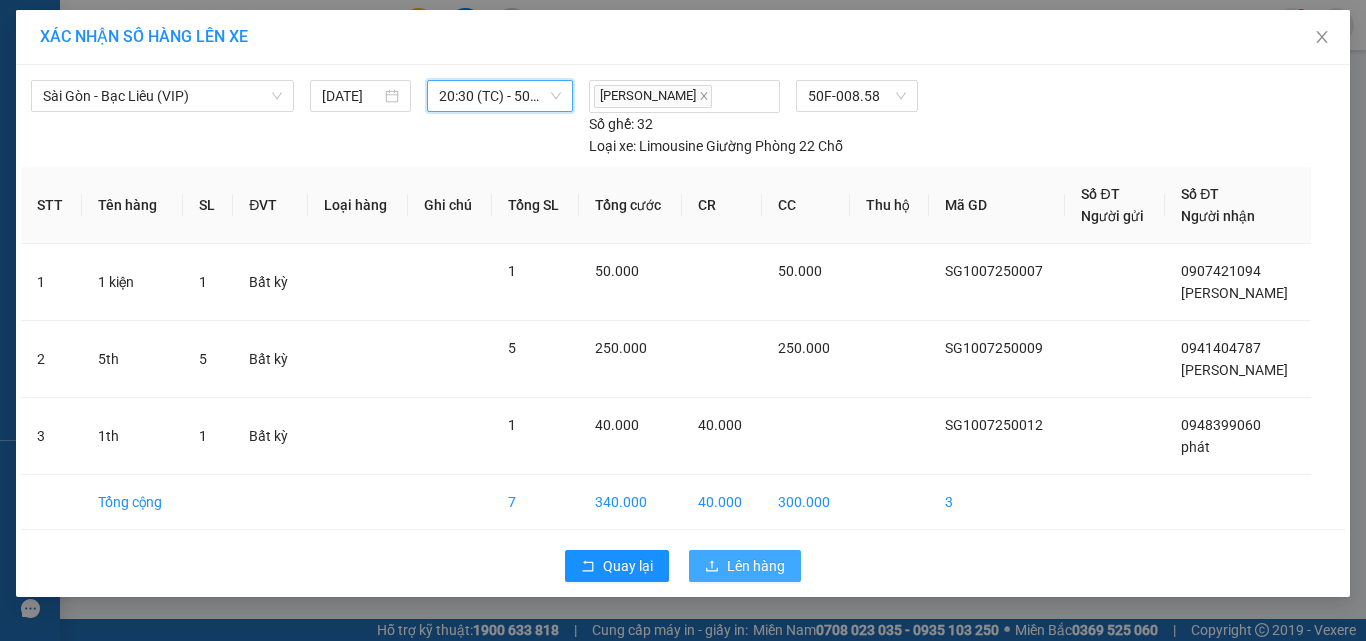 click on "Lên hàng" at bounding box center [756, 566] 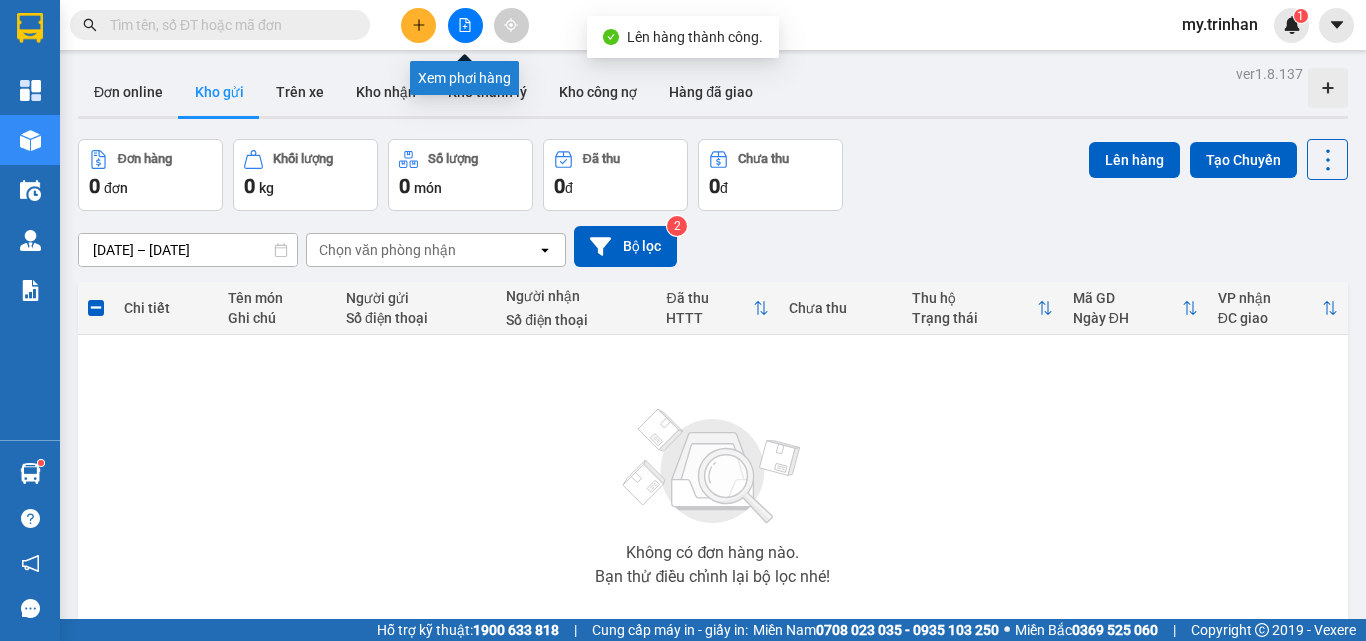 click 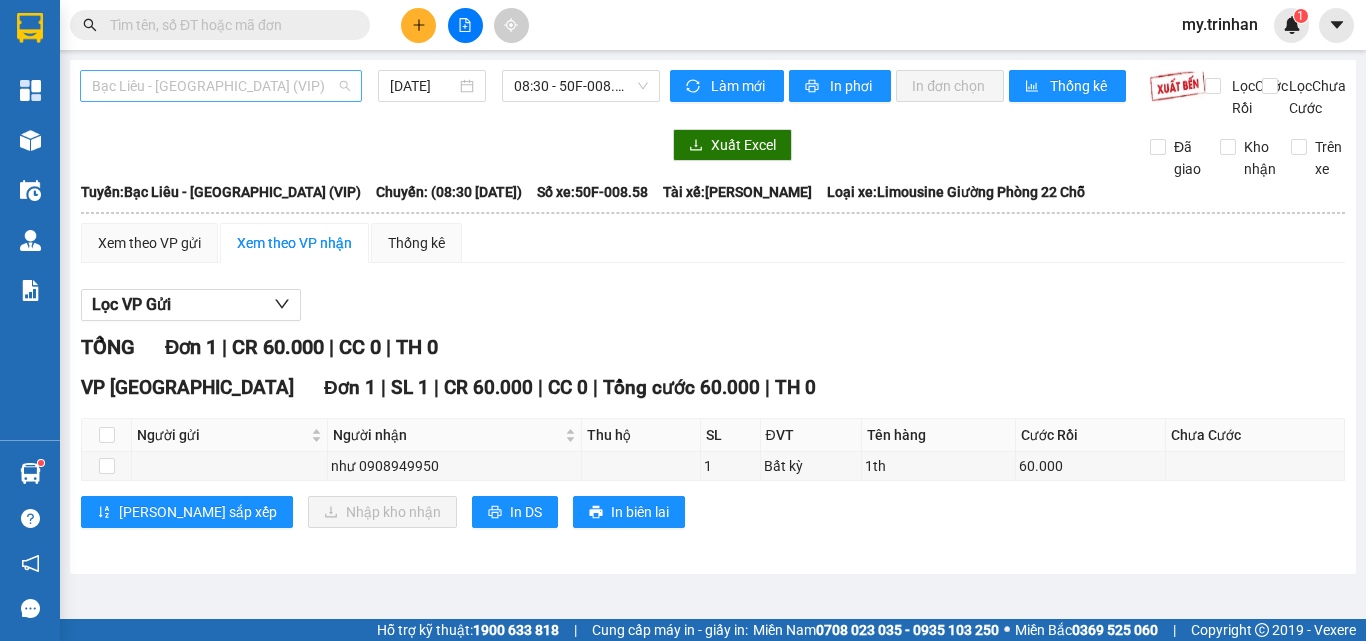click on "Bạc Liêu - [GEOGRAPHIC_DATA] (VIP)" at bounding box center [221, 86] 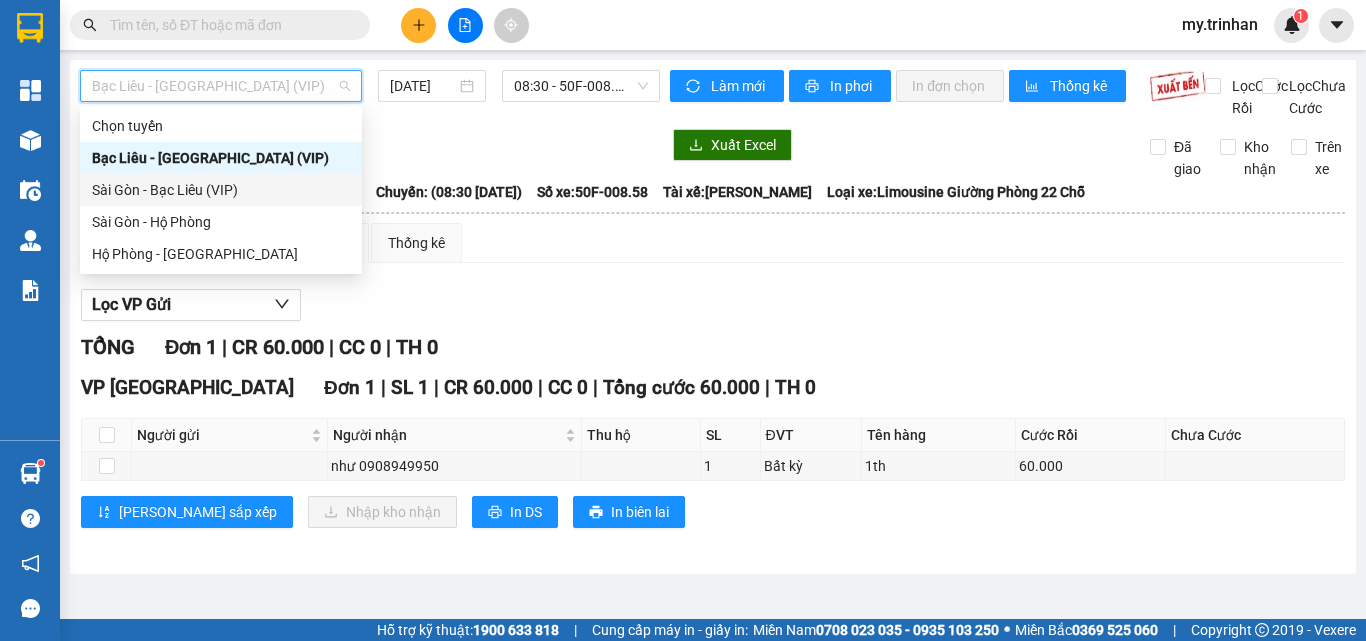 click on "Sài Gòn - Bạc Liêu (VIP)" at bounding box center [221, 190] 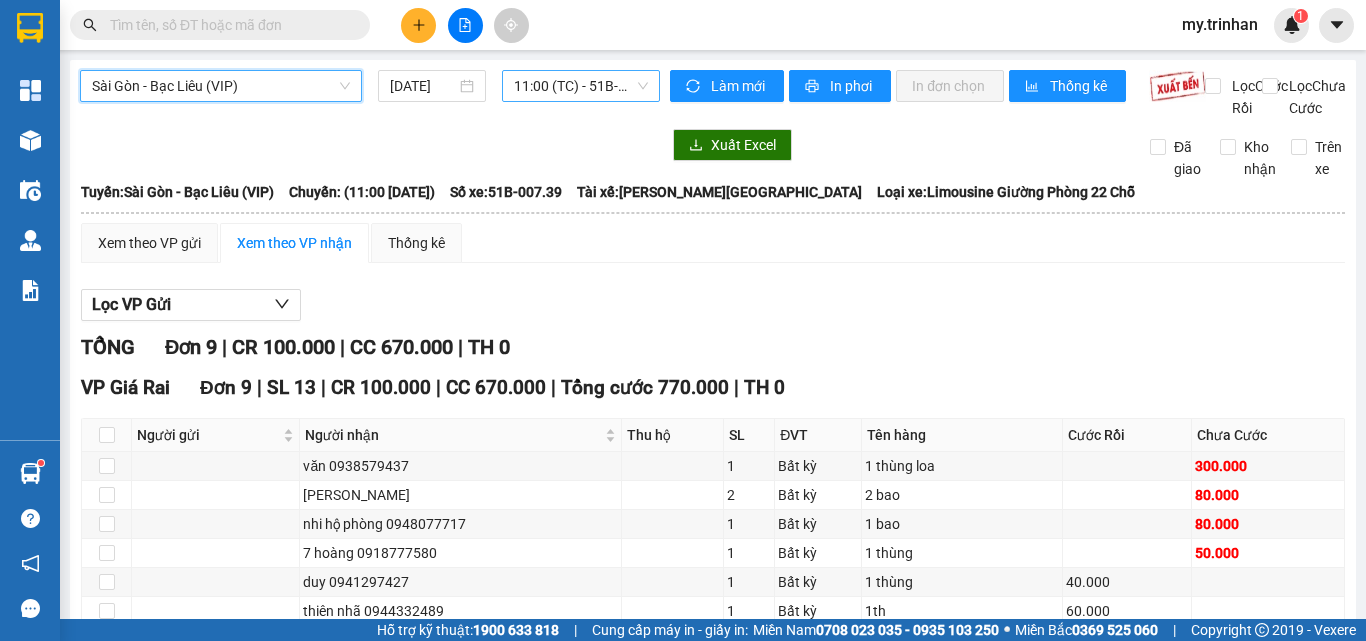 click on "11:00   (TC)   - 51B-007.39" at bounding box center (581, 86) 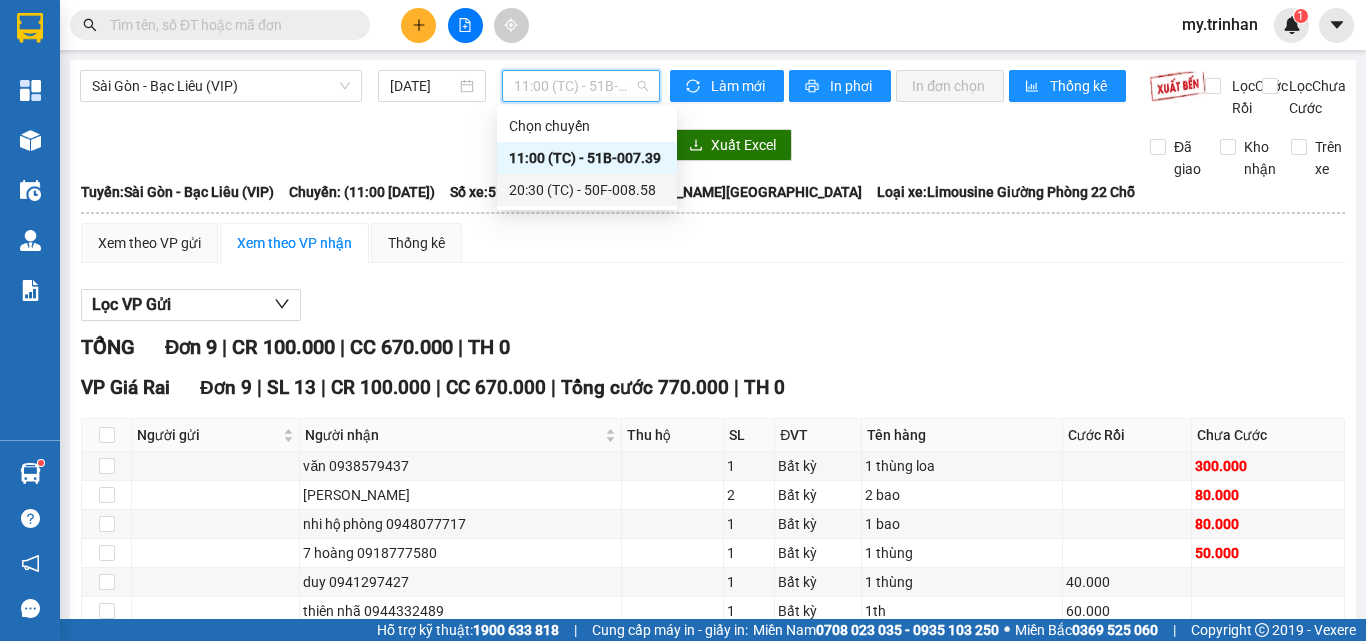 click on "20:30   (TC)   - 50F-008.58" at bounding box center [587, 190] 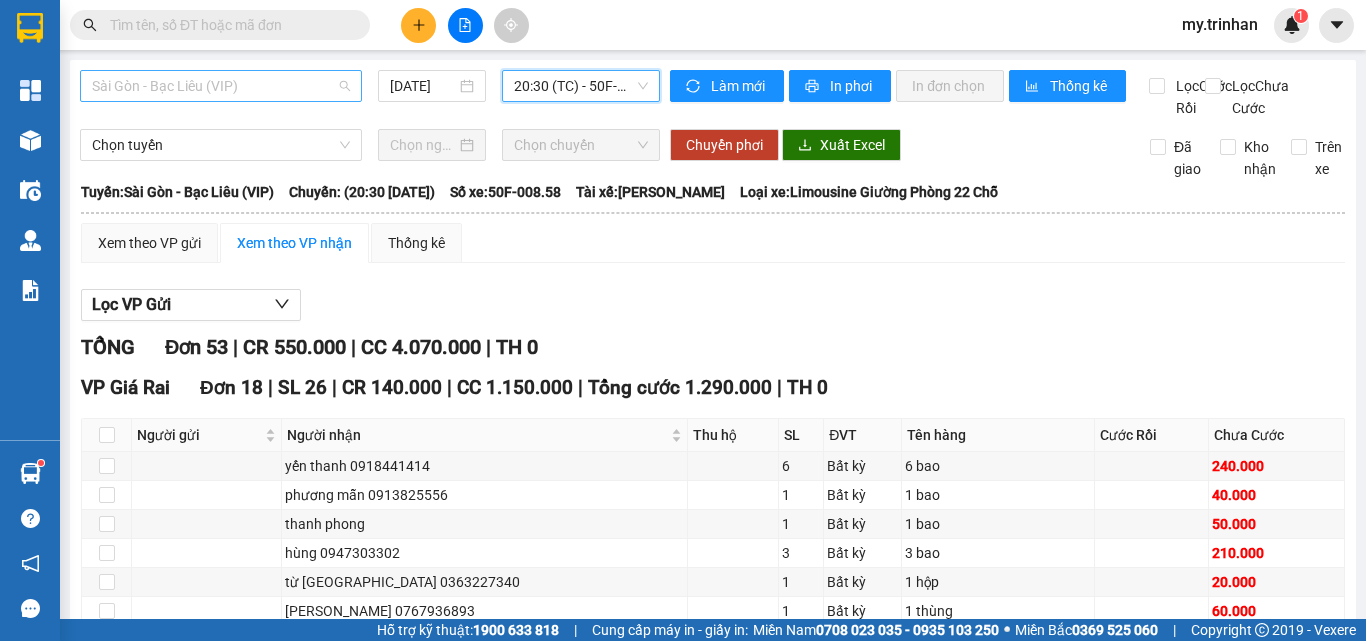 click on "Sài Gòn - Bạc Liêu (VIP)" at bounding box center [221, 86] 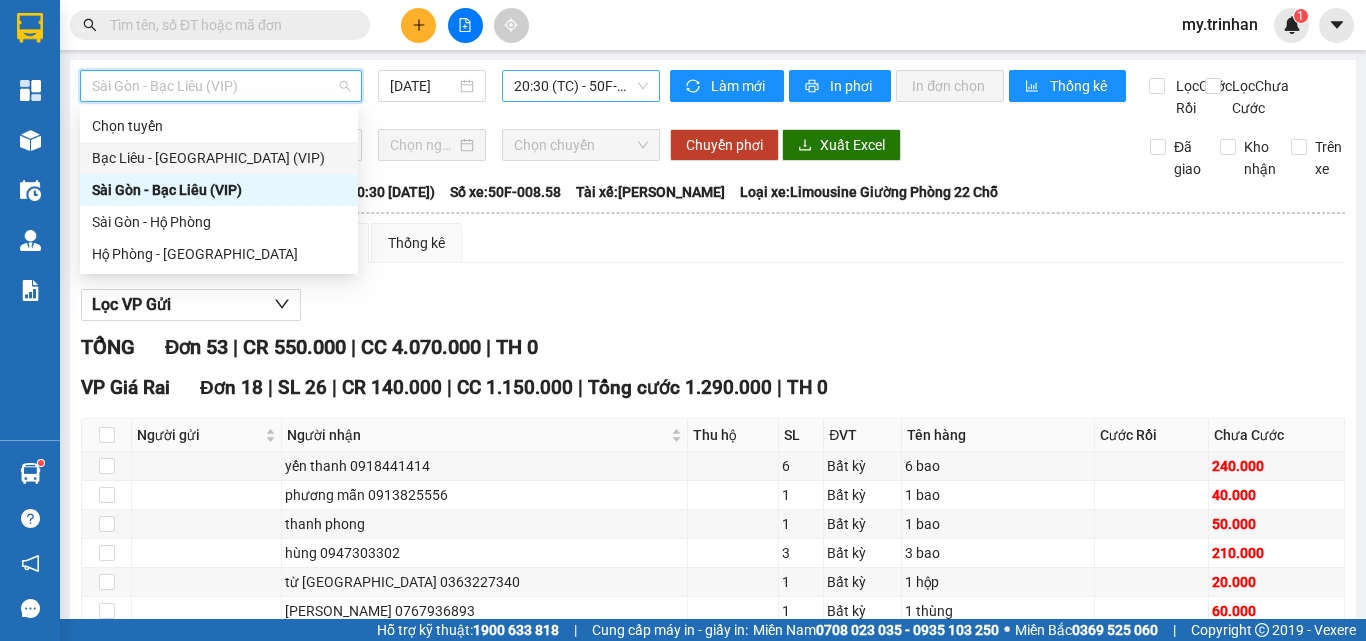 click on "20:30   (TC)   - 50F-008.58" at bounding box center (581, 86) 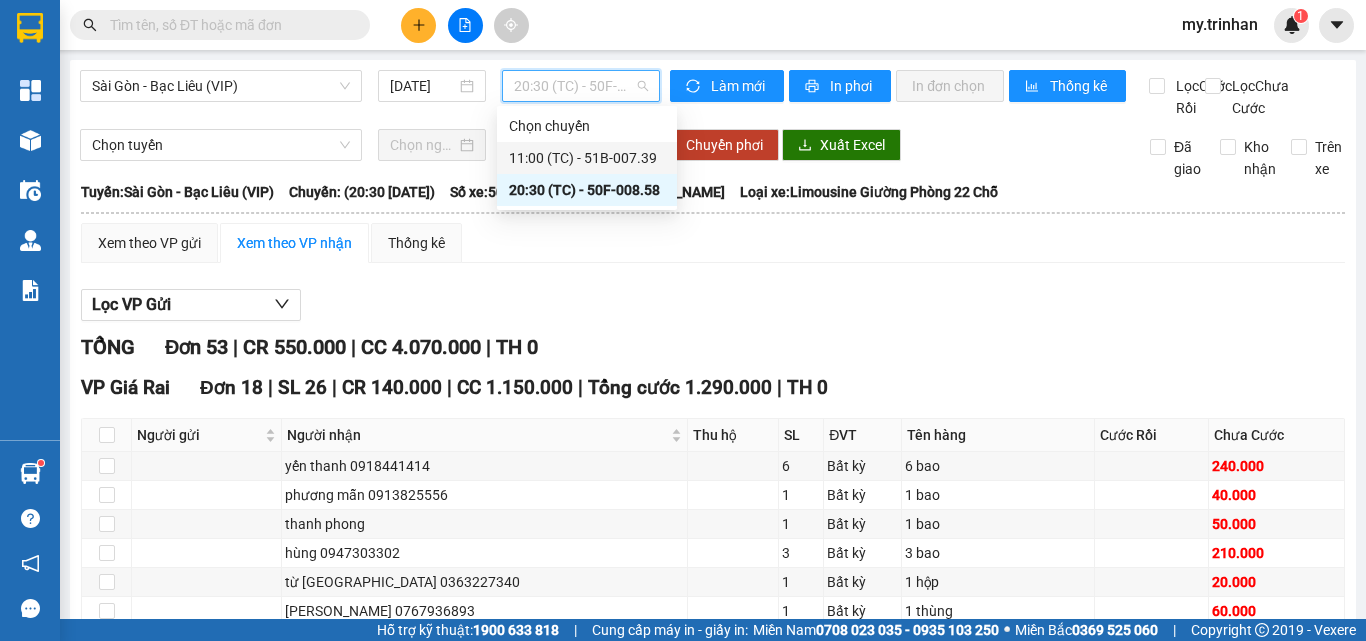 click on "11:00   (TC)   - 51B-007.39" at bounding box center (587, 158) 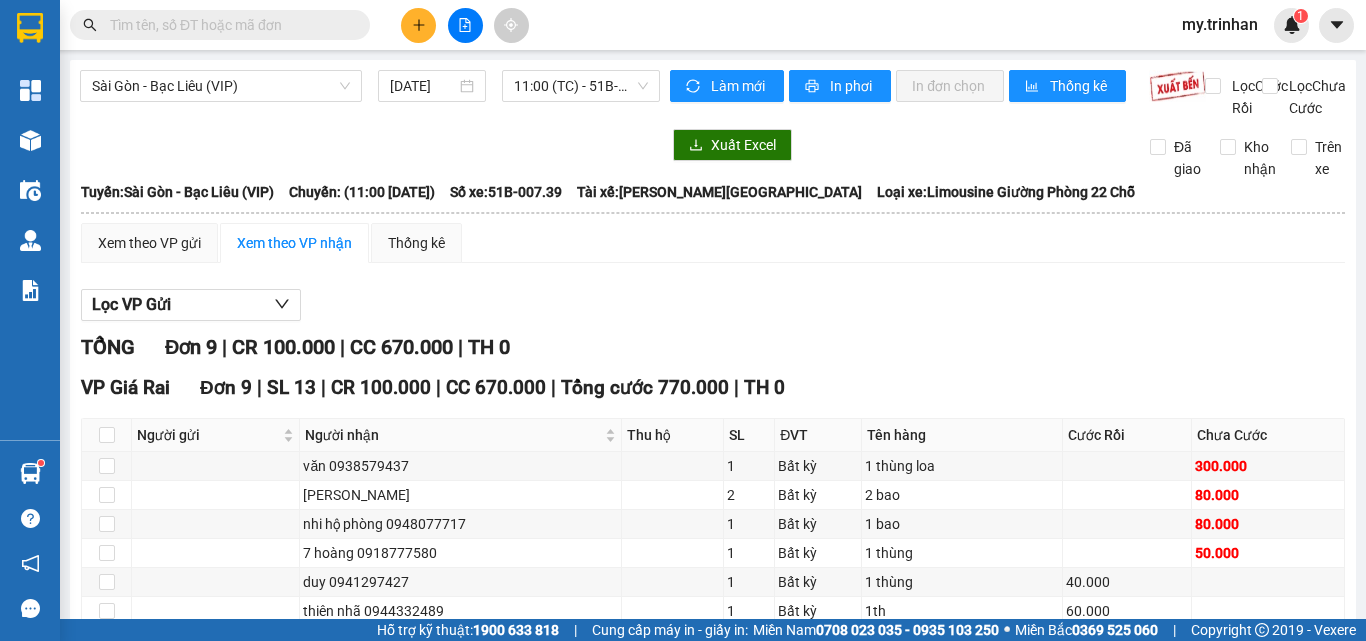 click on "[GEOGRAPHIC_DATA] - Bạc Liêu (VIP) [DATE] 11:00   (TC)   - 51B-007.39  Làm mới In phơi In đơn chọn Thống kê Lọc  Cước Rồi Lọc  Chưa Cước Xuất Excel Đã giao Kho nhận Trên xe Trí Nhân    0949 00 1111   555 [PERSON_NAME], Phường 7 PHƠI HÀNG 19:32 [DATE] Tuyến:  [GEOGRAPHIC_DATA] - [GEOGRAPHIC_DATA] (VIP) [GEOGRAPHIC_DATA]:   (11:00 [DATE]) Số xe:  51B-007.39 Tài xế:  lê Phú Hòa Loại xe:  [GEOGRAPHIC_DATA] Giường Phòng 22 Chỗ Tuyến:  [GEOGRAPHIC_DATA] - [GEOGRAPHIC_DATA] (VIP) [GEOGRAPHIC_DATA]:   (11:00 [DATE]) Số xe:  51B-007.39 Tài xế:  [PERSON_NAME] Loại xe:  Limousine Giường Phòng 22 Chỗ Xem theo VP gửi Xem theo VP nhận Thống kê Lọc VP Gửi TỔNG Đơn   9 | CR   100.000 | CC   670.000 | TH   0 VP Giá Rai Đơn   9 | SL   13 | CR   100.000 | CC   670.000 | Tổng cước   770.000 | TH   0 Người gửi Người nhận Thu hộ SL ĐVT Tên hàng Cước Rồi Chưa Cước Ký nhận                       văn 0938579437 1 Bất kỳ 1 thùng loa" at bounding box center (713, 433) 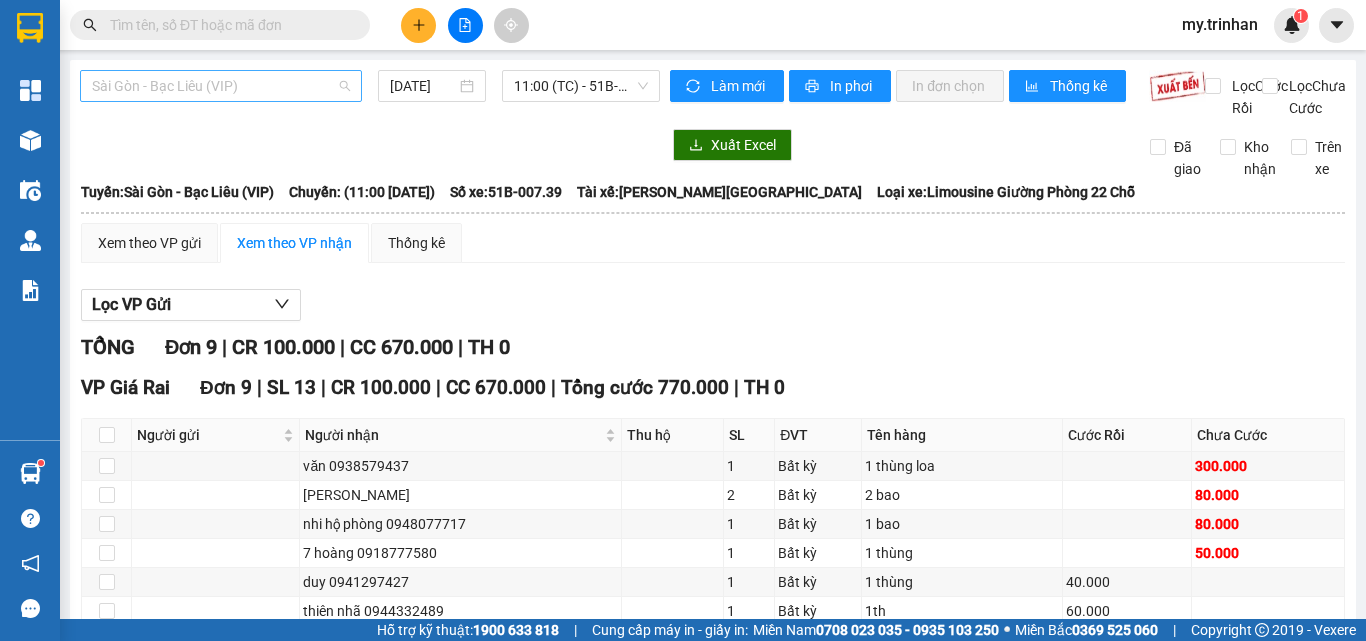 click on "Sài Gòn - Bạc Liêu (VIP)" at bounding box center [221, 86] 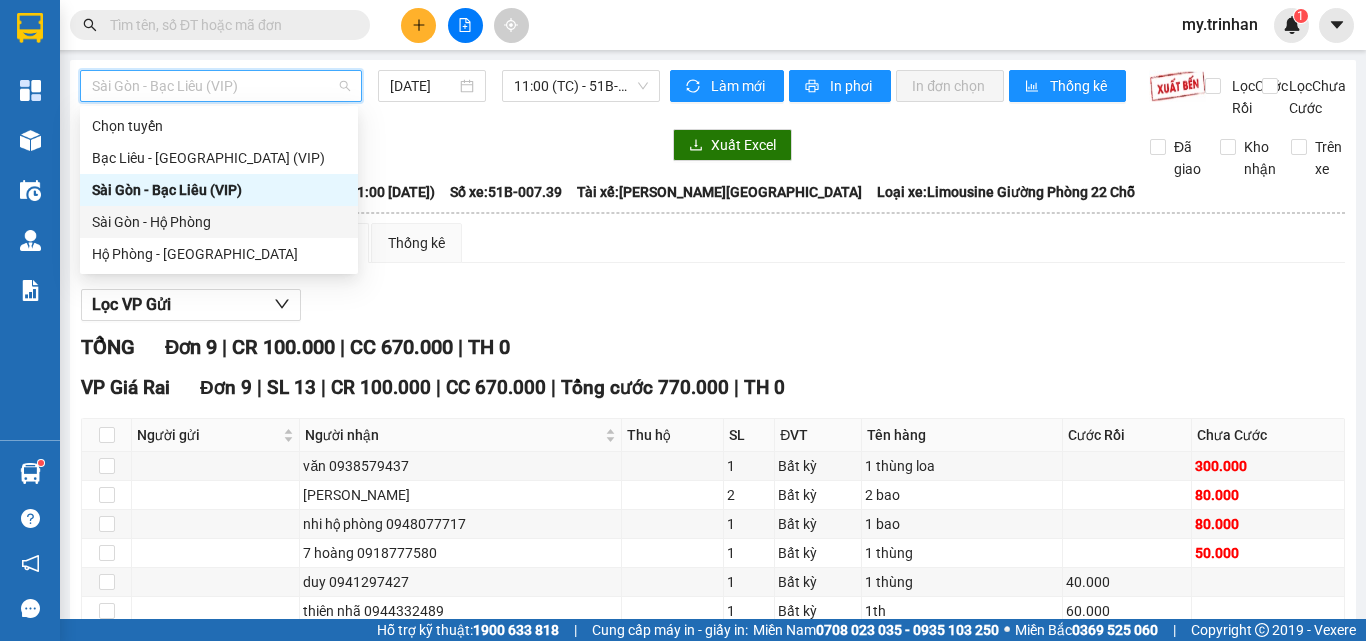 click on "Sài Gòn - Hộ Phòng" at bounding box center [219, 222] 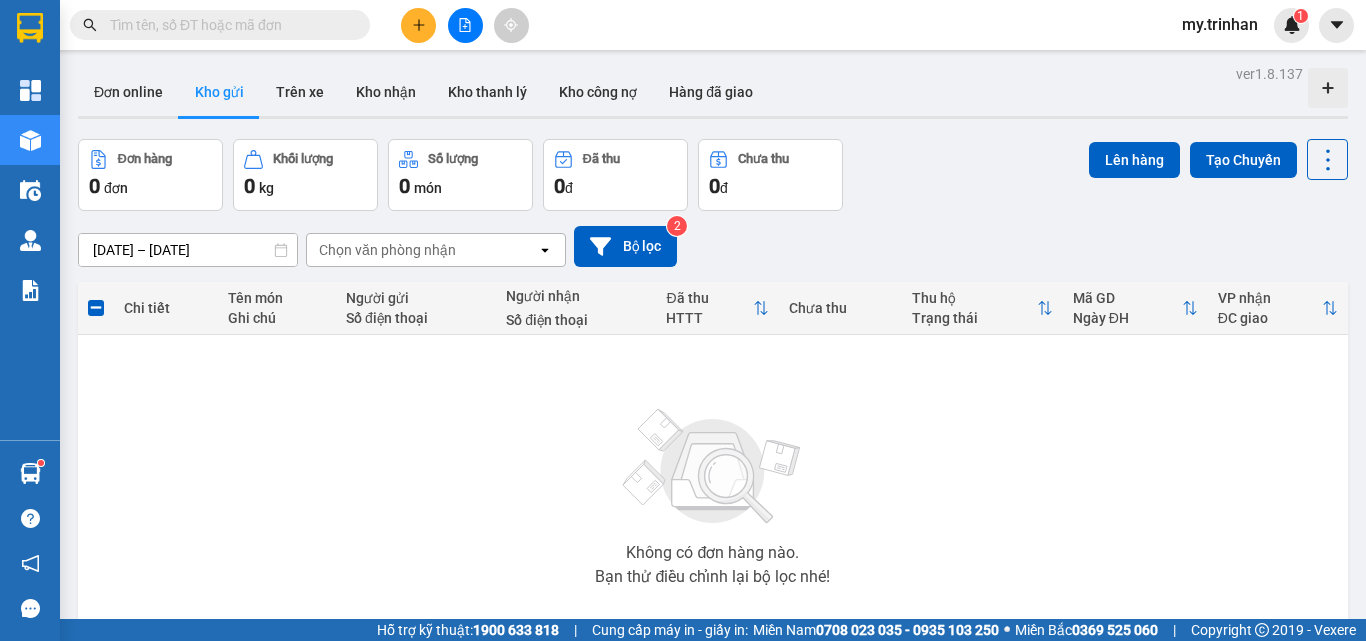 click on "Chọn văn phòng nhận" at bounding box center (422, 250) 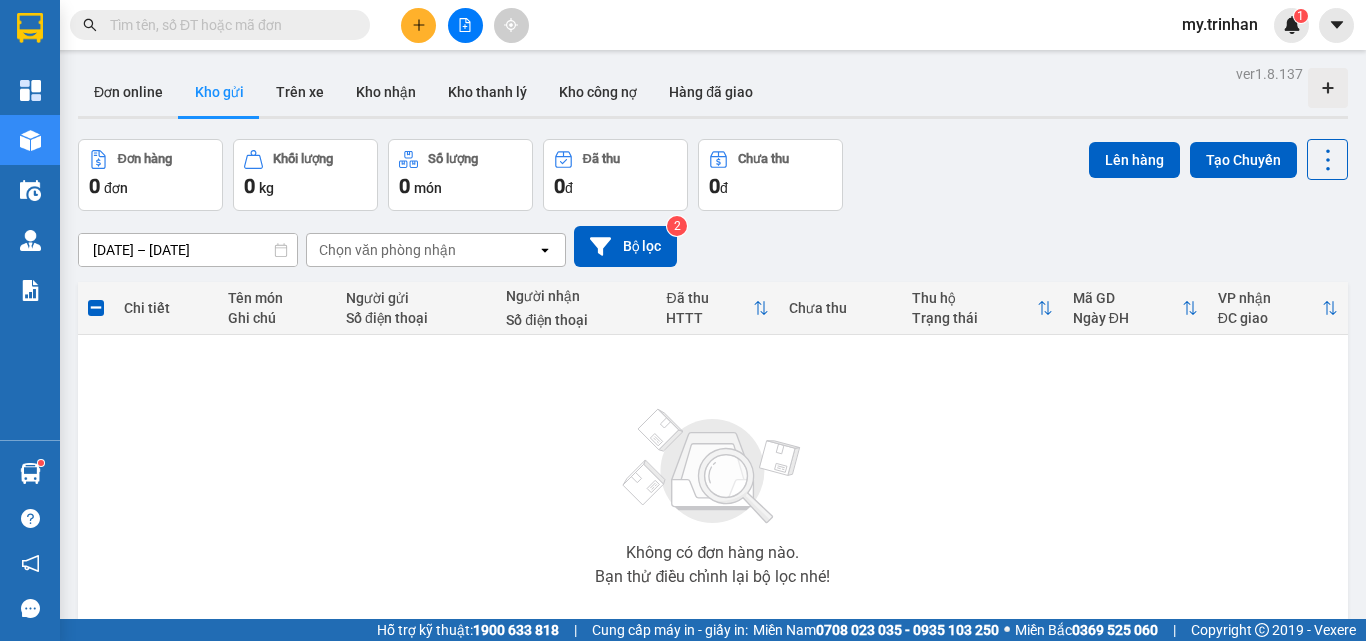 click on "Chọn văn phòng nhận" at bounding box center (422, 250) 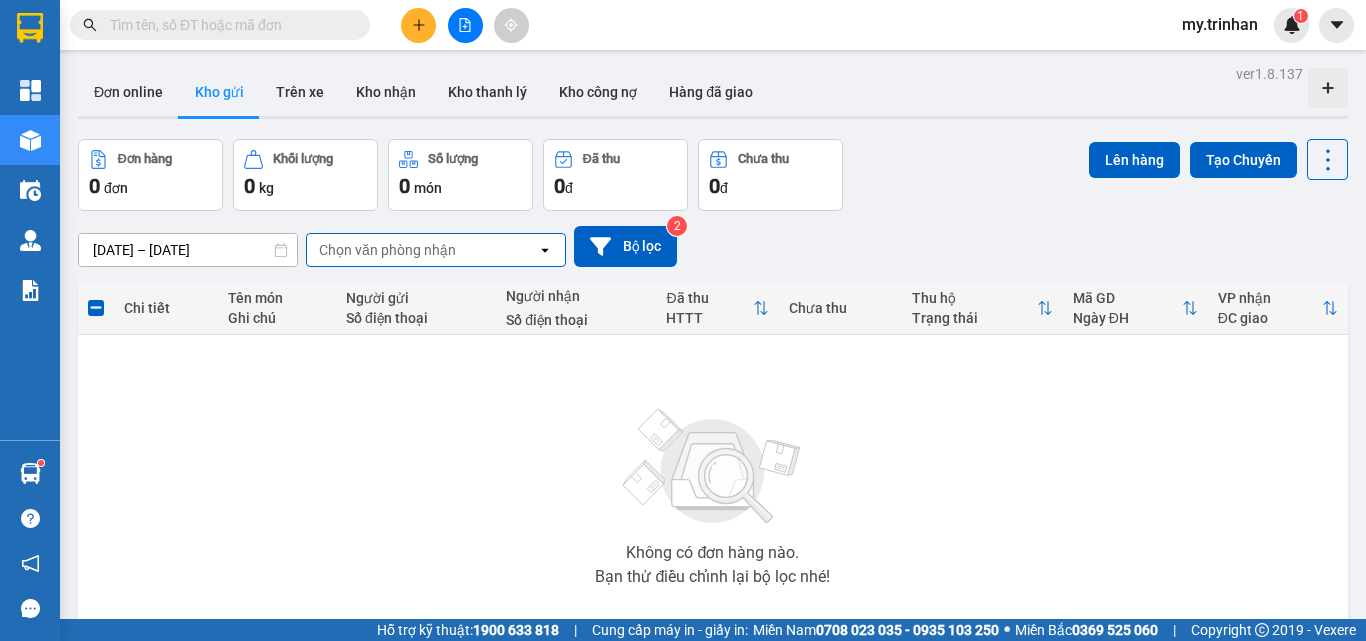 click on "[DATE] – [DATE] Press the down arrow key to interact with the calendar and select a date. Press the escape button to close the calendar. Selected date range is from [DATE] to [DATE]. Chọn văn phòng nhận open Bộ lọc 2" at bounding box center [713, 246] 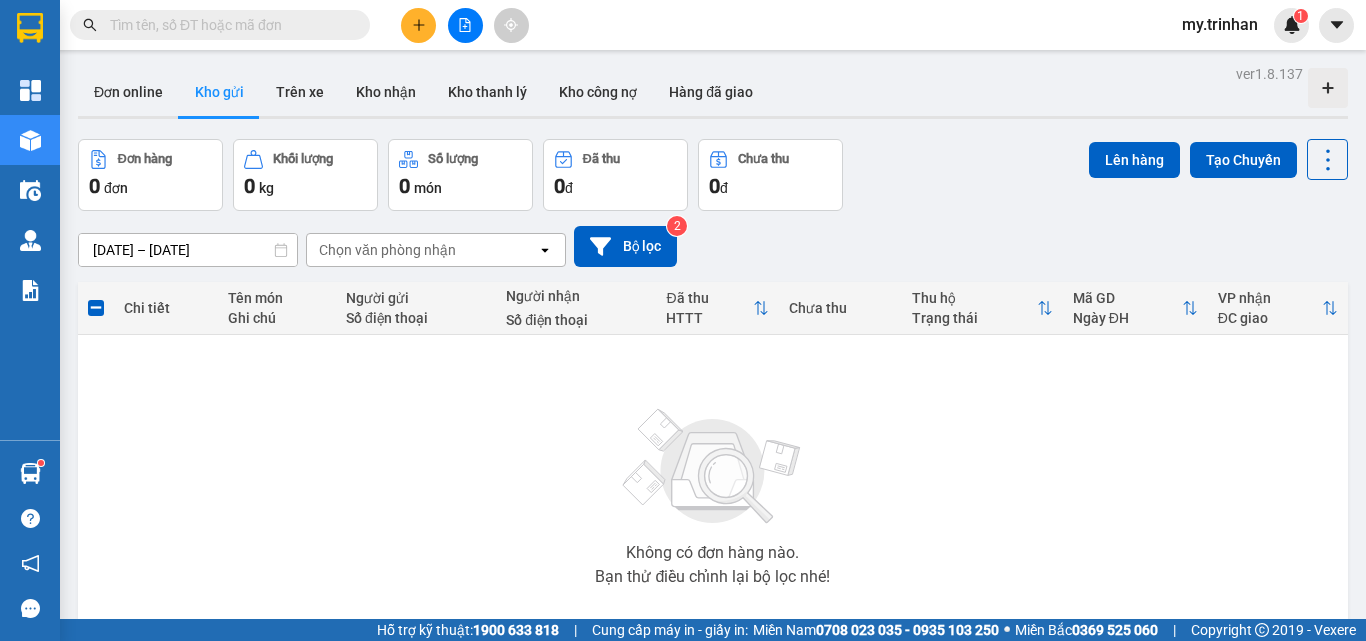 click on "Chọn văn phòng nhận" at bounding box center [422, 250] 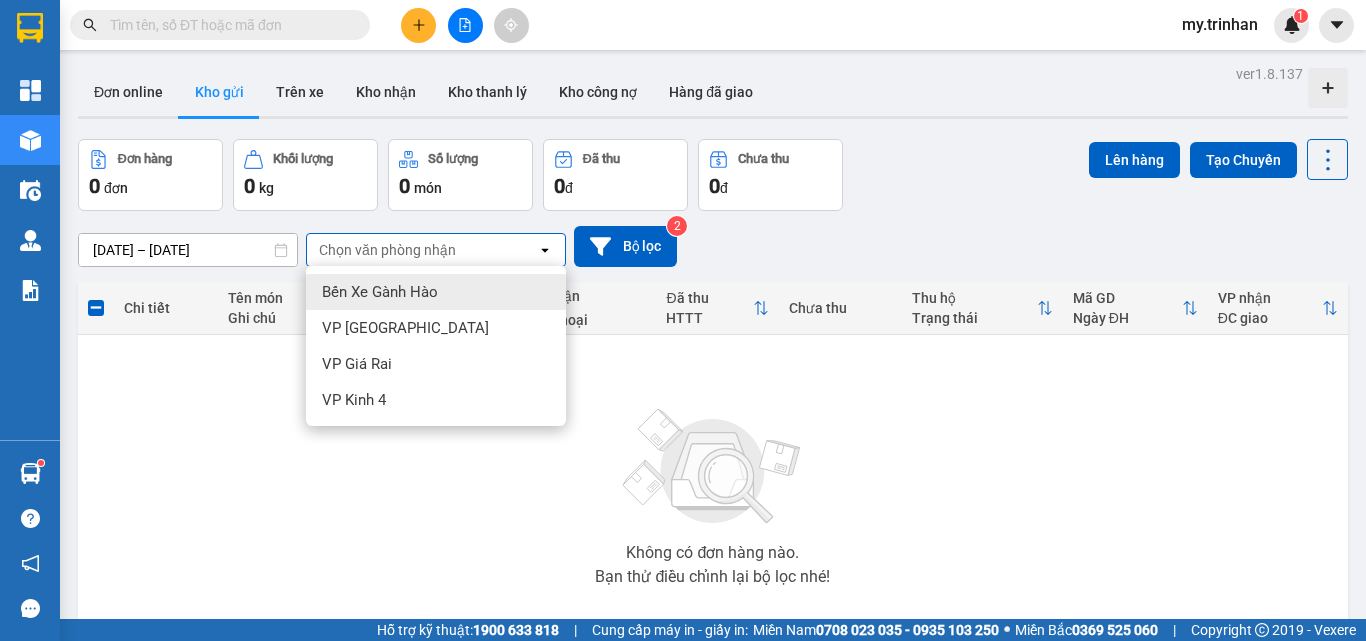 click on "Chọn văn phòng nhận" at bounding box center [422, 250] 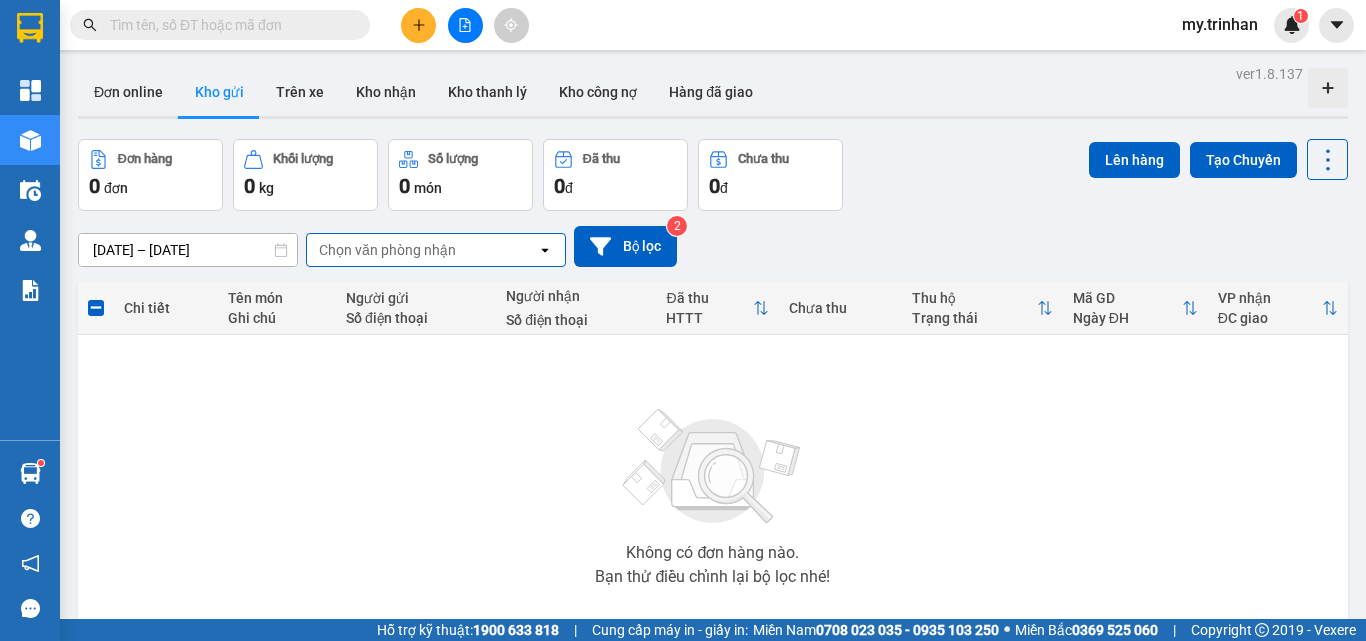 click on "[DATE] – [DATE] Press the down arrow key to interact with the calendar and select a date. Press the escape button to close the calendar. Selected date range is from [DATE] to [DATE]. Chọn văn phòng nhận open Bộ lọc 2" at bounding box center (713, 246) 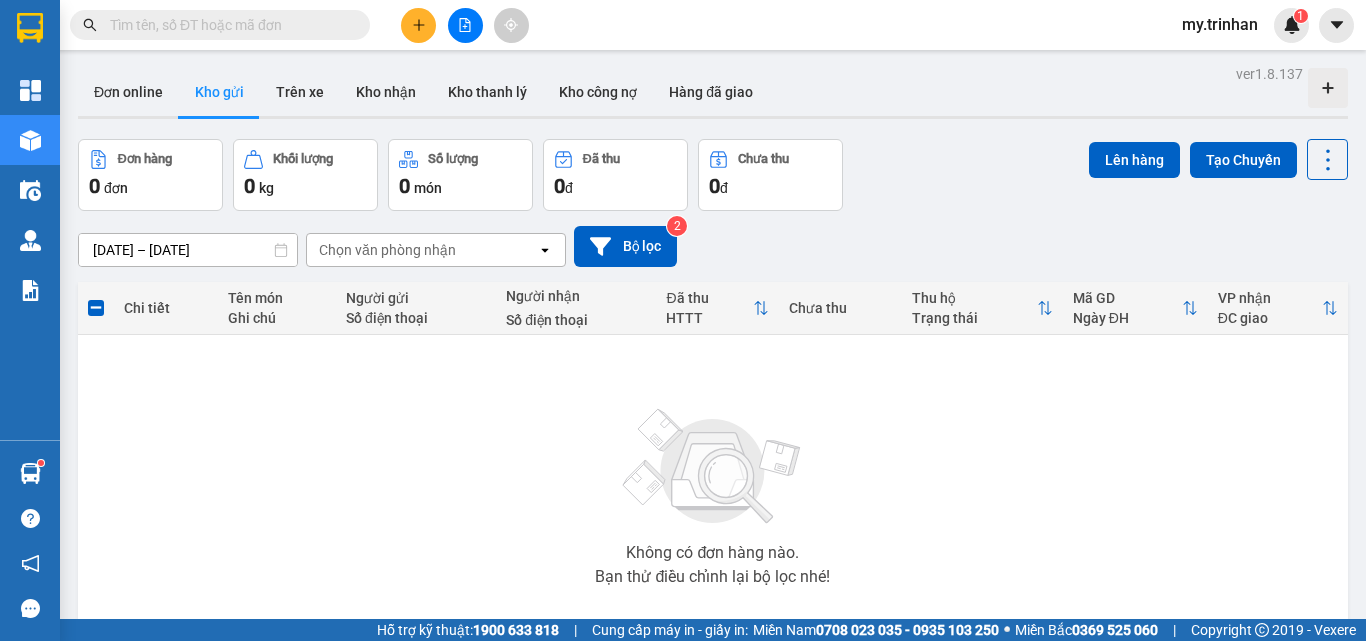 click on "Chọn văn phòng nhận" at bounding box center (422, 250) 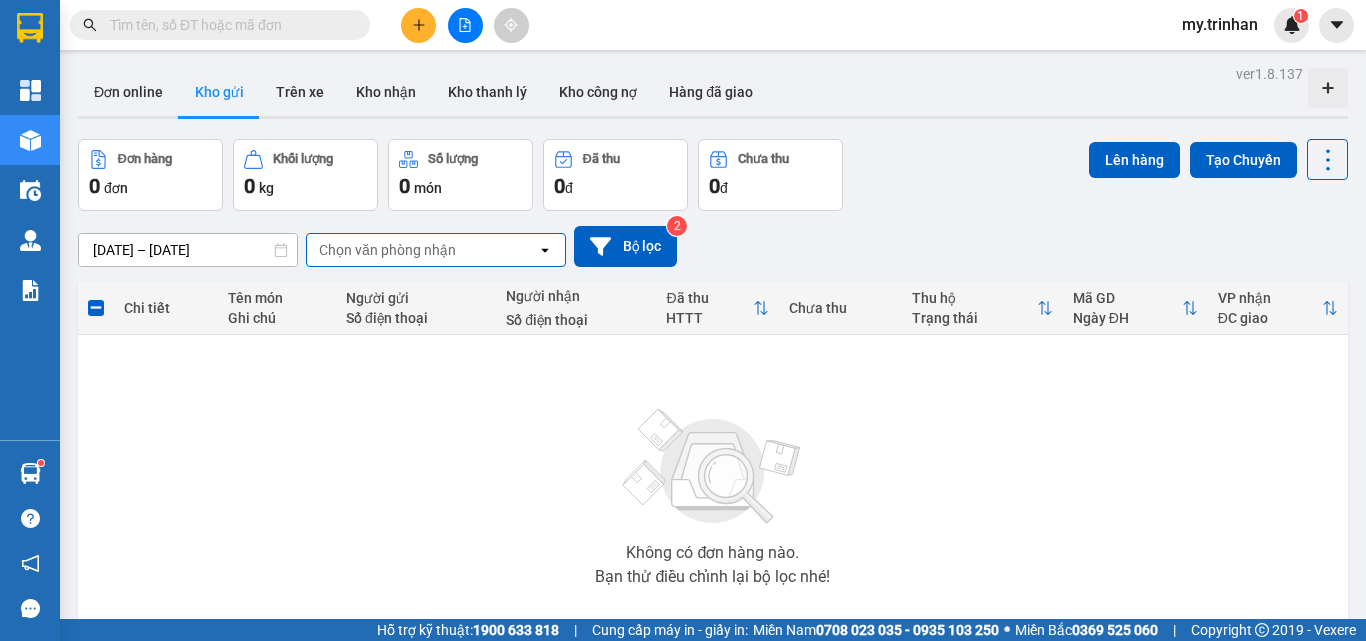 click on "[DATE] – [DATE] Press the down arrow key to interact with the calendar and select a date. Press the escape button to close the calendar. Selected date range is from [DATE] to [DATE]. Chọn văn phòng nhận open Bộ lọc 2" at bounding box center (713, 246) 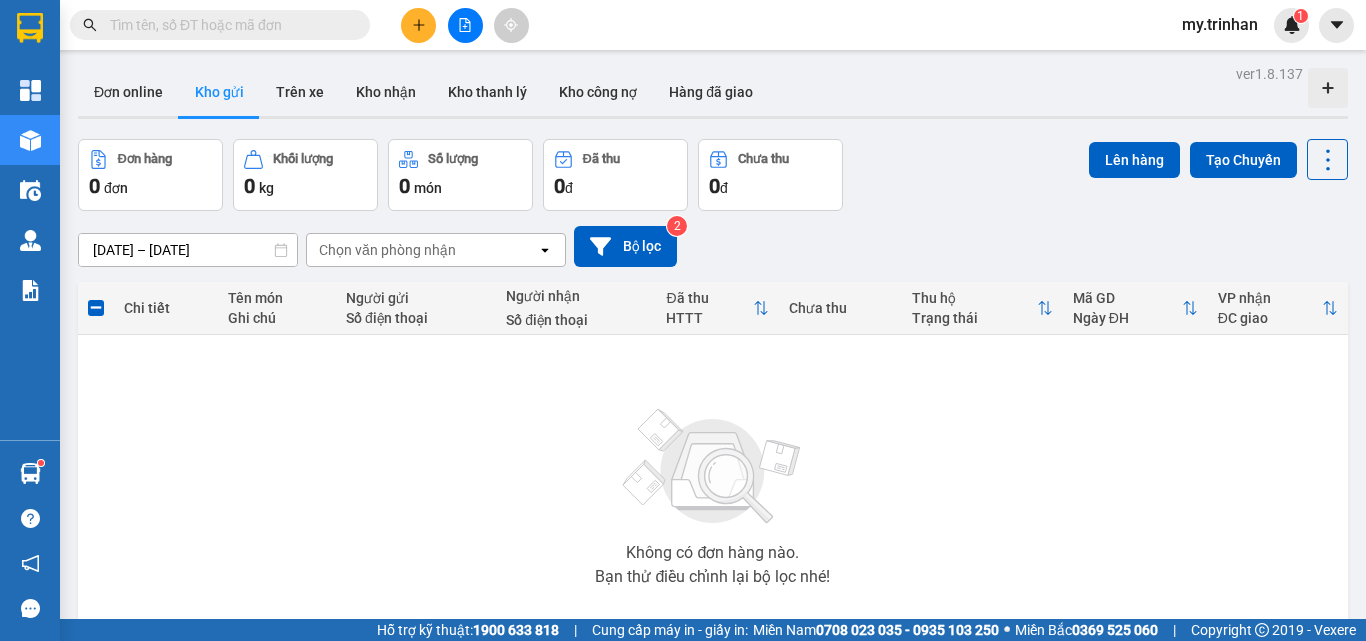 click on "[DATE] – [DATE] Press the down arrow key to interact with the calendar and select a date. Press the escape button to close the calendar. Selected date range is from [DATE] to [DATE]. Chọn văn phòng nhận open Bộ lọc 2" at bounding box center (713, 246) 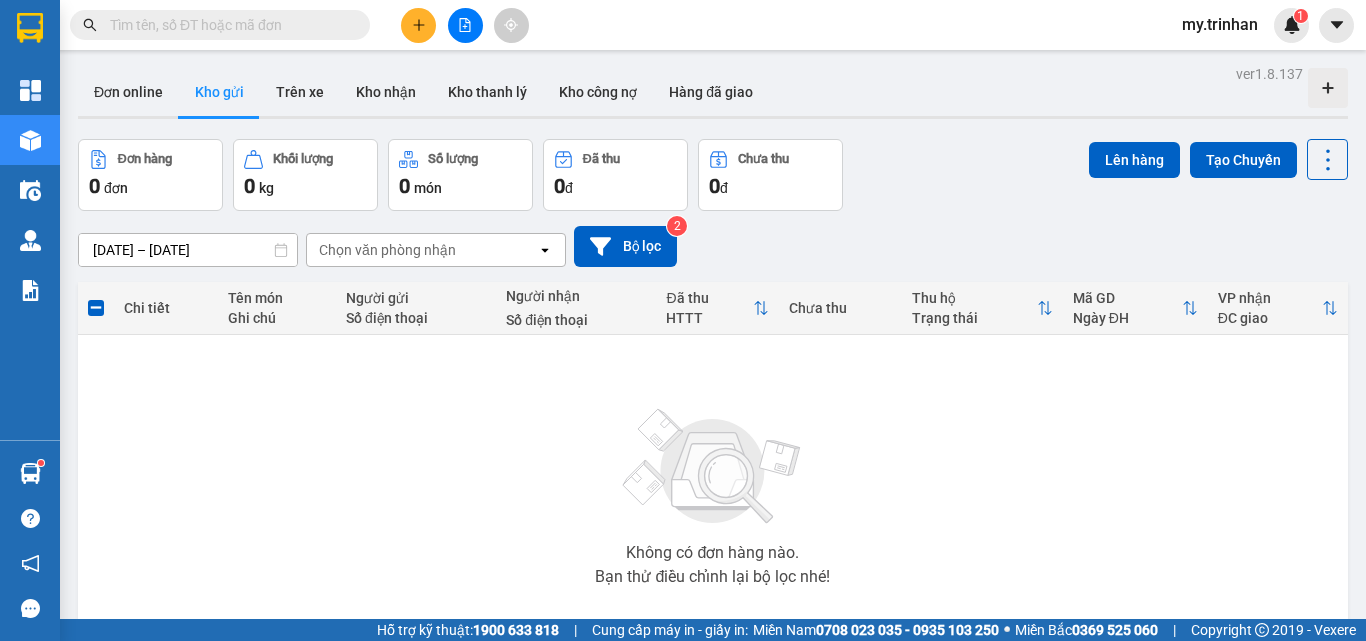 click on "[DATE] – [DATE] Press the down arrow key to interact with the calendar and select a date. Press the escape button to close the calendar. Selected date range is from [DATE] to [DATE]. Chọn văn phòng nhận open Bộ lọc 2" at bounding box center [713, 246] 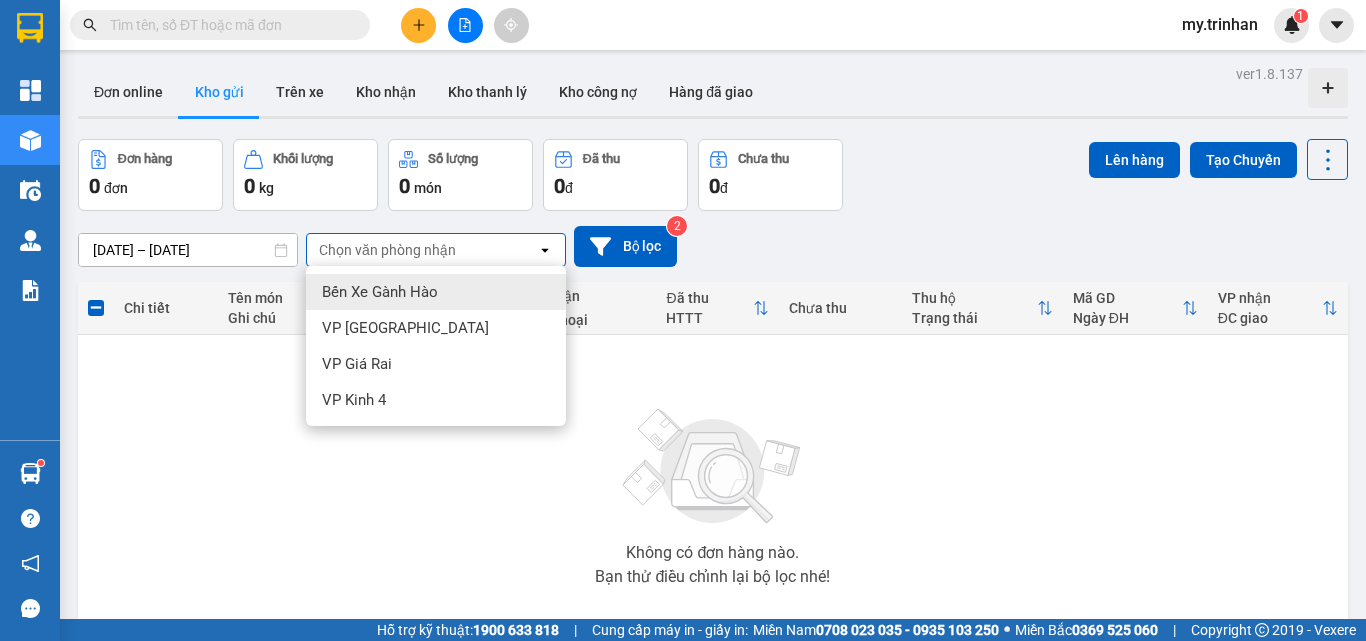 click on "Chọn văn phòng nhận" at bounding box center [422, 250] 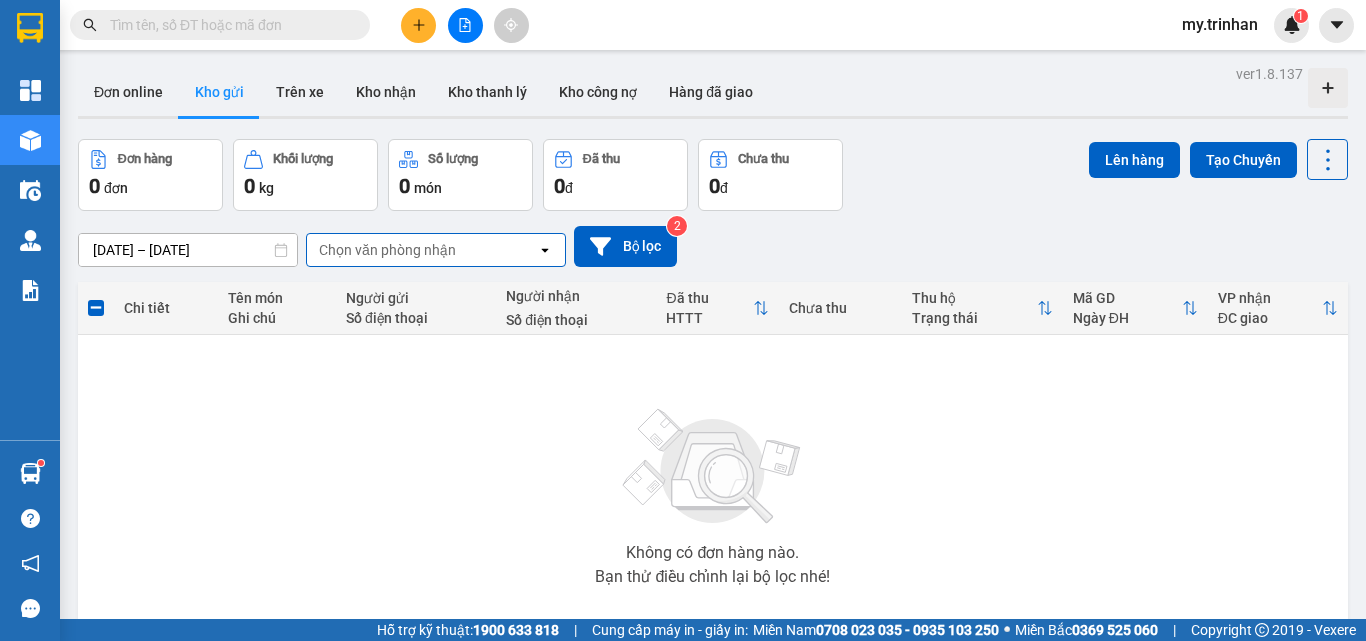 click on "[DATE] – [DATE] Press the down arrow key to interact with the calendar and select a date. Press the escape button to close the calendar. Selected date range is from [DATE] to [DATE]. Chọn văn phòng nhận open Bộ lọc 2" at bounding box center (713, 246) 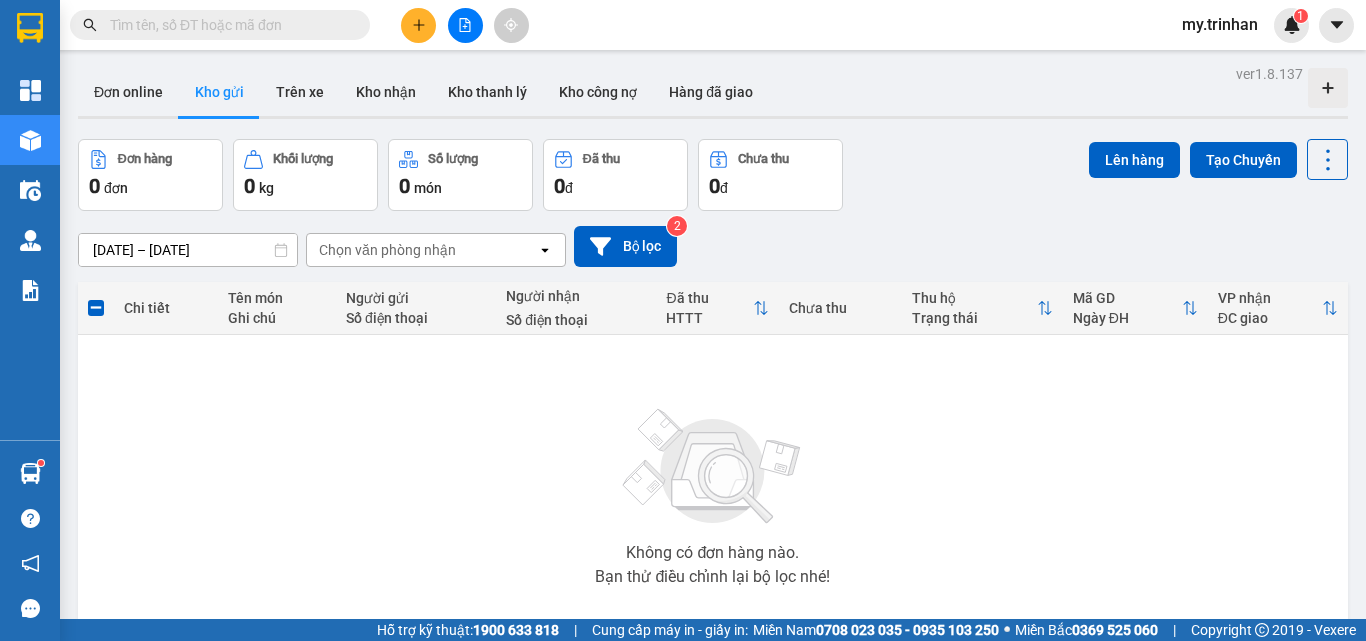 click 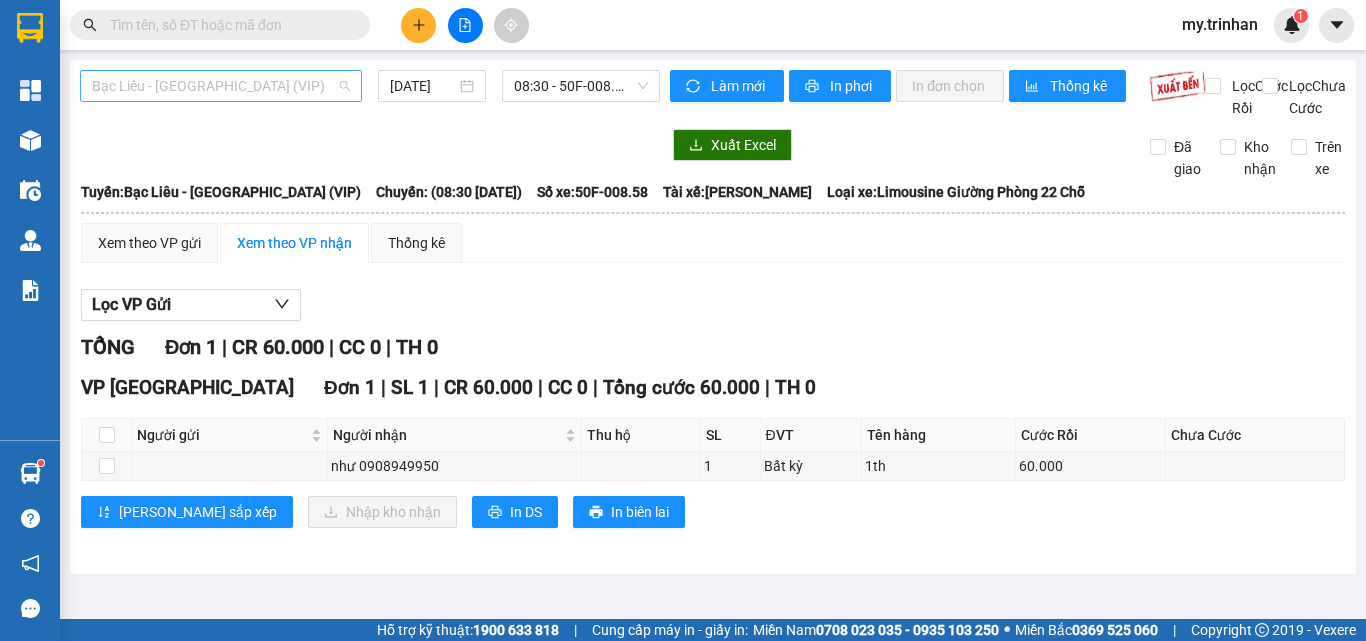 click on "Bạc Liêu - [GEOGRAPHIC_DATA] (VIP)" at bounding box center [221, 86] 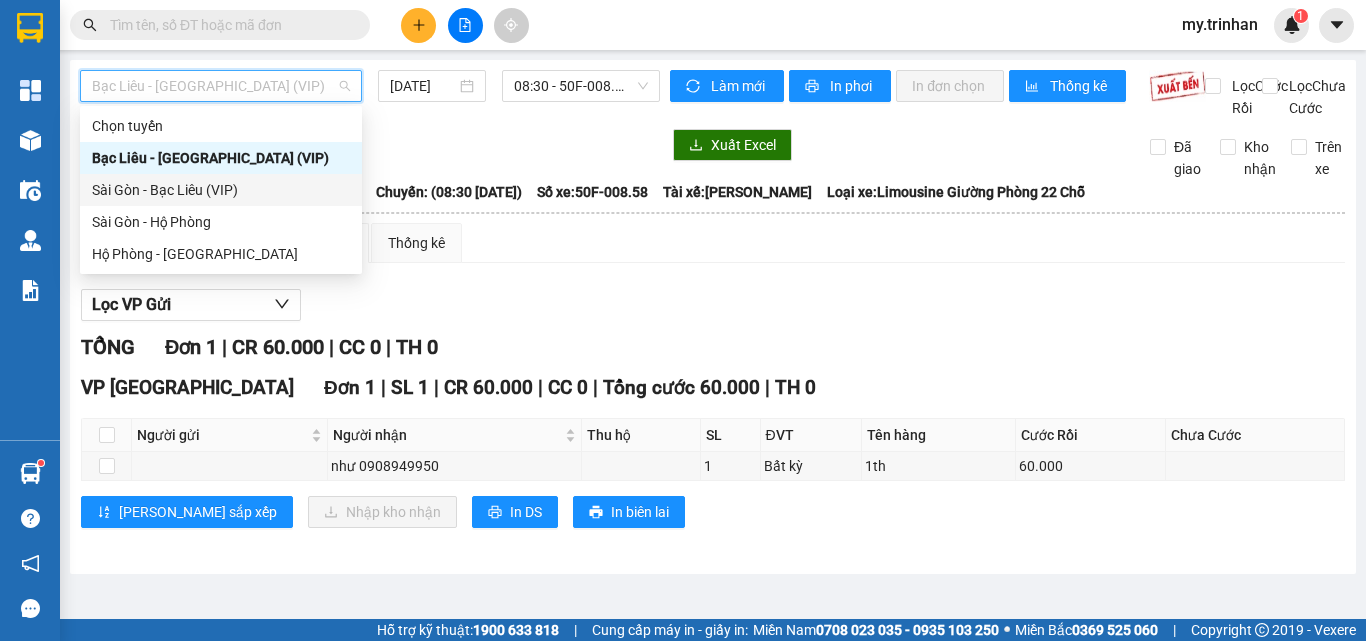 click on "Sài Gòn - Bạc Liêu (VIP)" at bounding box center (221, 190) 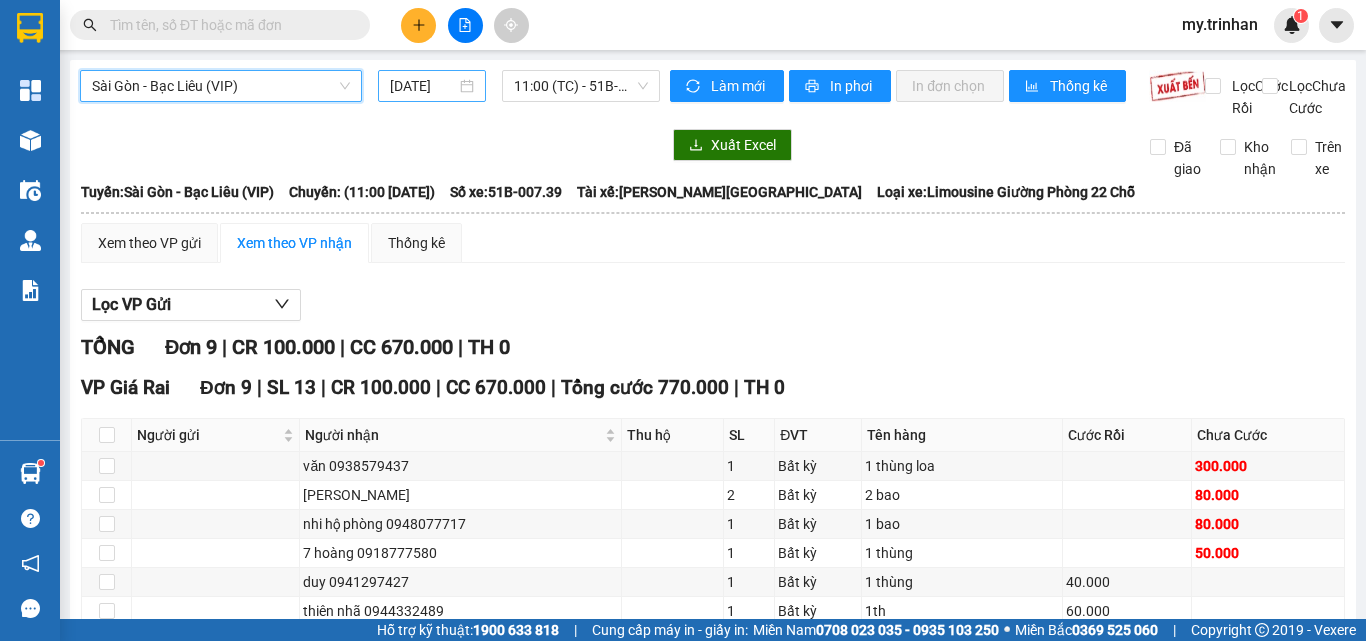 click on "[DATE]" at bounding box center [423, 86] 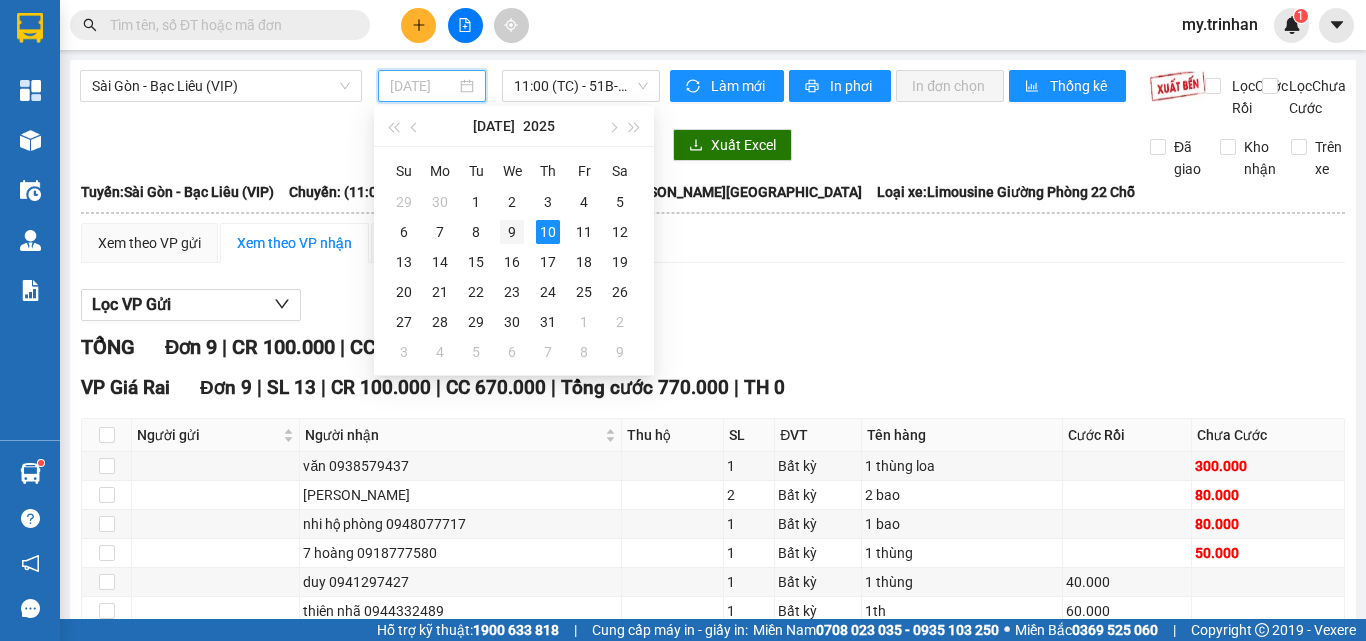 click on "9" at bounding box center [512, 232] 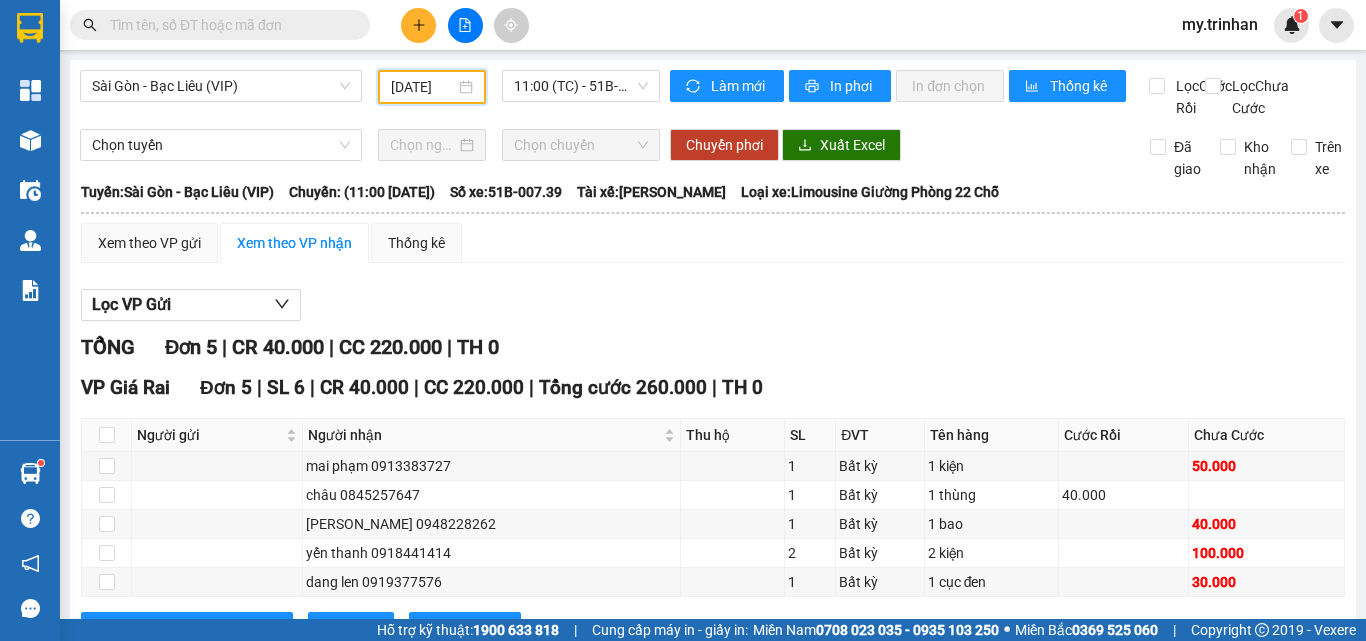 click on "[DATE]" at bounding box center (423, 87) 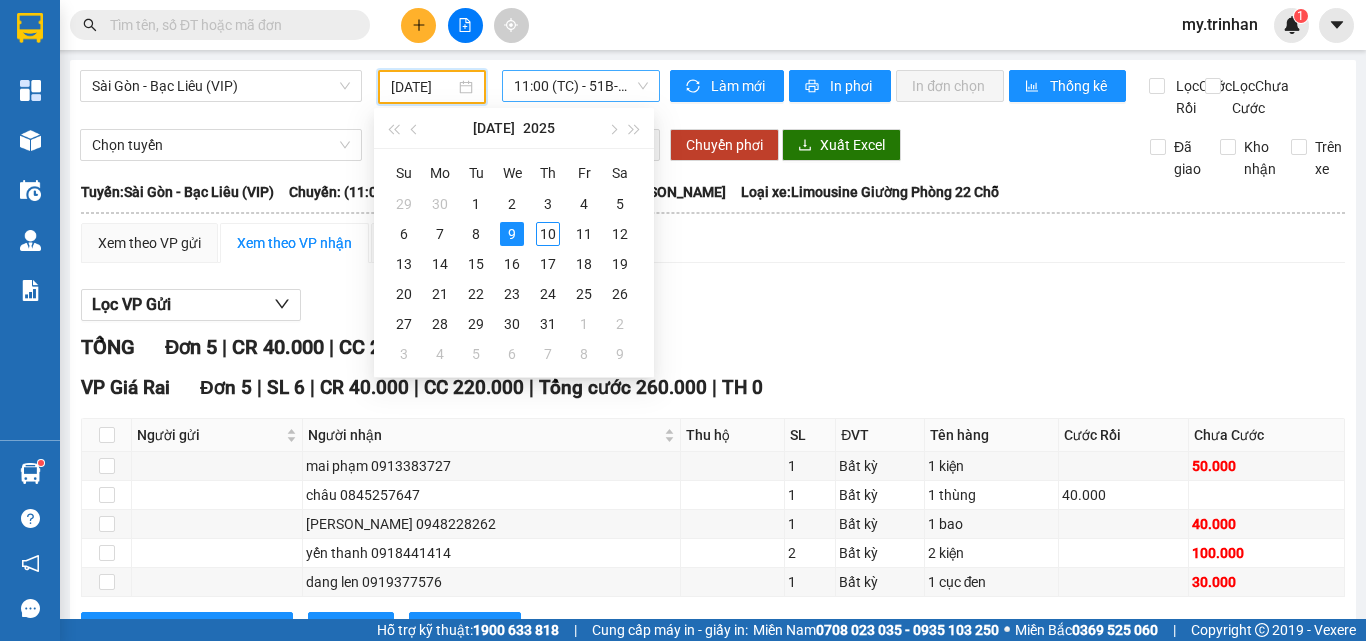 click on "11:00   (TC)   - 51B-007.39" at bounding box center (581, 86) 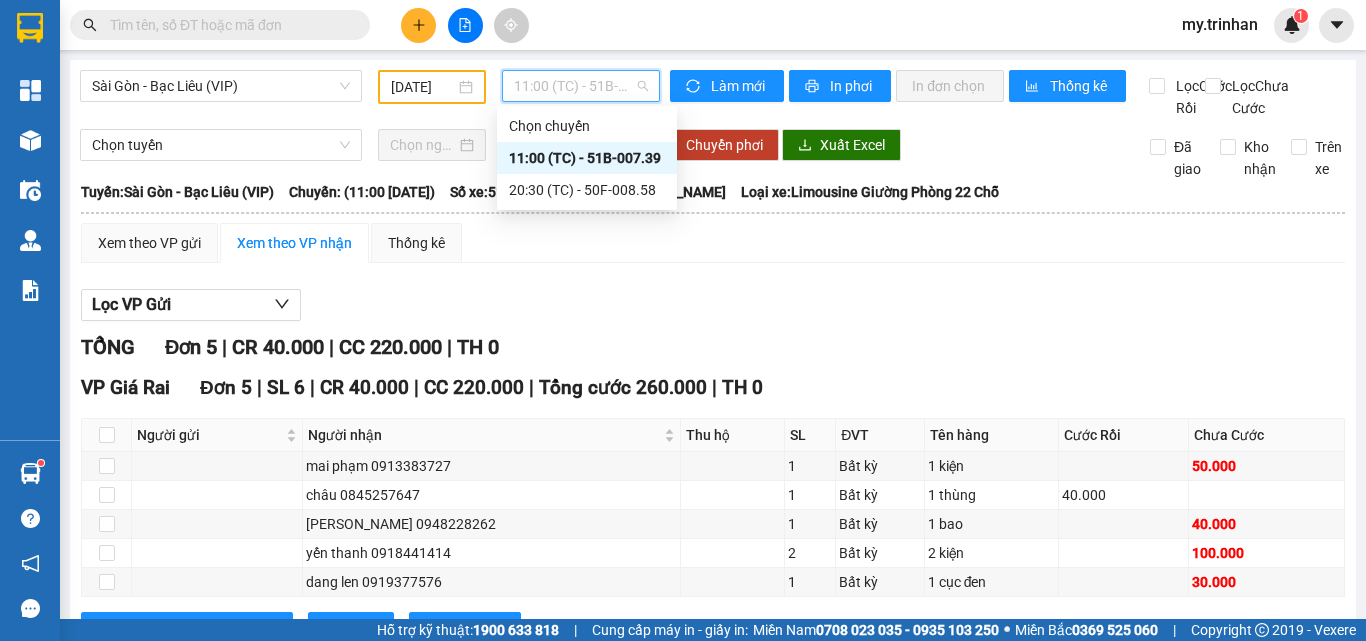 click on "20:30   (TC)   - 50F-008.58" at bounding box center (587, 190) 